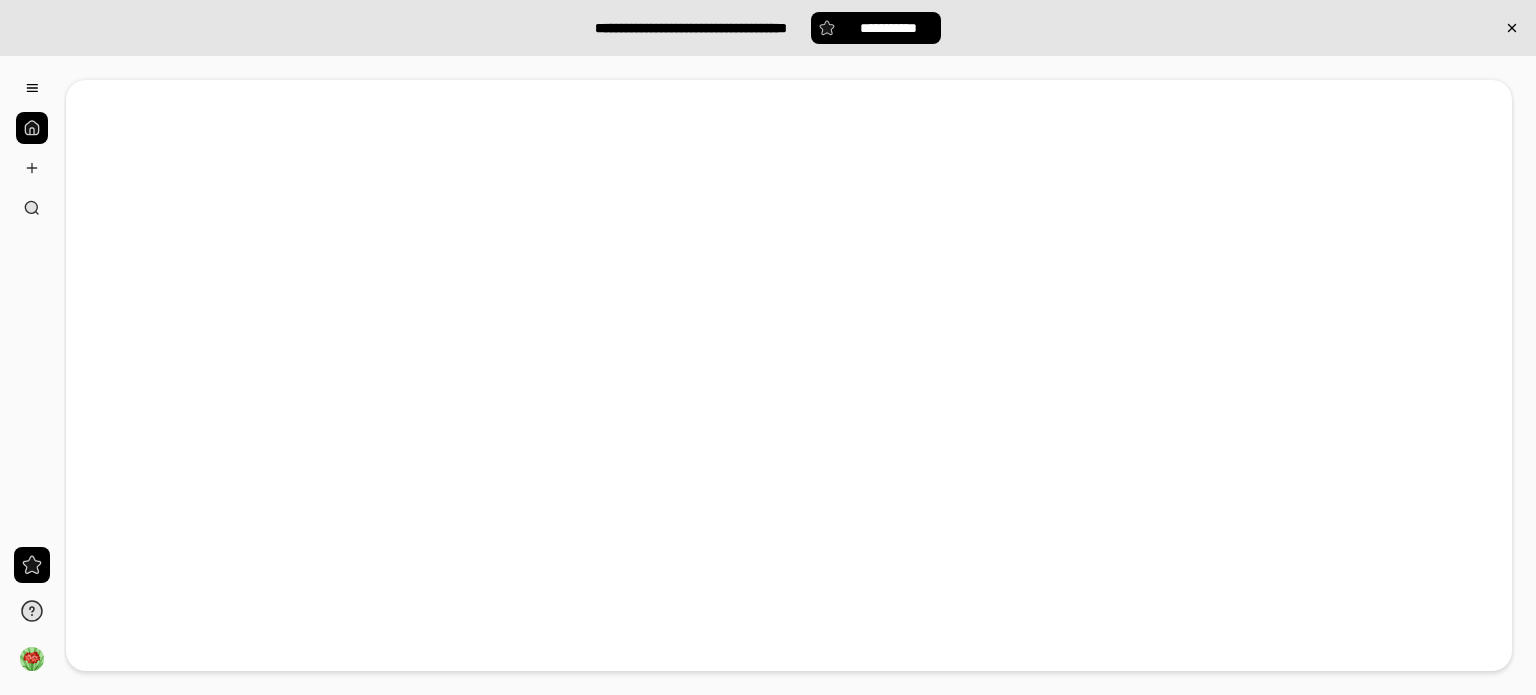 scroll, scrollTop: 0, scrollLeft: 0, axis: both 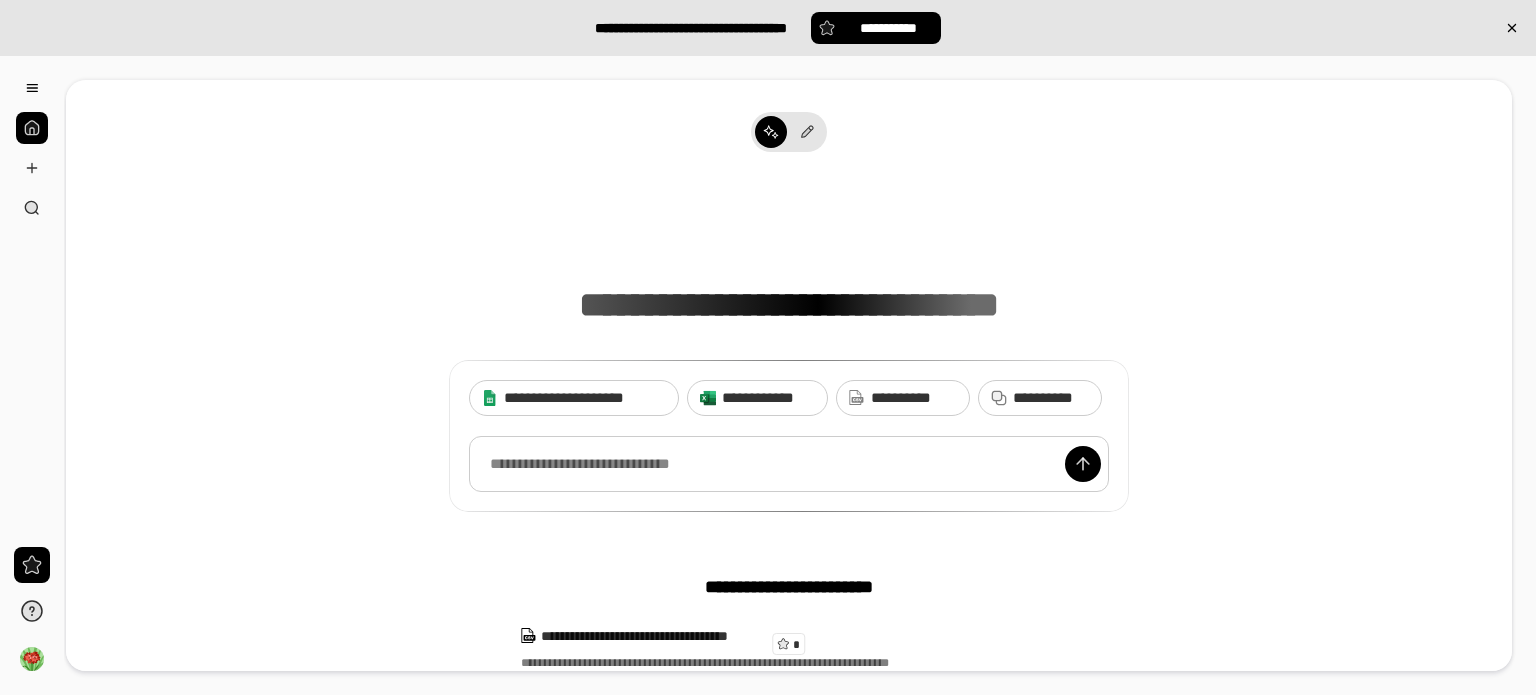 click at bounding box center [789, 464] 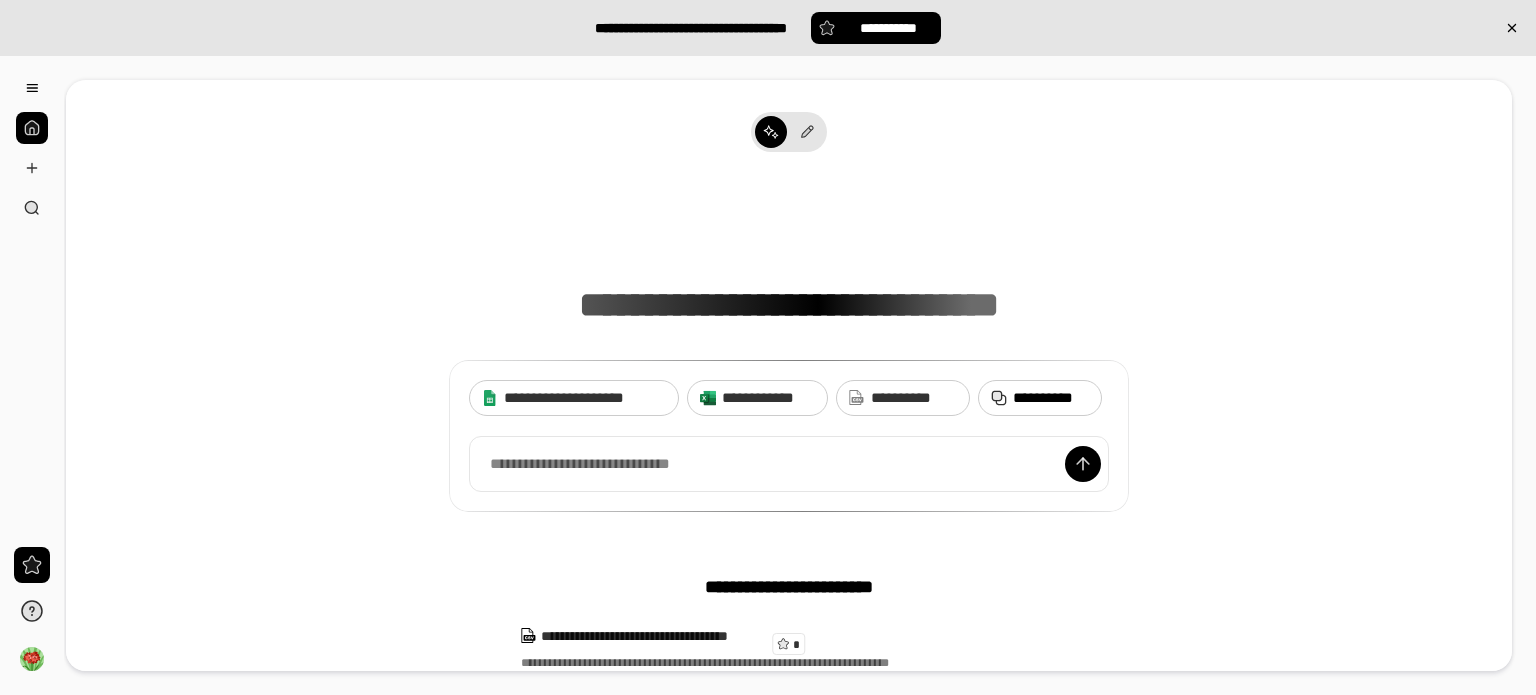 click on "**********" at bounding box center [1051, 398] 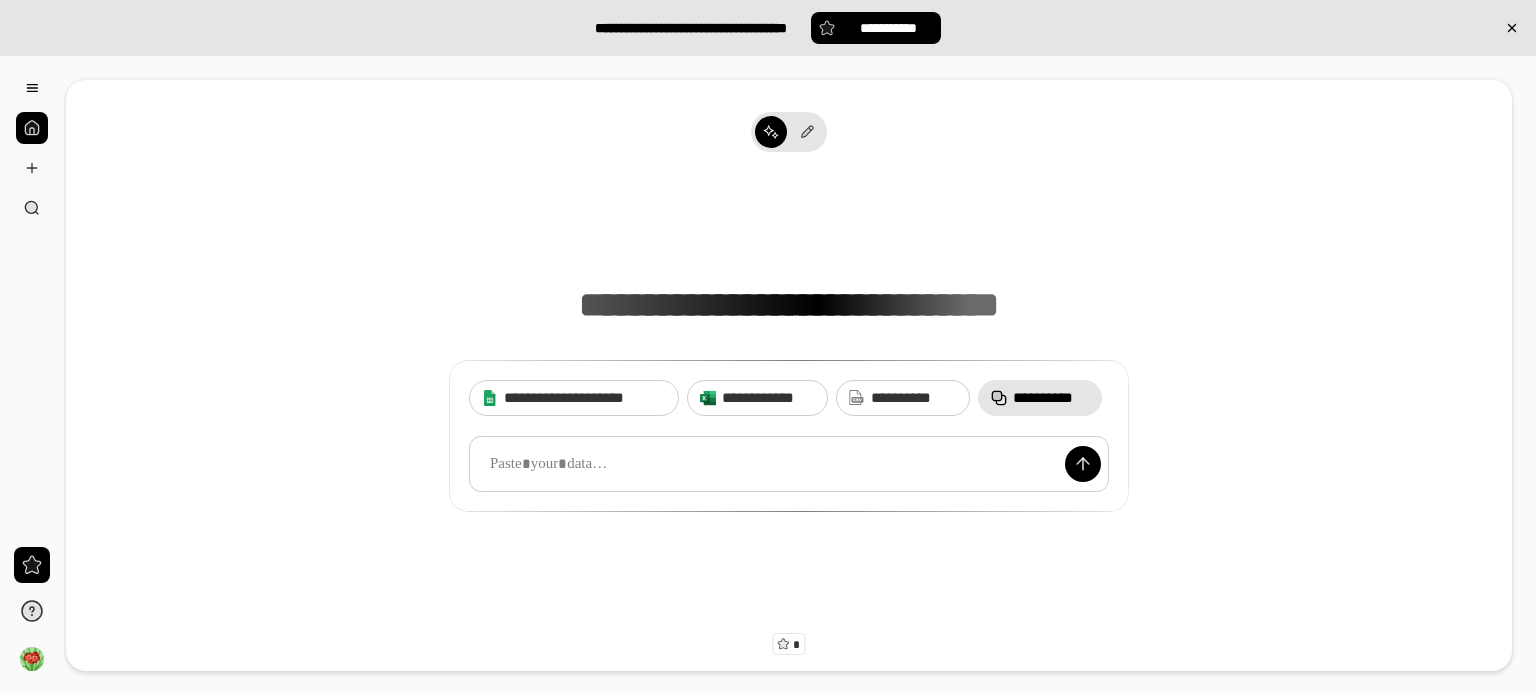 click at bounding box center (789, 464) 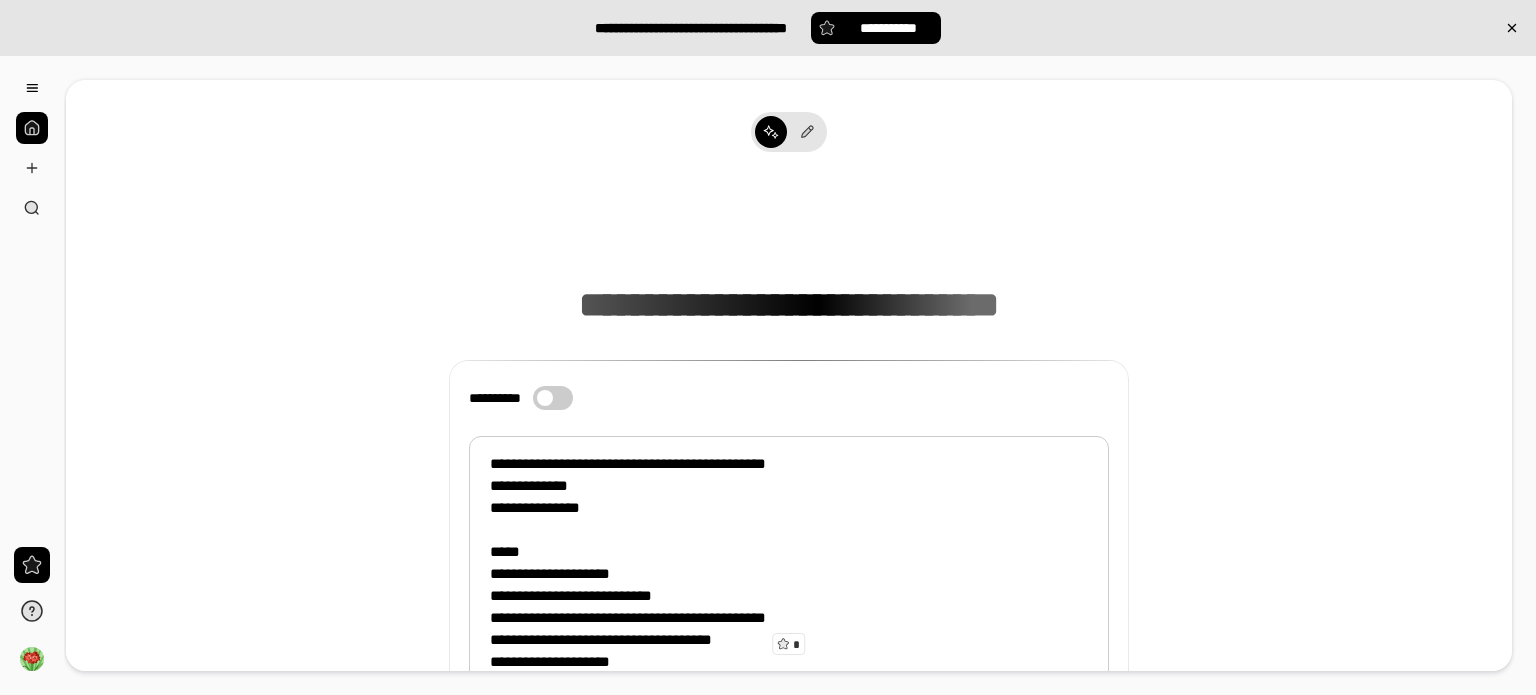 scroll, scrollTop: 176, scrollLeft: 0, axis: vertical 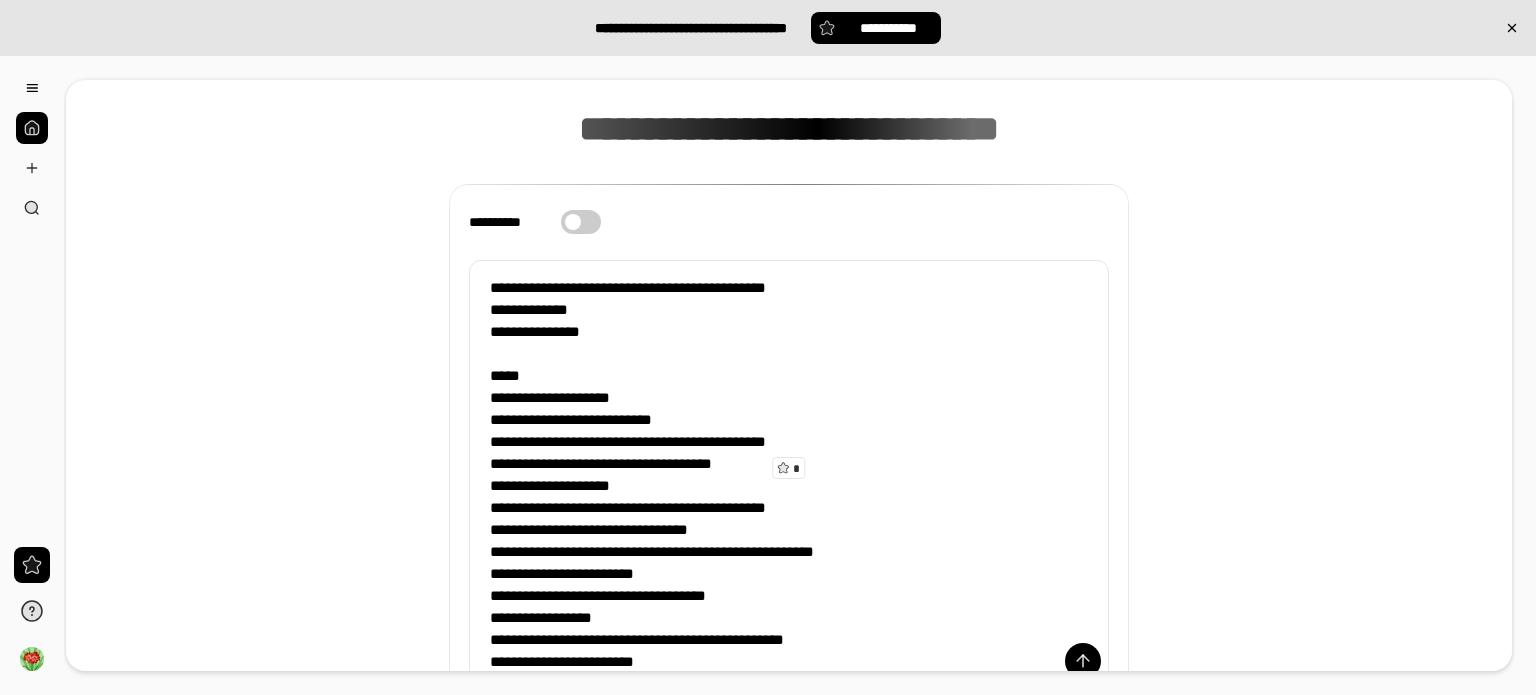 click on "**********" at bounding box center [789, 359] 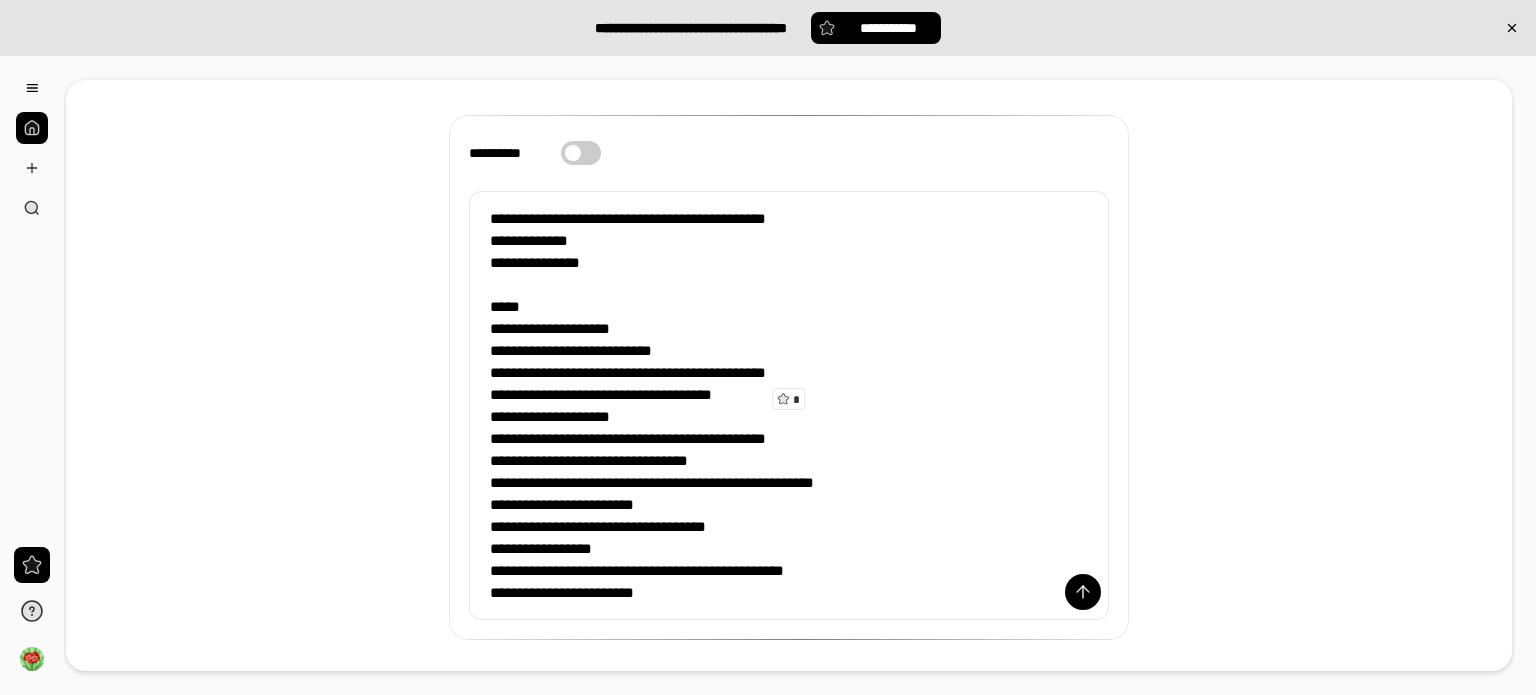 scroll, scrollTop: 333, scrollLeft: 0, axis: vertical 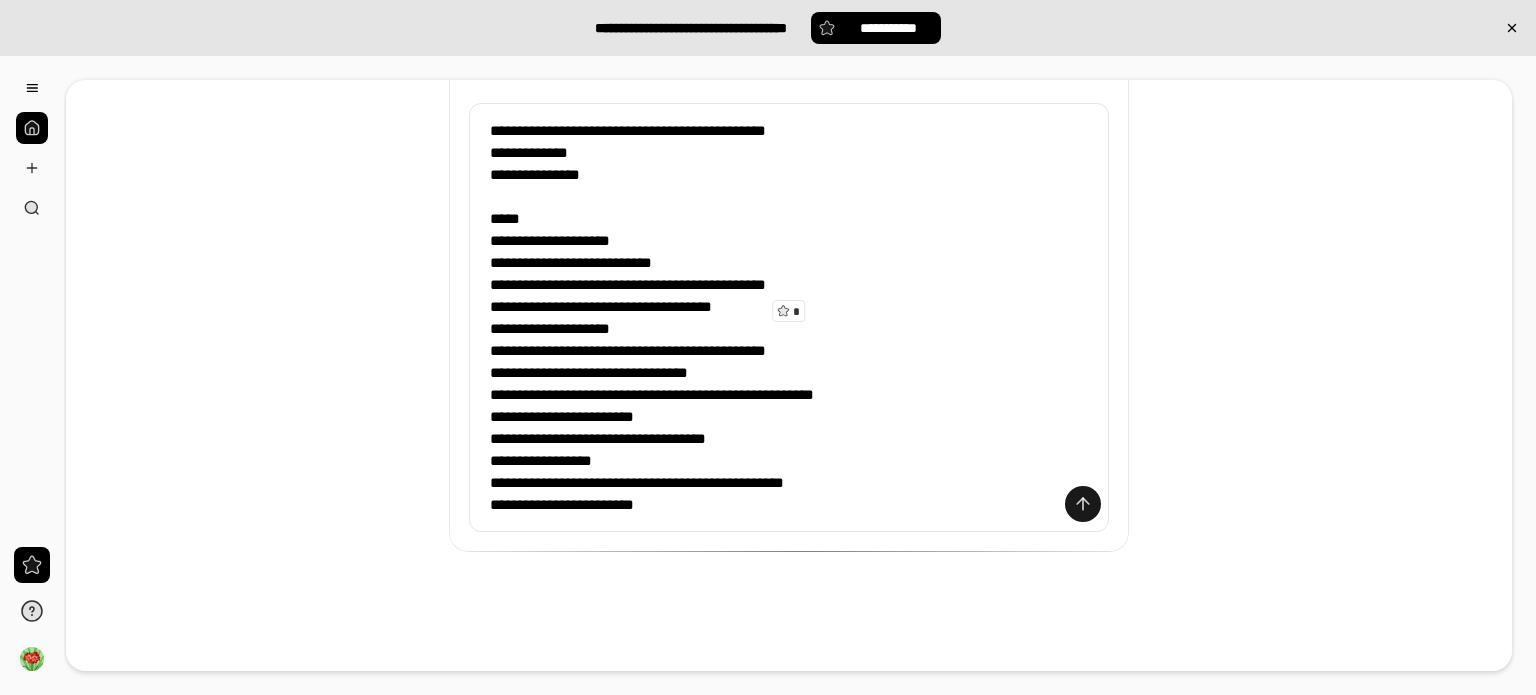 click at bounding box center (1083, 504) 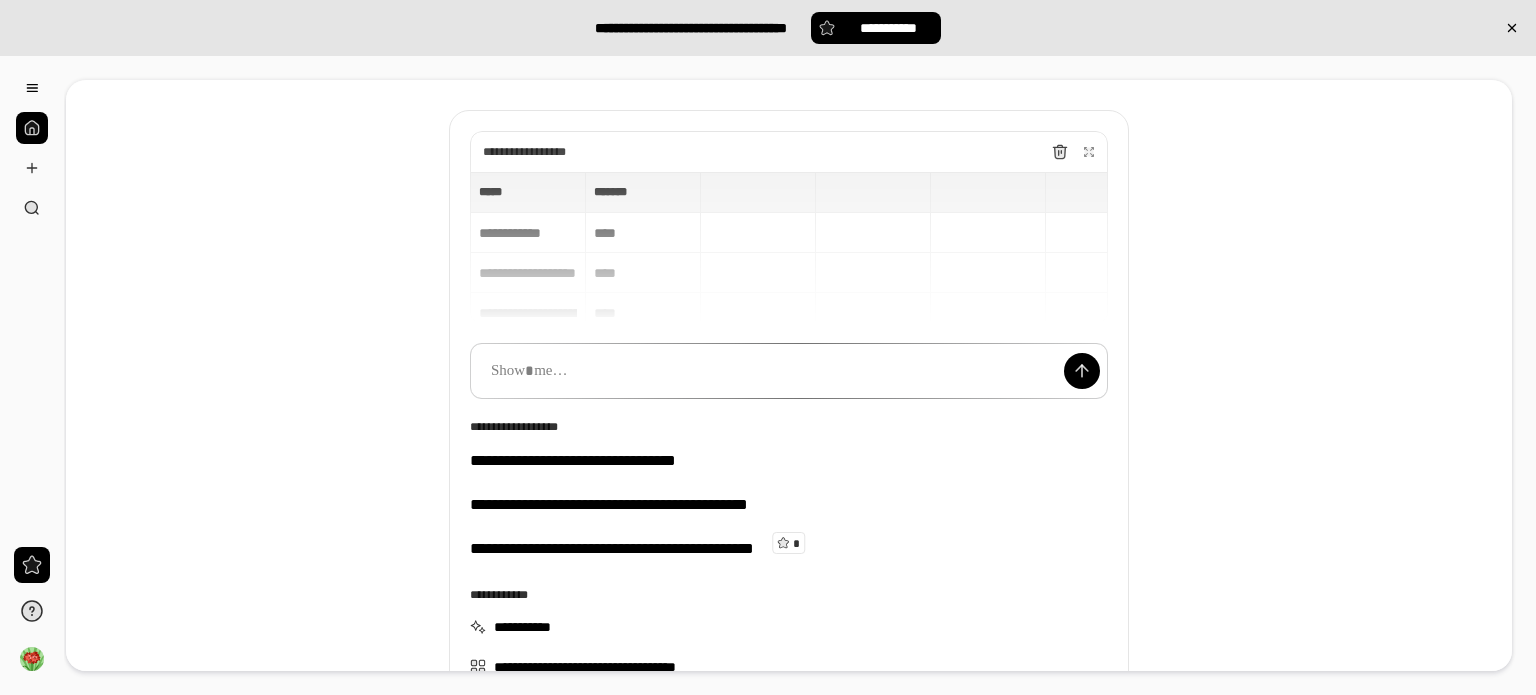 scroll, scrollTop: 200, scrollLeft: 0, axis: vertical 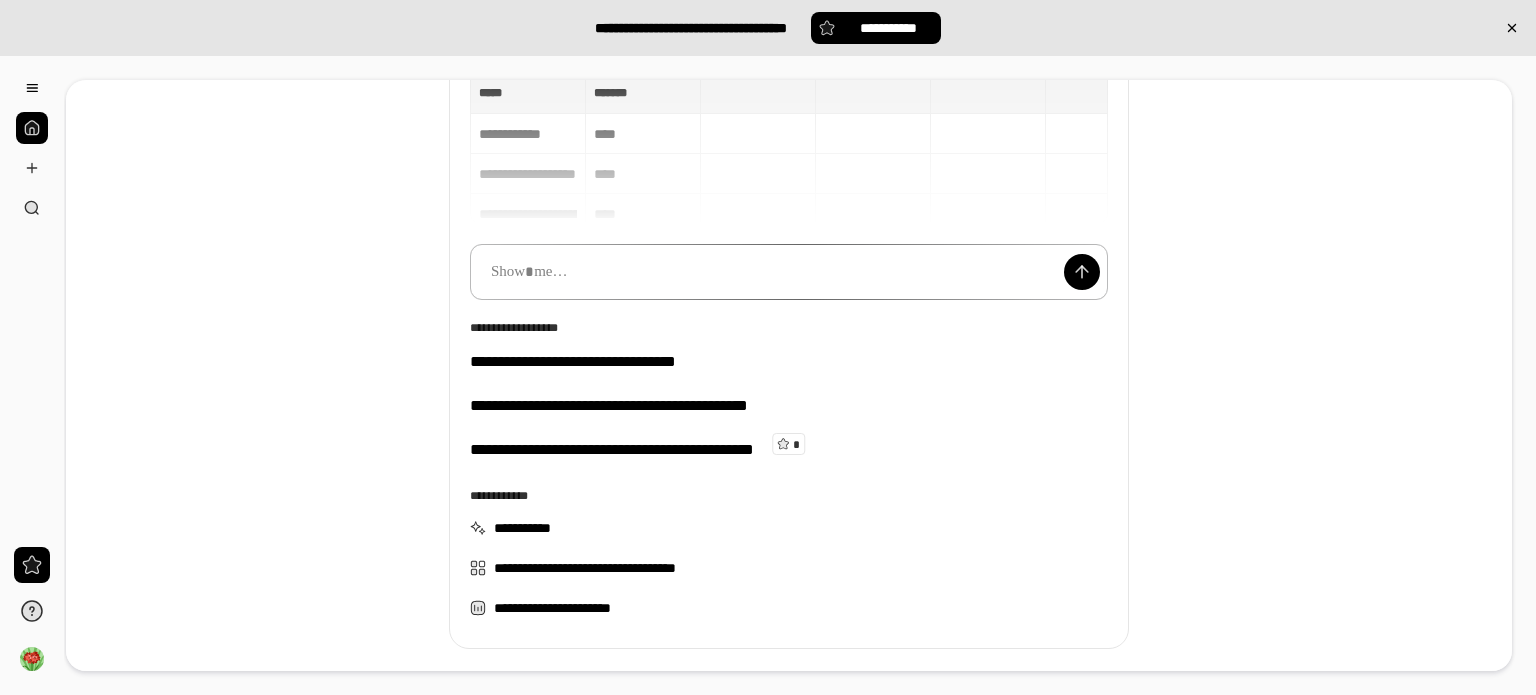 click at bounding box center [789, 272] 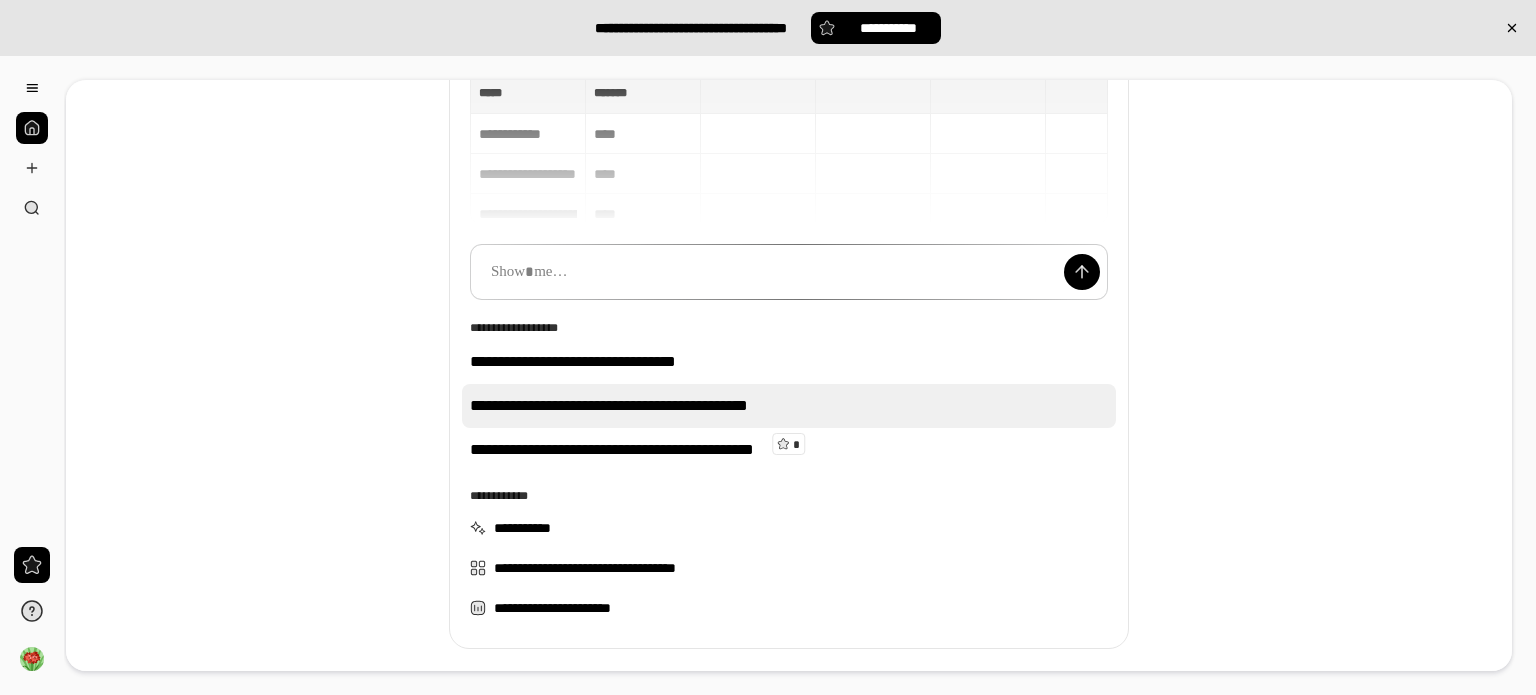 click on "**********" at bounding box center (789, 406) 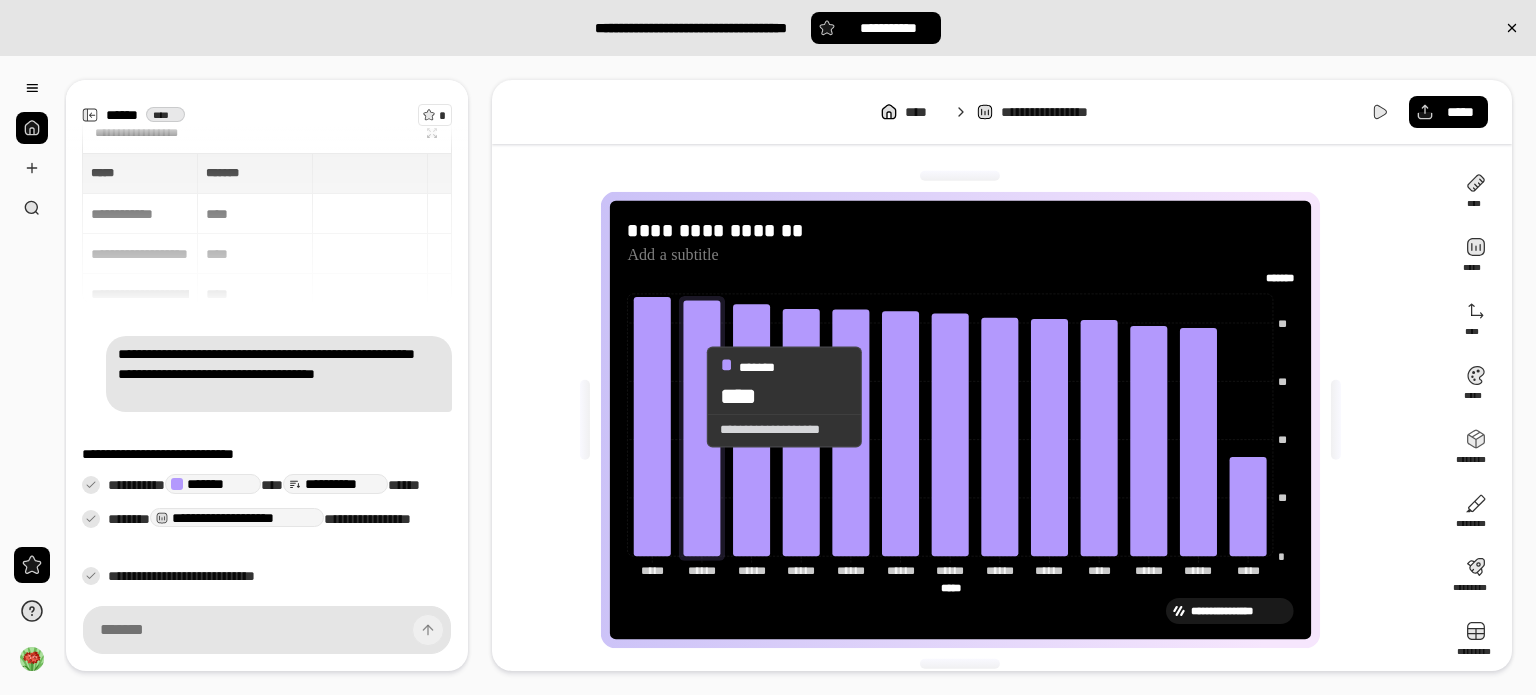 drag, startPoint x: 689, startPoint y: 396, endPoint x: 855, endPoint y: 389, distance: 166.14752 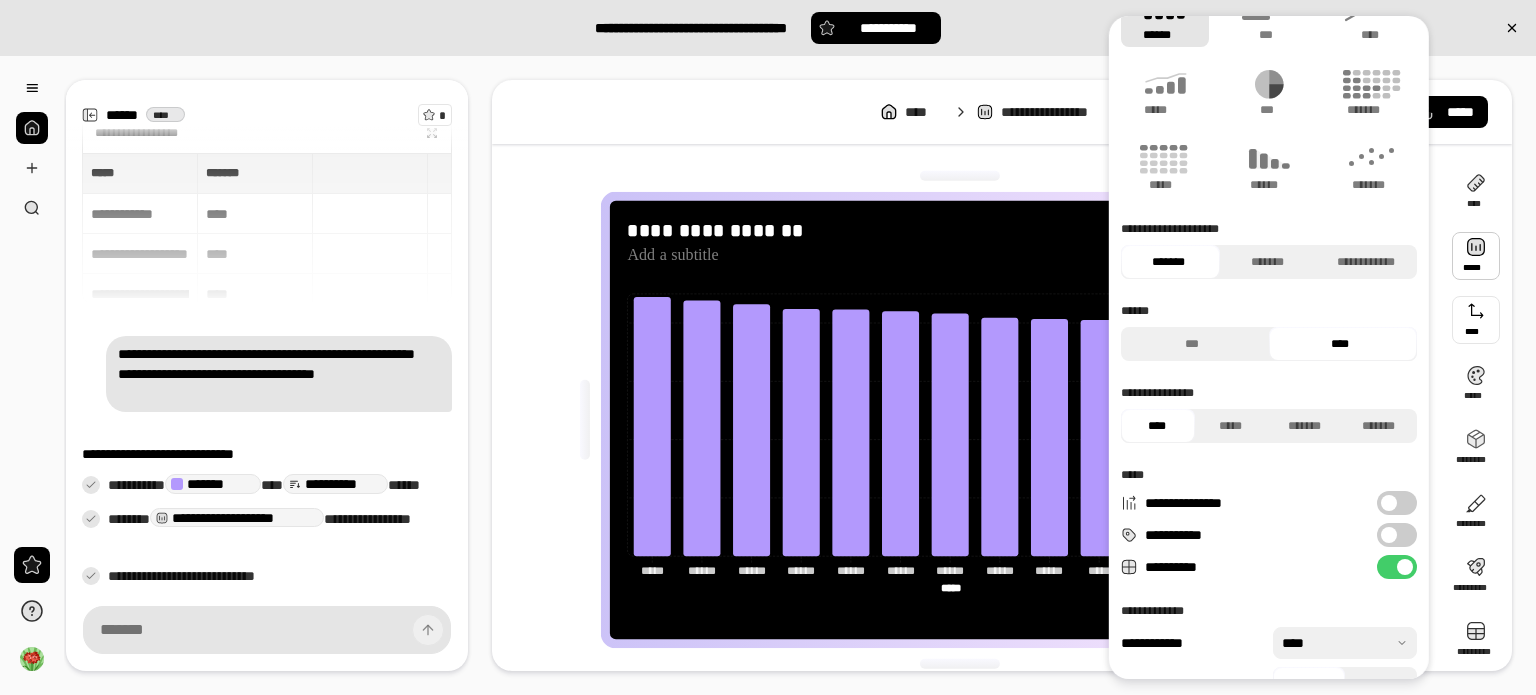 scroll, scrollTop: 81, scrollLeft: 0, axis: vertical 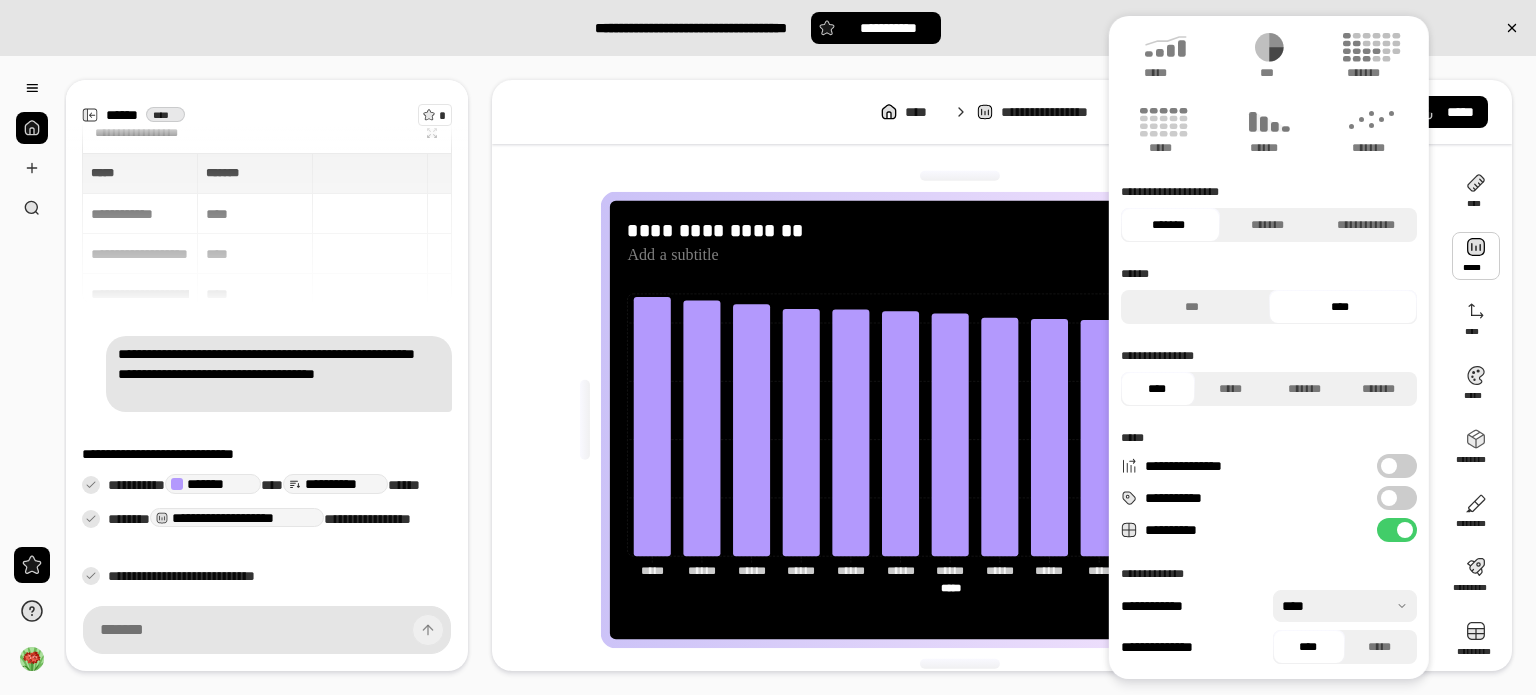 click on "**********" at bounding box center [1397, 498] 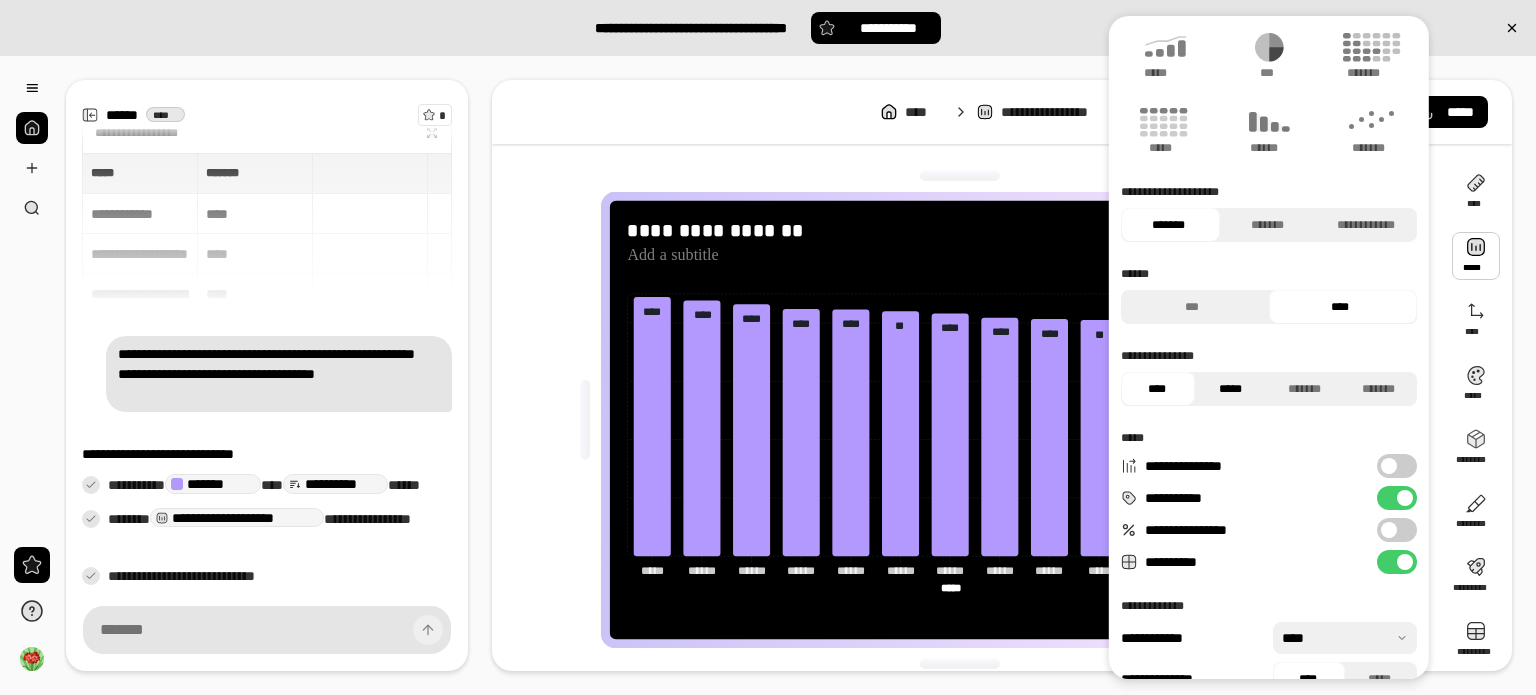 click on "*****" at bounding box center (1230, 389) 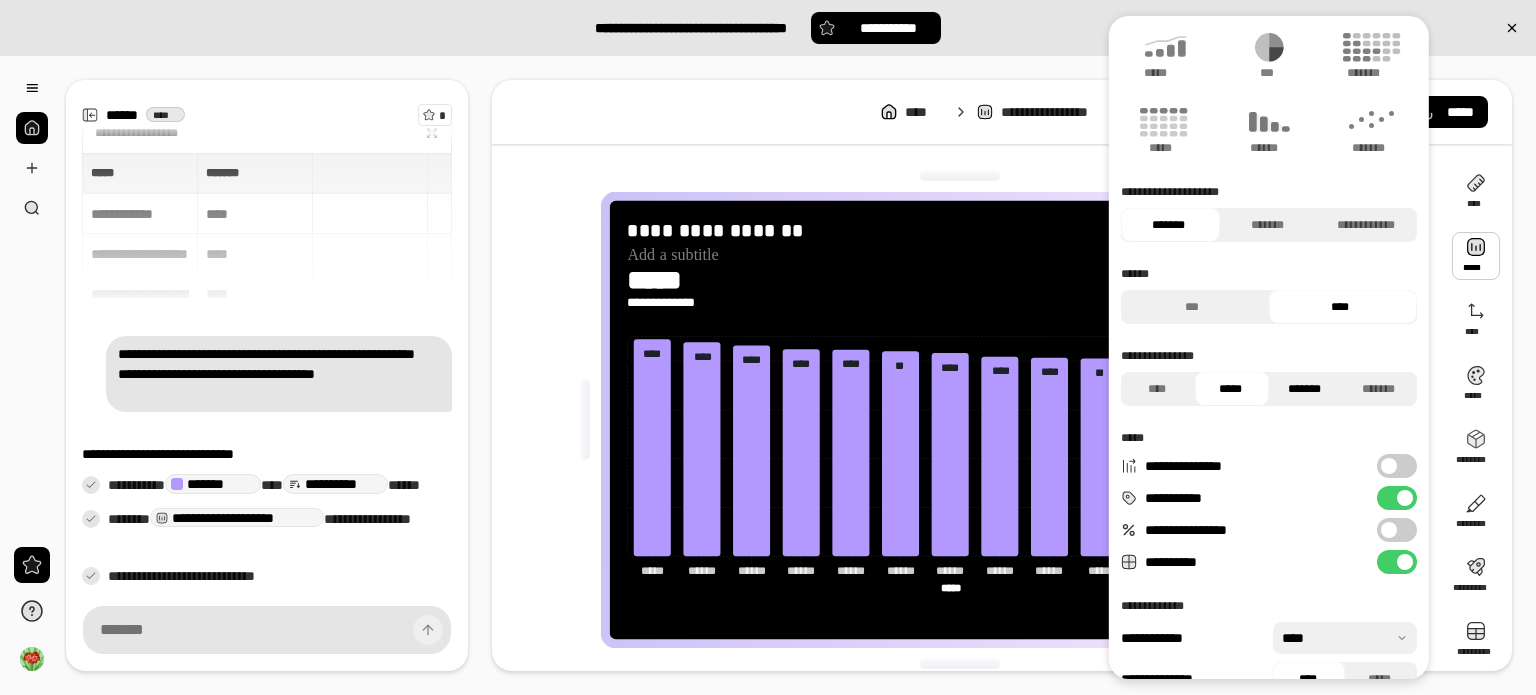 click on "*******" at bounding box center [1304, 389] 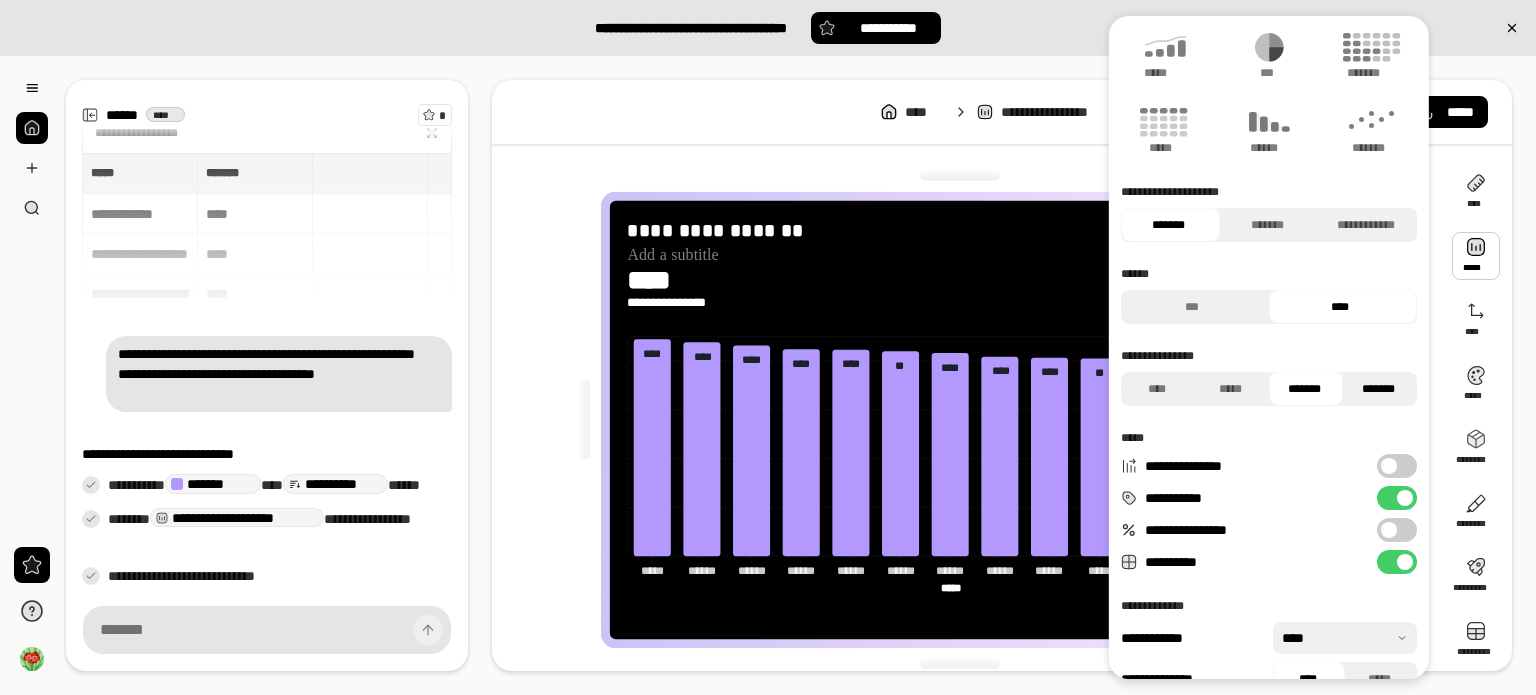 click on "*******" at bounding box center [1378, 389] 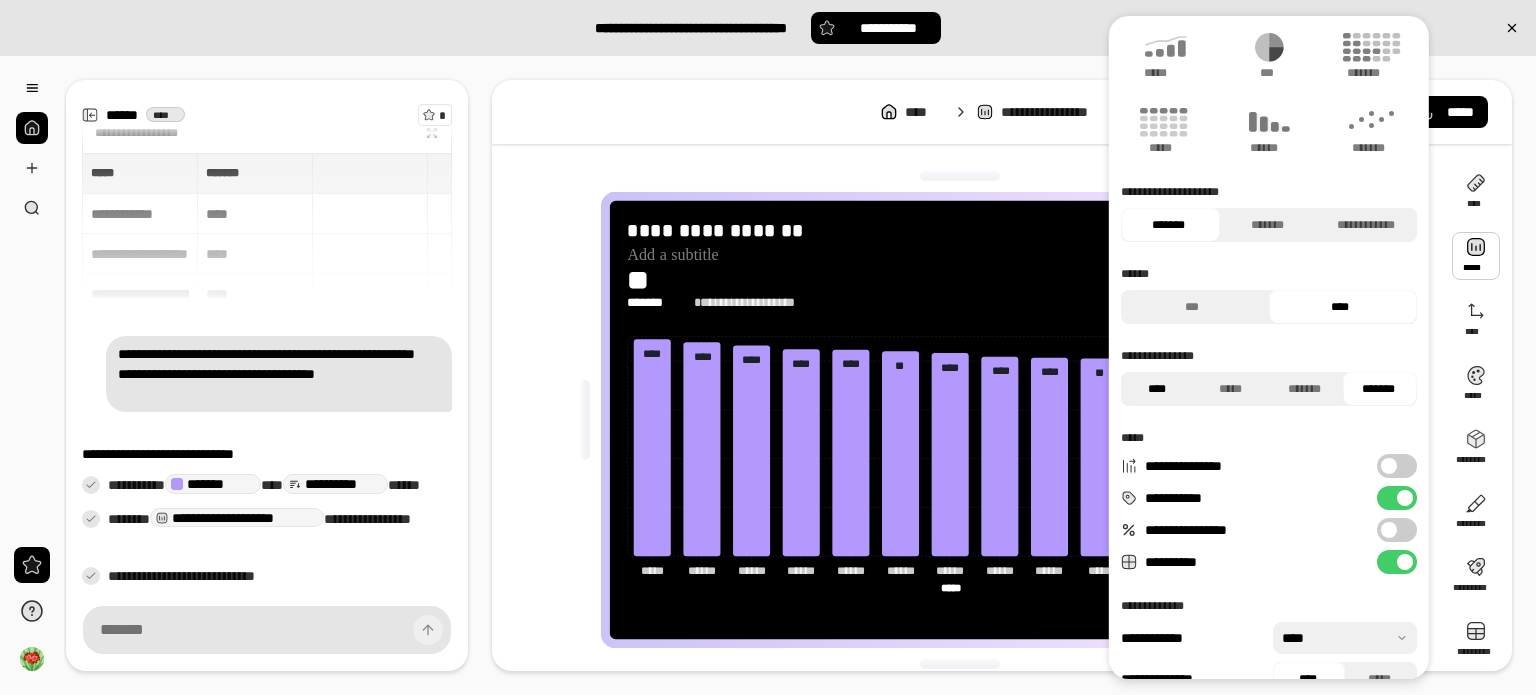 click on "****" at bounding box center (1156, 389) 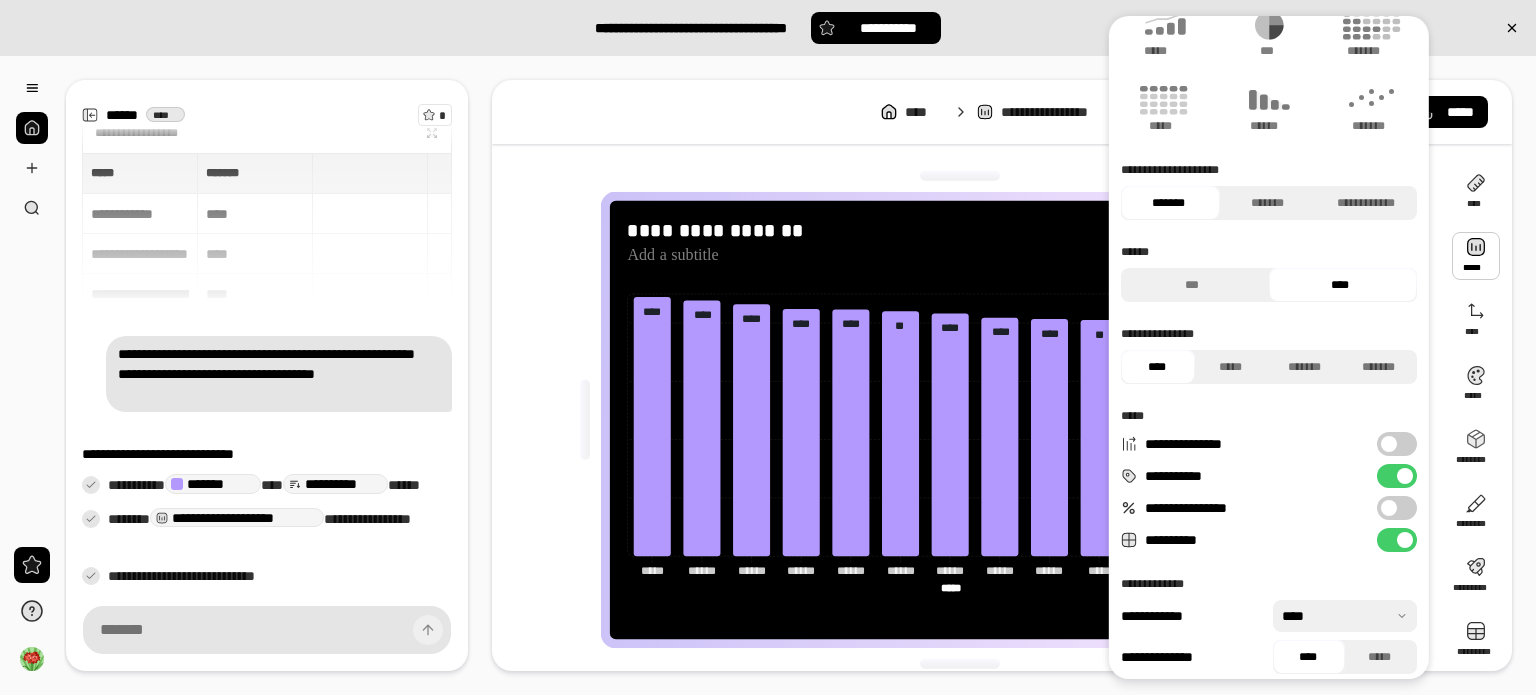 scroll, scrollTop: 113, scrollLeft: 0, axis: vertical 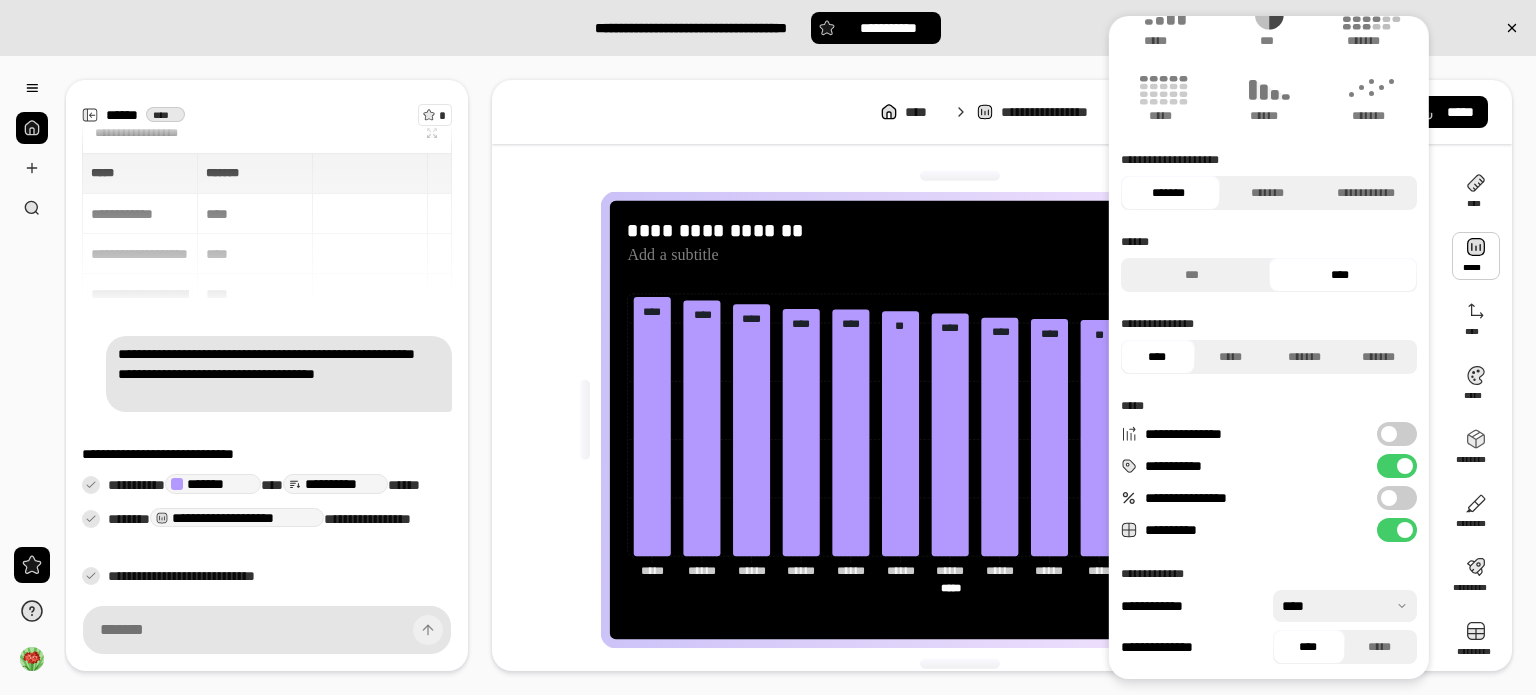click at bounding box center [1345, 606] 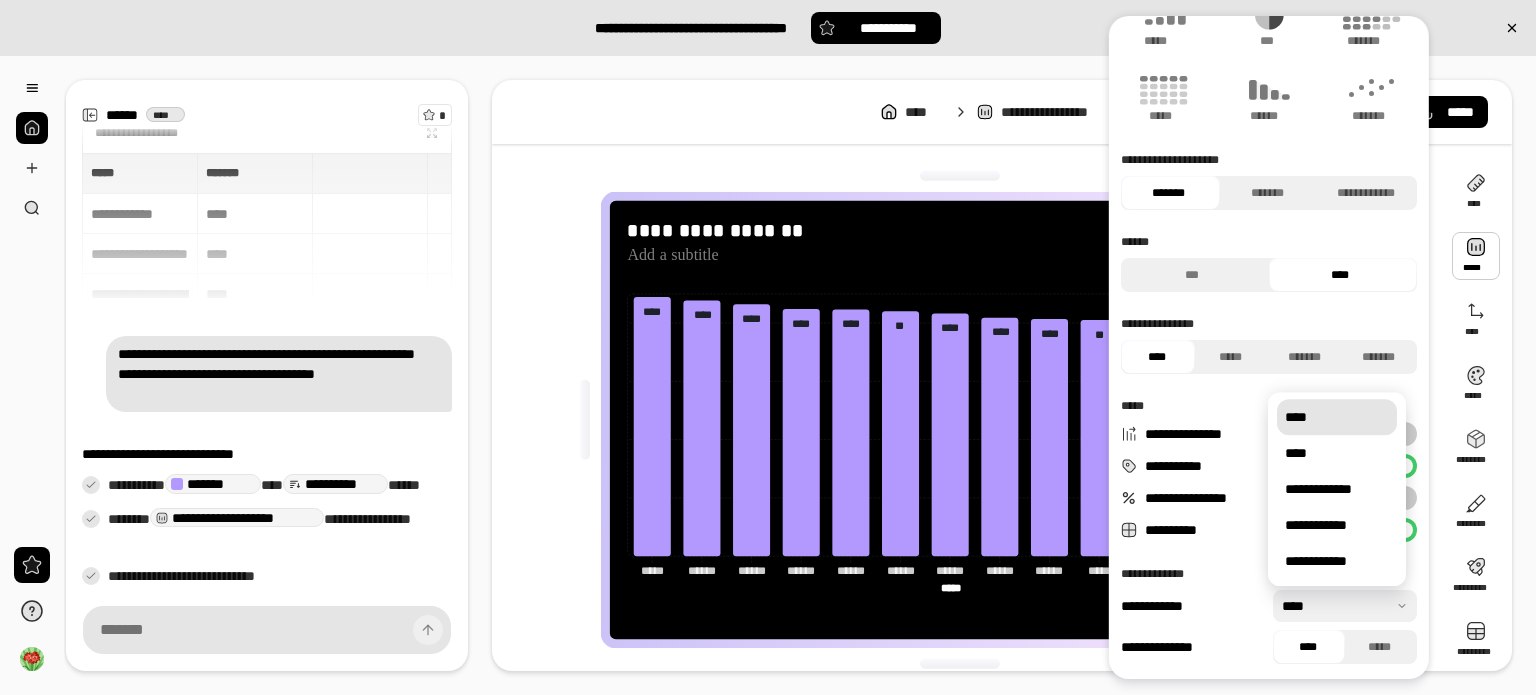 click at bounding box center [1345, 606] 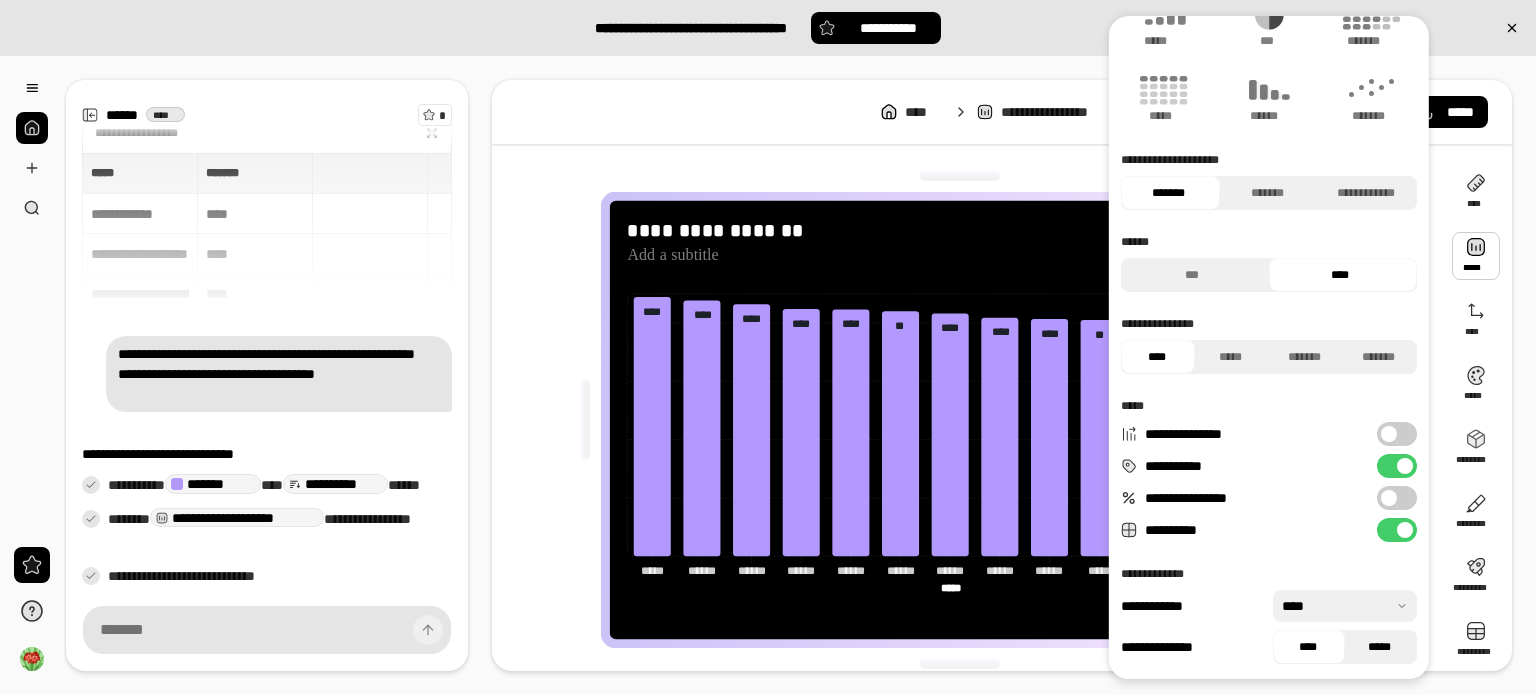 click on "*****" at bounding box center (1379, 647) 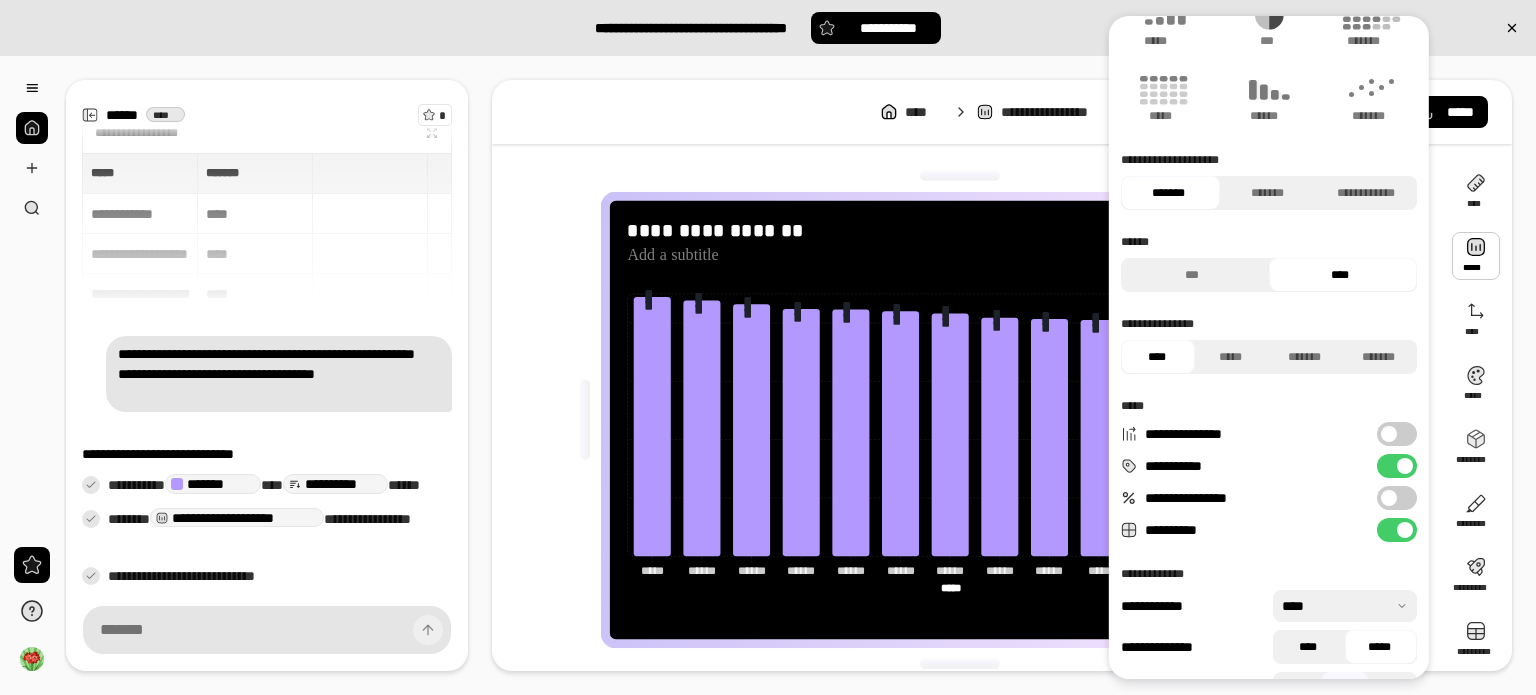 click on "****" at bounding box center (1307, 647) 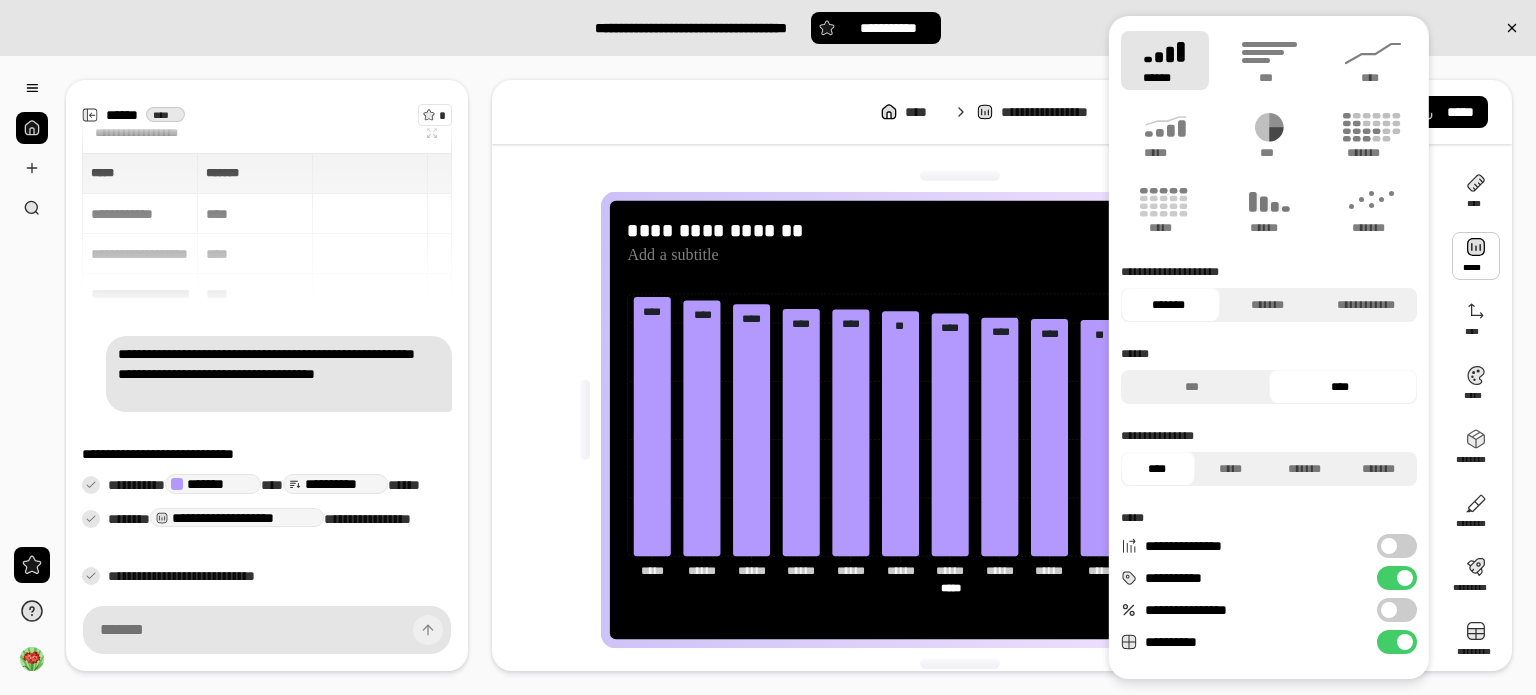 scroll, scrollTop: 0, scrollLeft: 0, axis: both 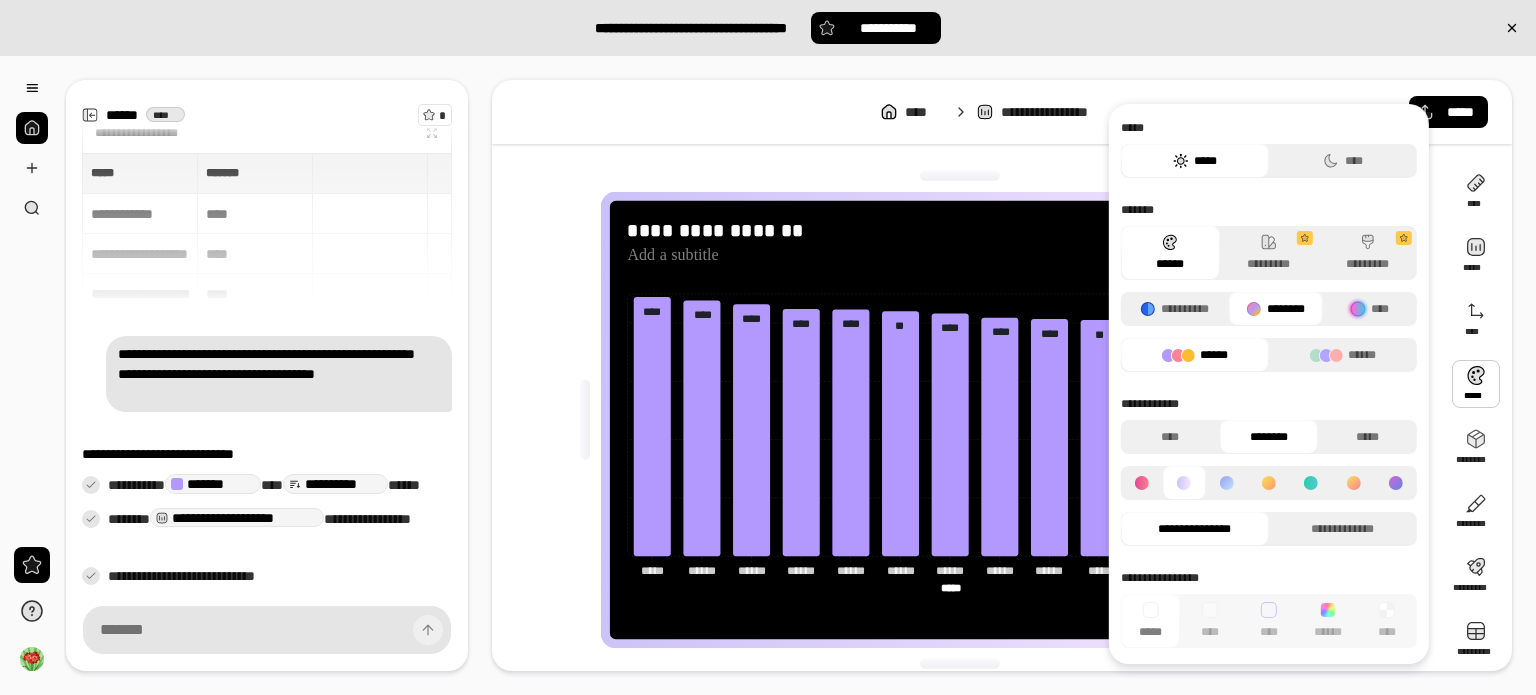 click on "******" at bounding box center [1195, 355] 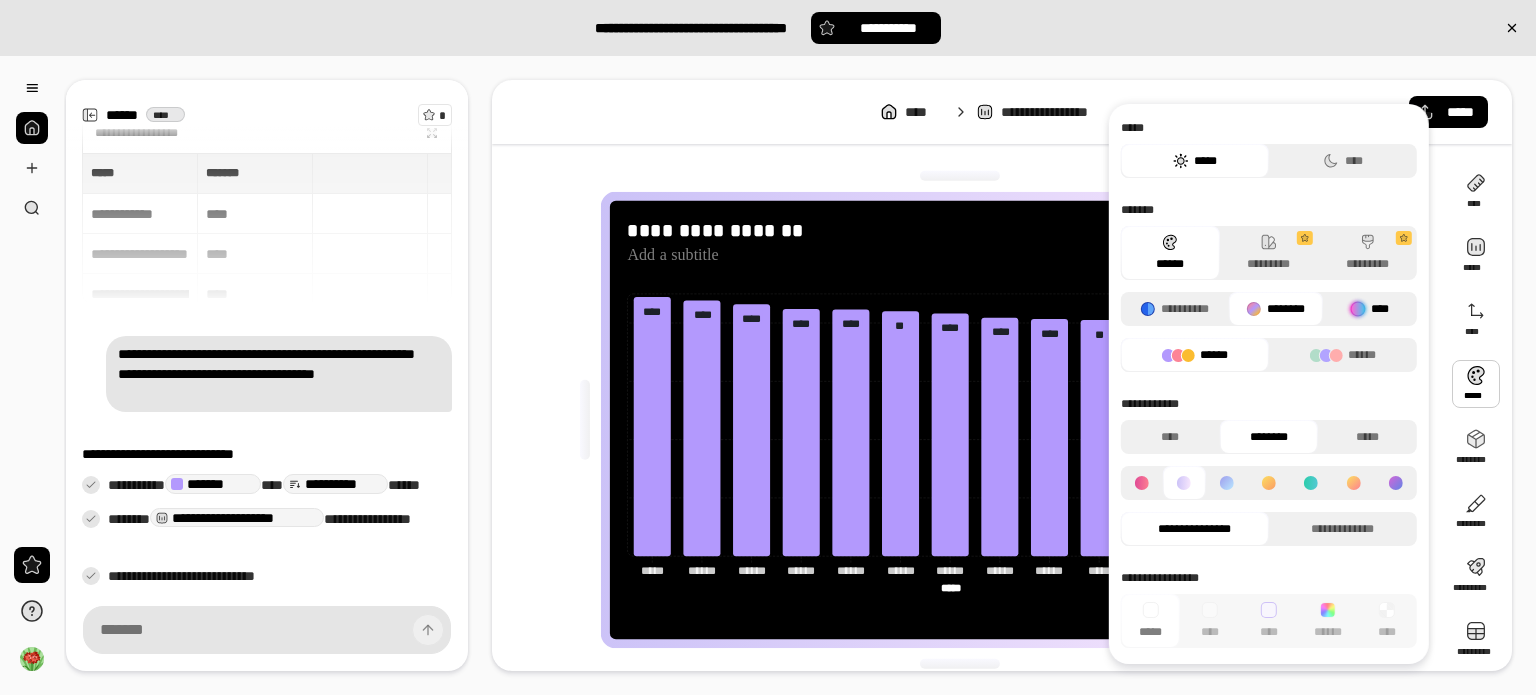click on "****" at bounding box center (1370, 309) 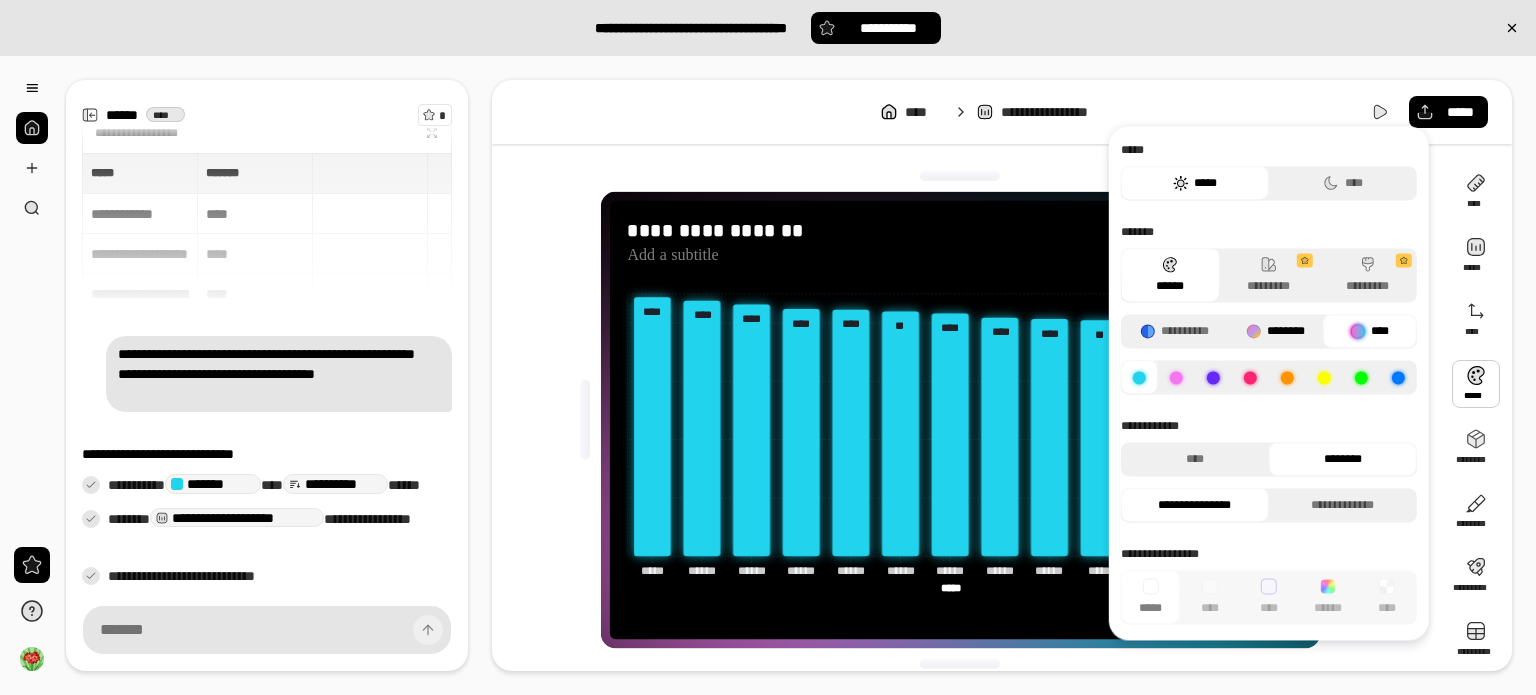 click on "********" at bounding box center (1275, 331) 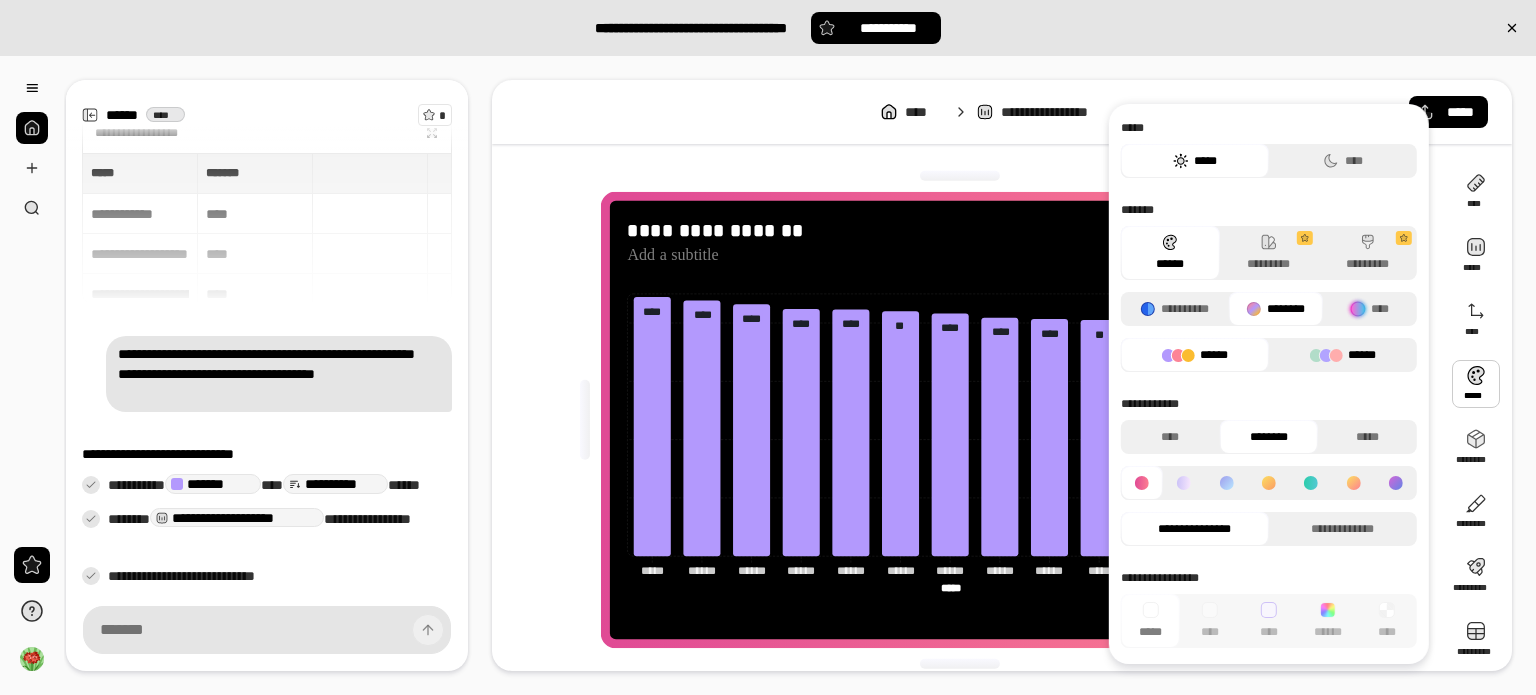 click on "******" at bounding box center [1343, 355] 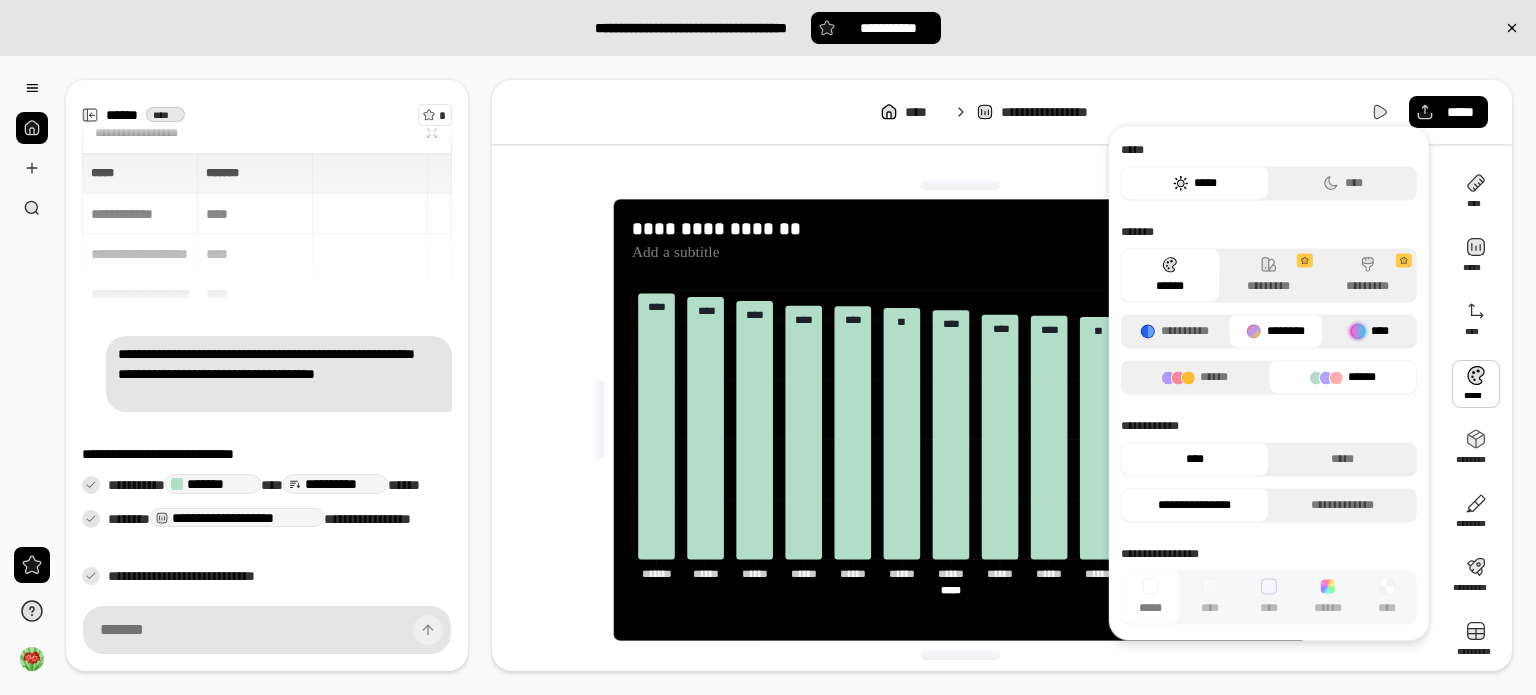 click on "****" at bounding box center [1370, 331] 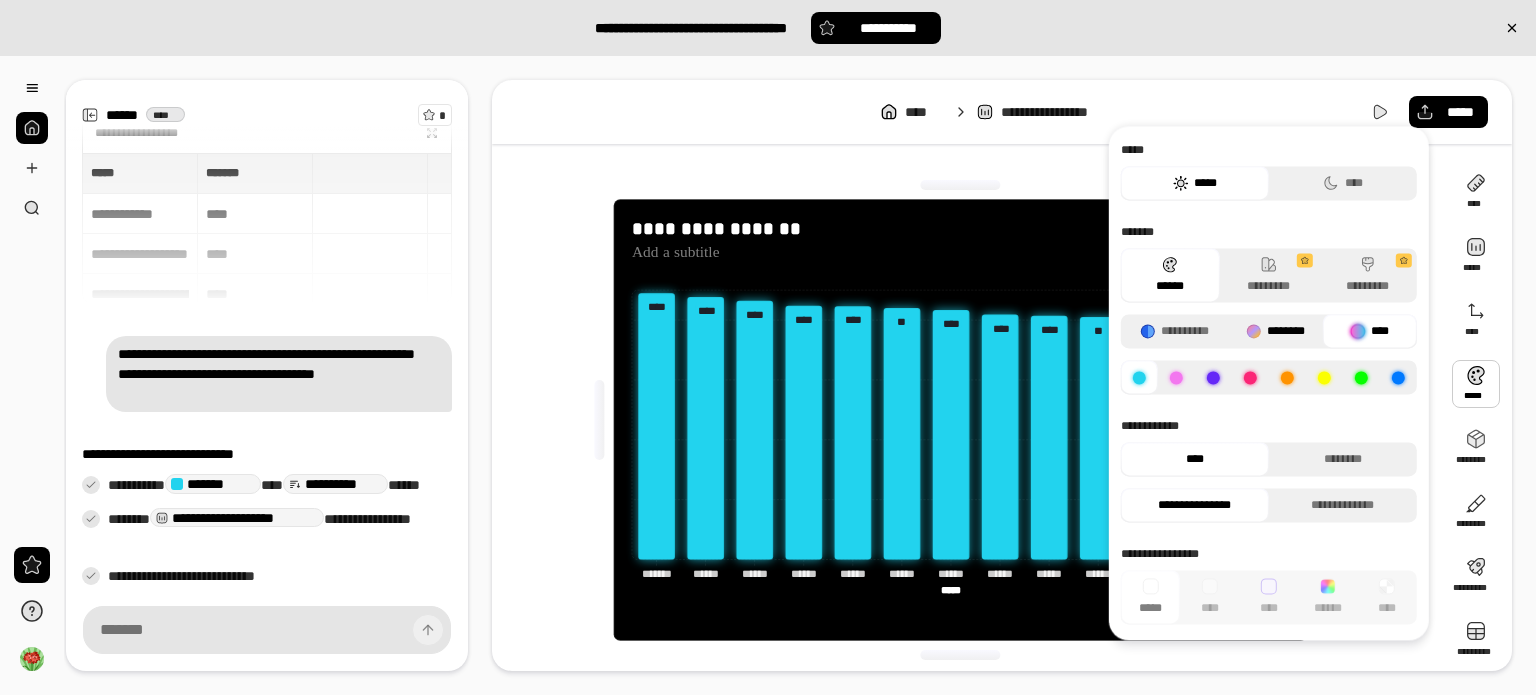 click on "********" at bounding box center (1275, 331) 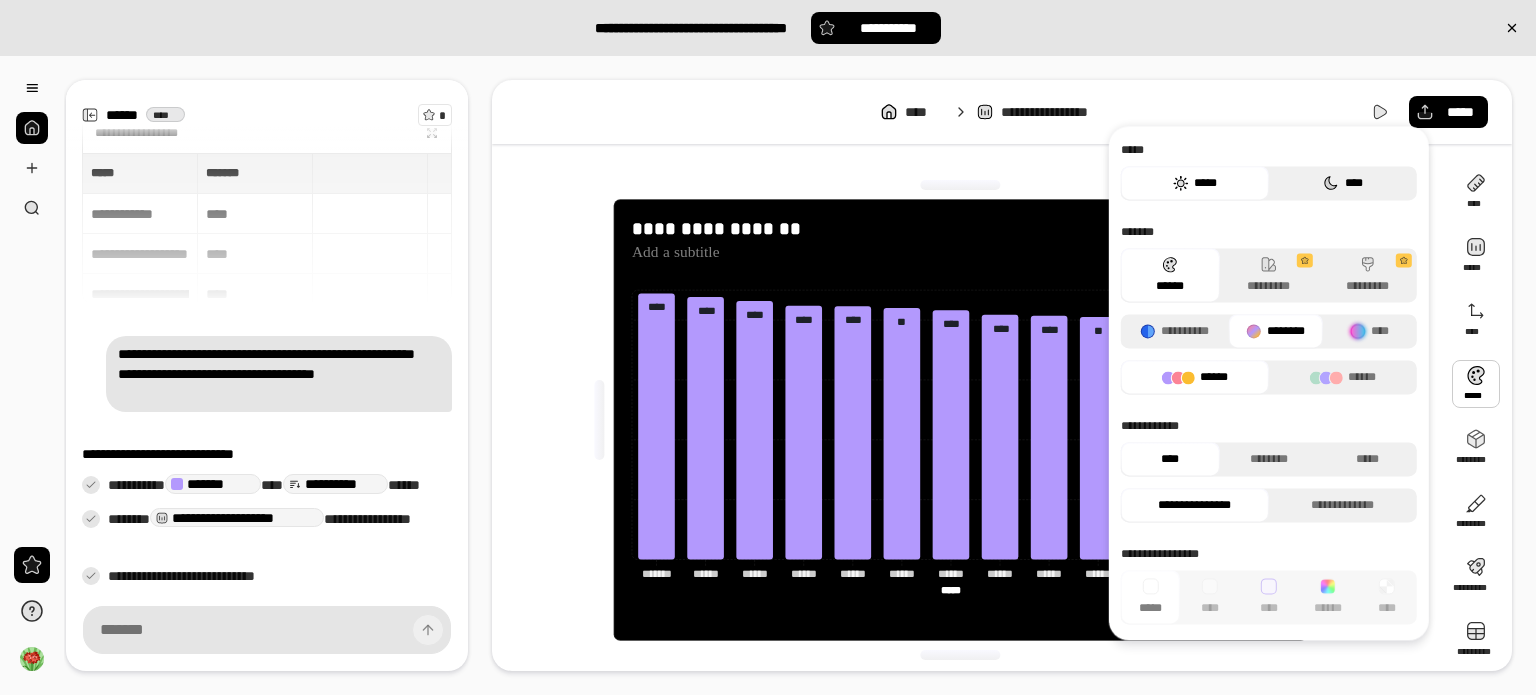 click on "****" at bounding box center [1343, 183] 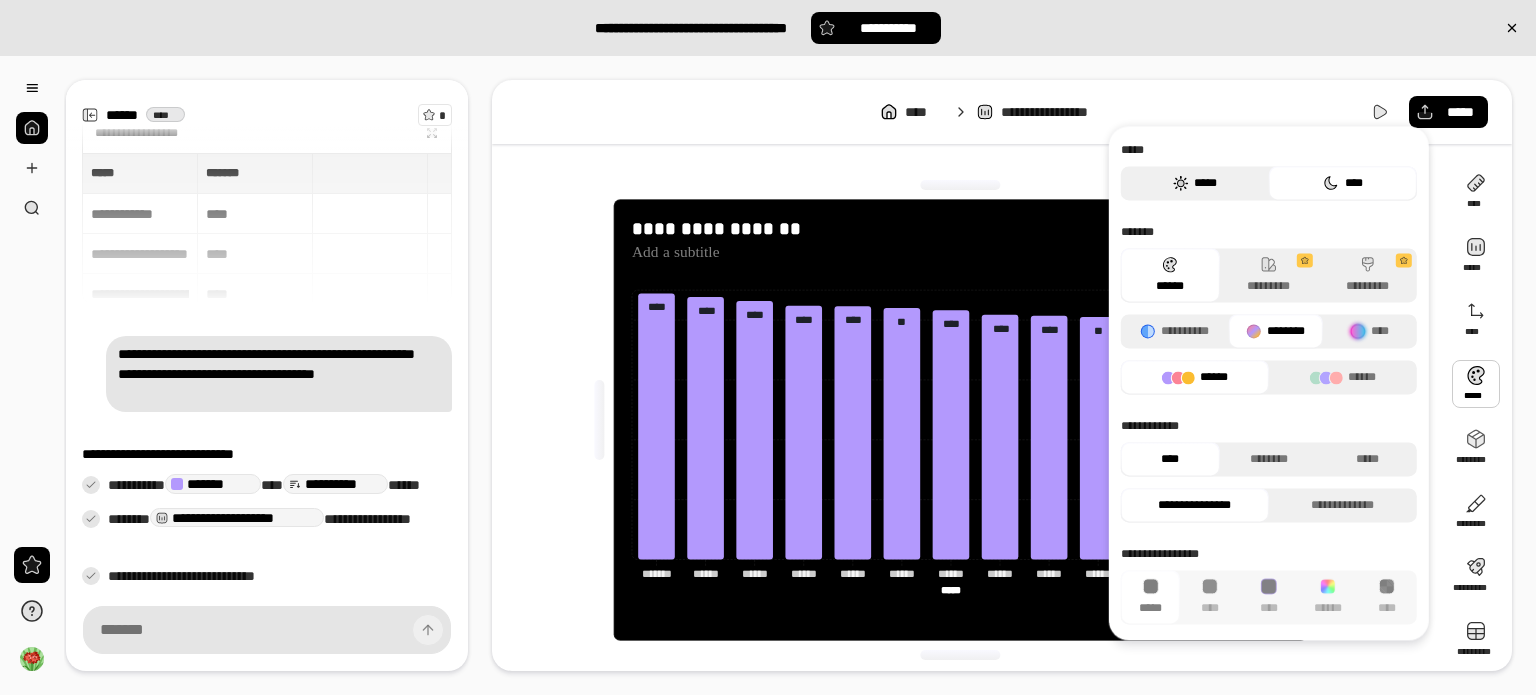 click on "*****" at bounding box center (1195, 183) 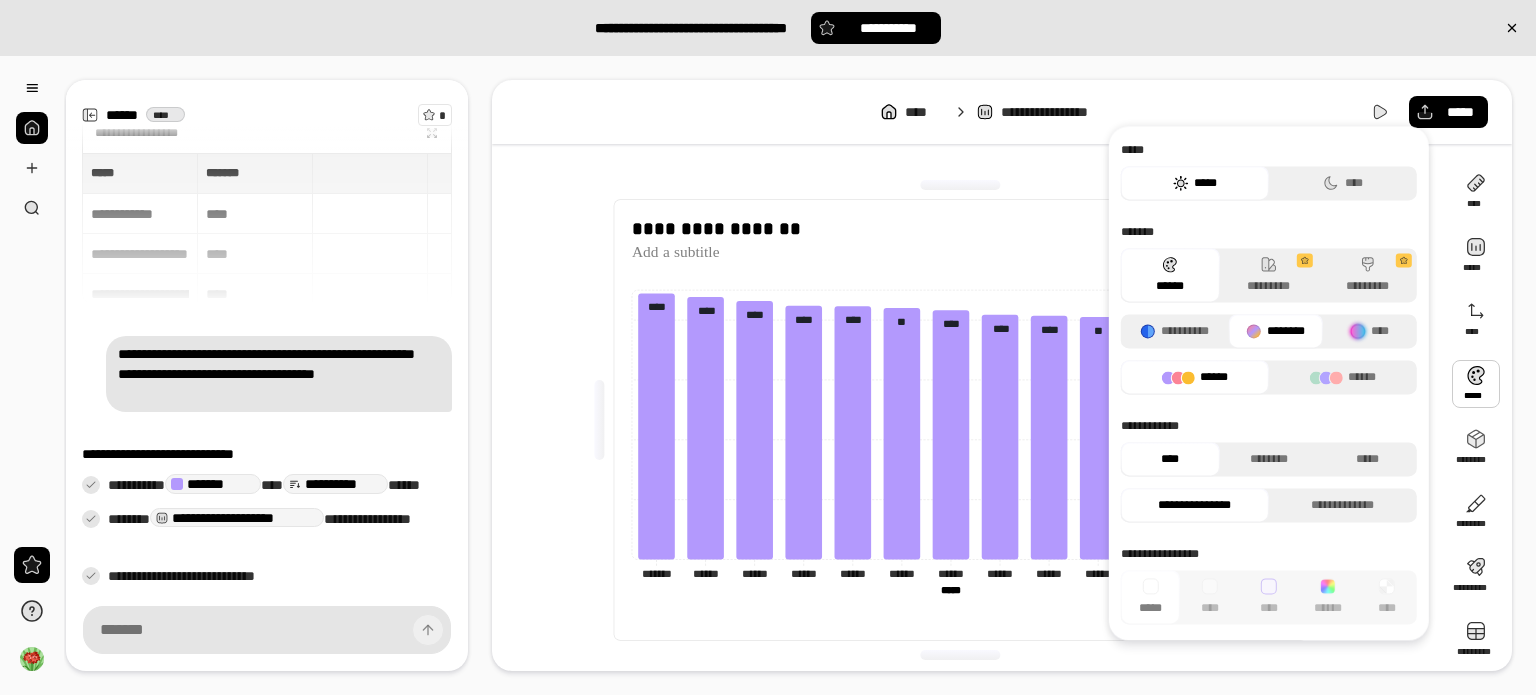click on "******" at bounding box center (1170, 275) 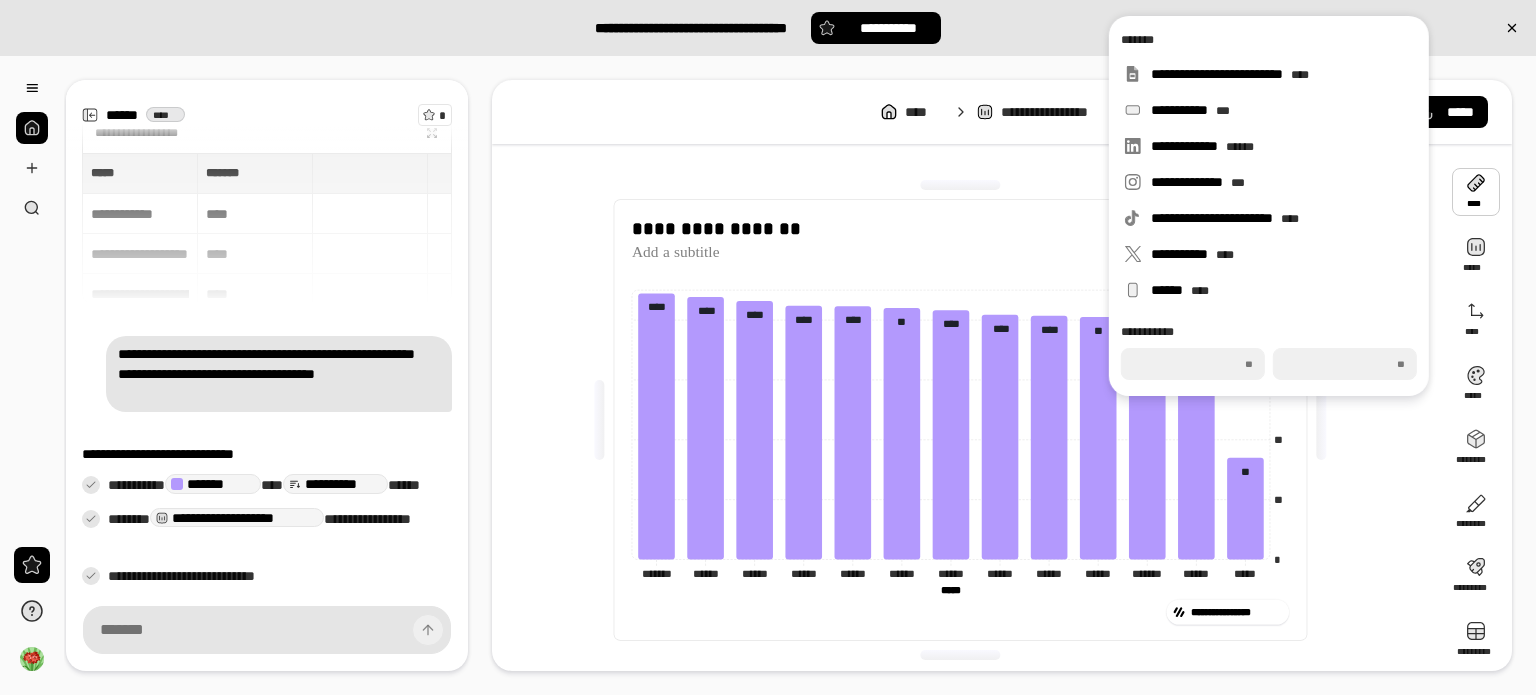 click at bounding box center [1476, 192] 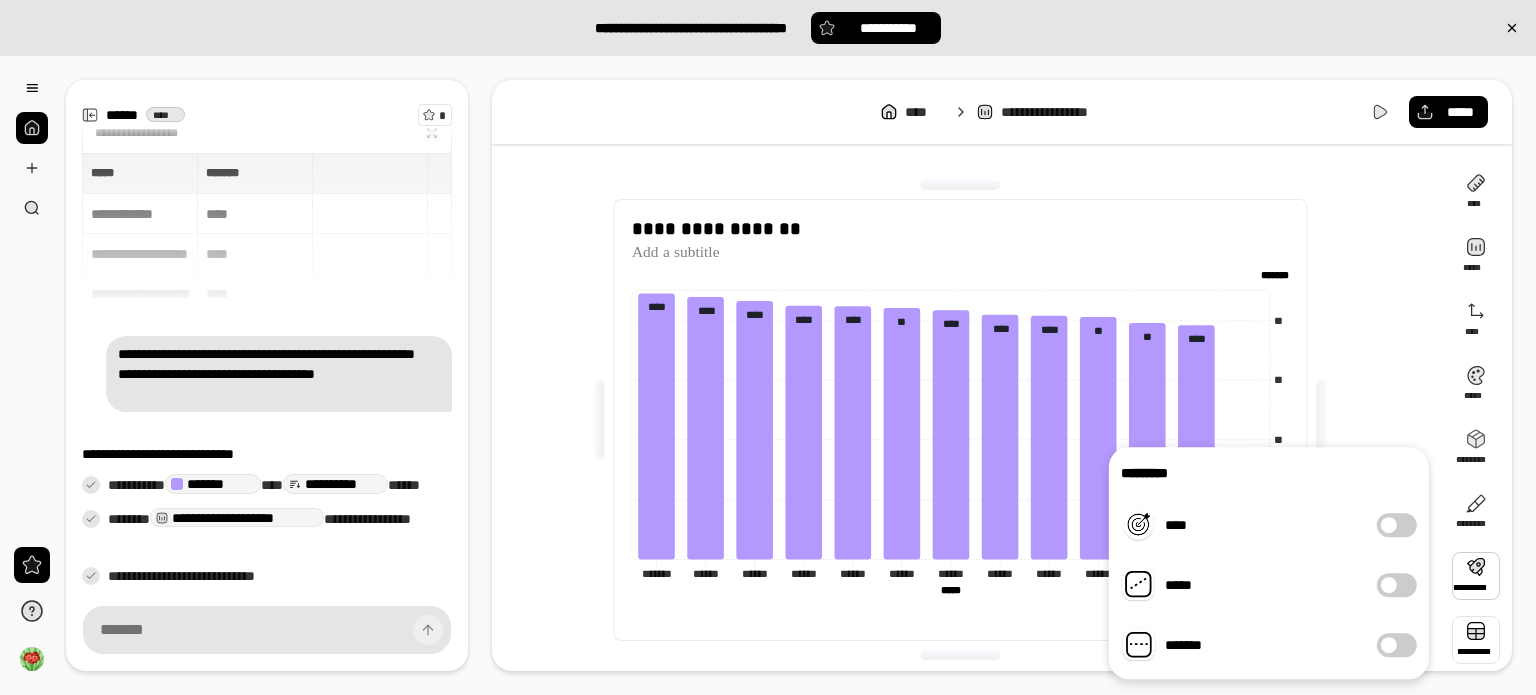 click at bounding box center (1476, 640) 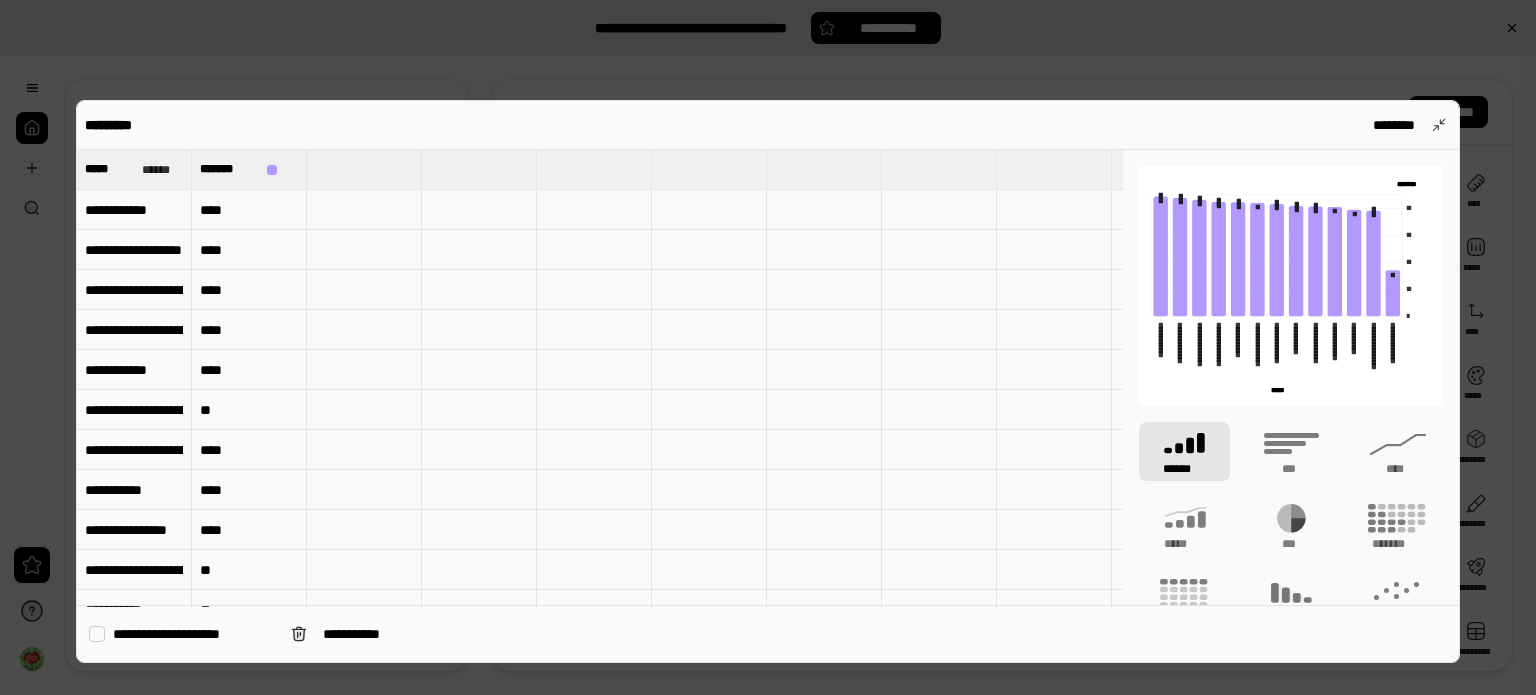click on "******" at bounding box center [1184, 451] 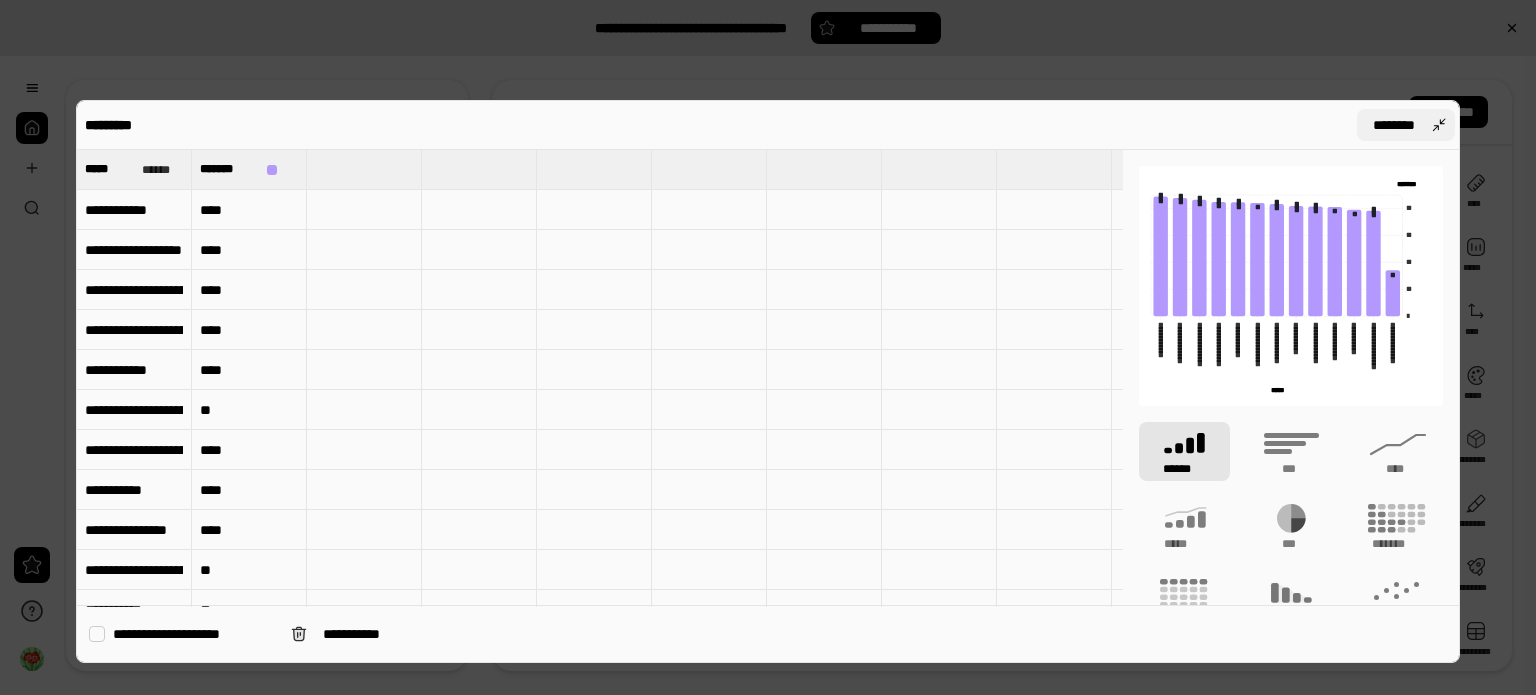 click on "********" at bounding box center [1406, 125] 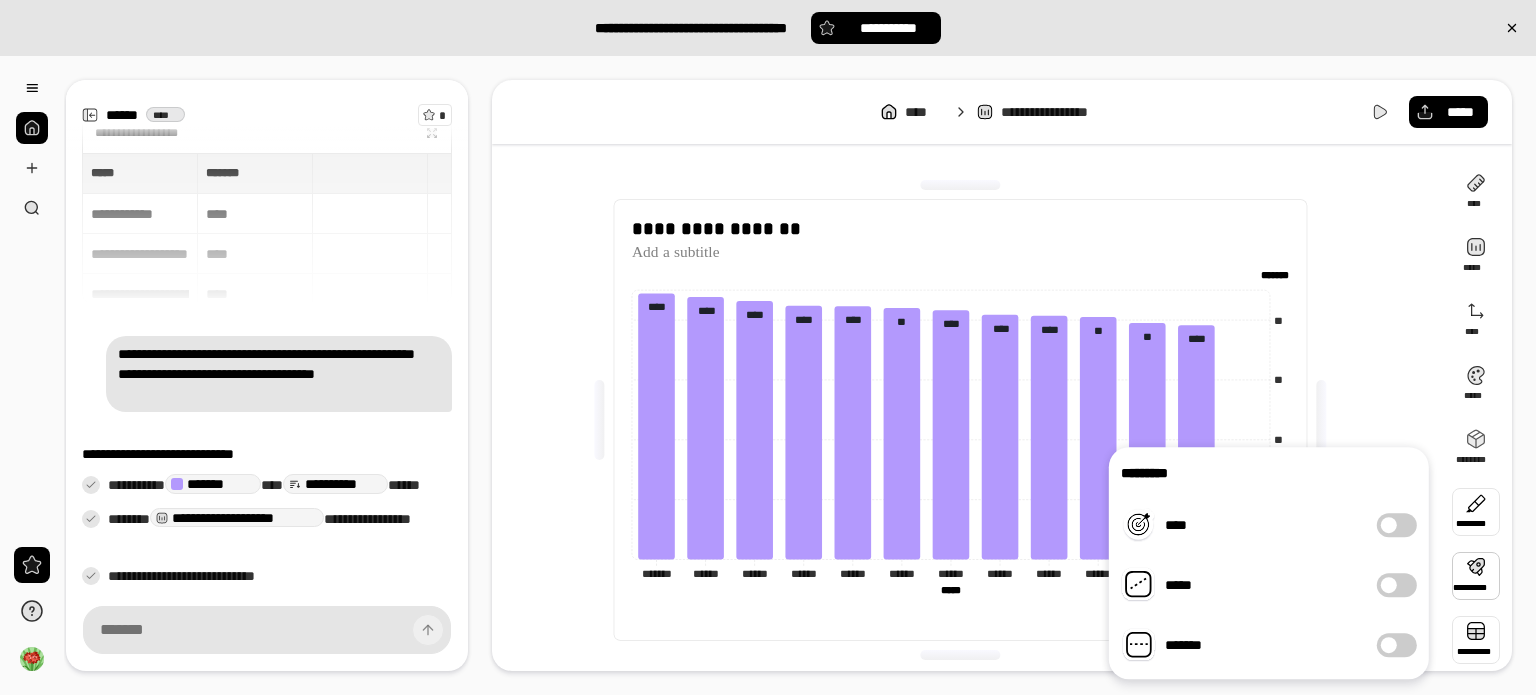 scroll, scrollTop: 8, scrollLeft: 0, axis: vertical 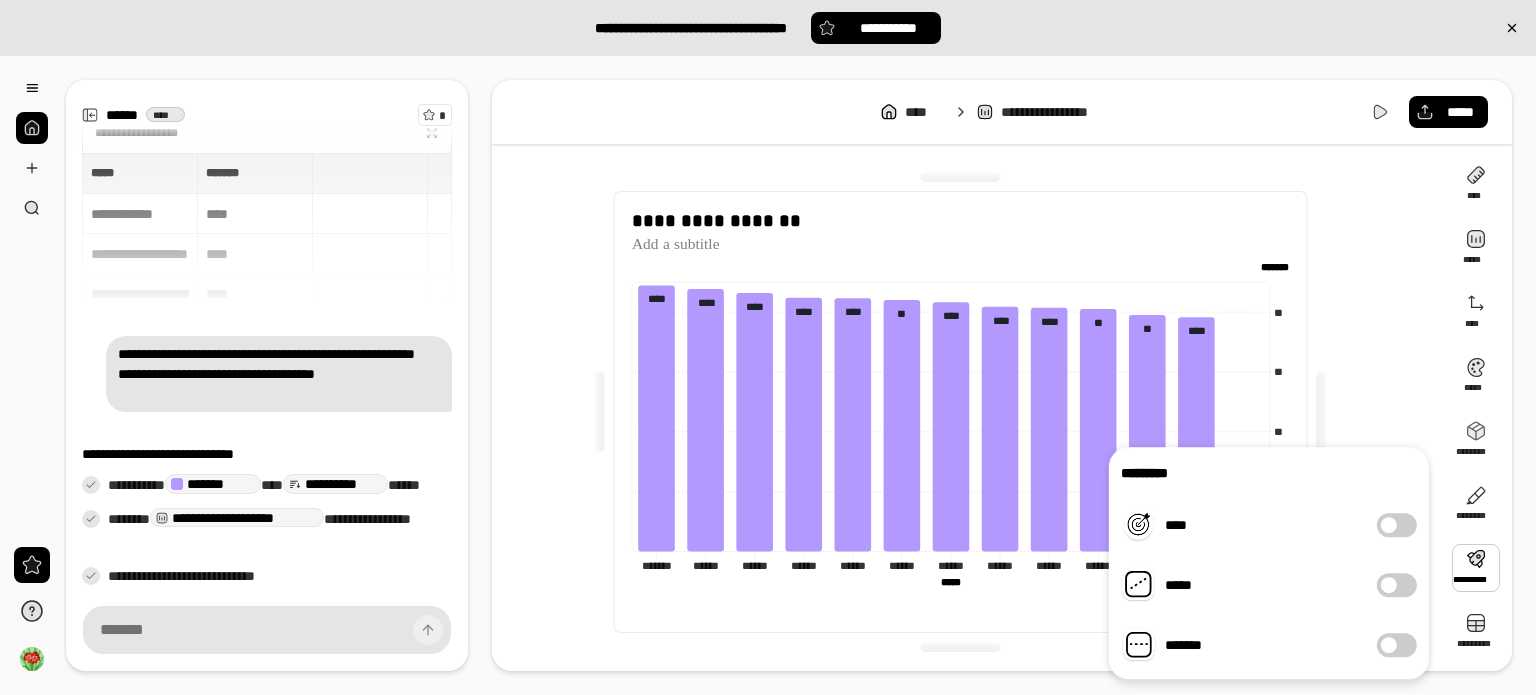 click on "**********" at bounding box center [968, 412] 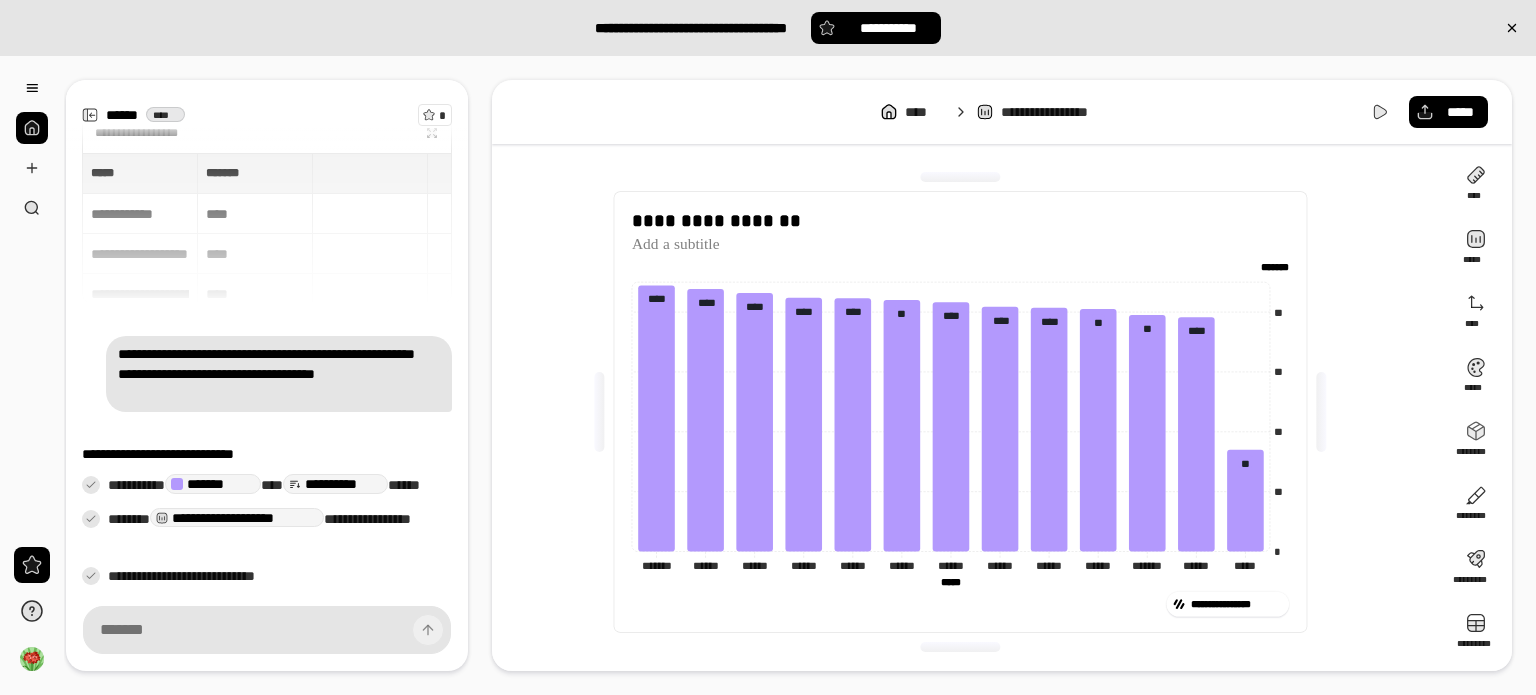 click on "**" 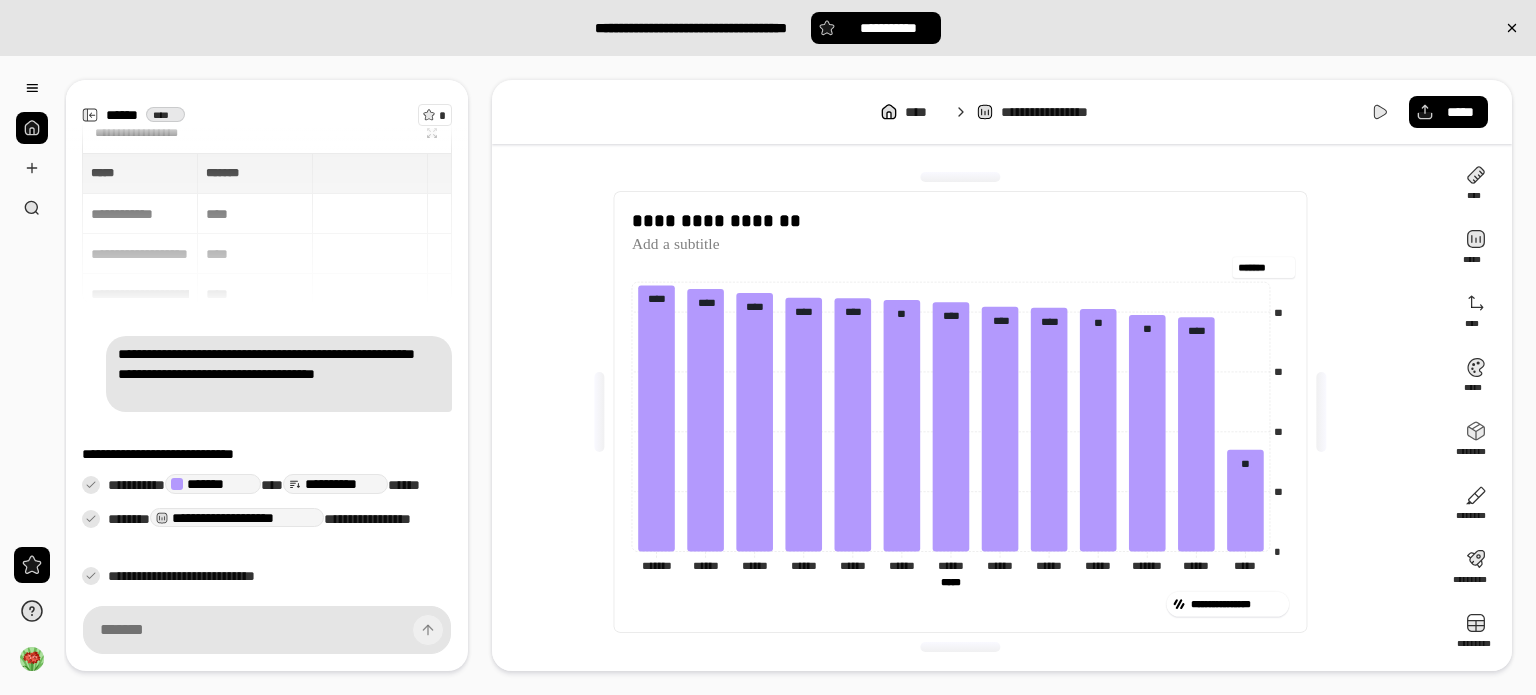 click on "*******" at bounding box center (1263, 267) 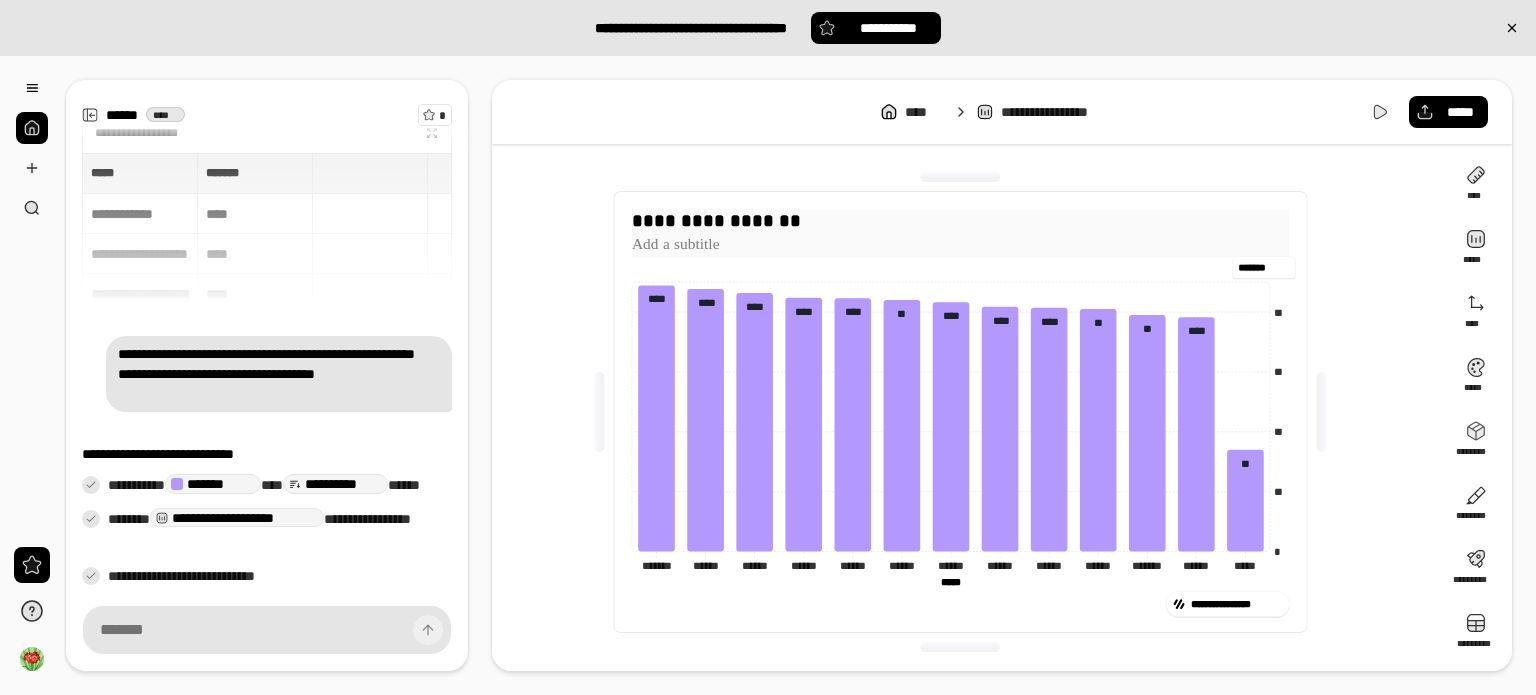 click on "**********" at bounding box center (960, 220) 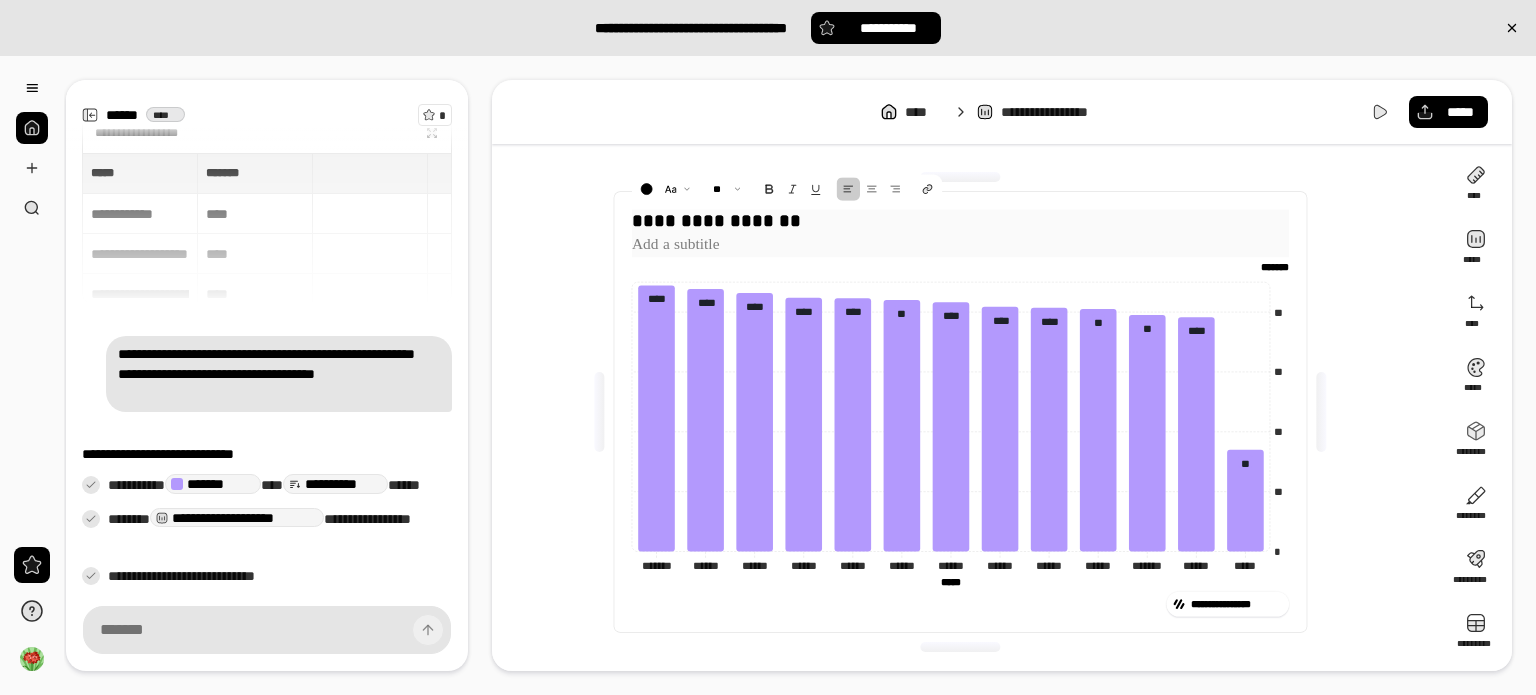 scroll, scrollTop: 0, scrollLeft: 0, axis: both 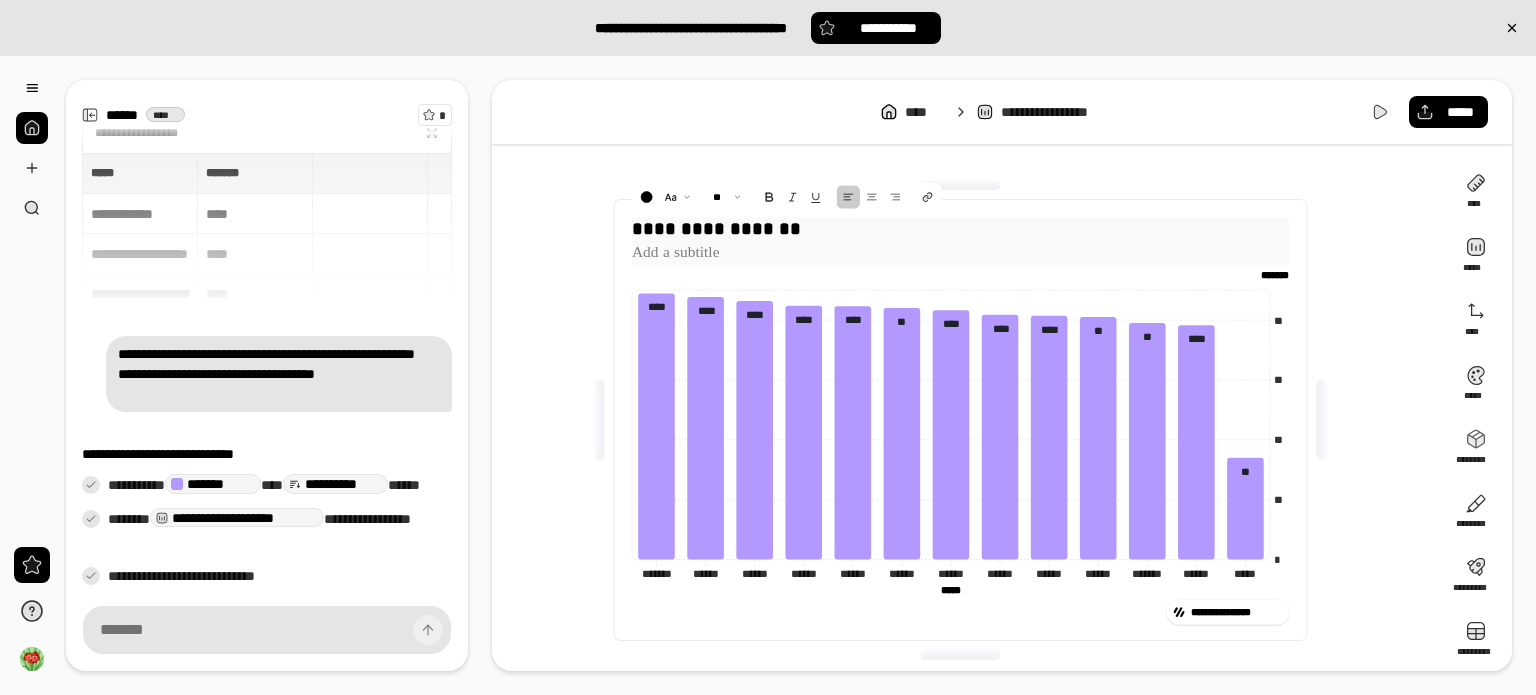 click on "**********" at bounding box center [960, 228] 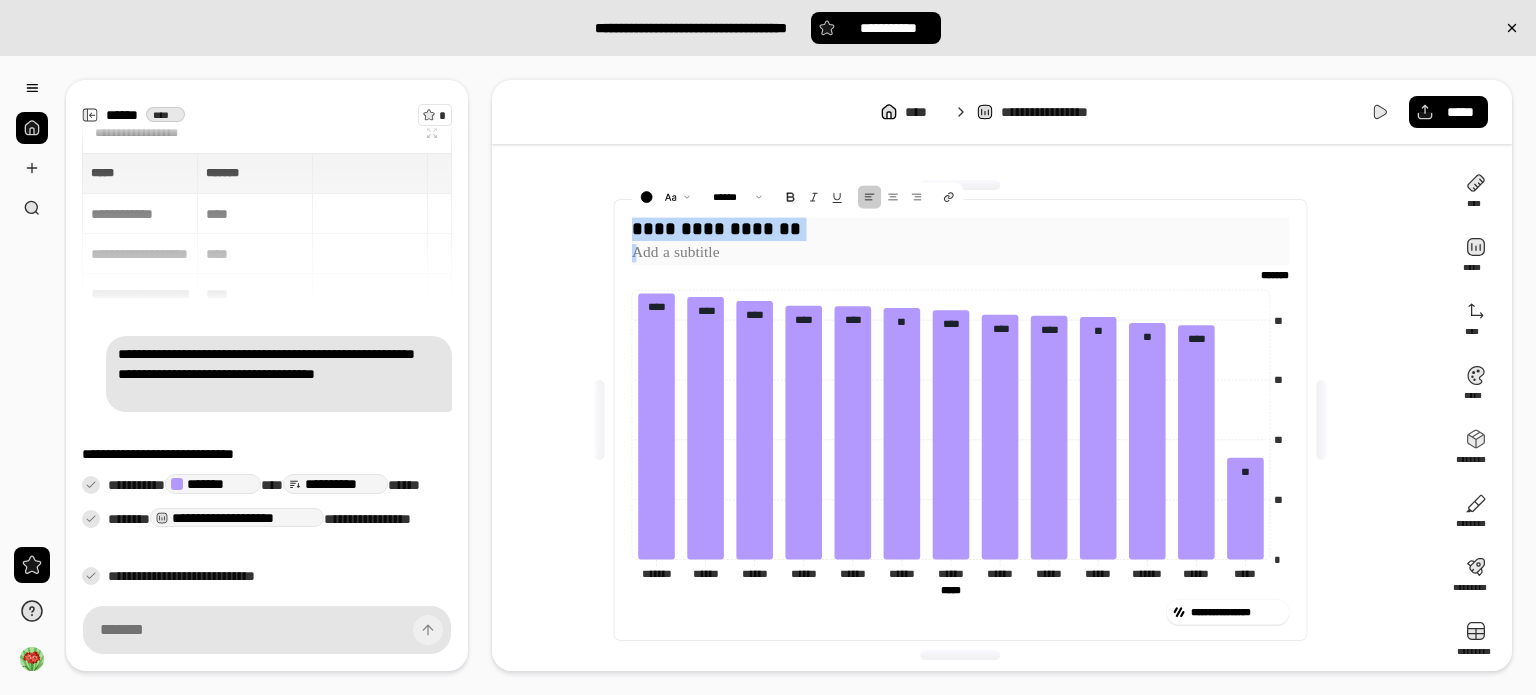 drag, startPoint x: 633, startPoint y: 223, endPoint x: 854, endPoint y: 245, distance: 222.09232 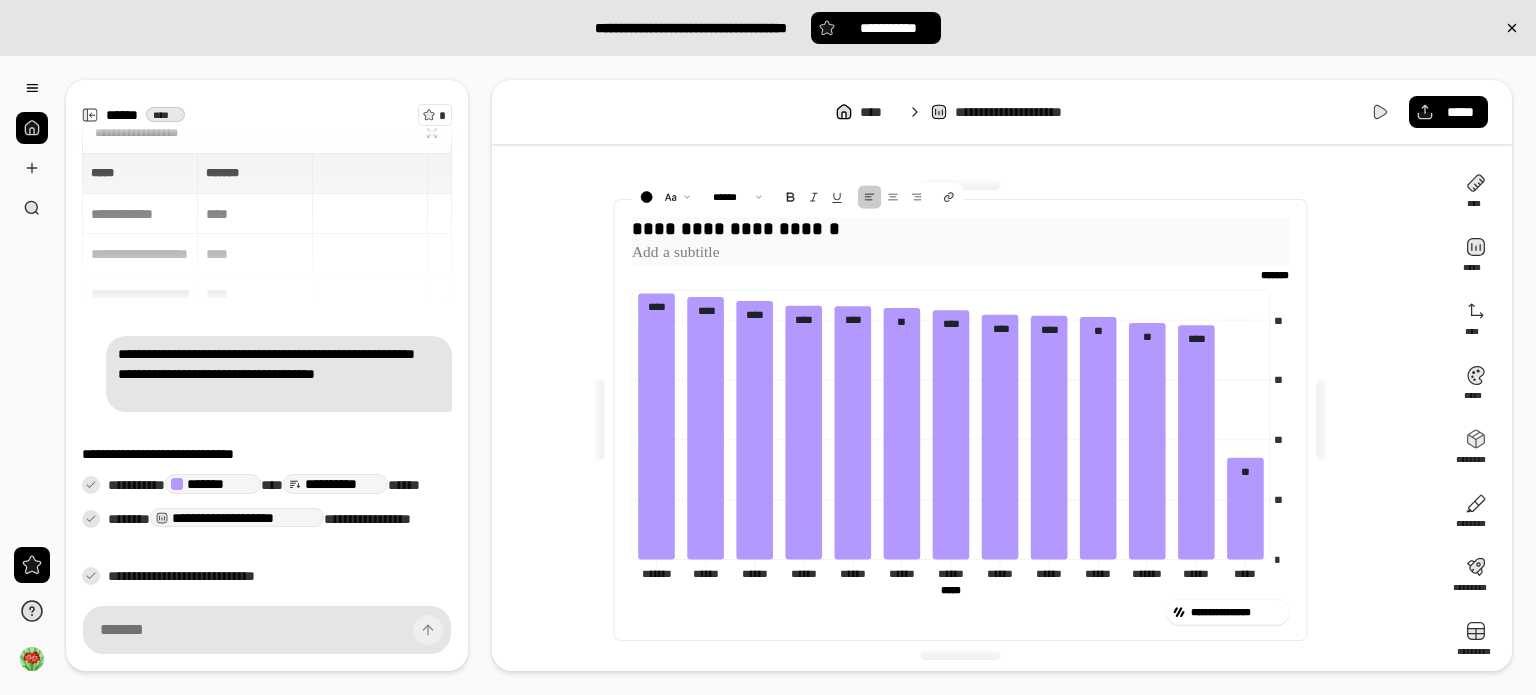 drag, startPoint x: 769, startPoint y: 251, endPoint x: 596, endPoint y: 251, distance: 173 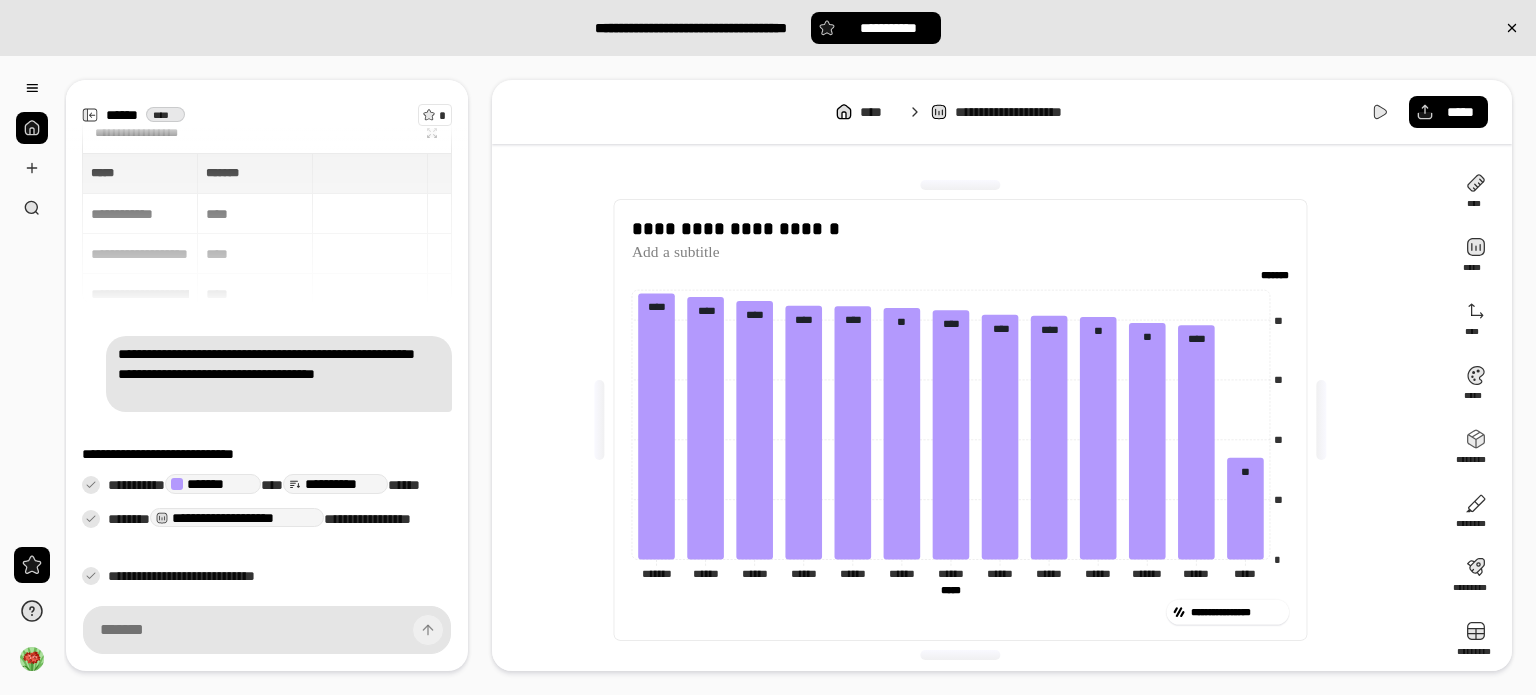 click on "**********" at bounding box center (968, 420) 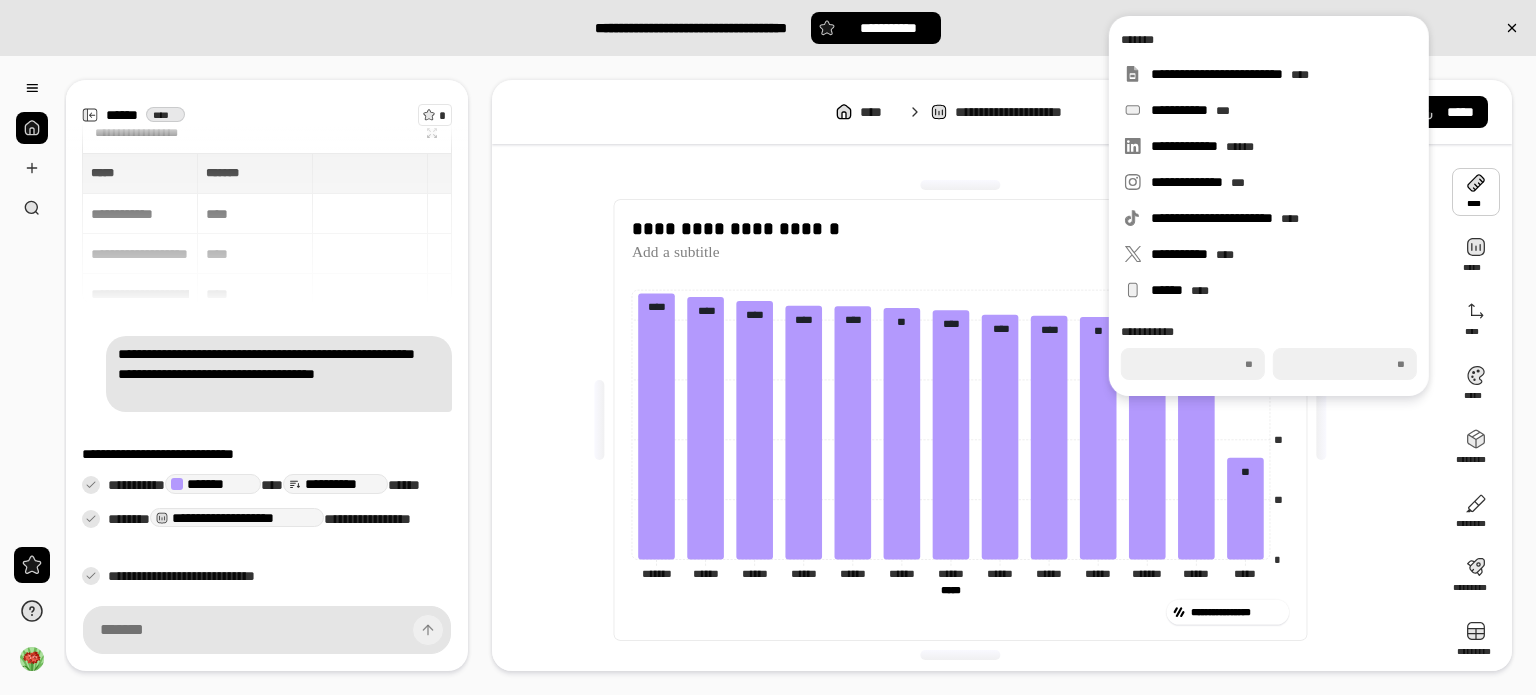 click at bounding box center [1476, 192] 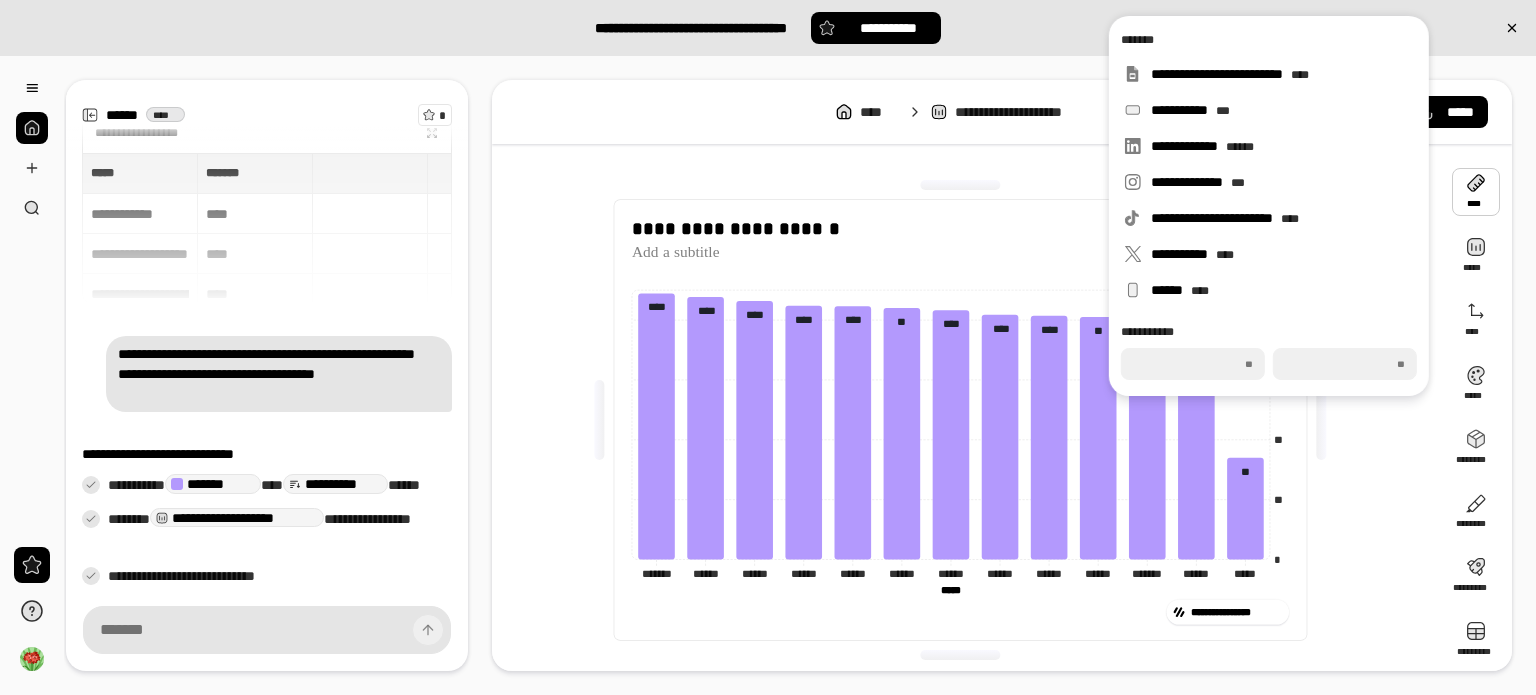 click on "**********" at bounding box center [968, 420] 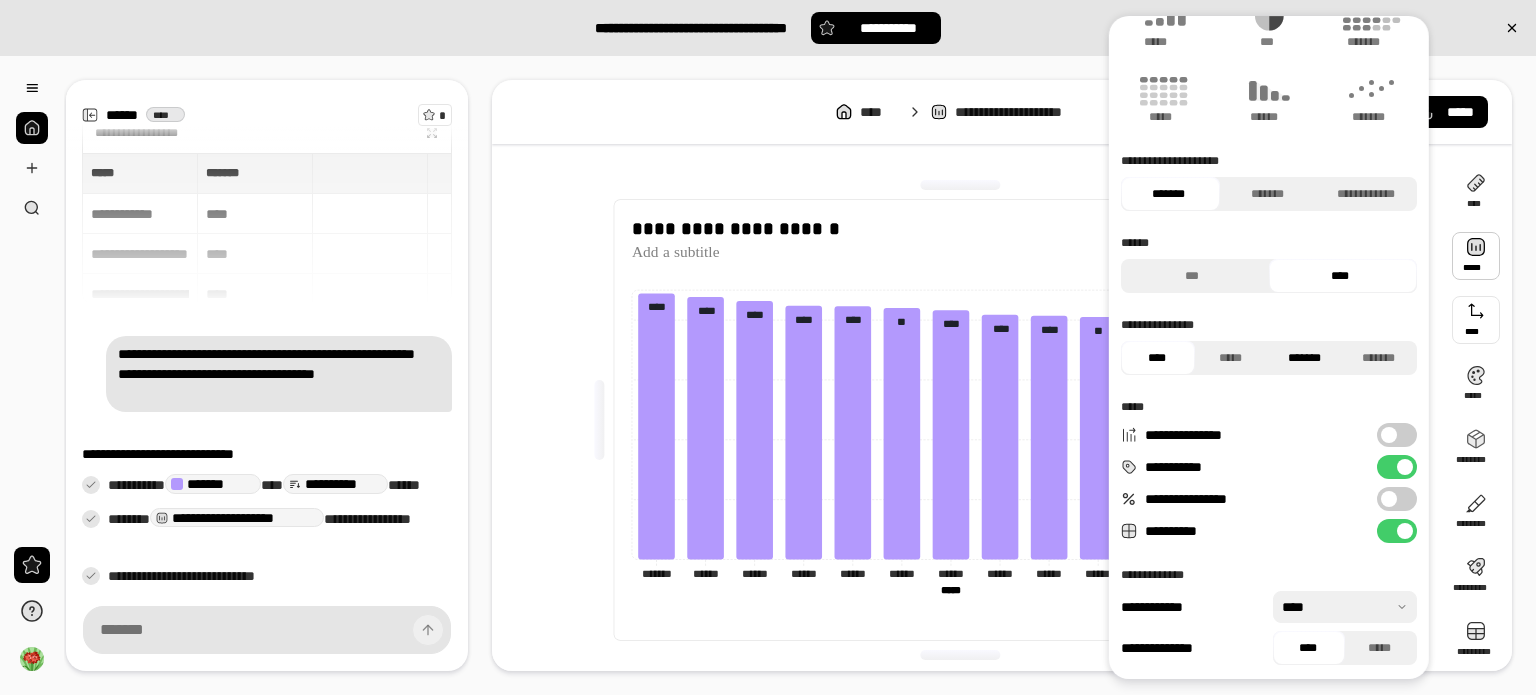 scroll, scrollTop: 113, scrollLeft: 0, axis: vertical 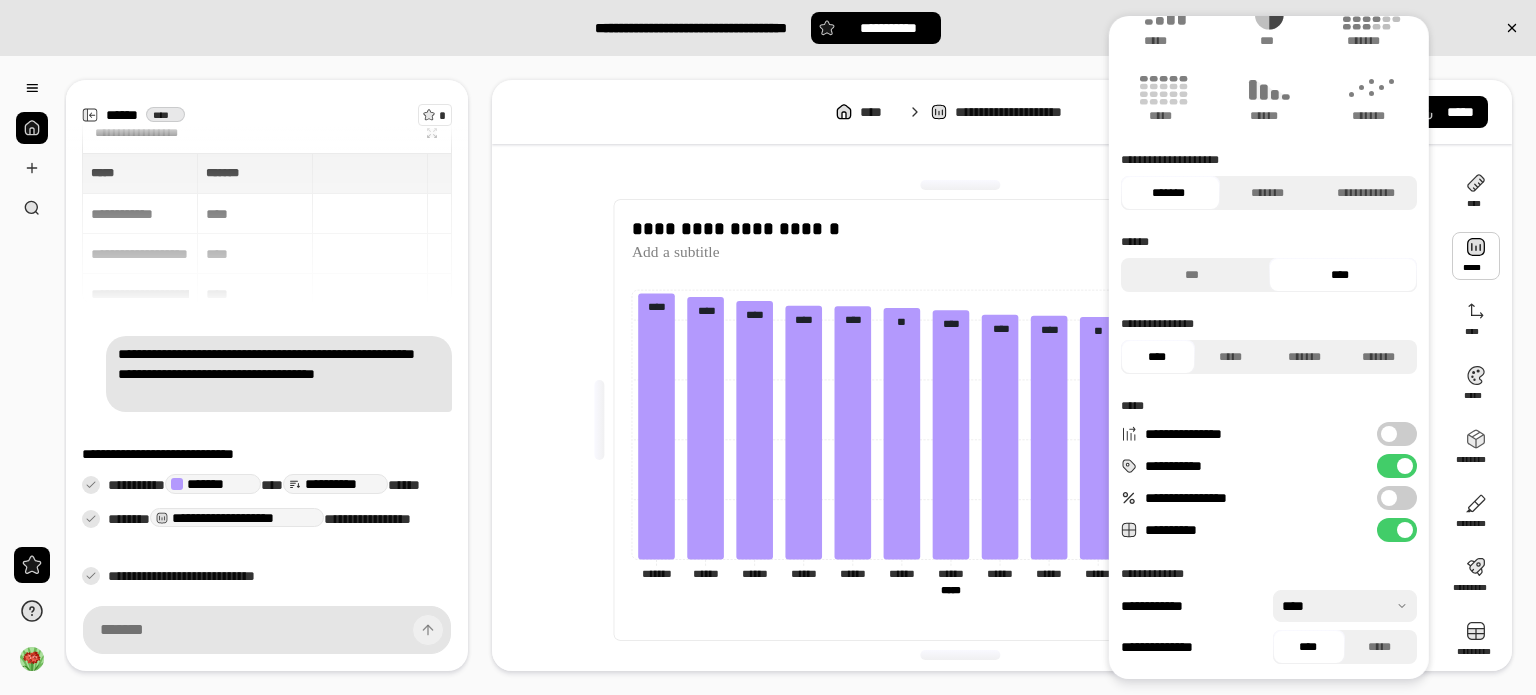 click at bounding box center [1345, 606] 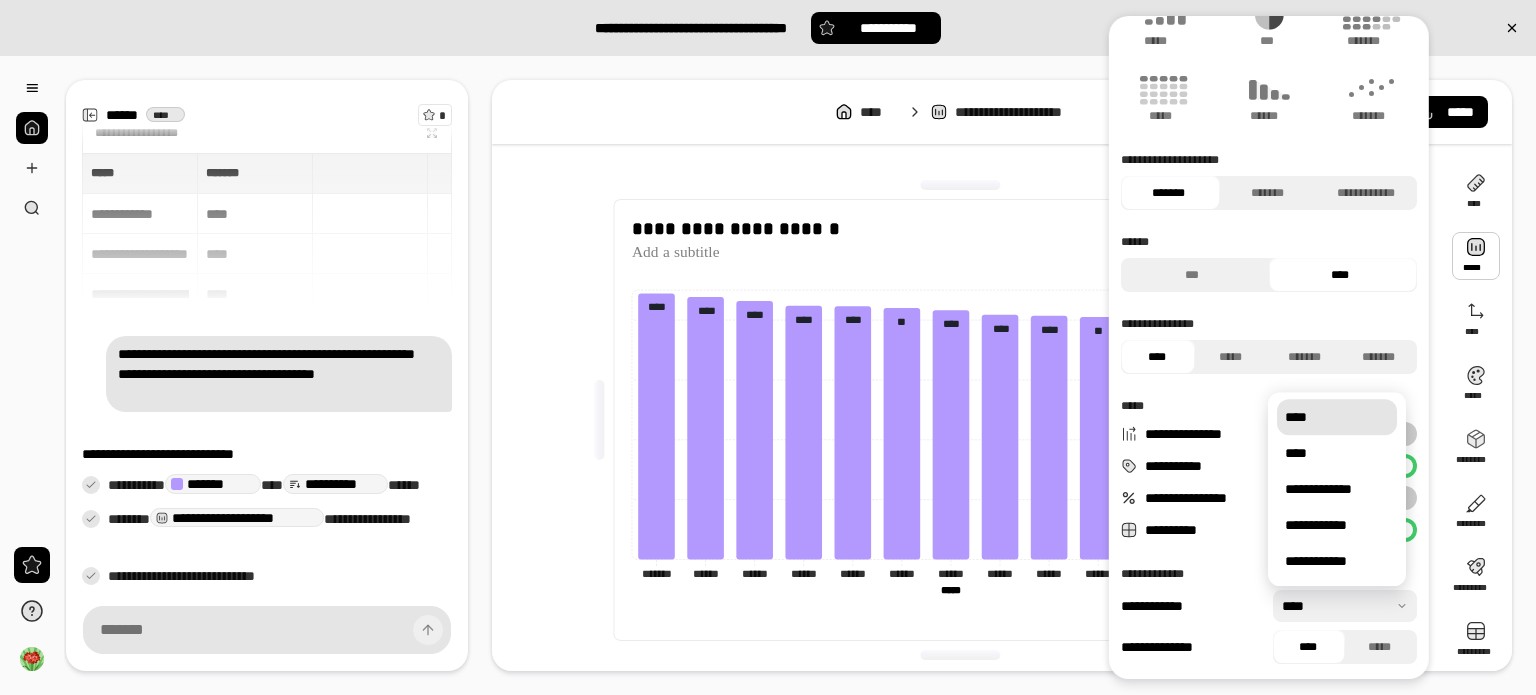 click at bounding box center [1345, 606] 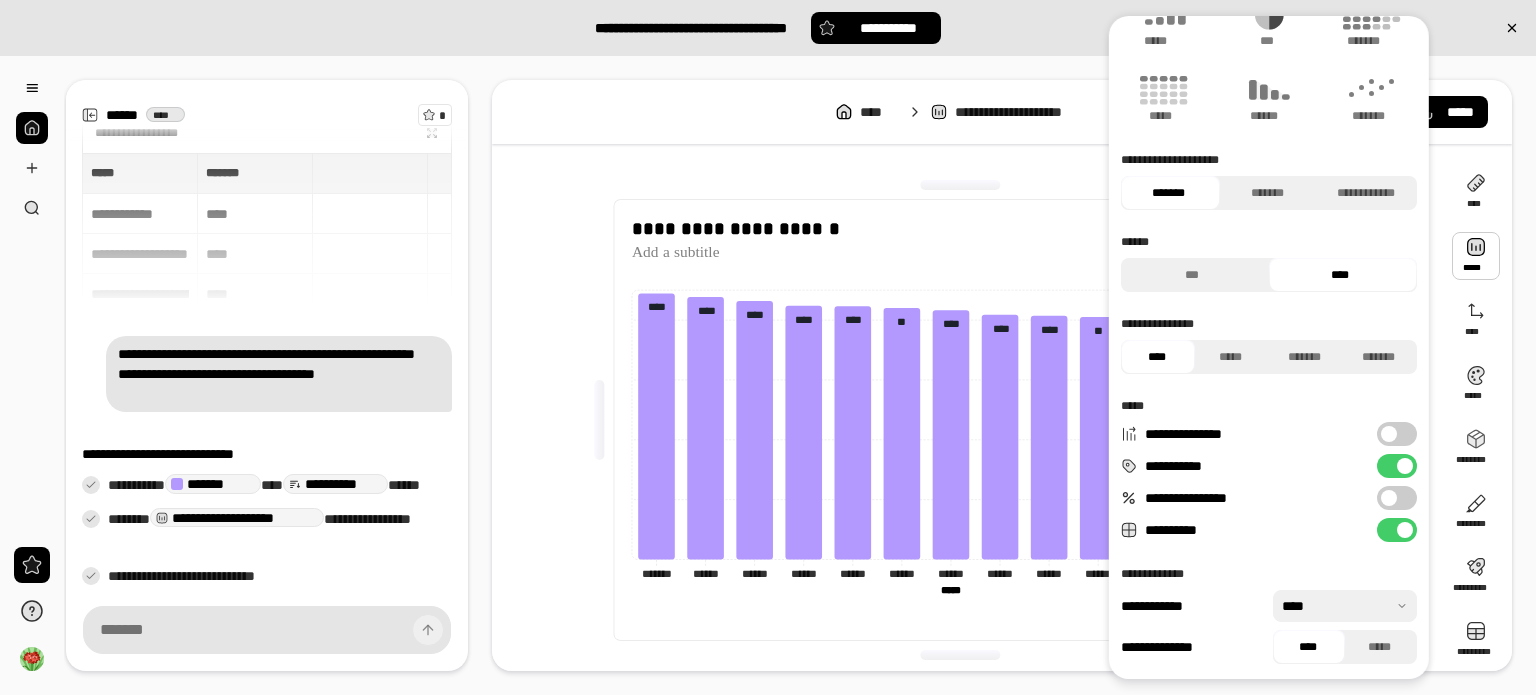 click at bounding box center (960, 185) 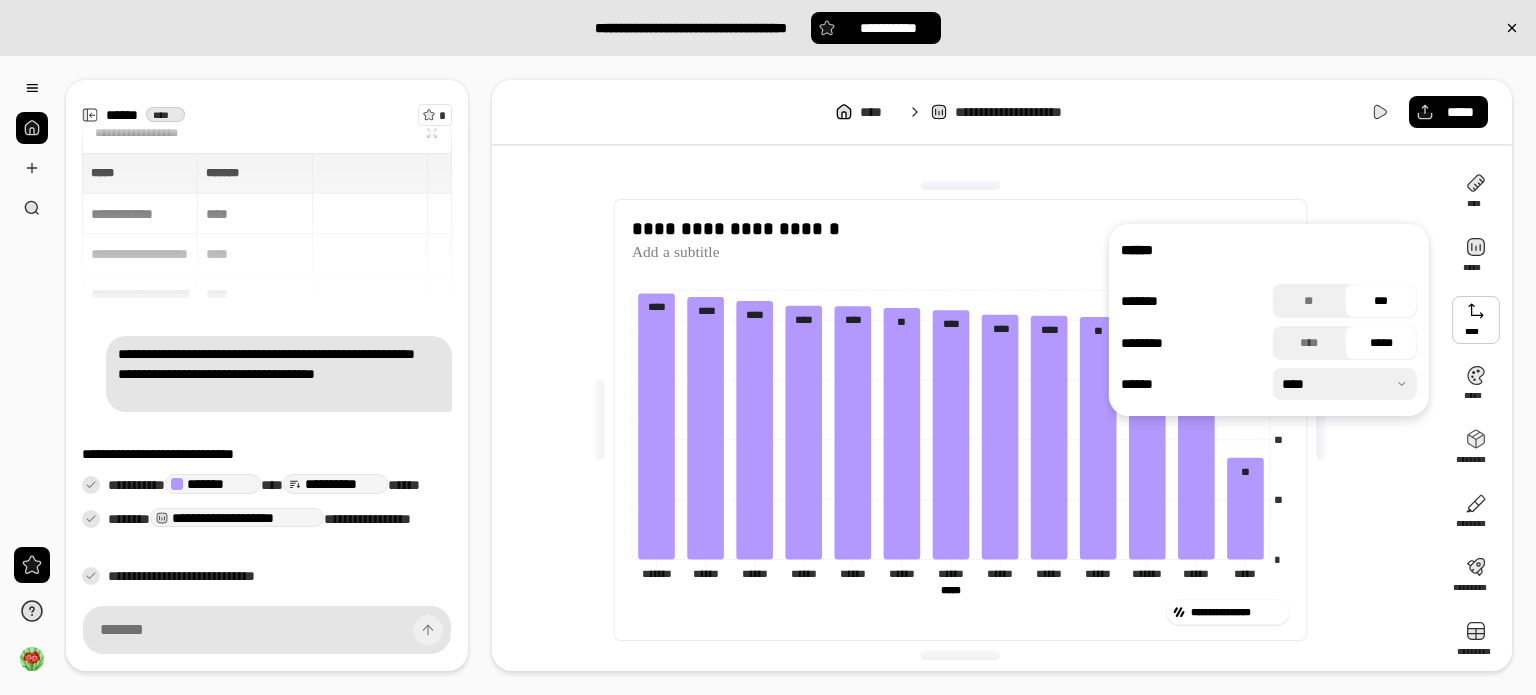 click at bounding box center (1476, 320) 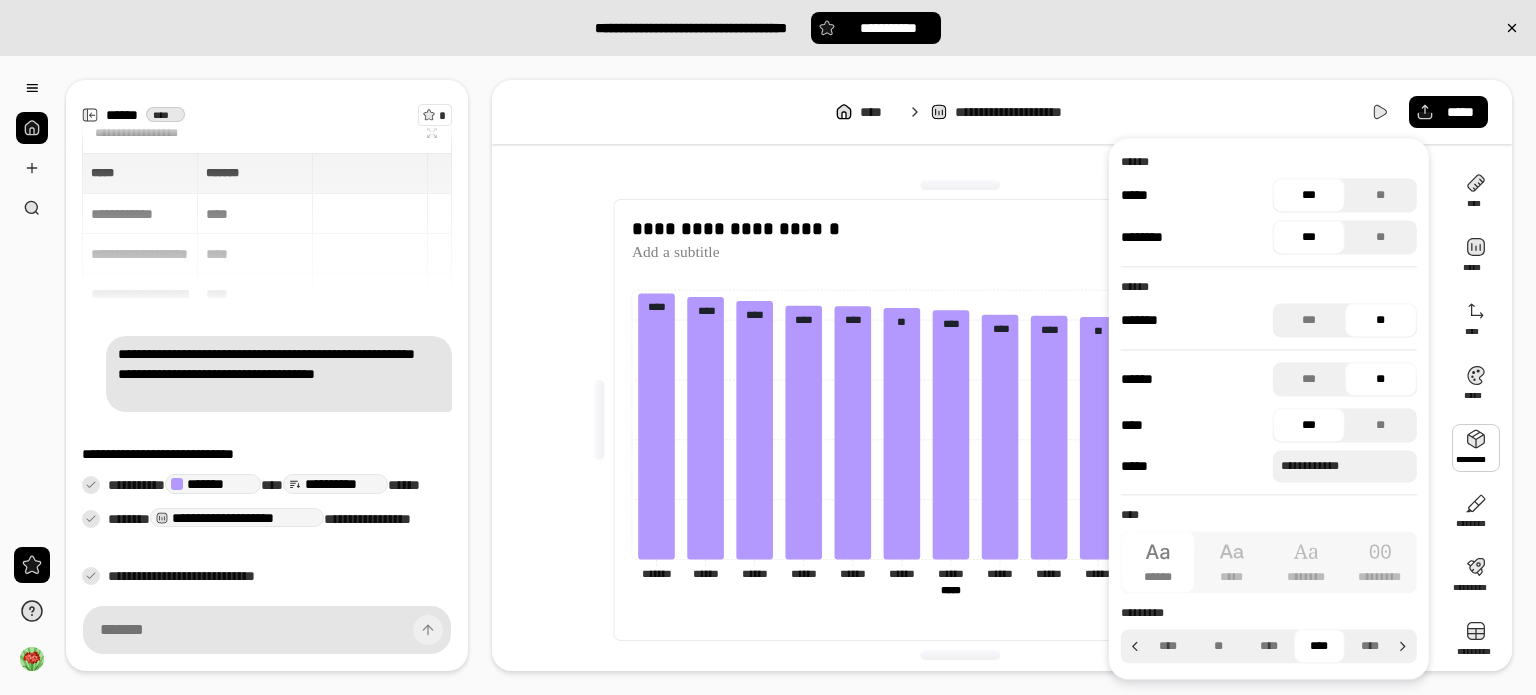 click at bounding box center [1476, 448] 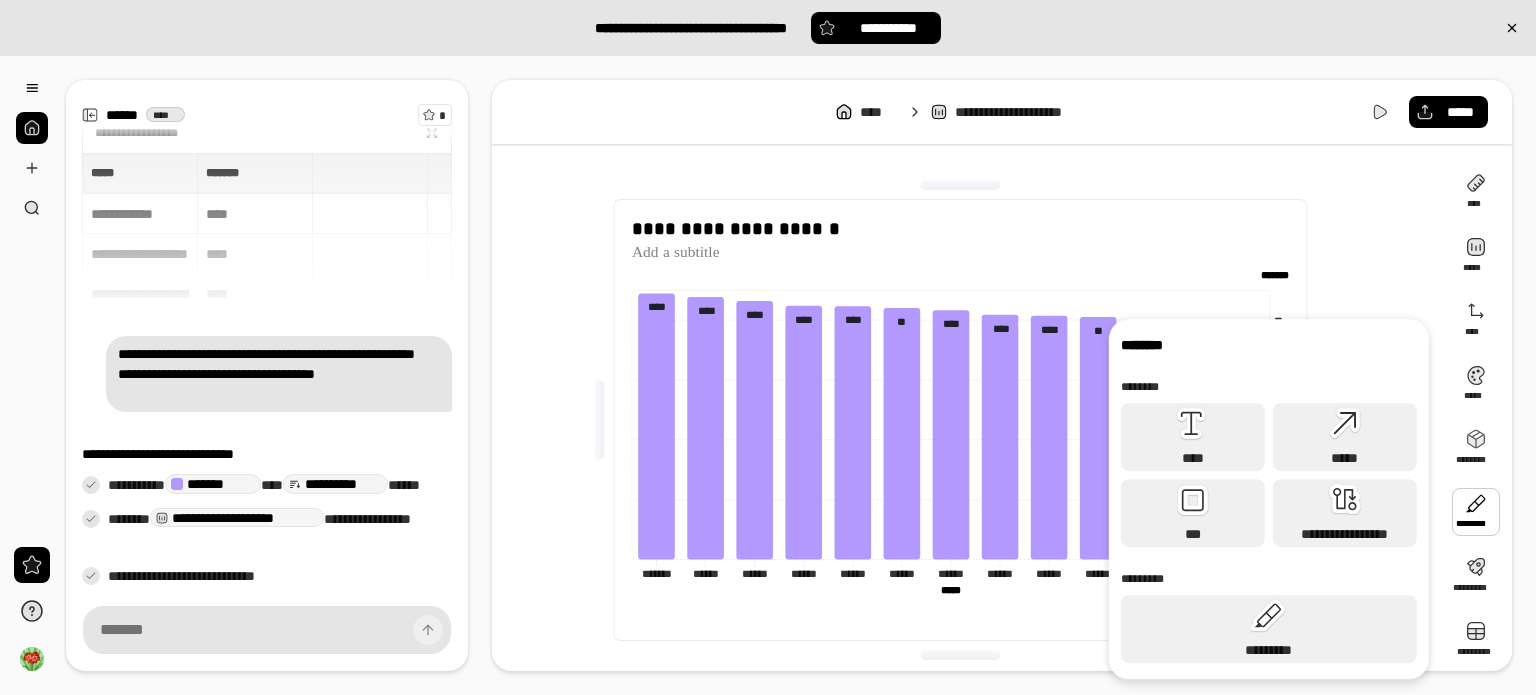 click at bounding box center (1476, 512) 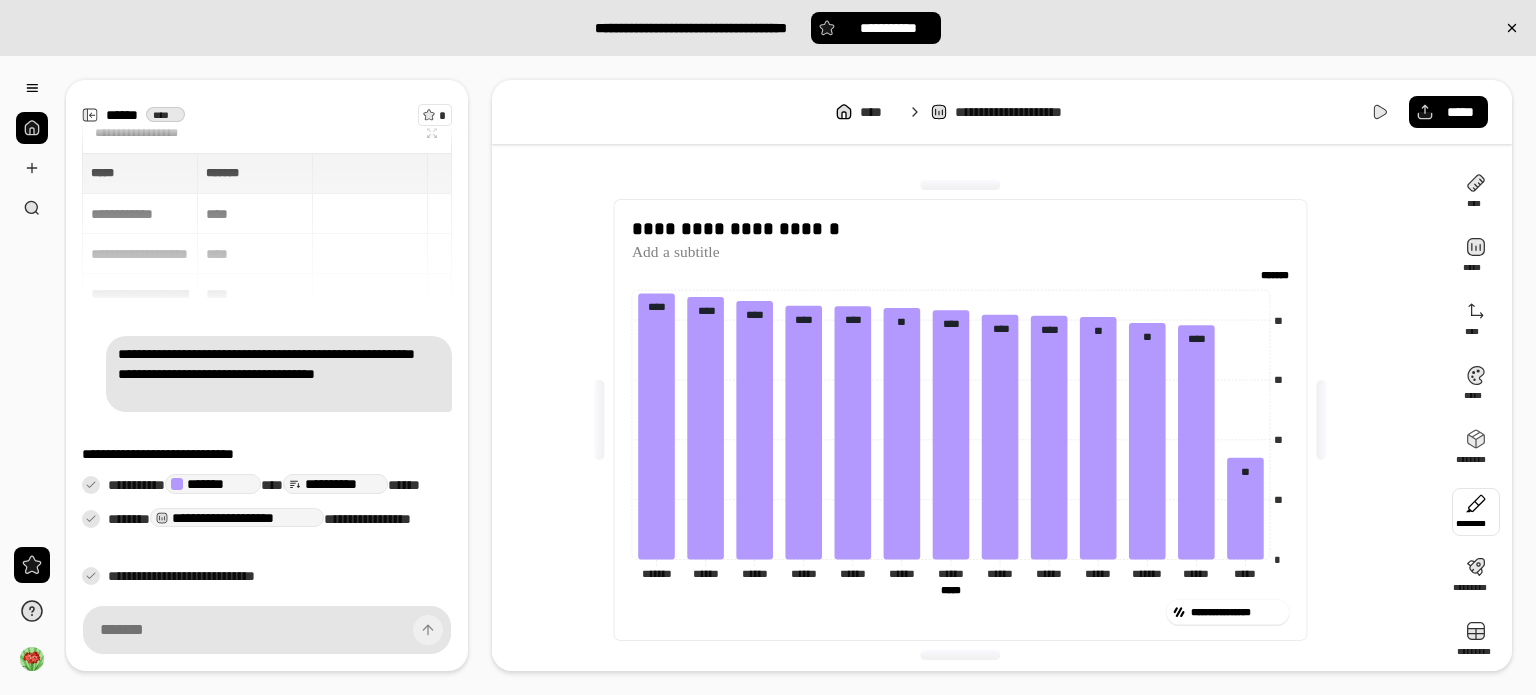 click at bounding box center (1476, 512) 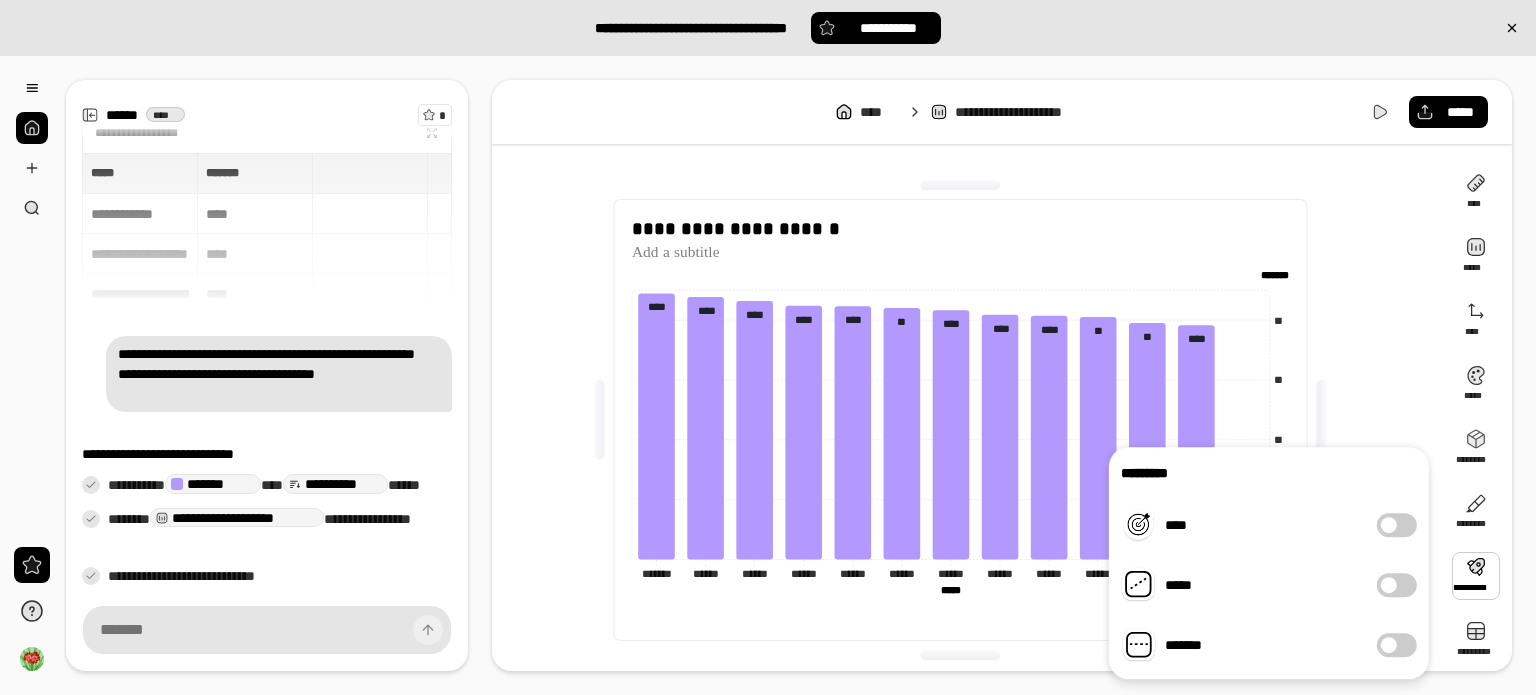 click at bounding box center (1476, 576) 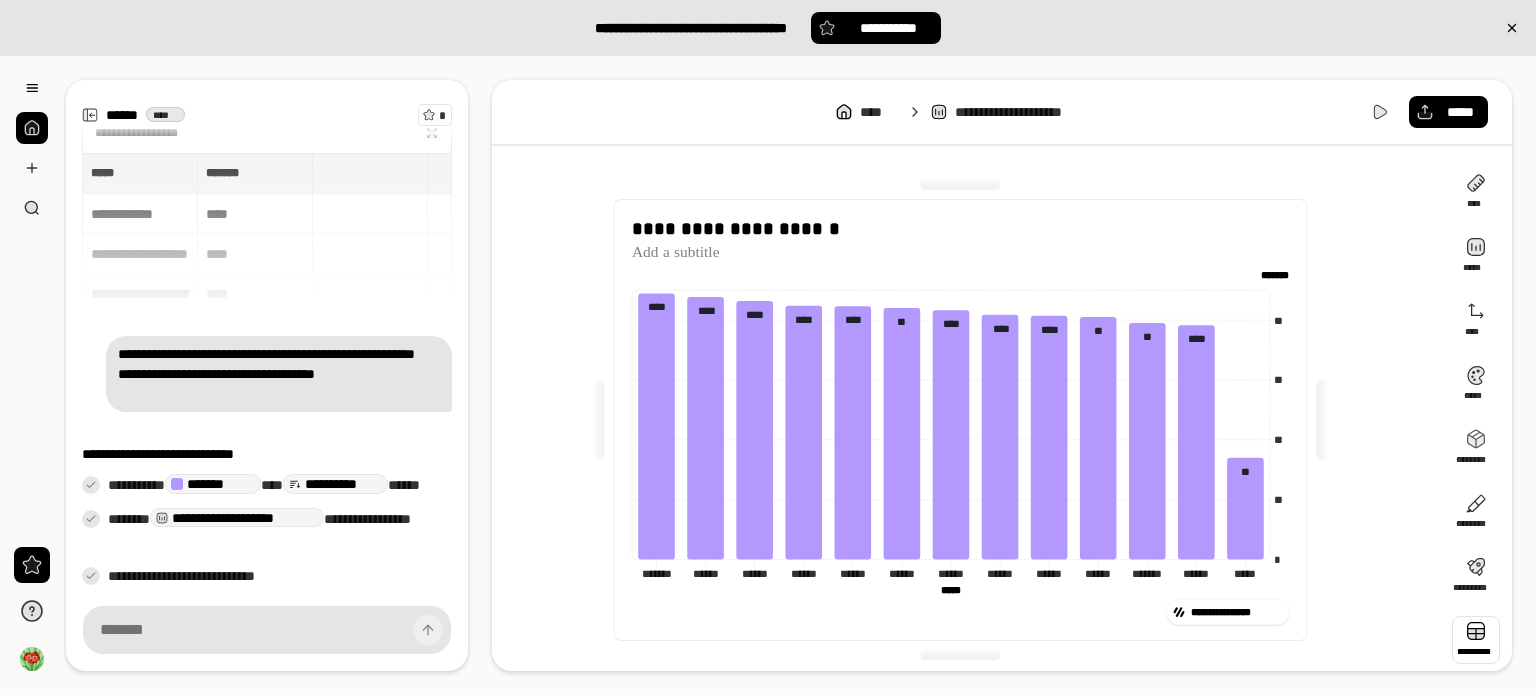 click at bounding box center [1476, 640] 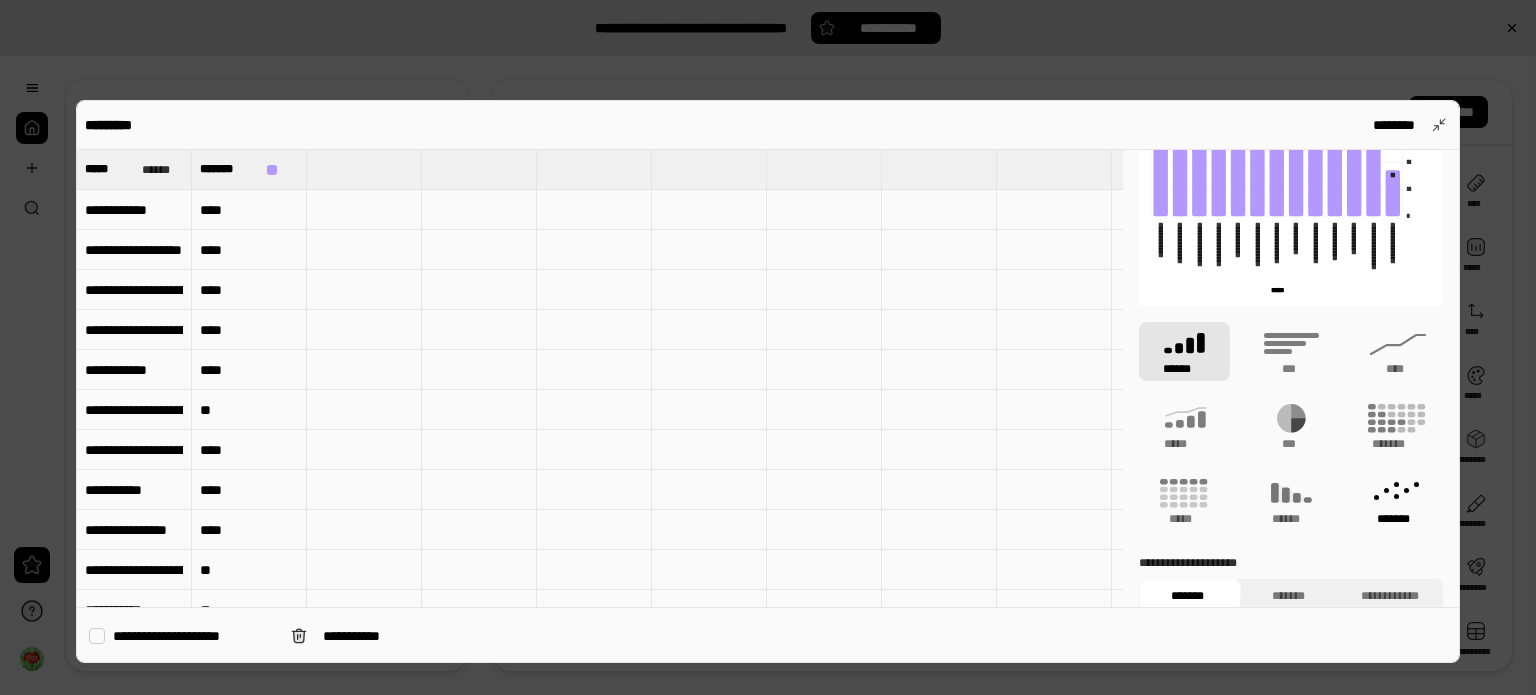 scroll, scrollTop: 183, scrollLeft: 0, axis: vertical 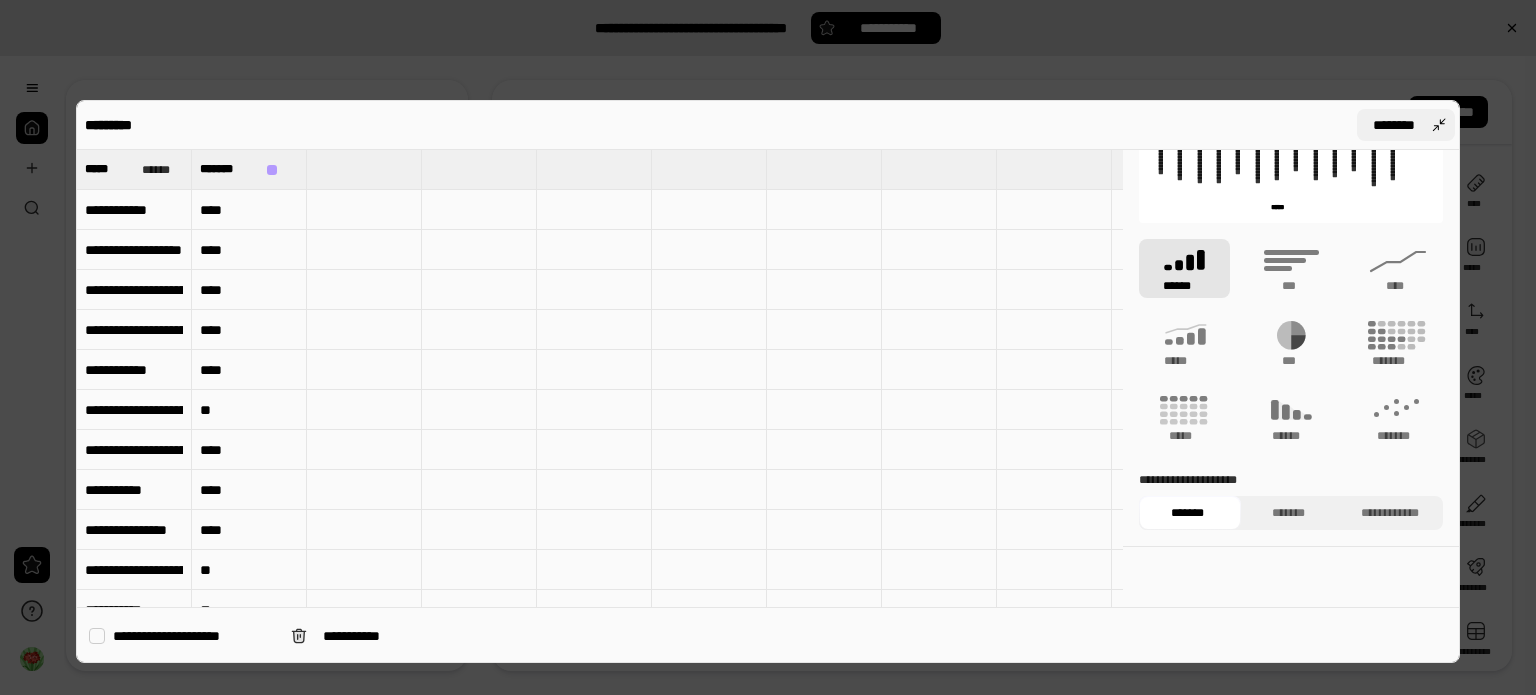 click on "********" at bounding box center [1406, 125] 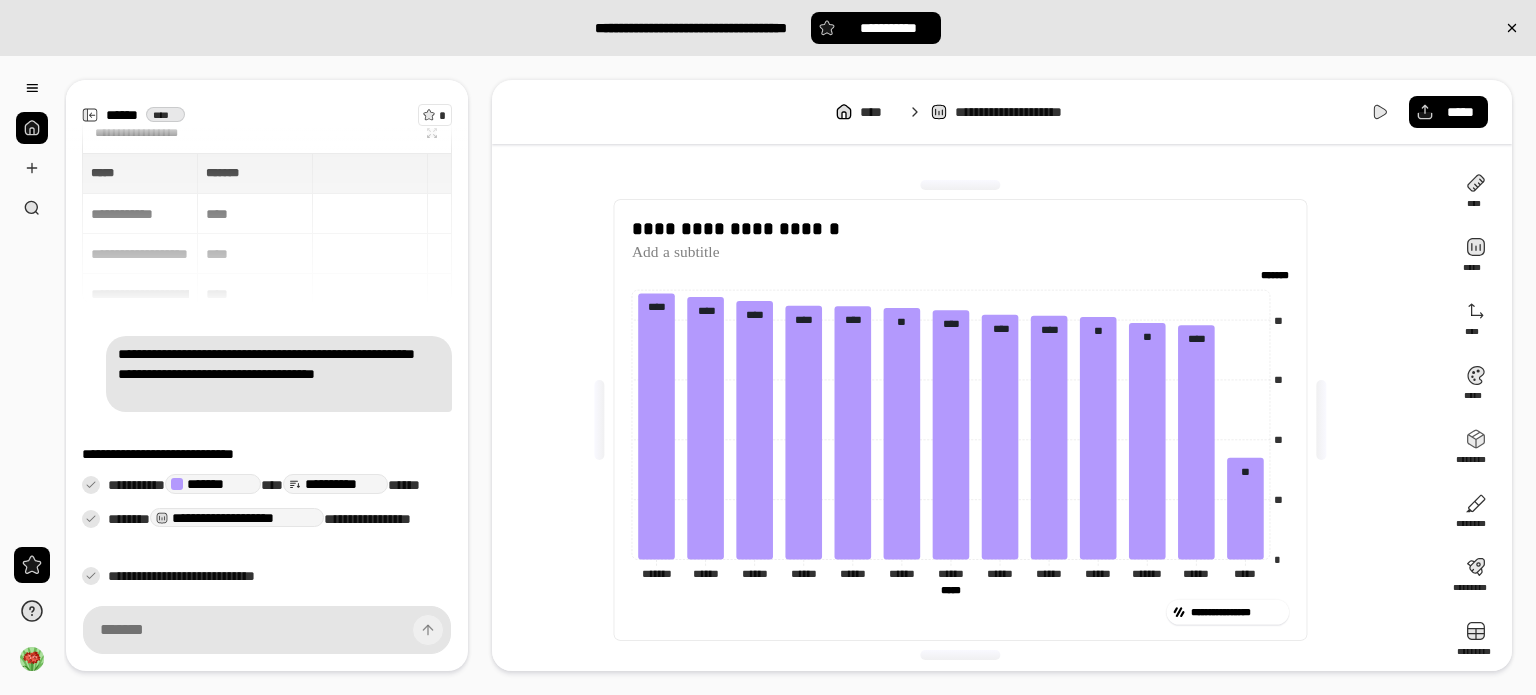 click on "**********" at bounding box center [968, 420] 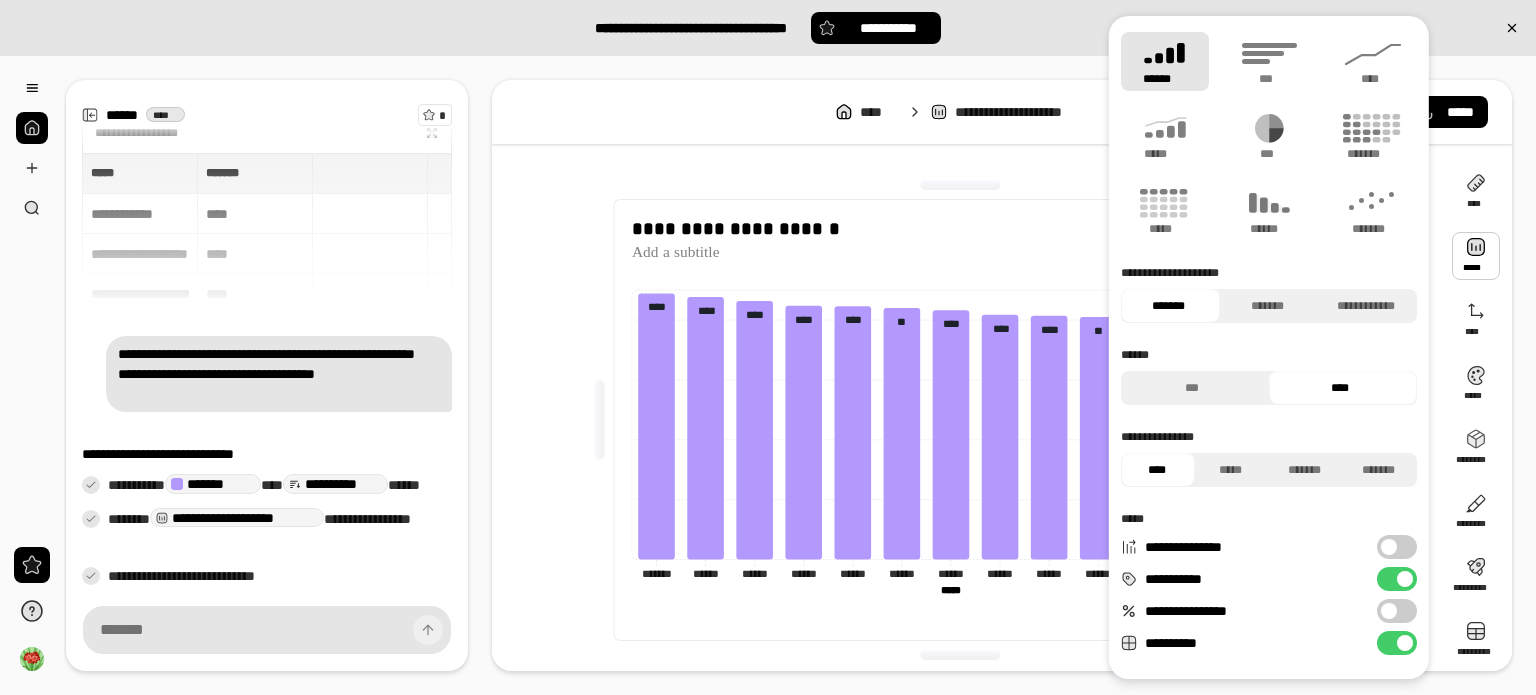 click at bounding box center [1476, 256] 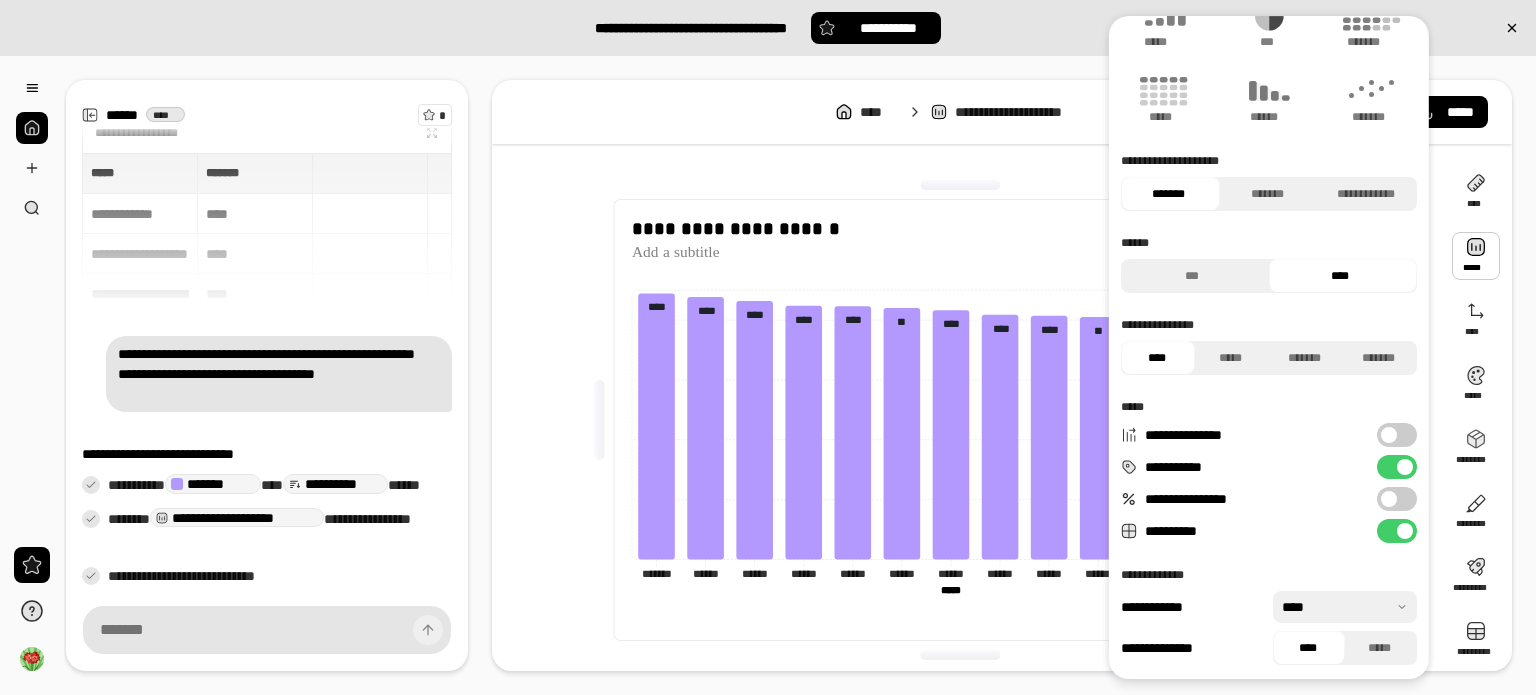 scroll, scrollTop: 113, scrollLeft: 0, axis: vertical 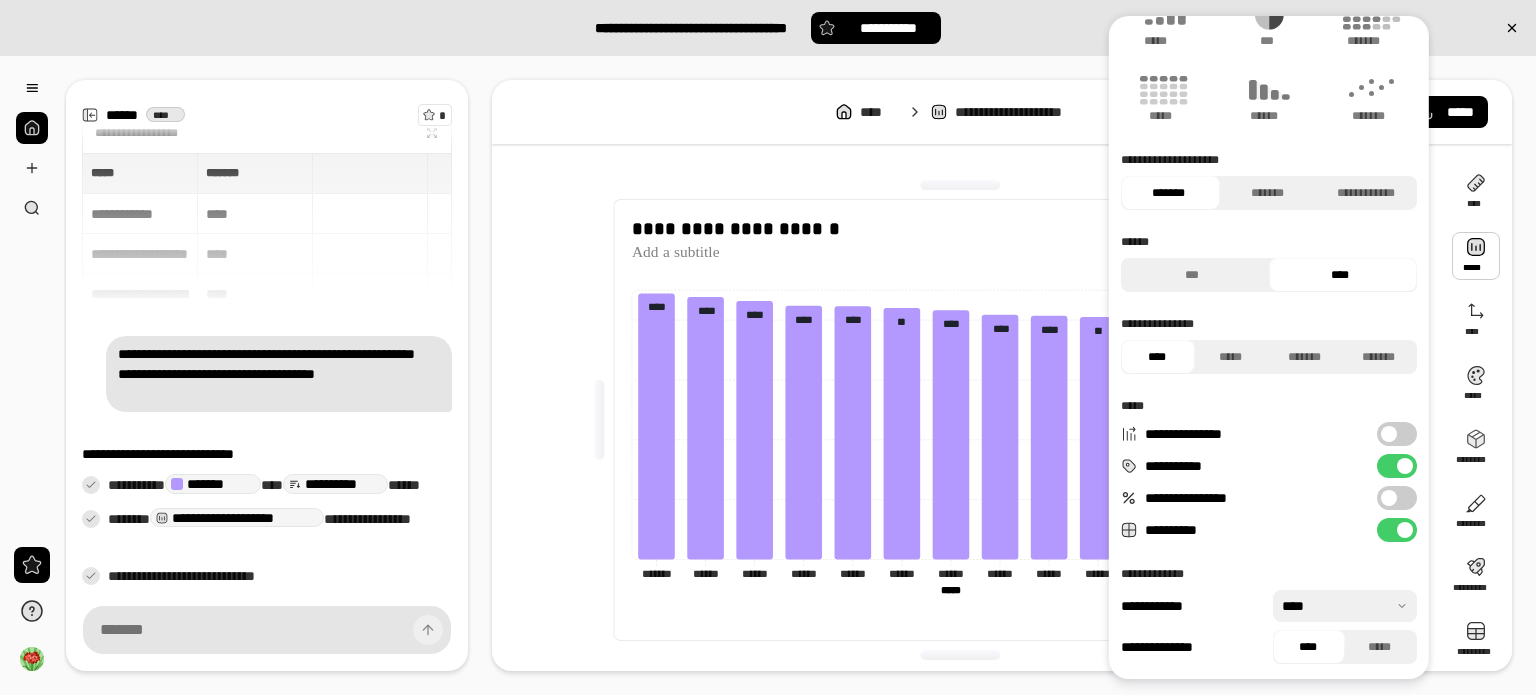 click at bounding box center [1345, 606] 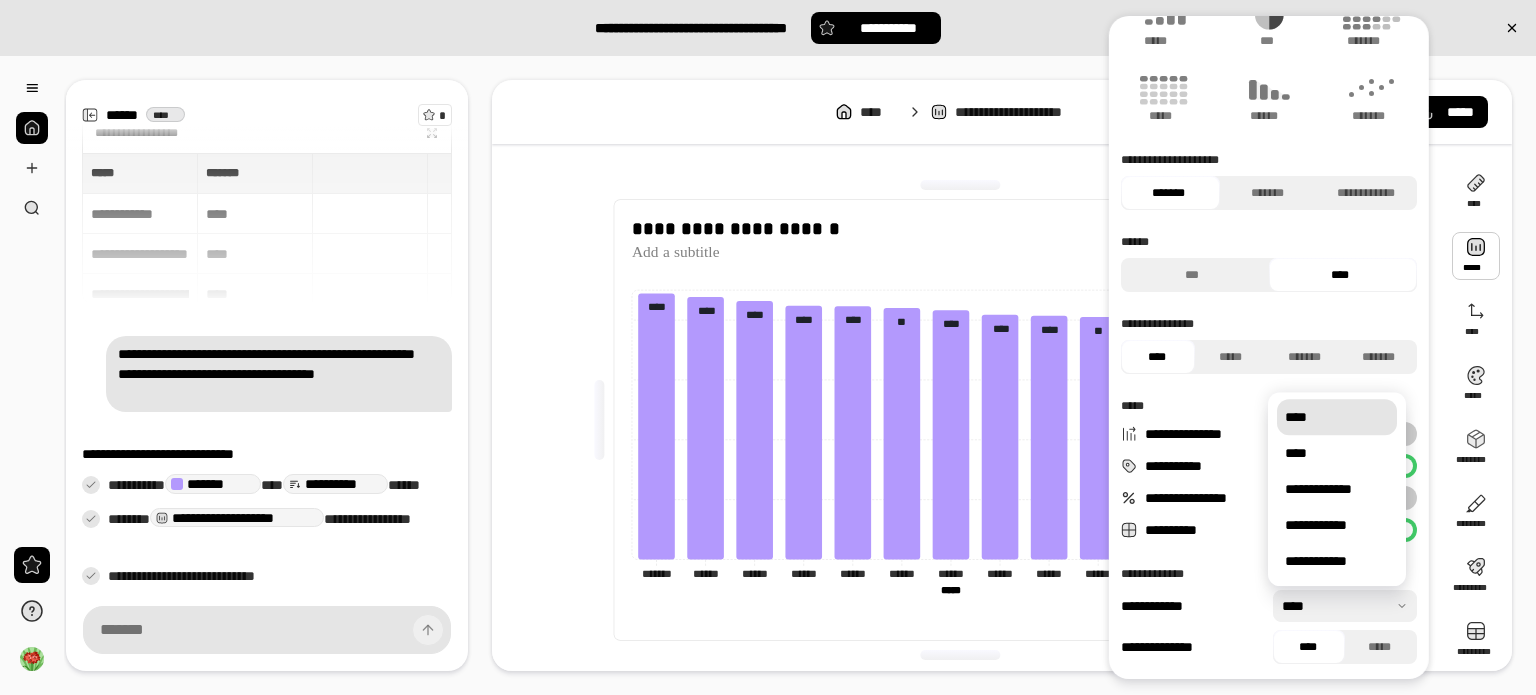 click at bounding box center [1345, 606] 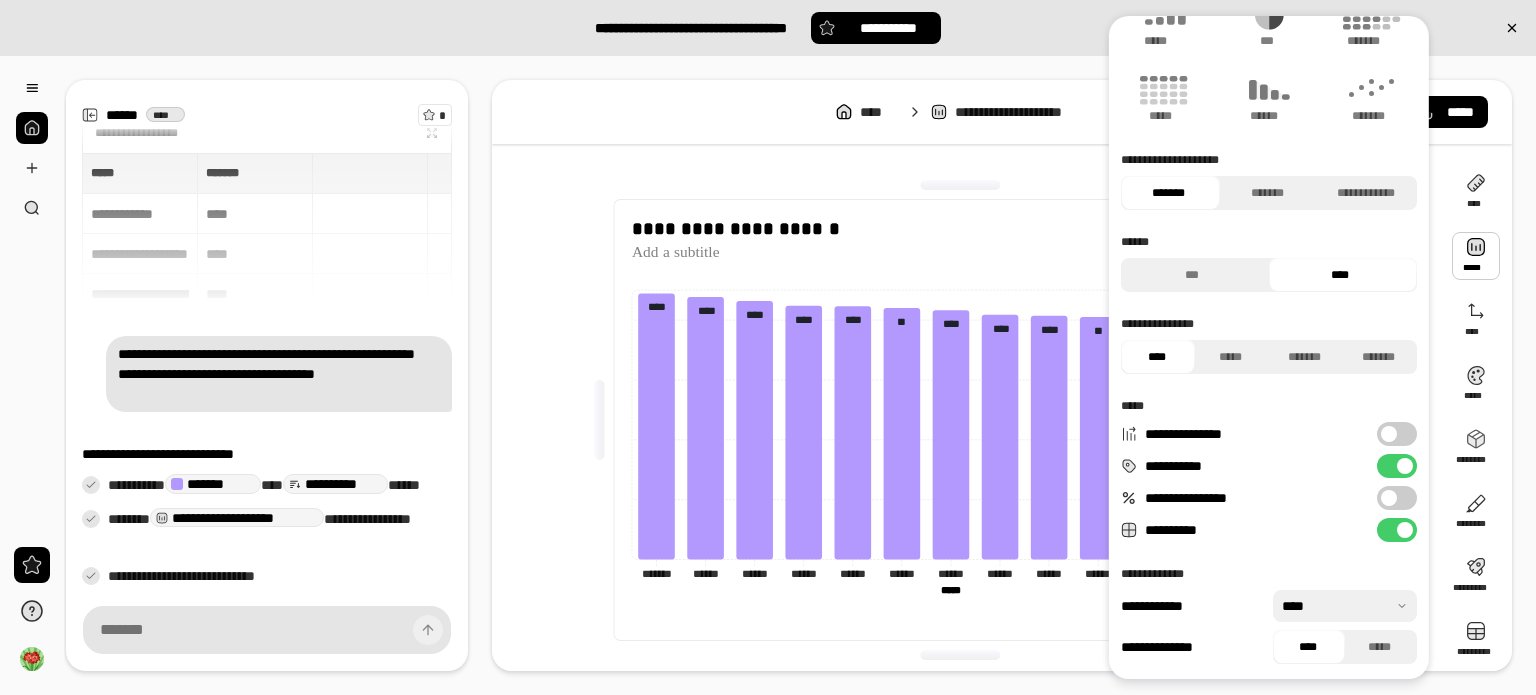 click on "**********" at bounding box center [1269, 291] 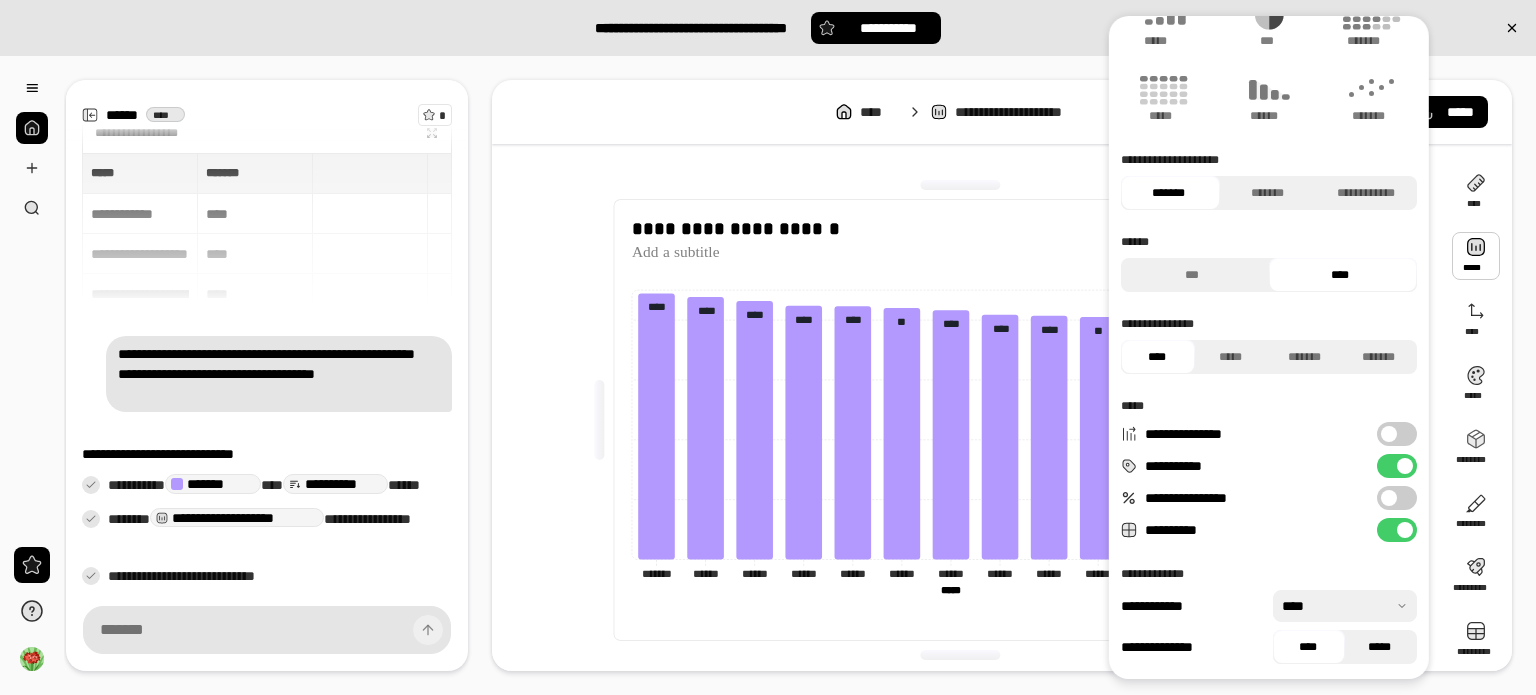 click on "*****" at bounding box center [1379, 647] 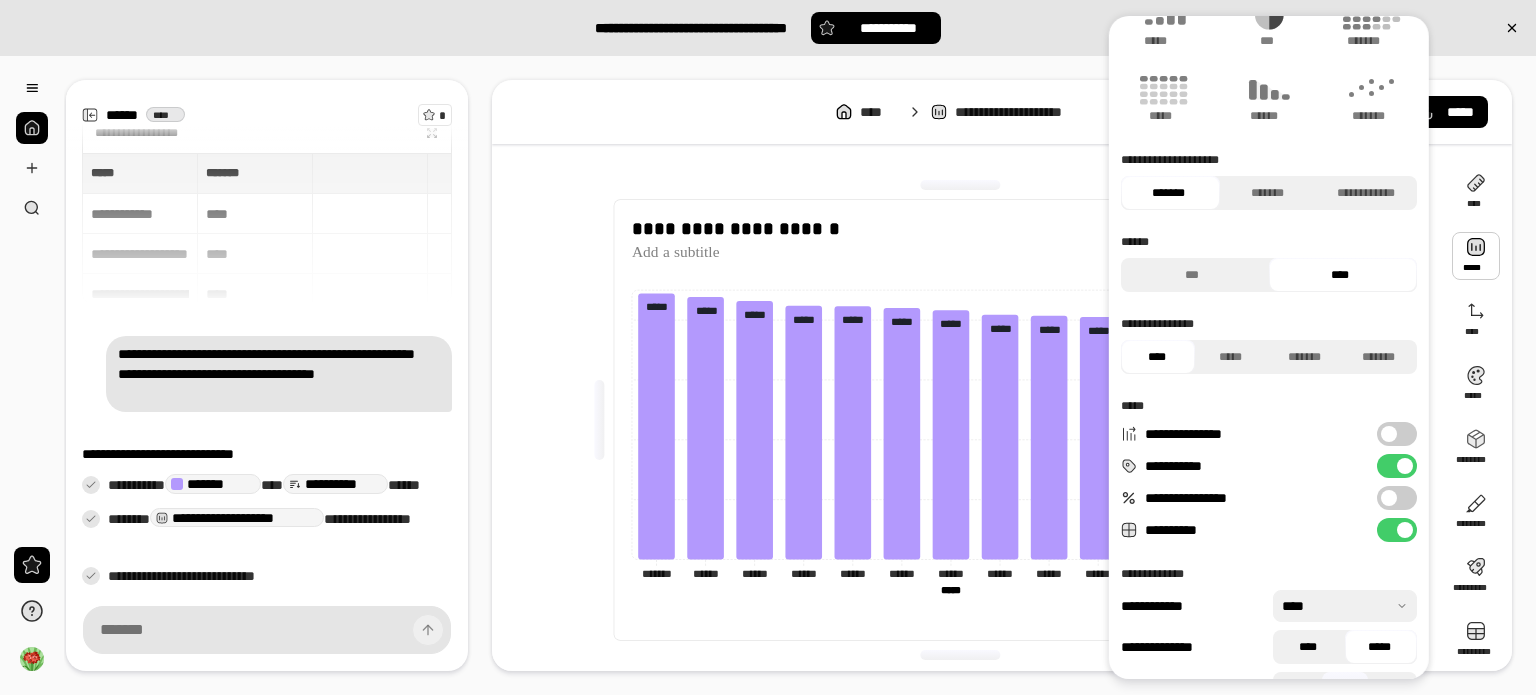 click on "****" at bounding box center [1307, 647] 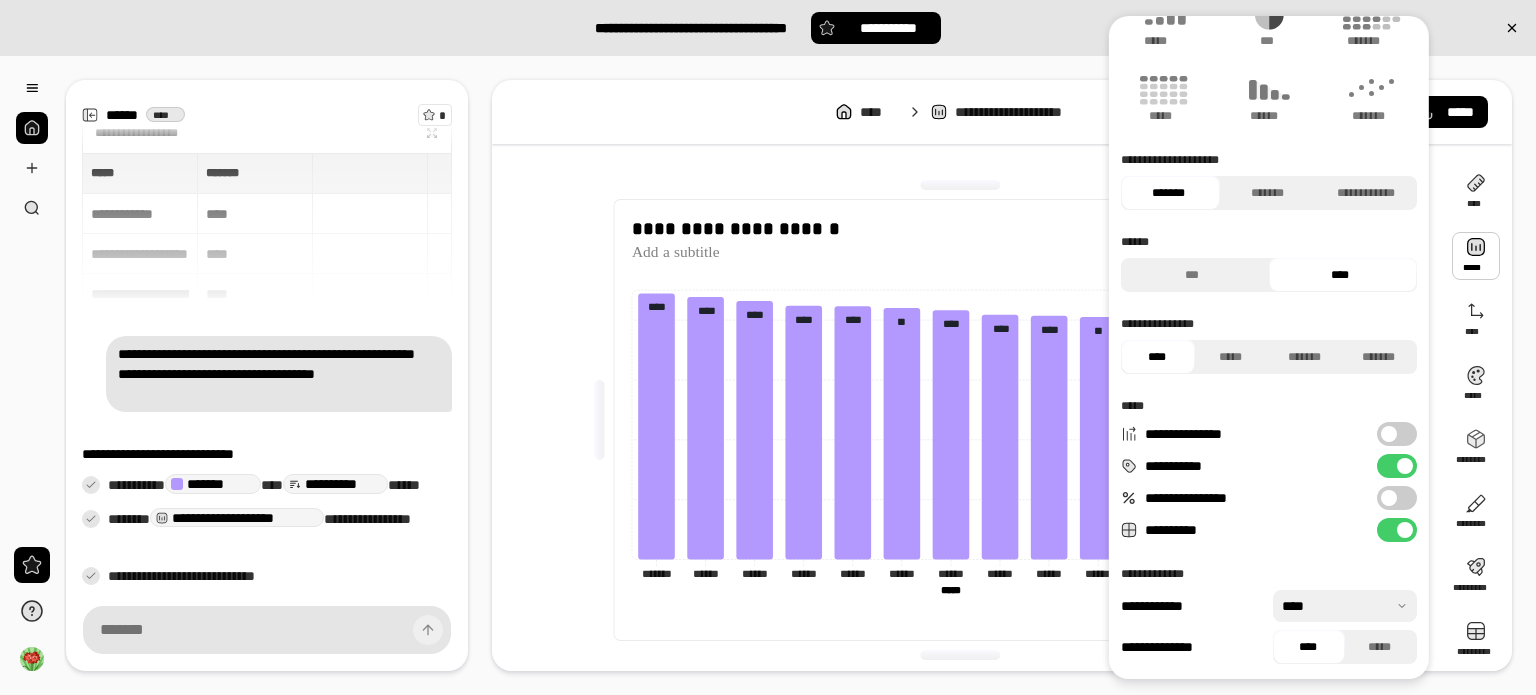 click on "**********" at bounding box center [1269, 291] 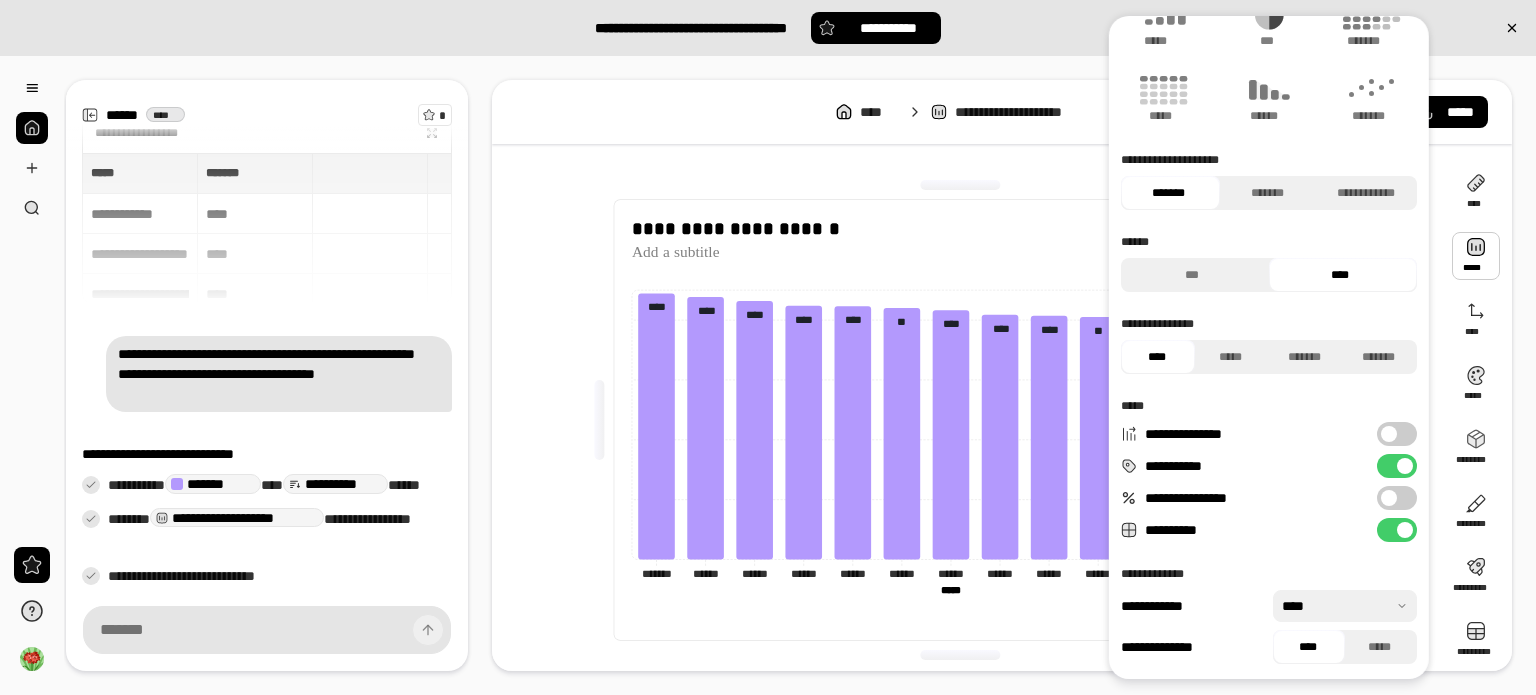 scroll, scrollTop: 0, scrollLeft: 0, axis: both 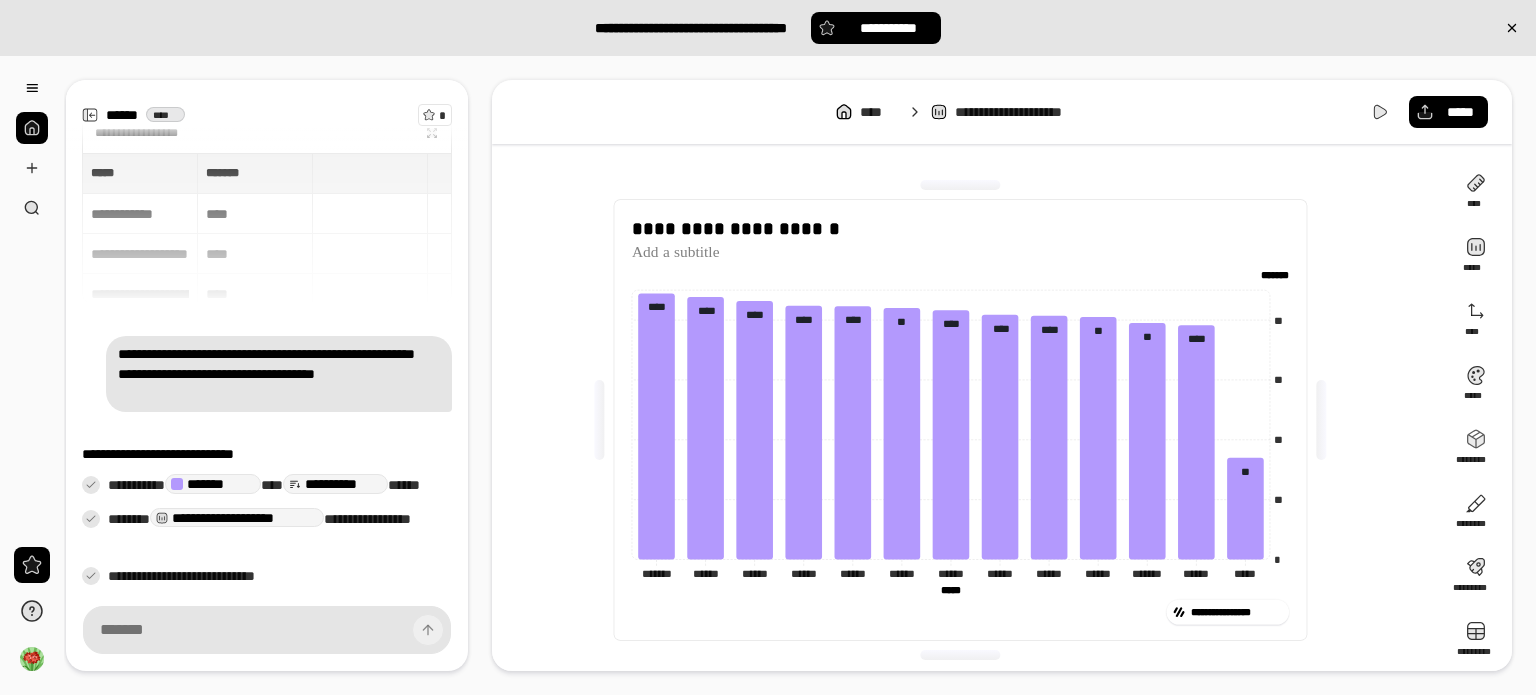 click on "**********" at bounding box center (1002, 112) 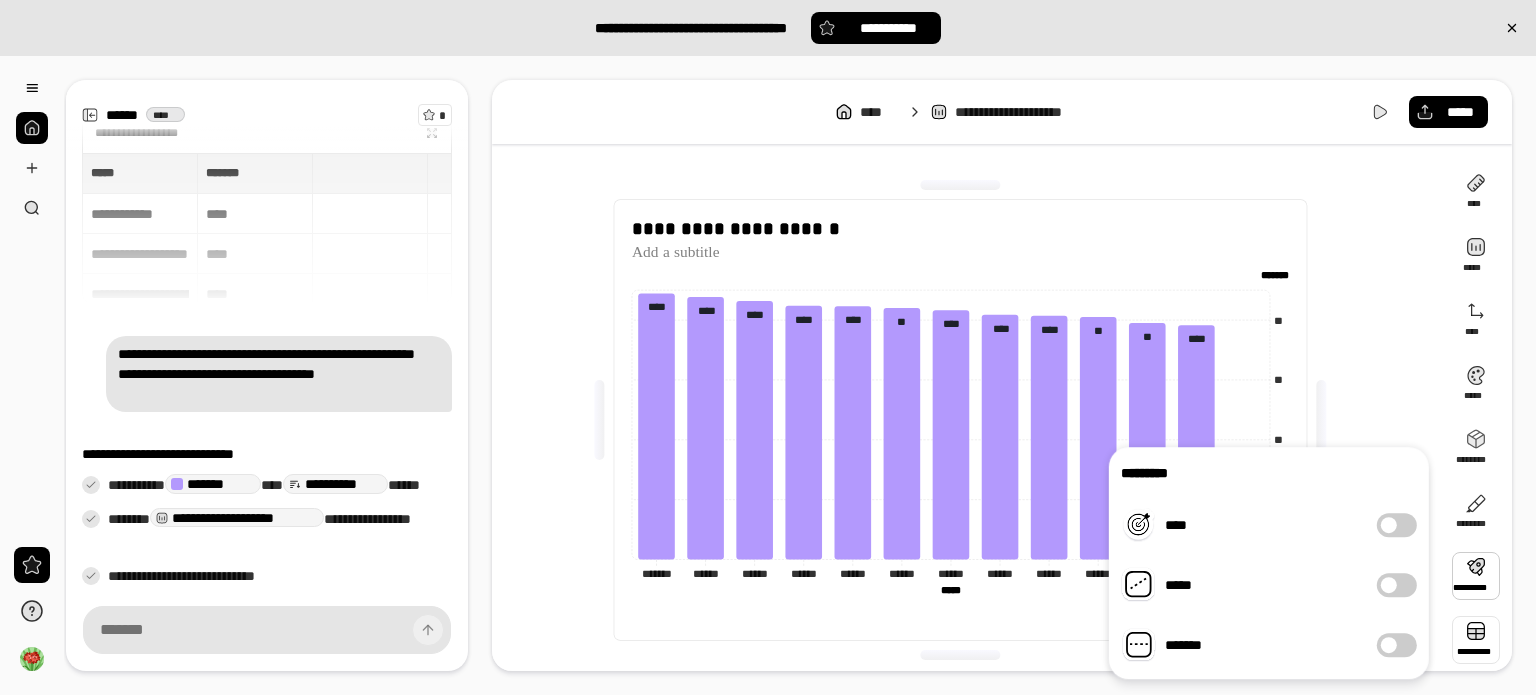 click at bounding box center (1476, 640) 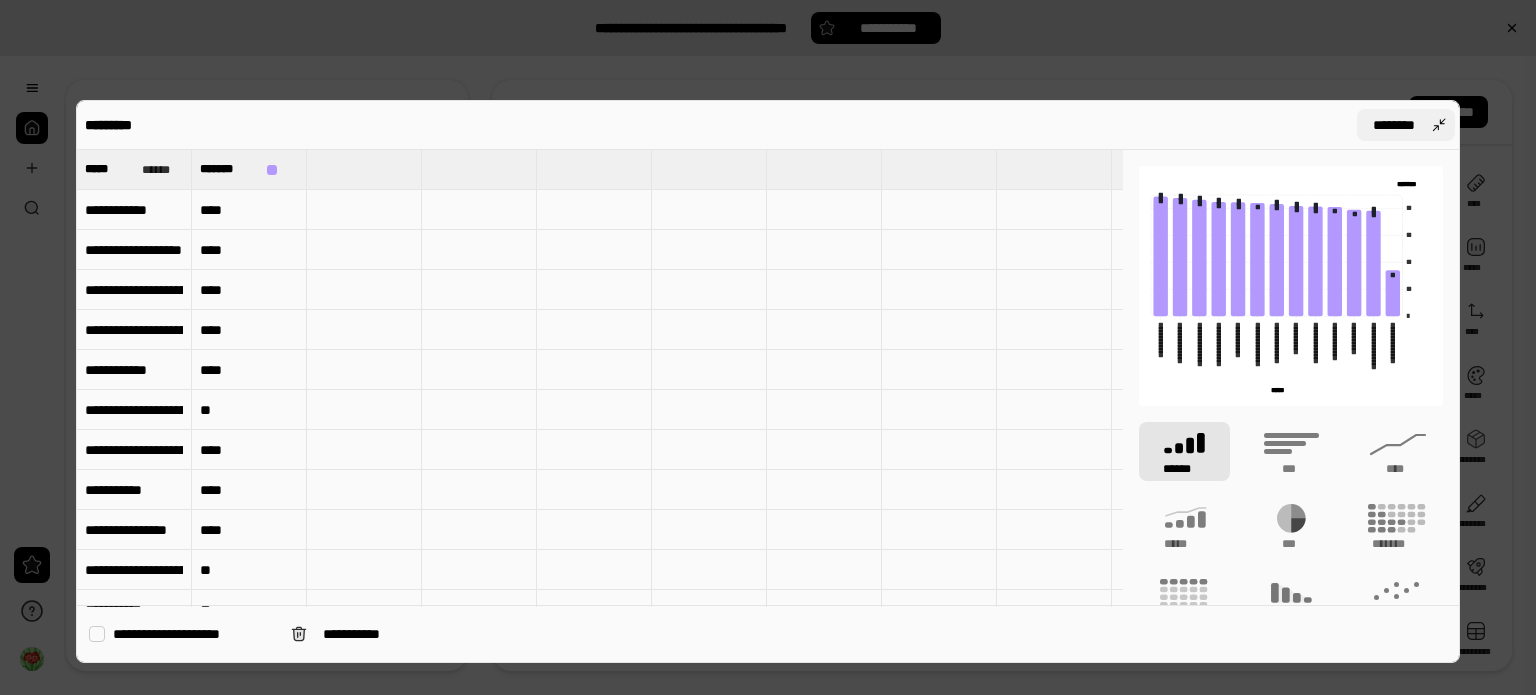 click on "********" at bounding box center [1406, 125] 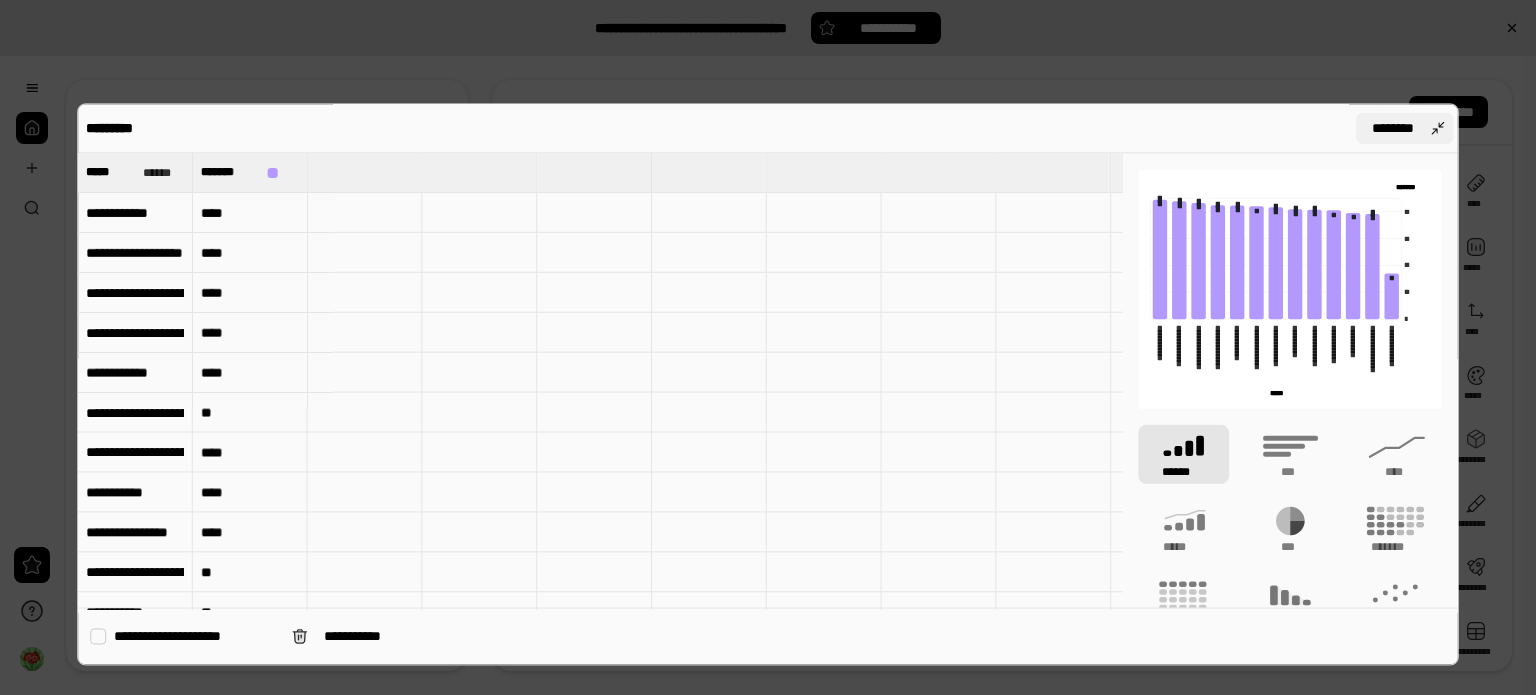 click on "**********" at bounding box center [768, 347] 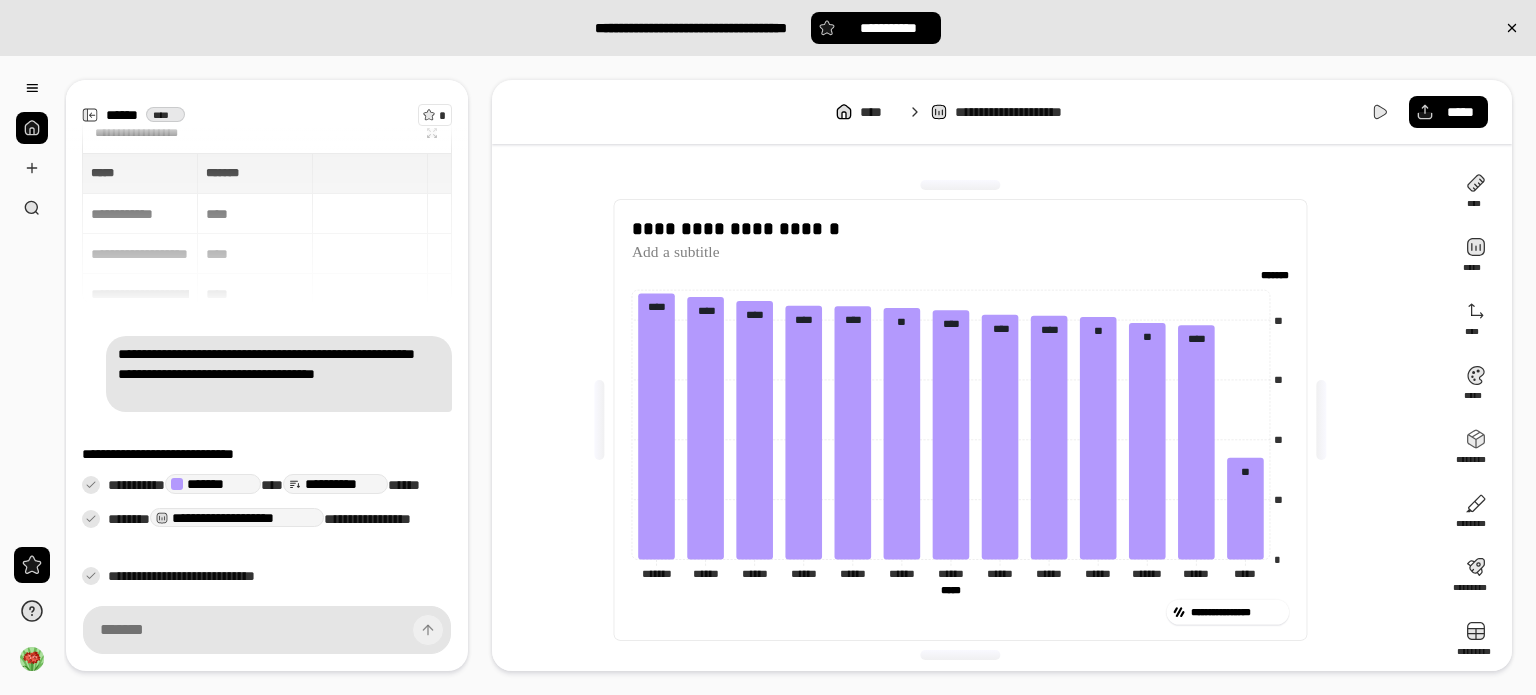click on "**********" at bounding box center (968, 420) 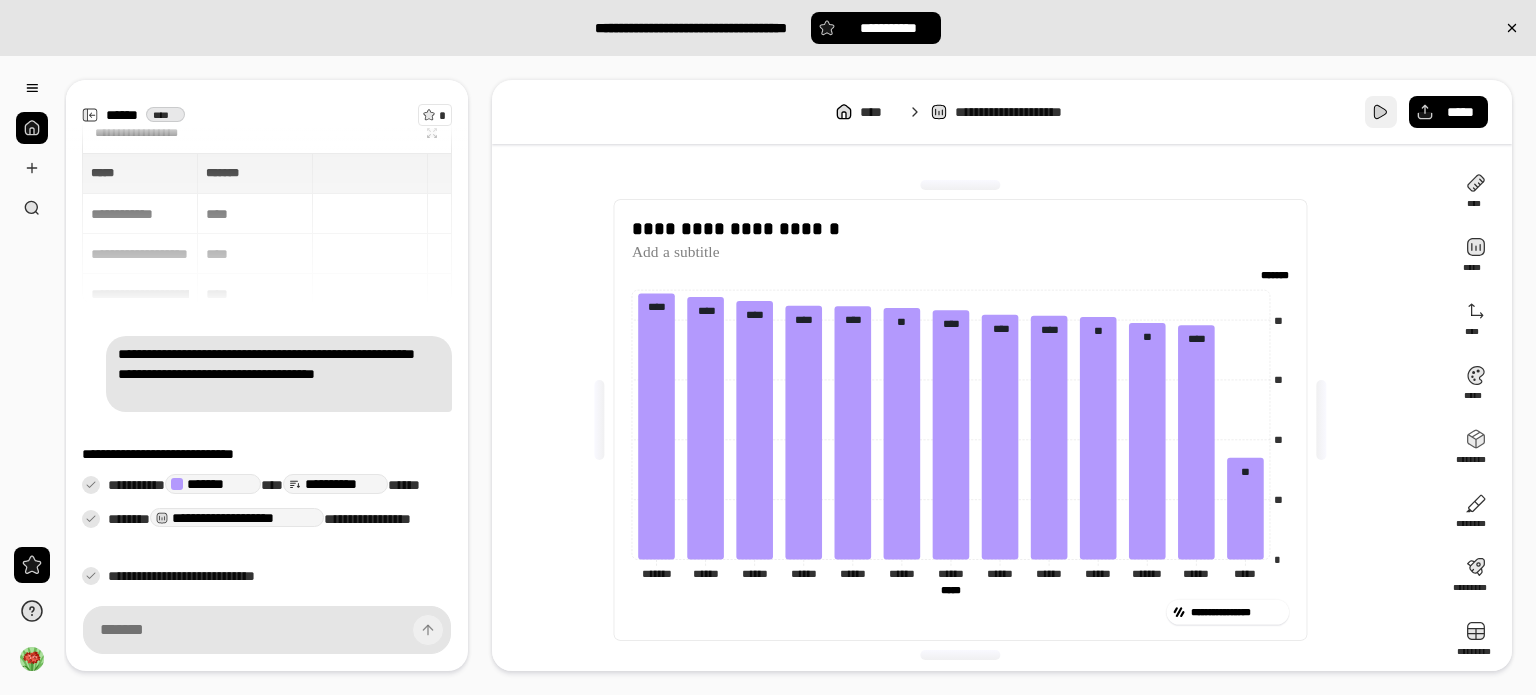click at bounding box center (1381, 112) 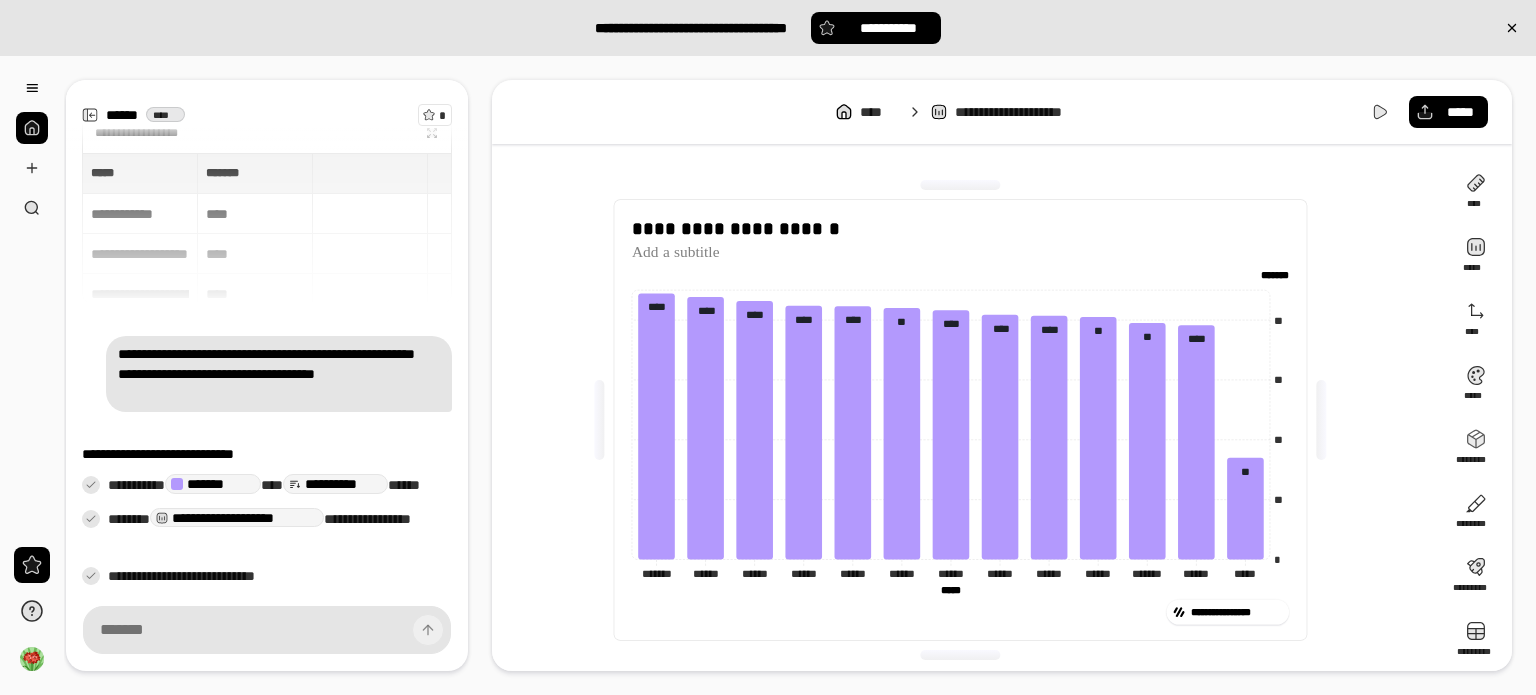 click on "**********" 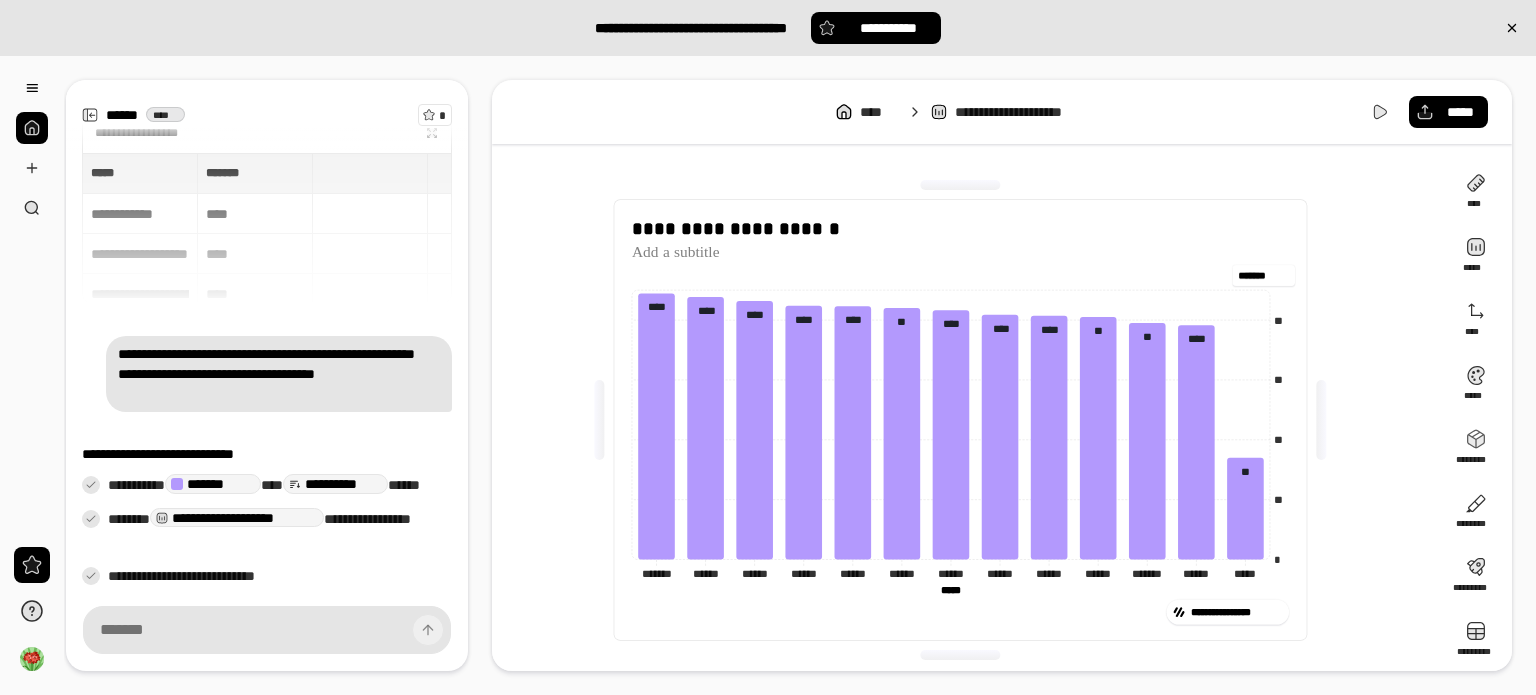 click on "**********" at bounding box center [960, 420] 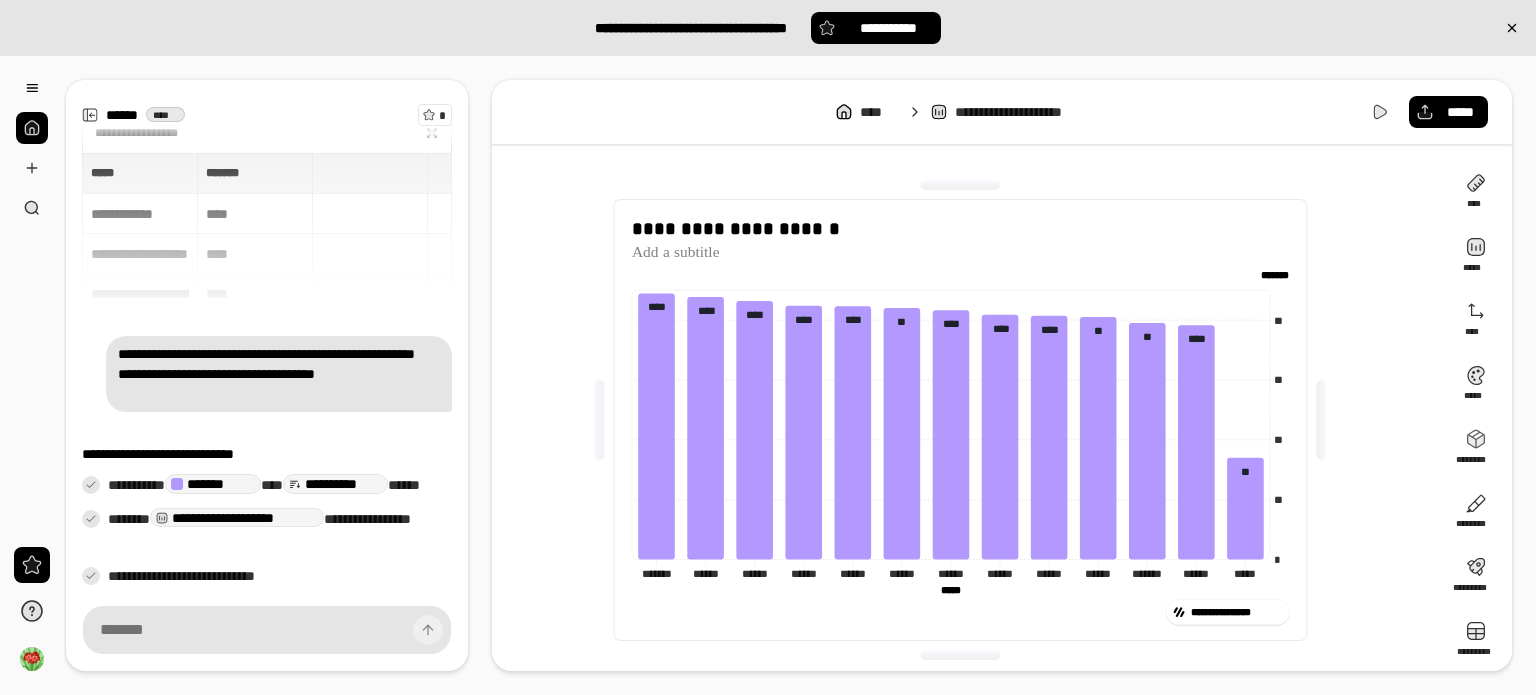 click at bounding box center [1321, 420] 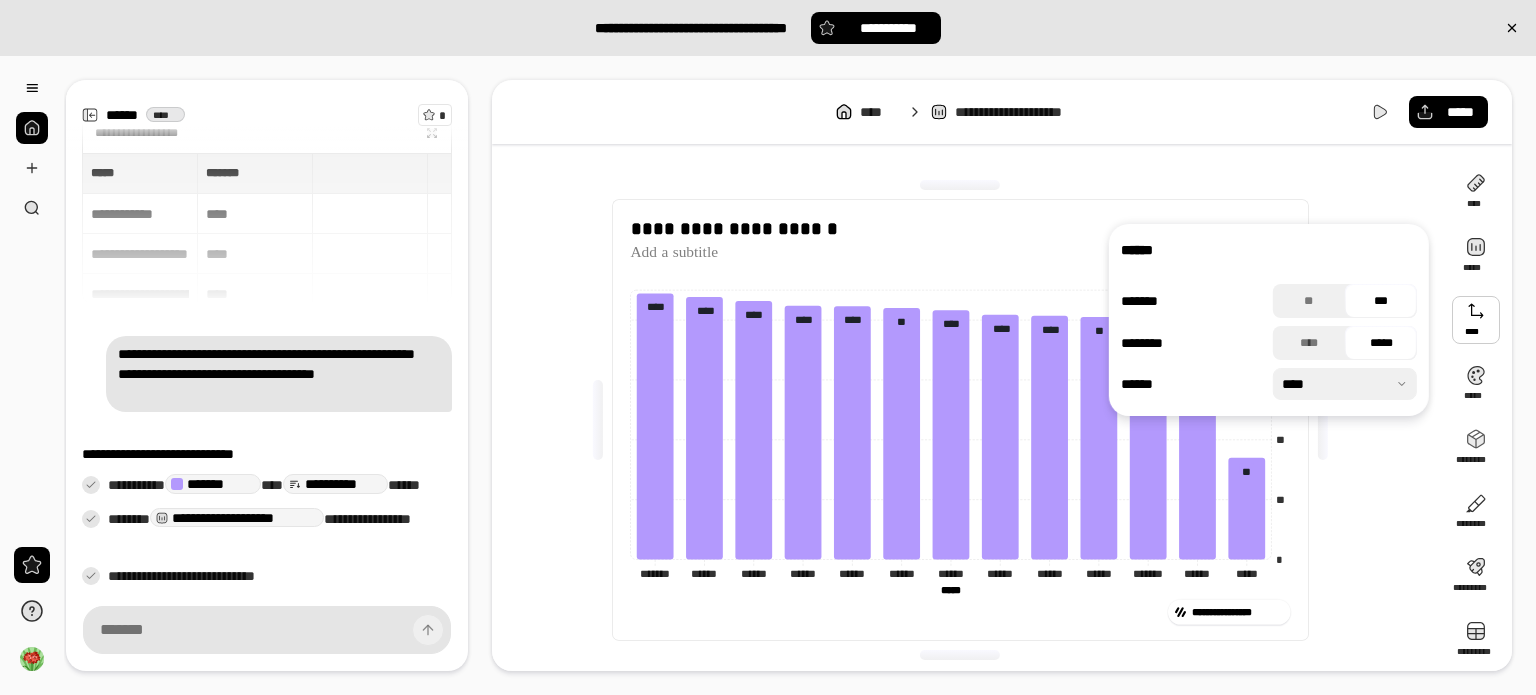 click at bounding box center (1345, 384) 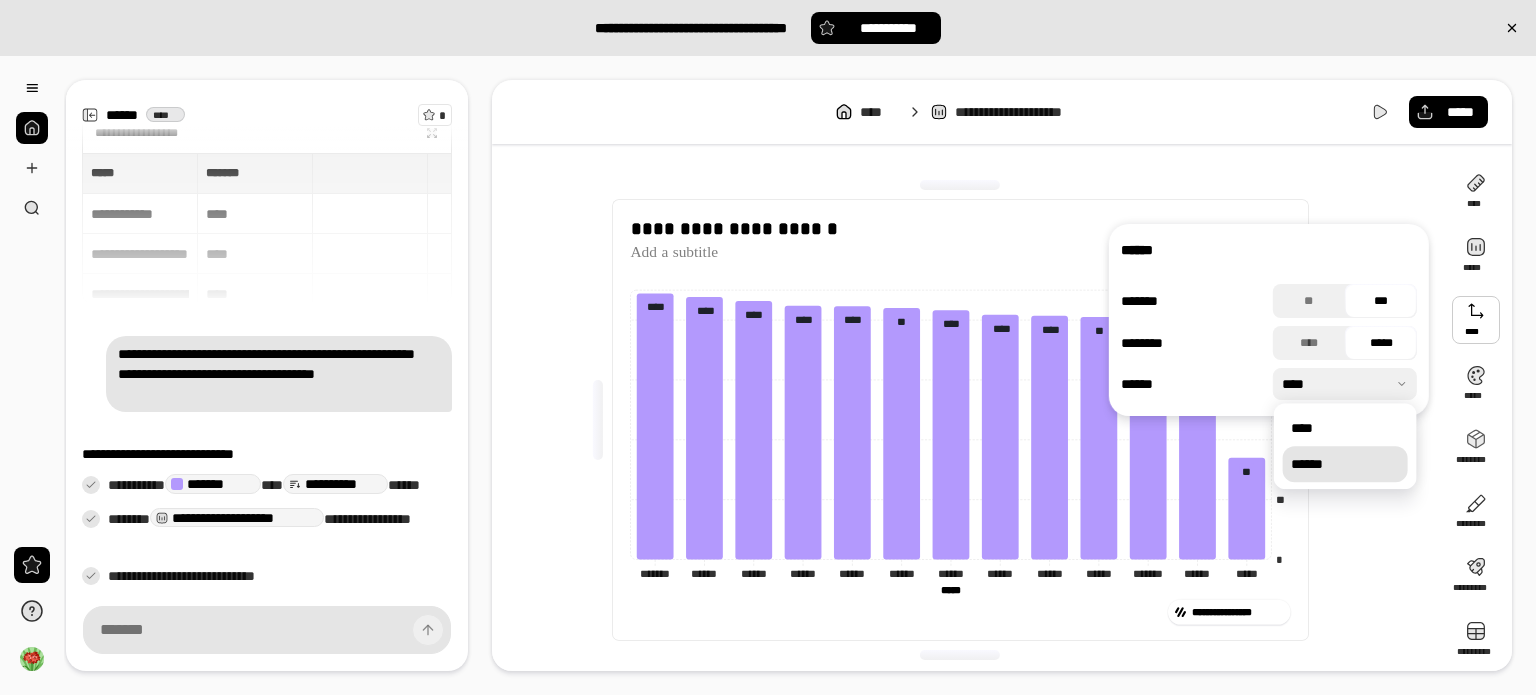 click on "******" at bounding box center (1345, 464) 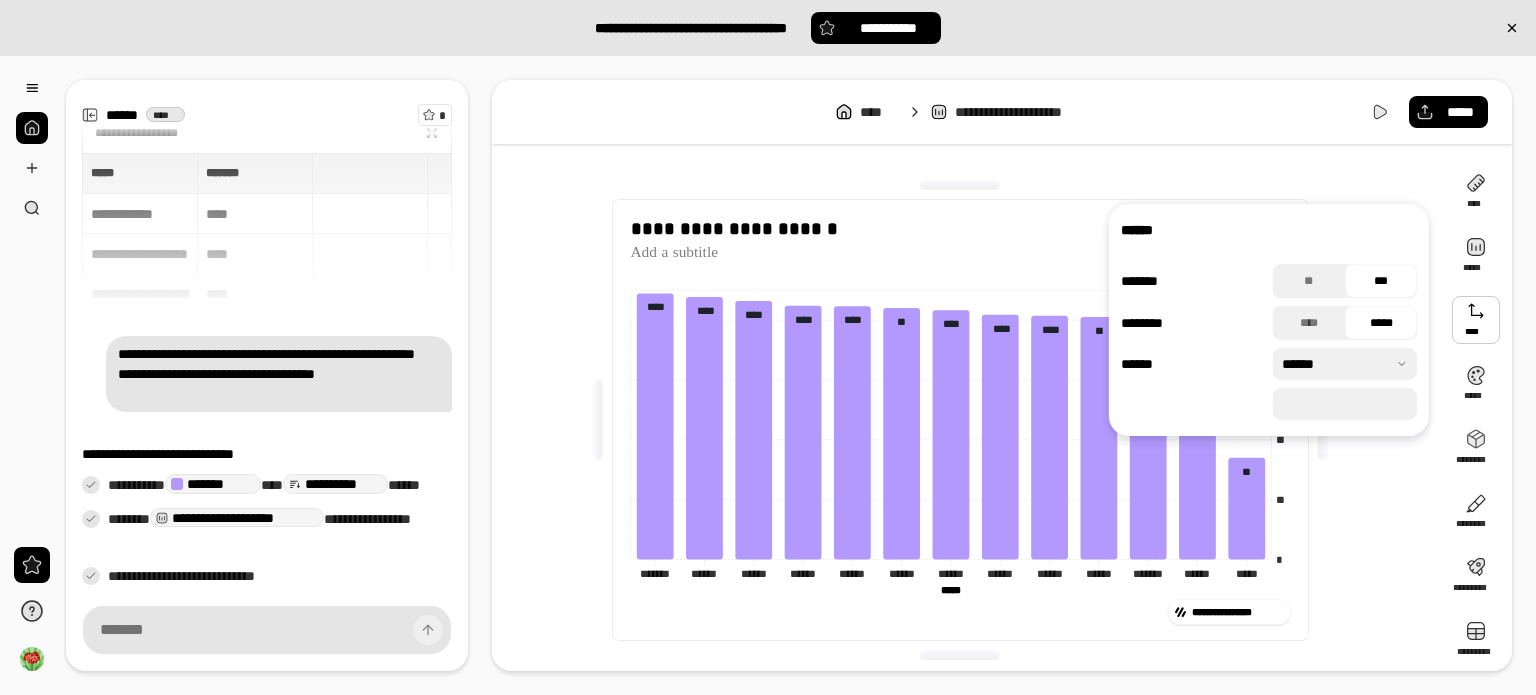 drag, startPoint x: 1359, startPoint y: 401, endPoint x: 1166, endPoint y: 368, distance: 195.80092 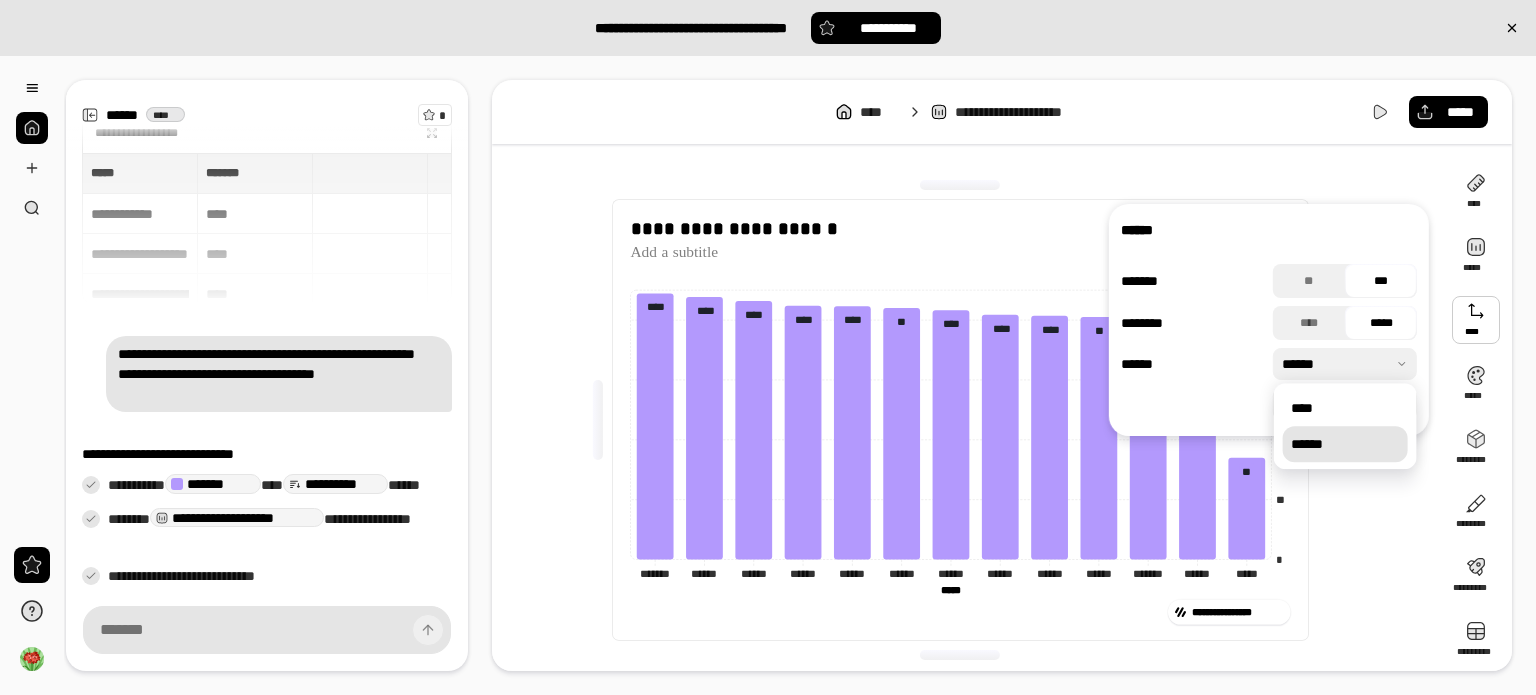 click at bounding box center [1345, 364] 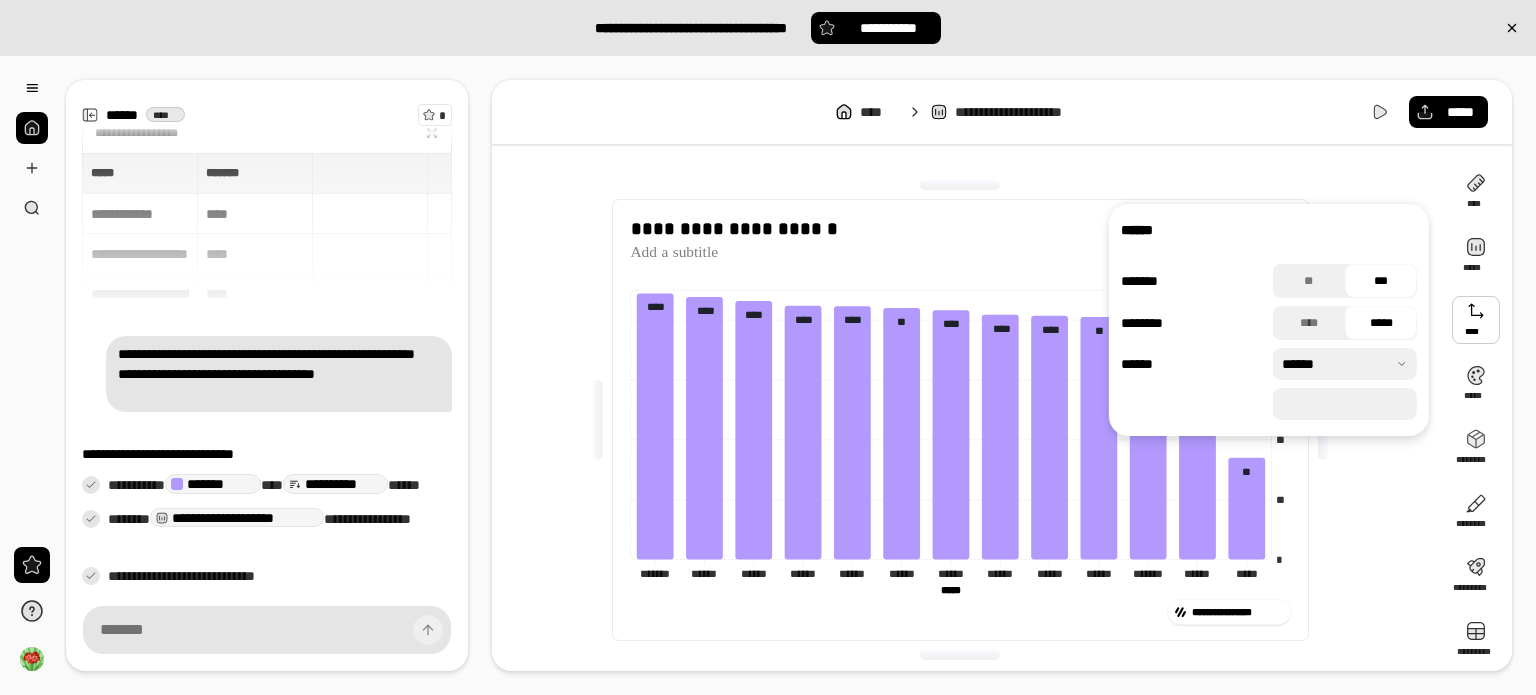 click on "***" at bounding box center (1381, 281) 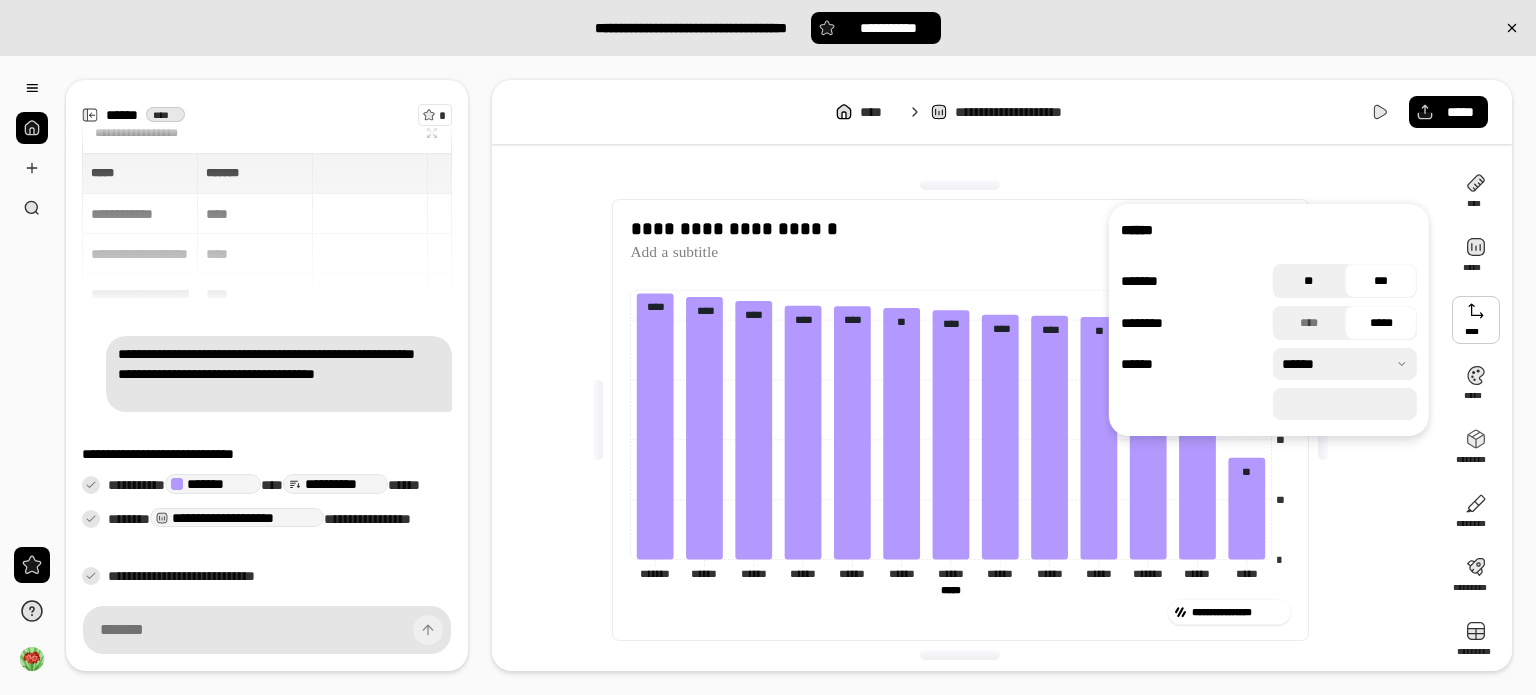 click on "**" at bounding box center [1309, 281] 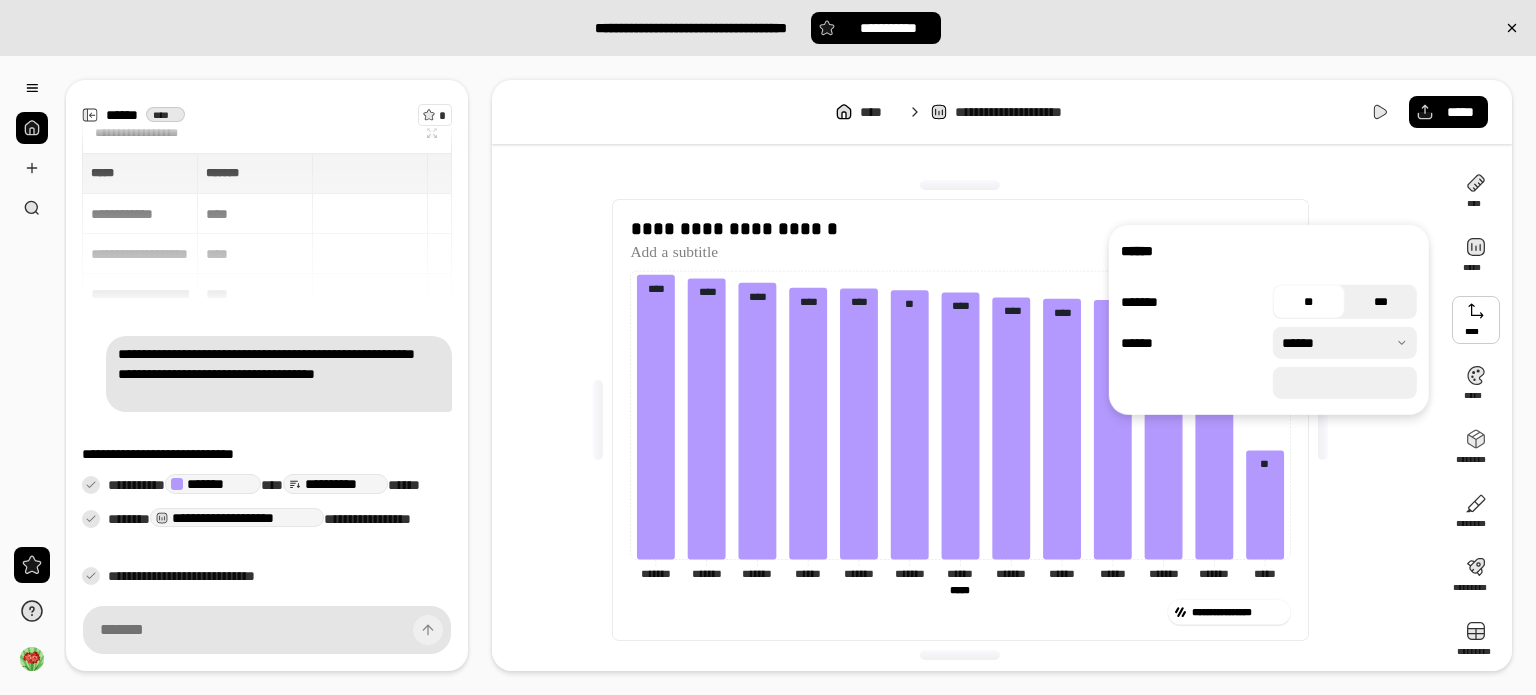 click on "***" at bounding box center (1381, 302) 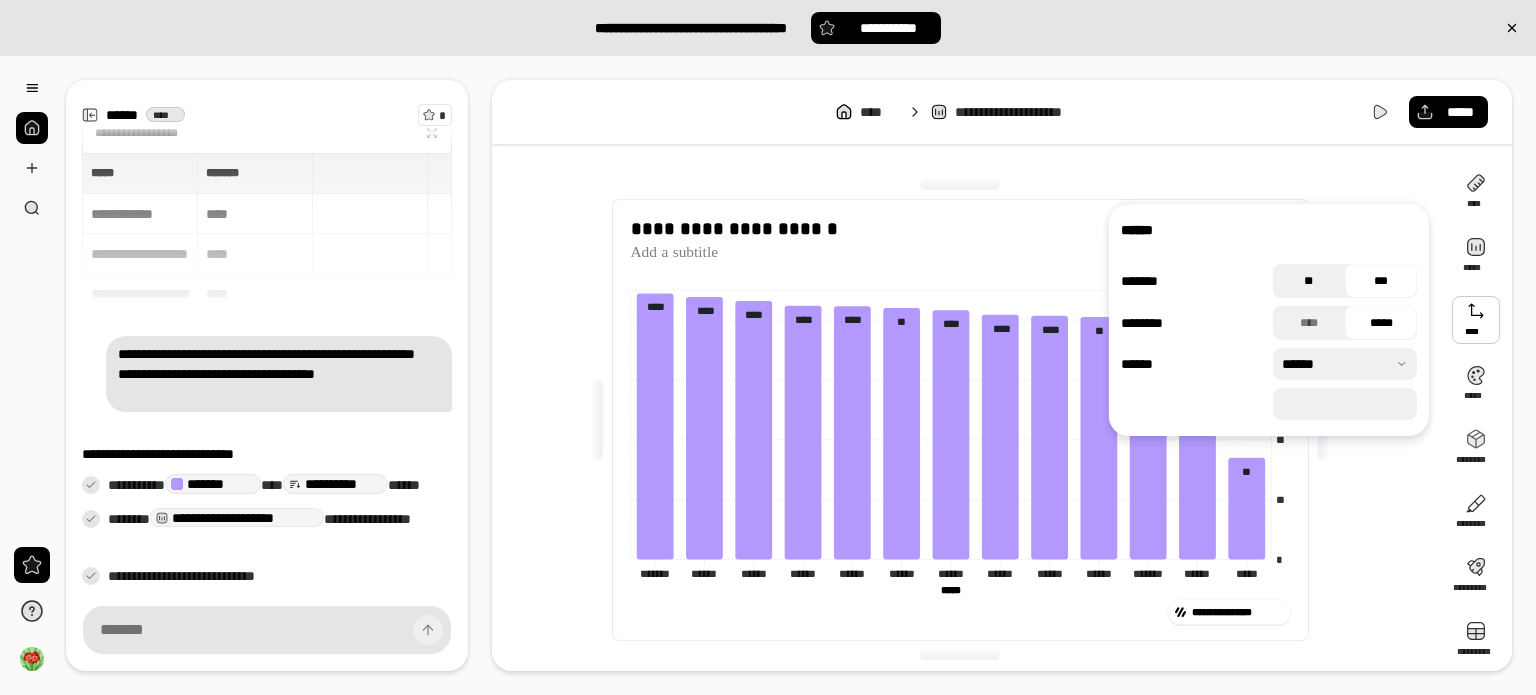 click on "**" at bounding box center [1309, 281] 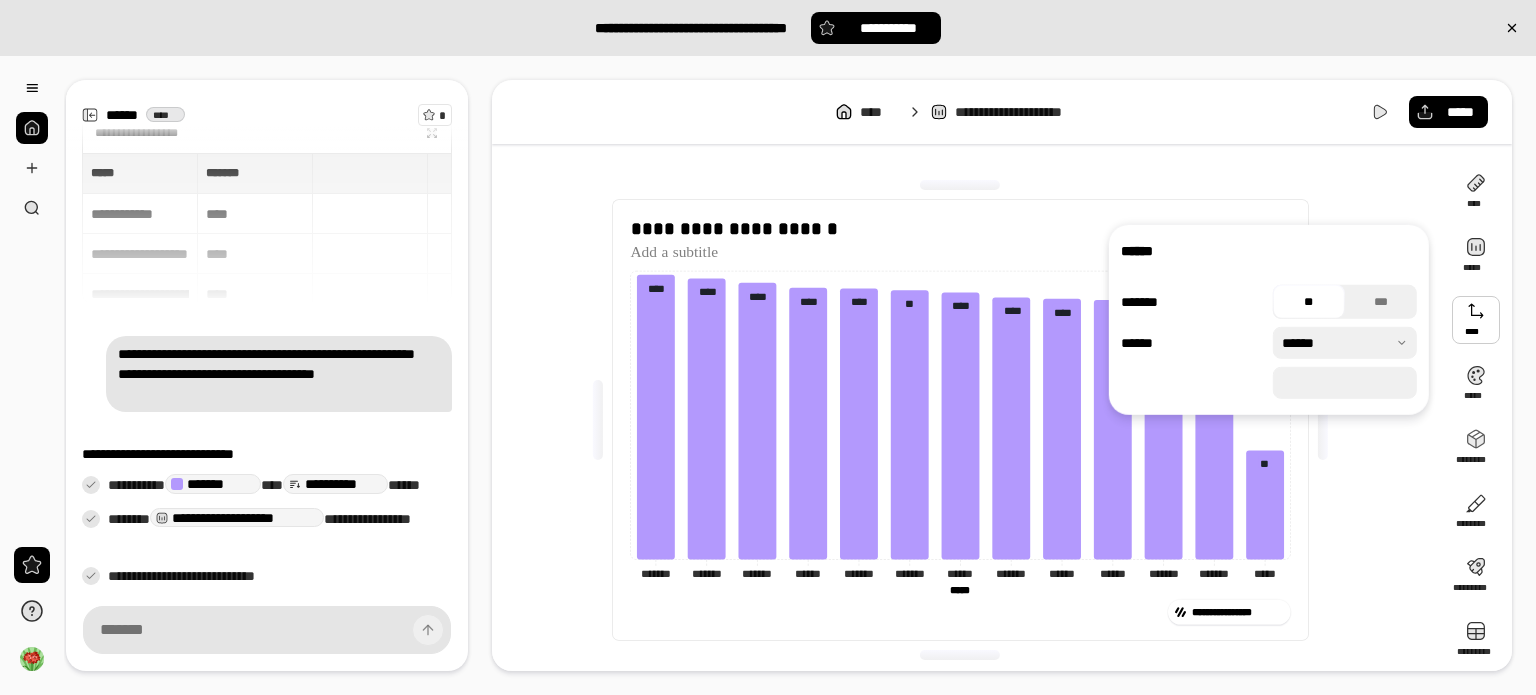 click on "**********" at bounding box center (968, 420) 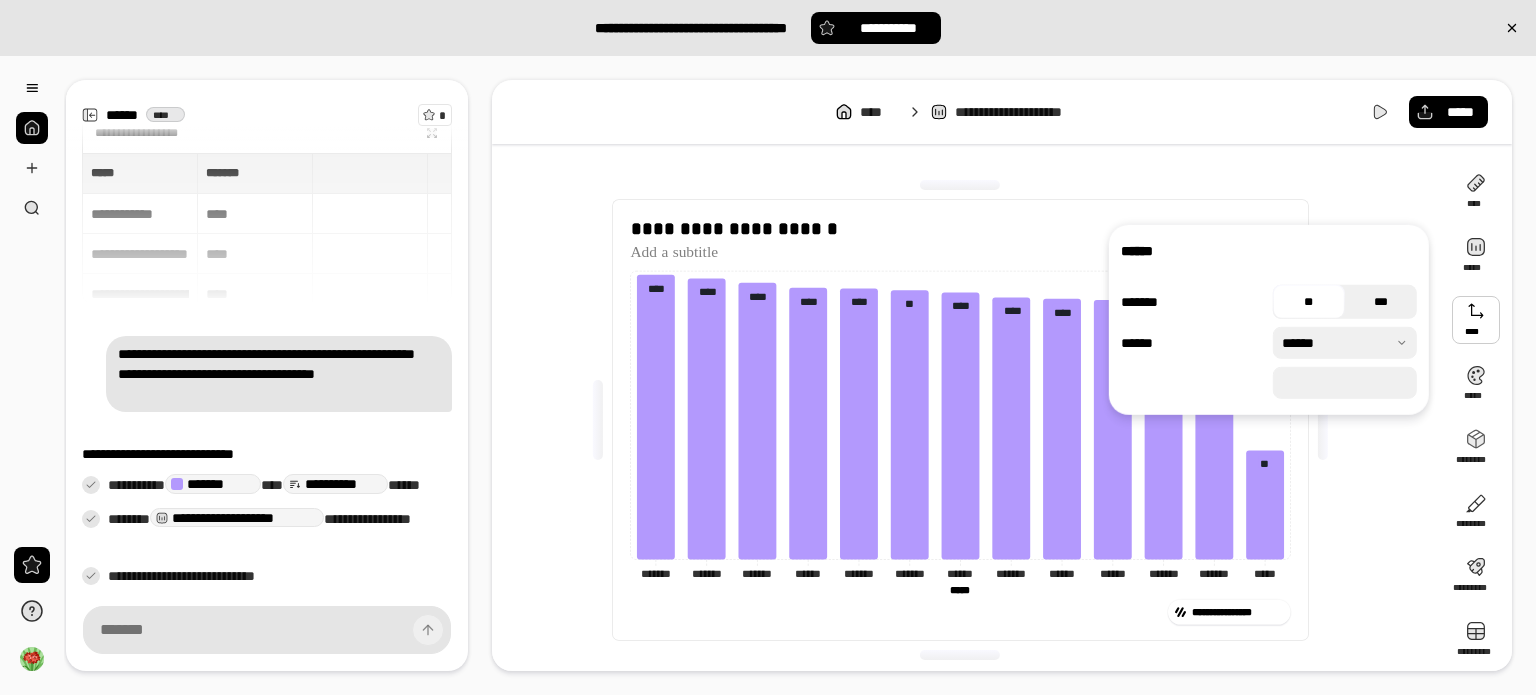 click on "***" at bounding box center (1381, 302) 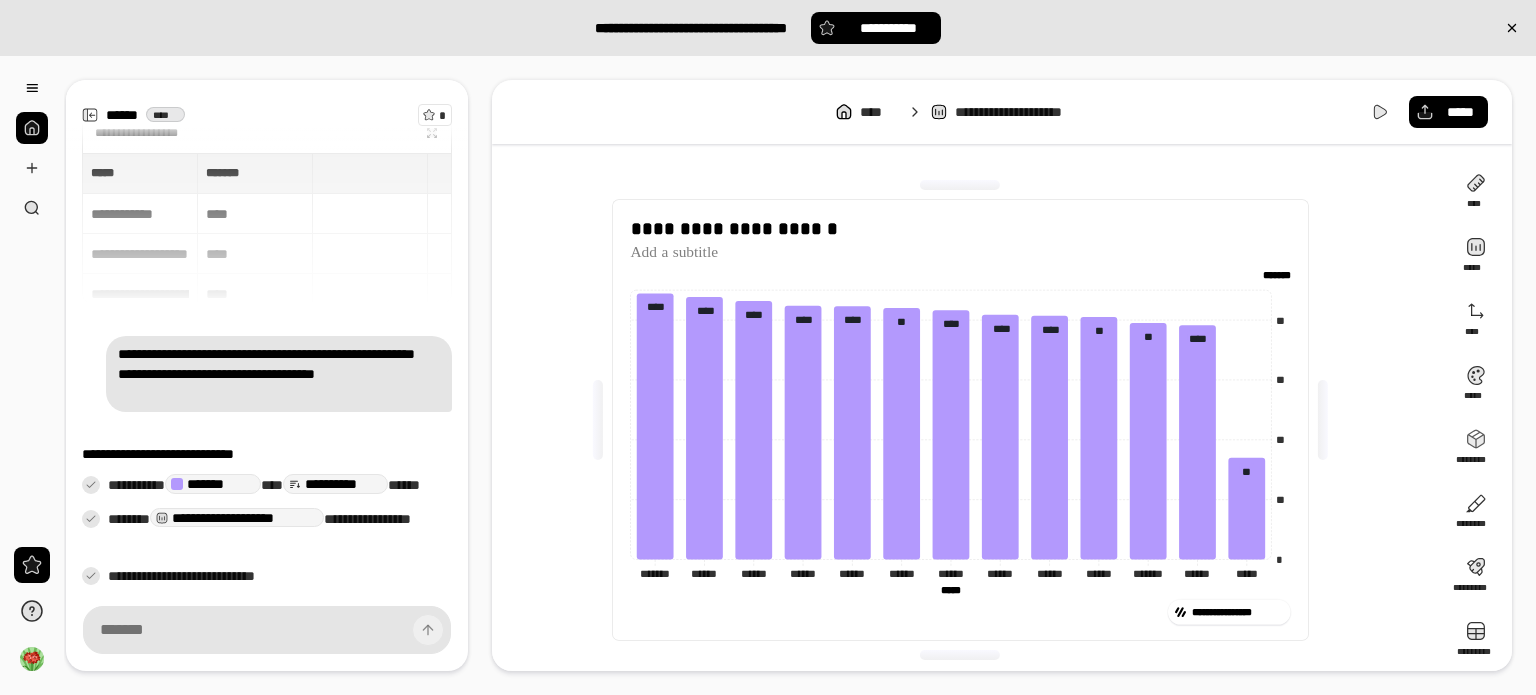 click on "**********" at bounding box center [968, 420] 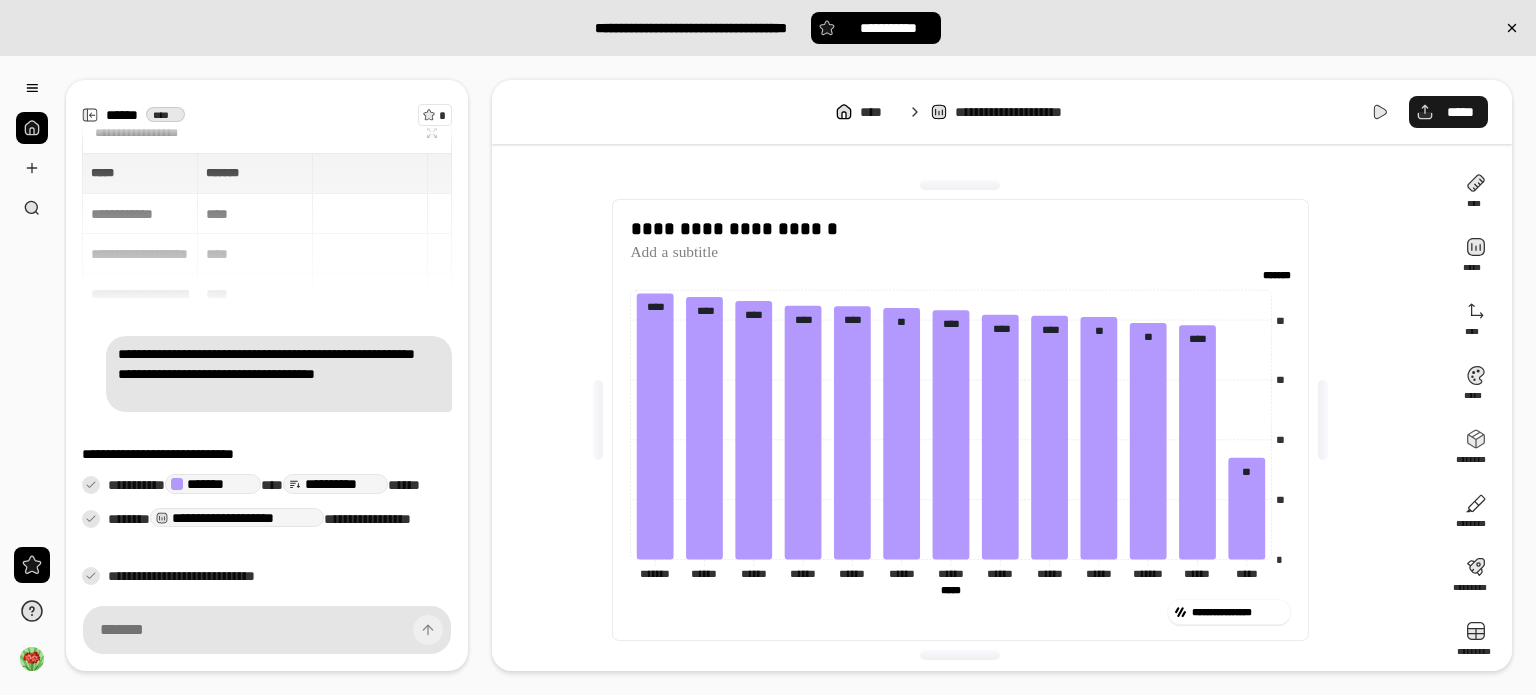 click on "*****" at bounding box center [1448, 112] 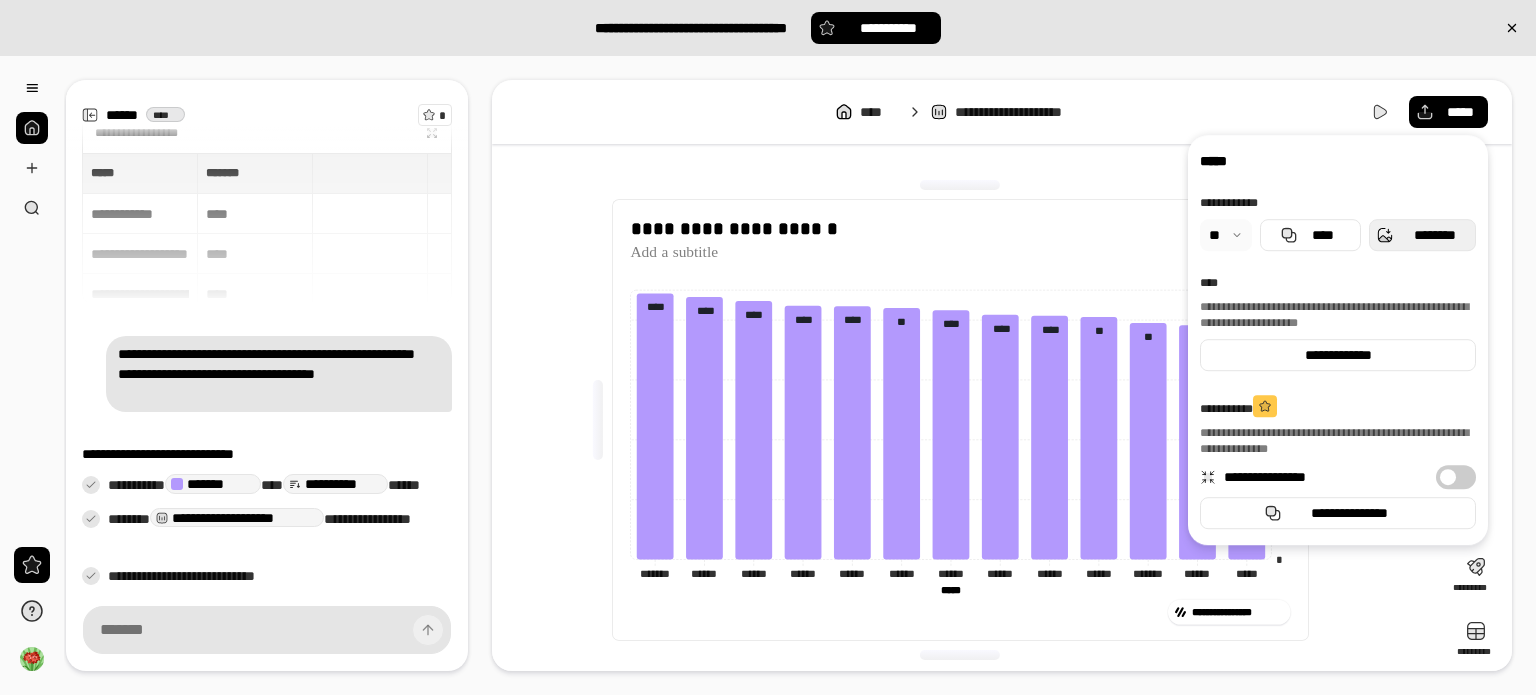 click on "********" at bounding box center (1434, 235) 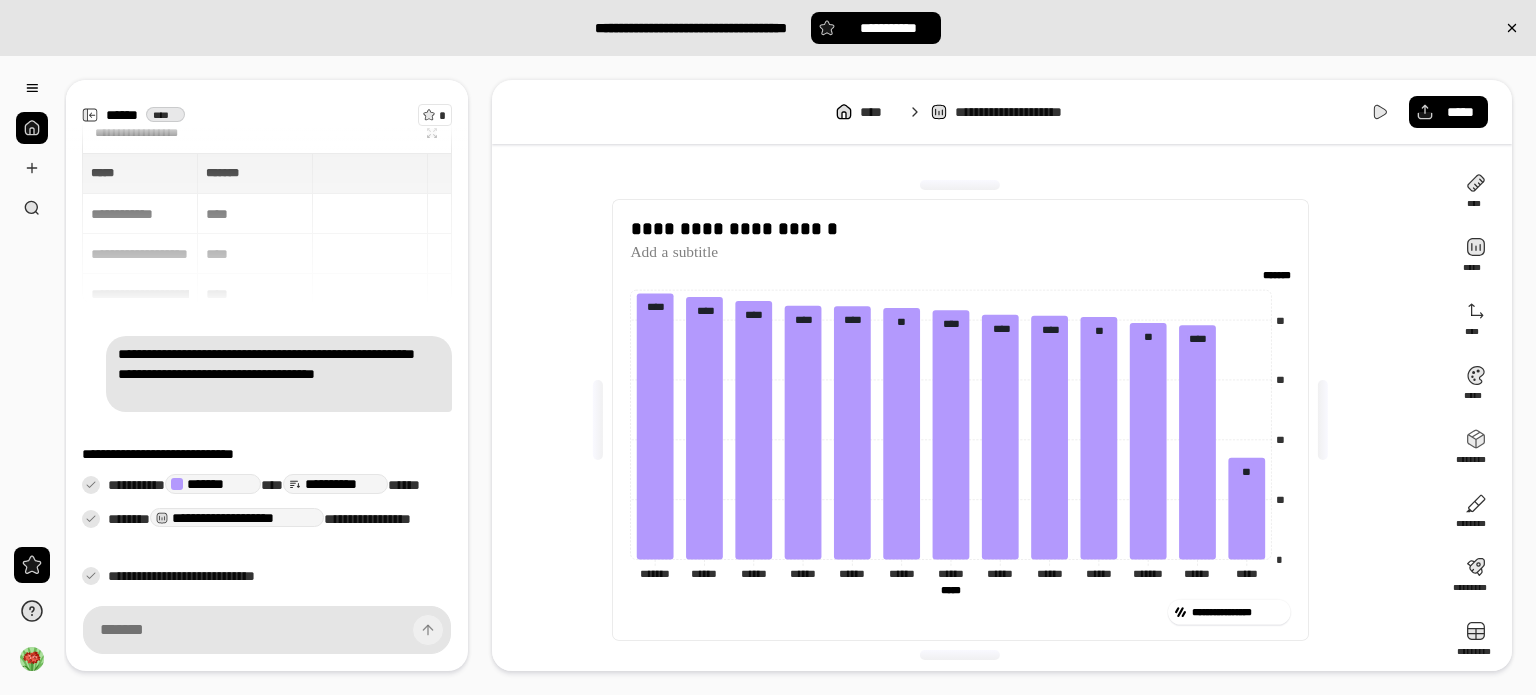 click on "**********" at bounding box center (968, 420) 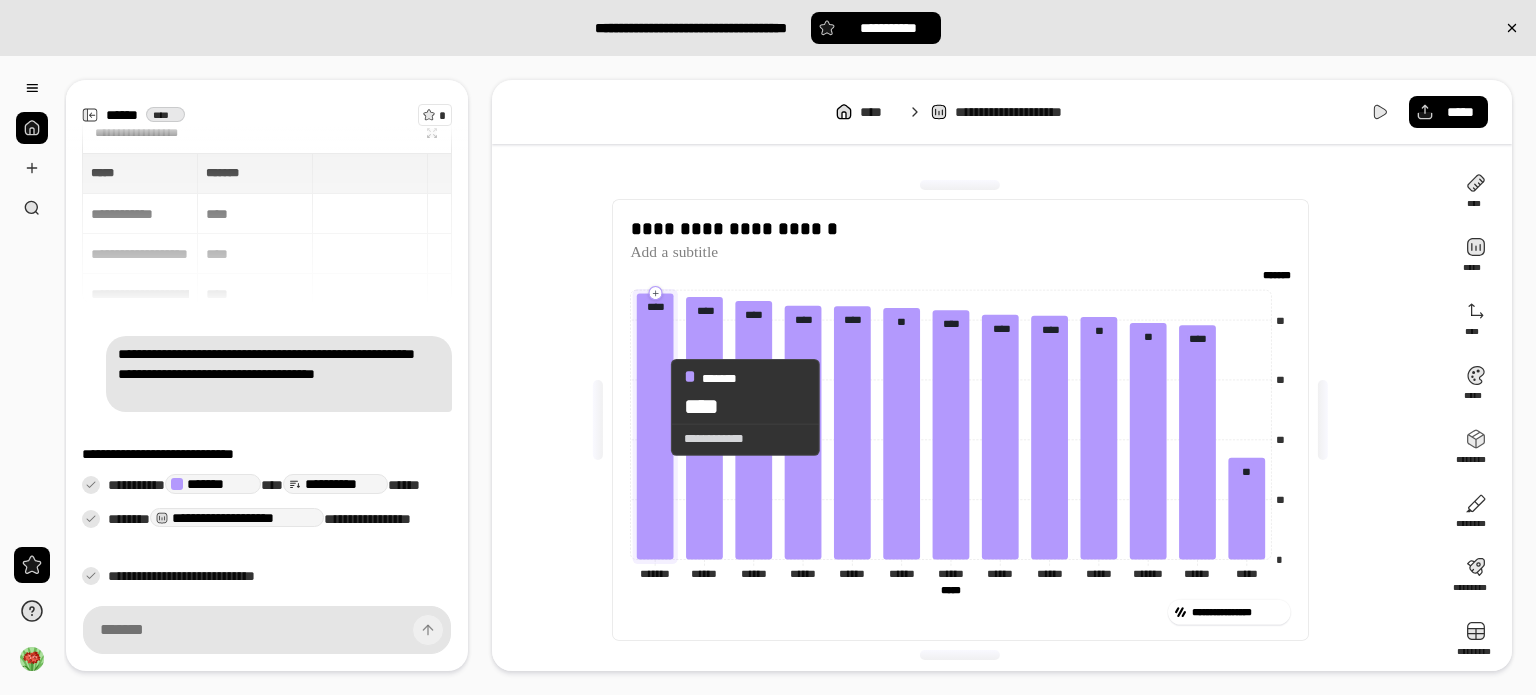 click 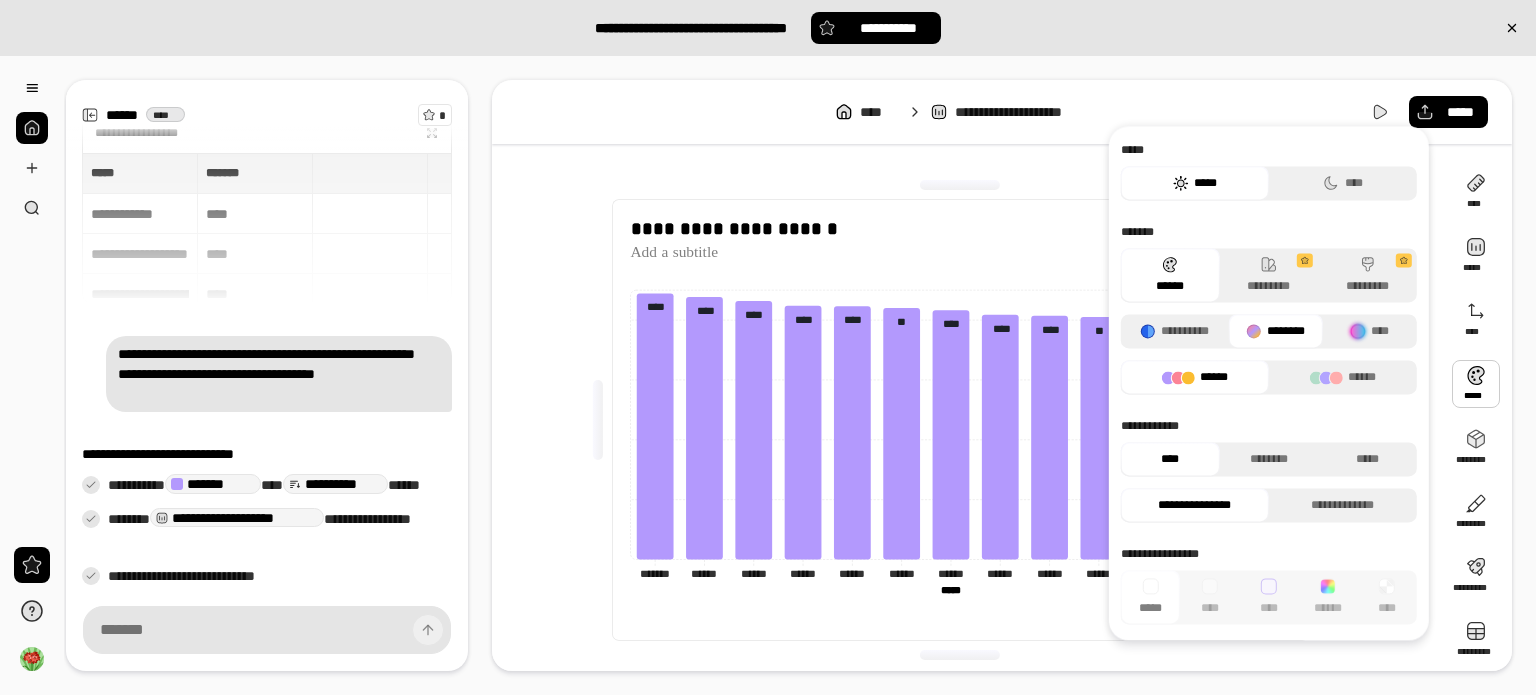 click at bounding box center [1476, 384] 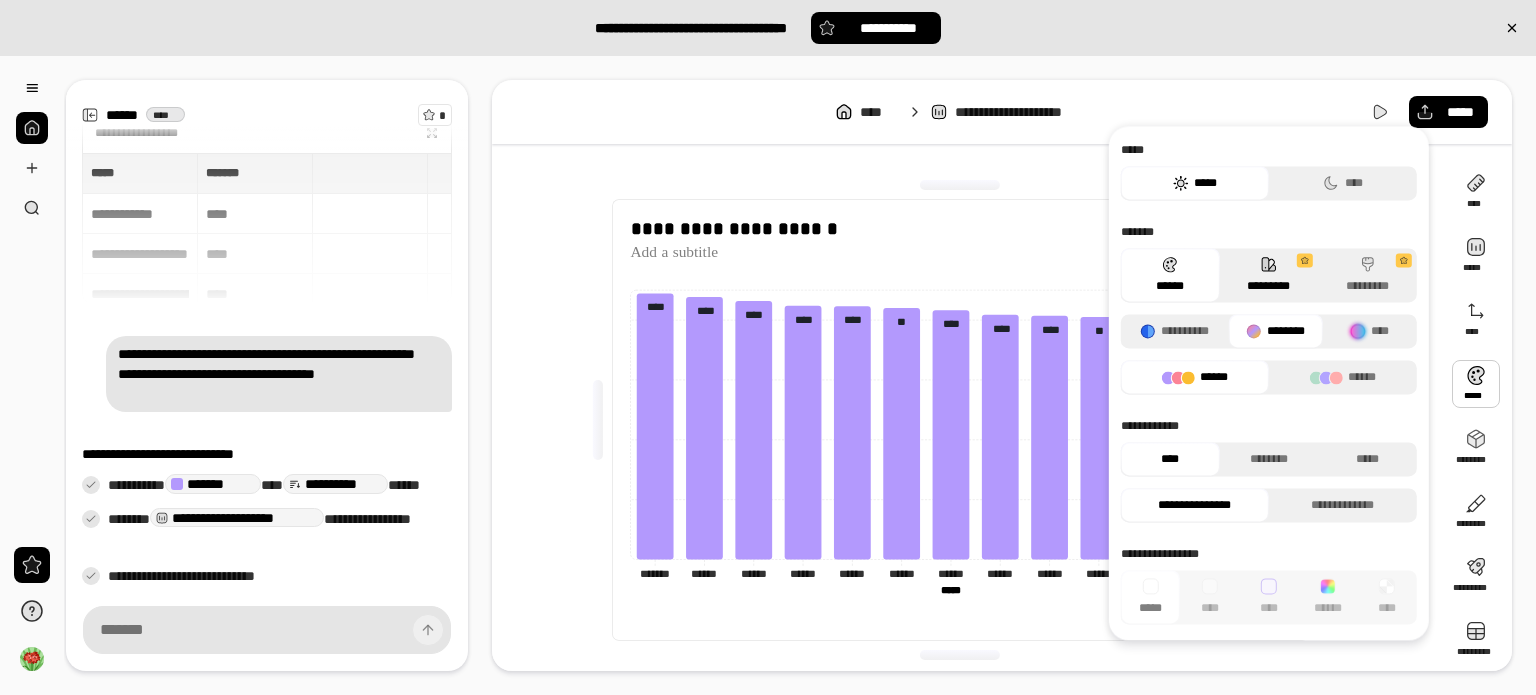 click on "*********" at bounding box center [1268, 275] 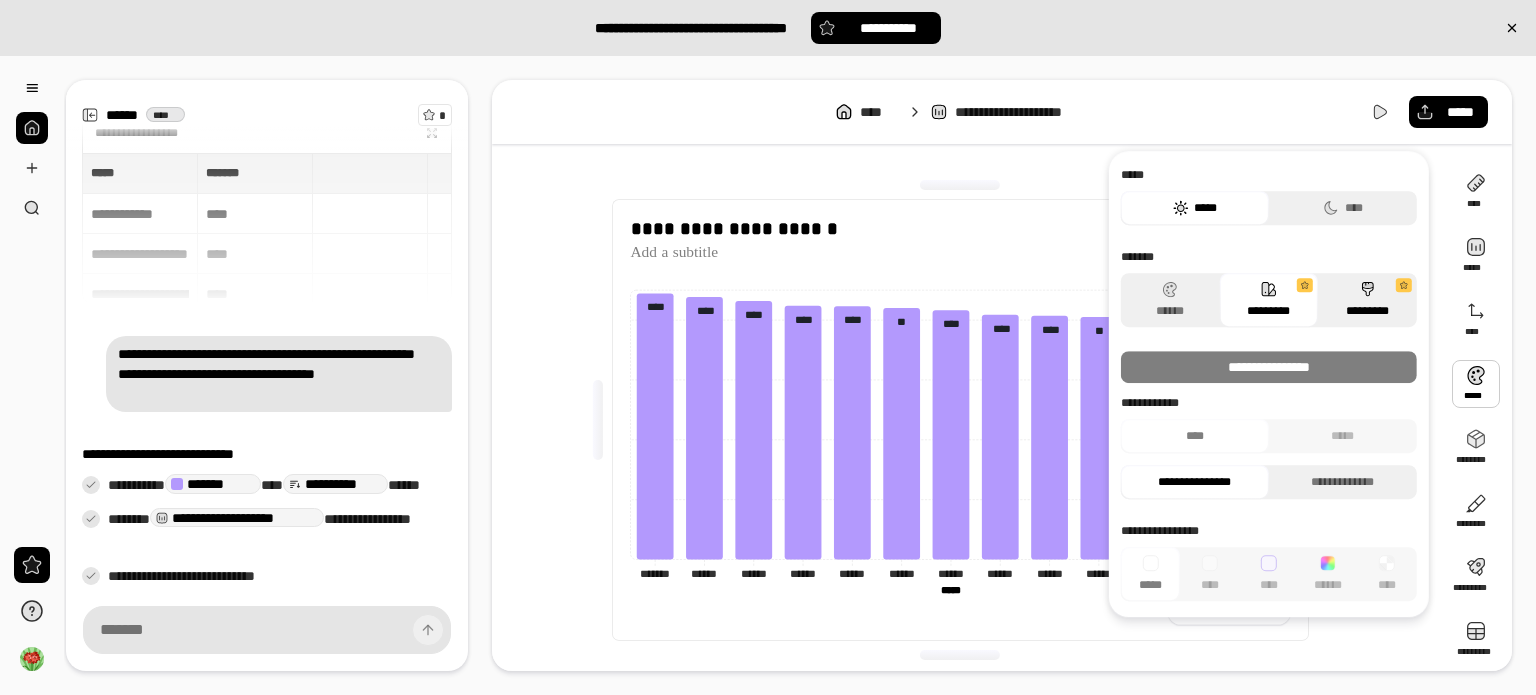 click on "*********" at bounding box center (1367, 300) 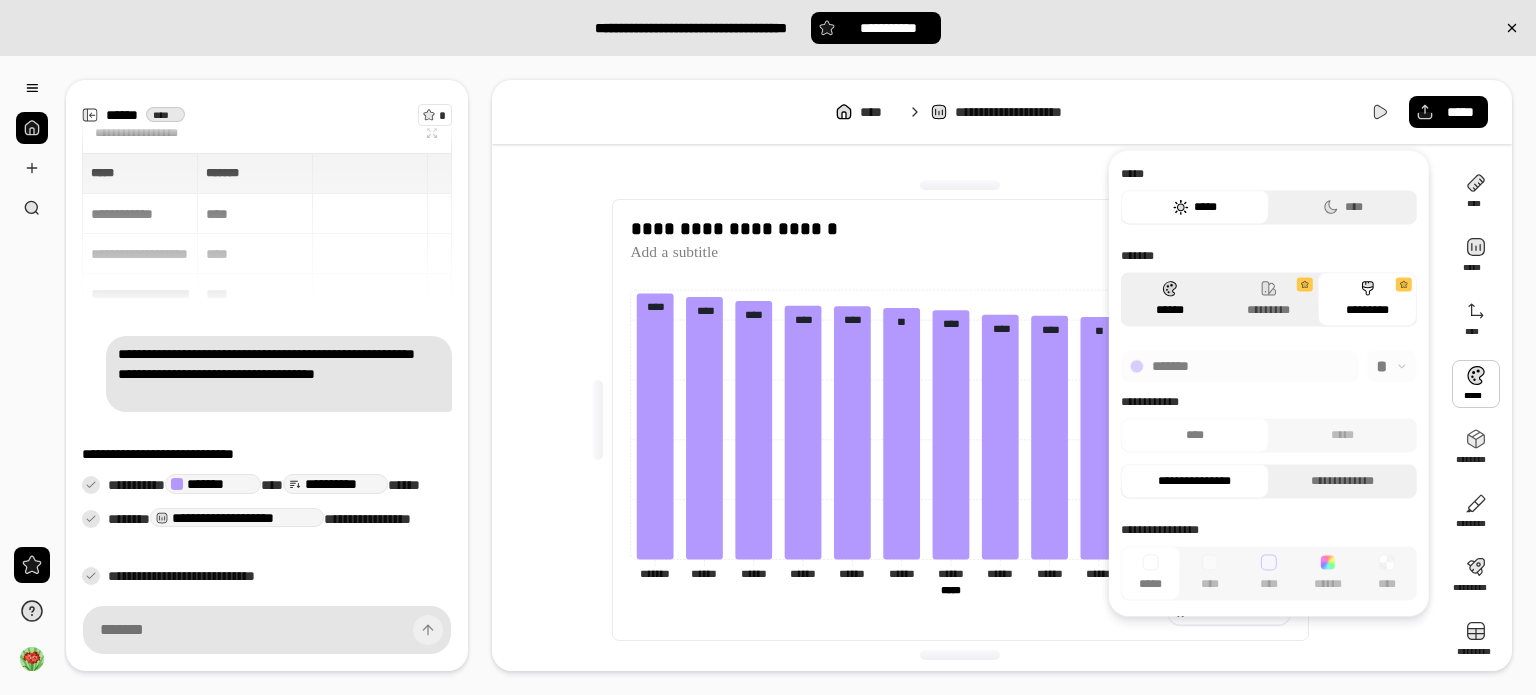click on "******" at bounding box center [1170, 299] 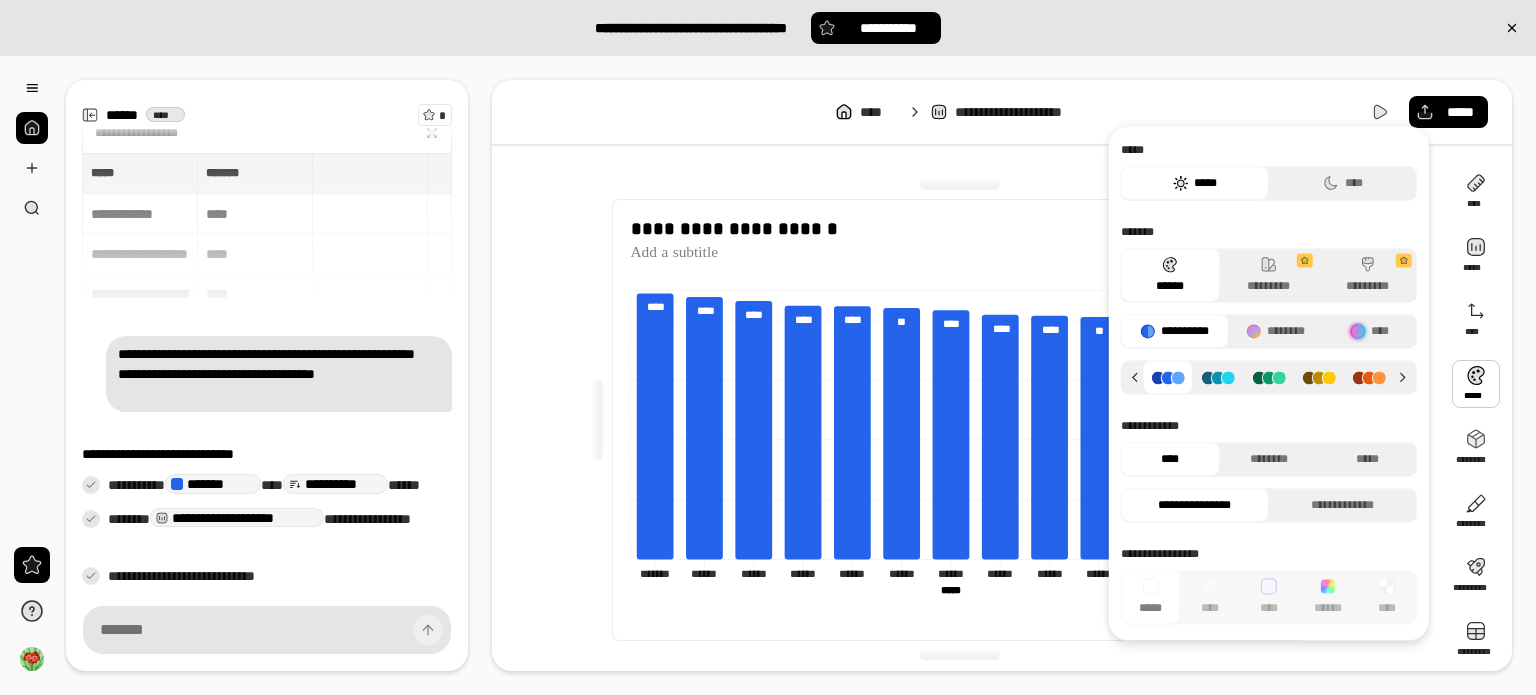 click 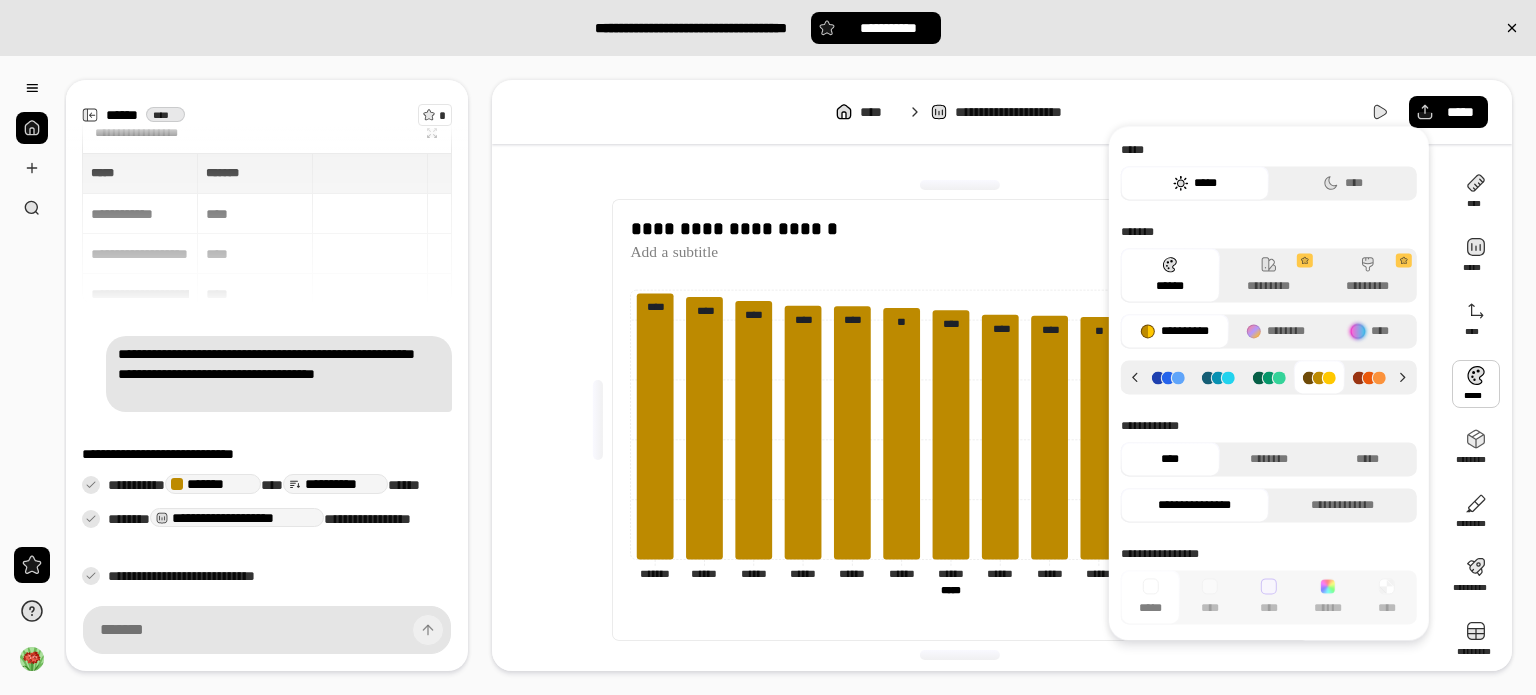 click 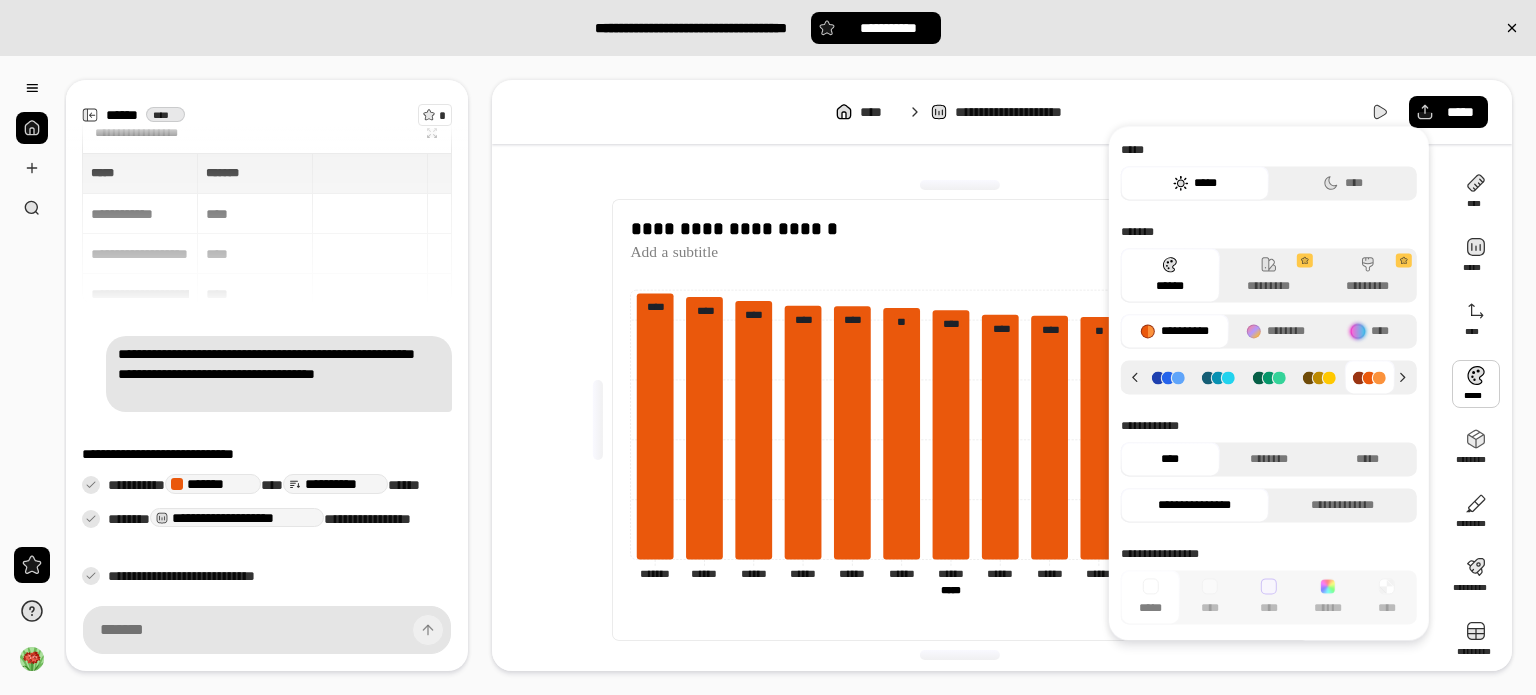 click 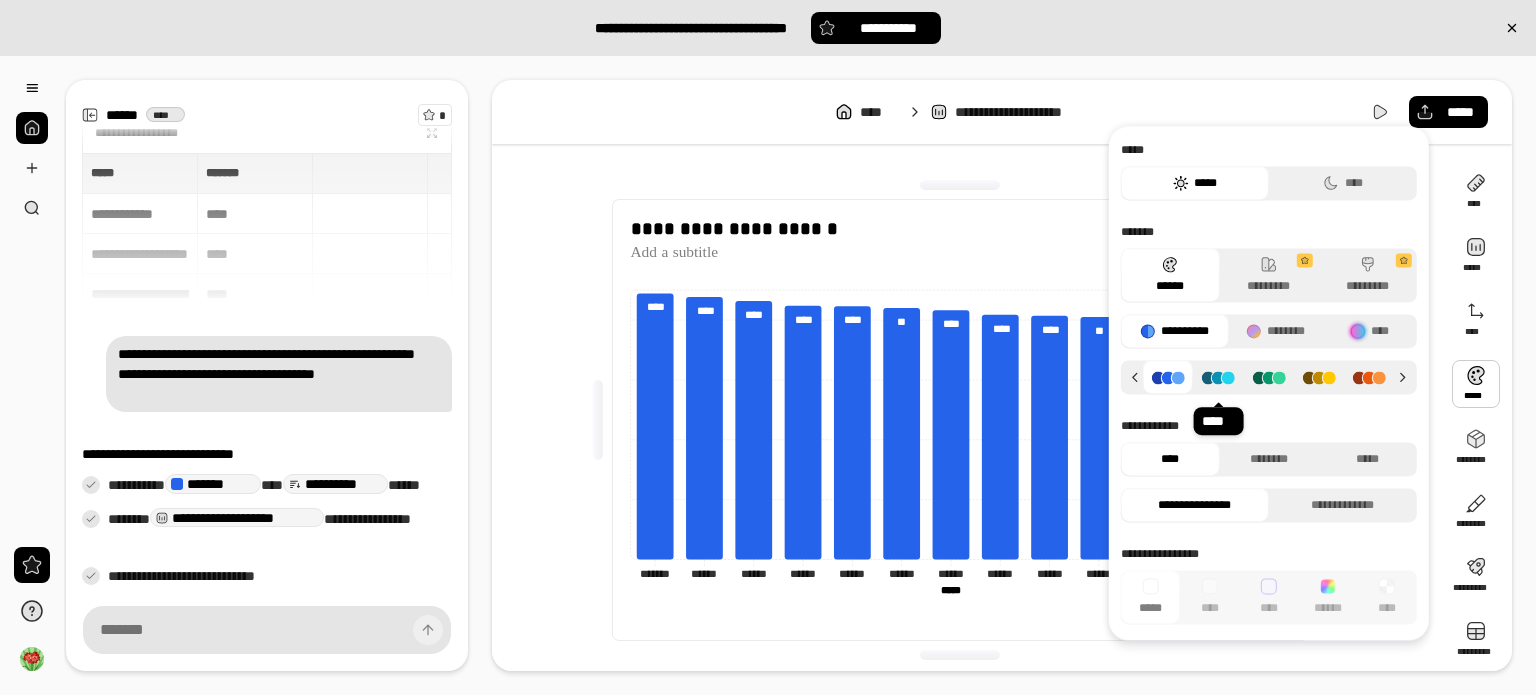 click 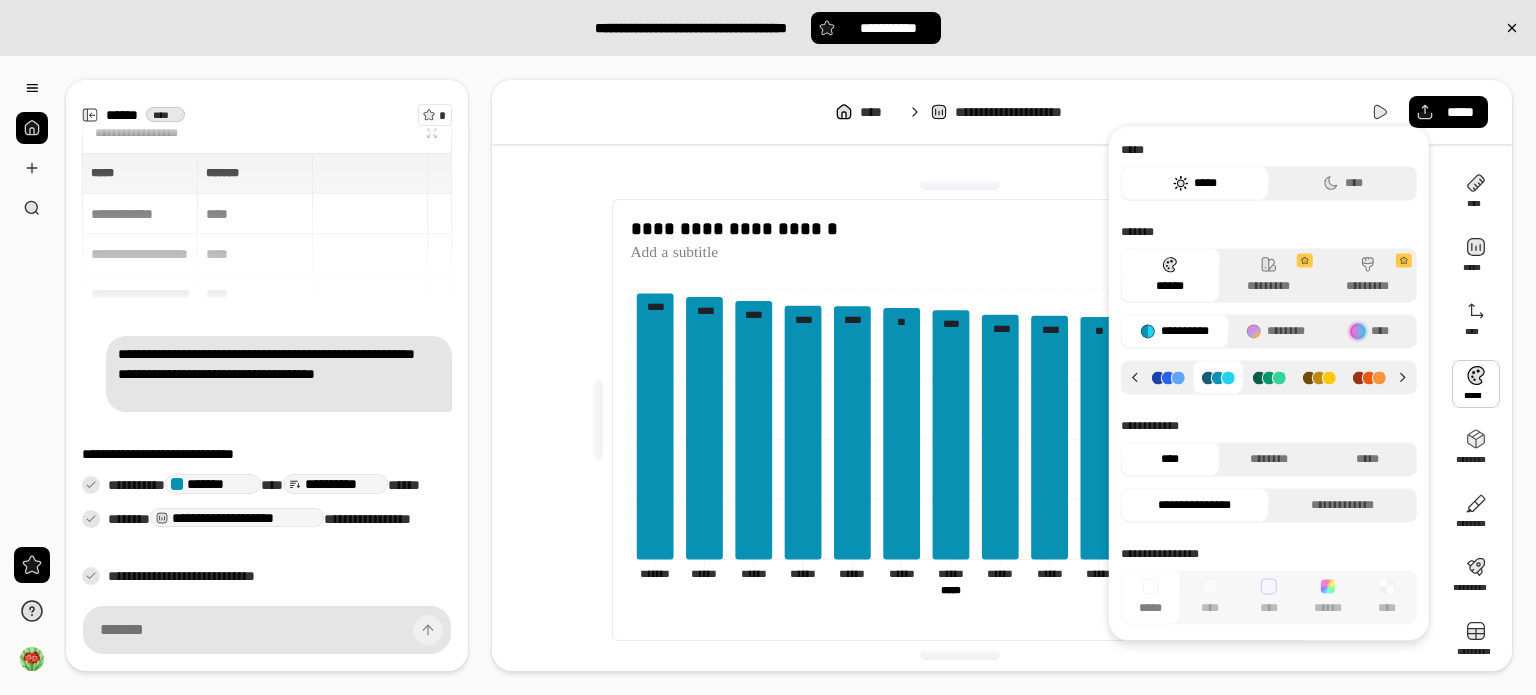 click at bounding box center (1269, 377) 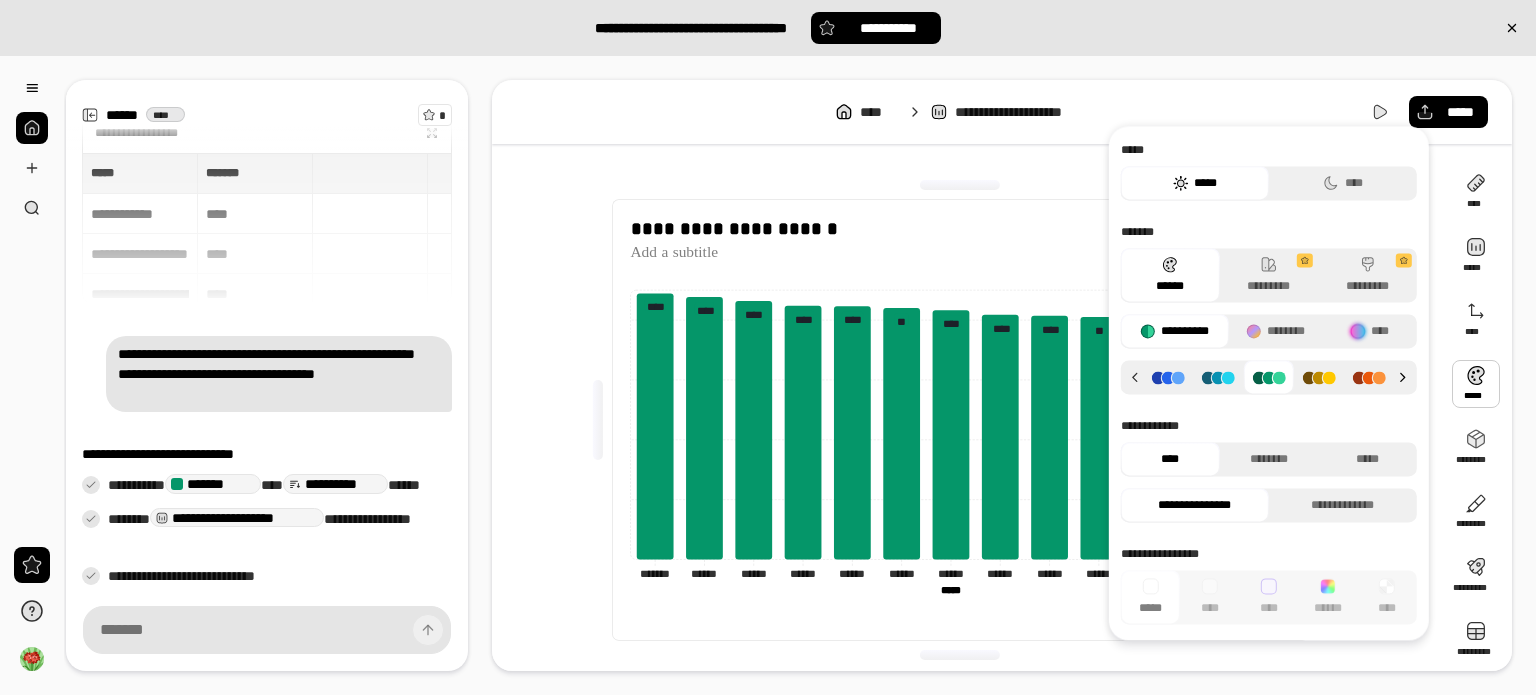 click 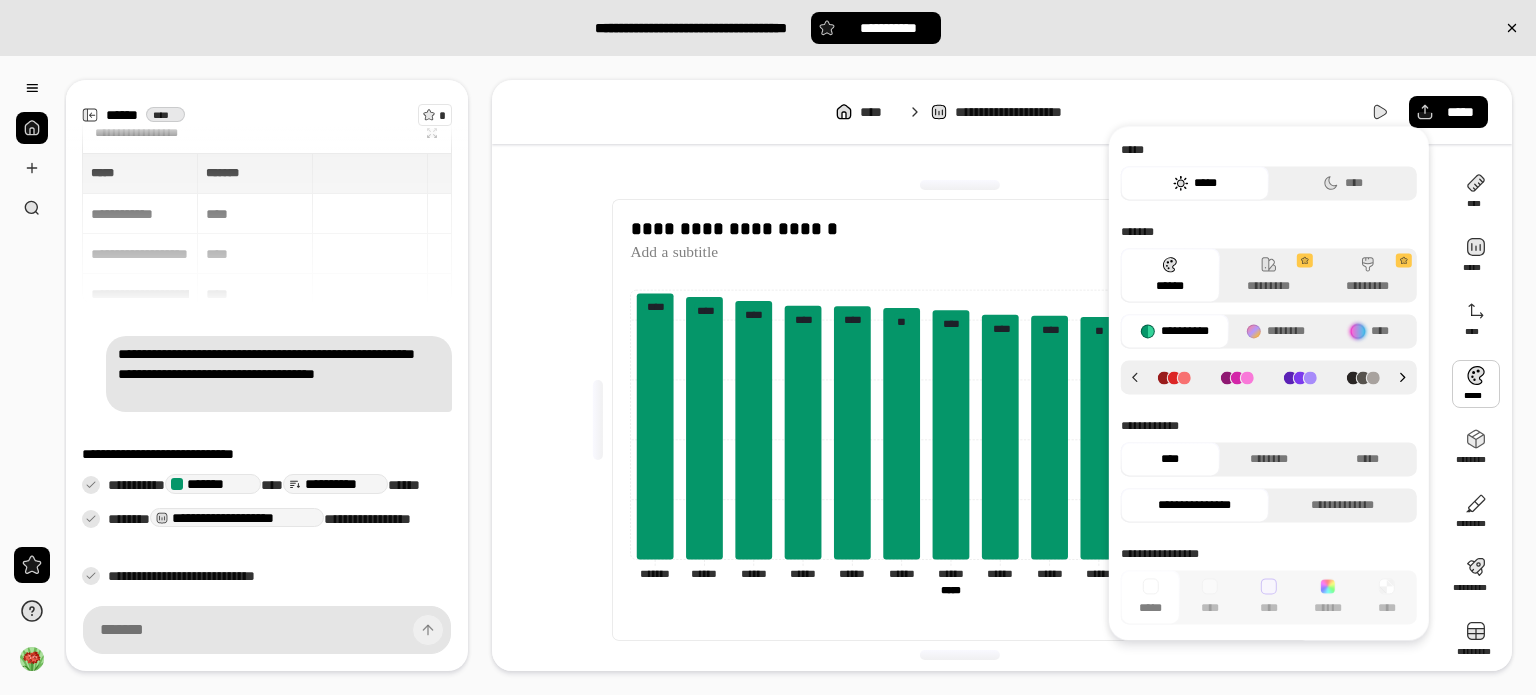 click 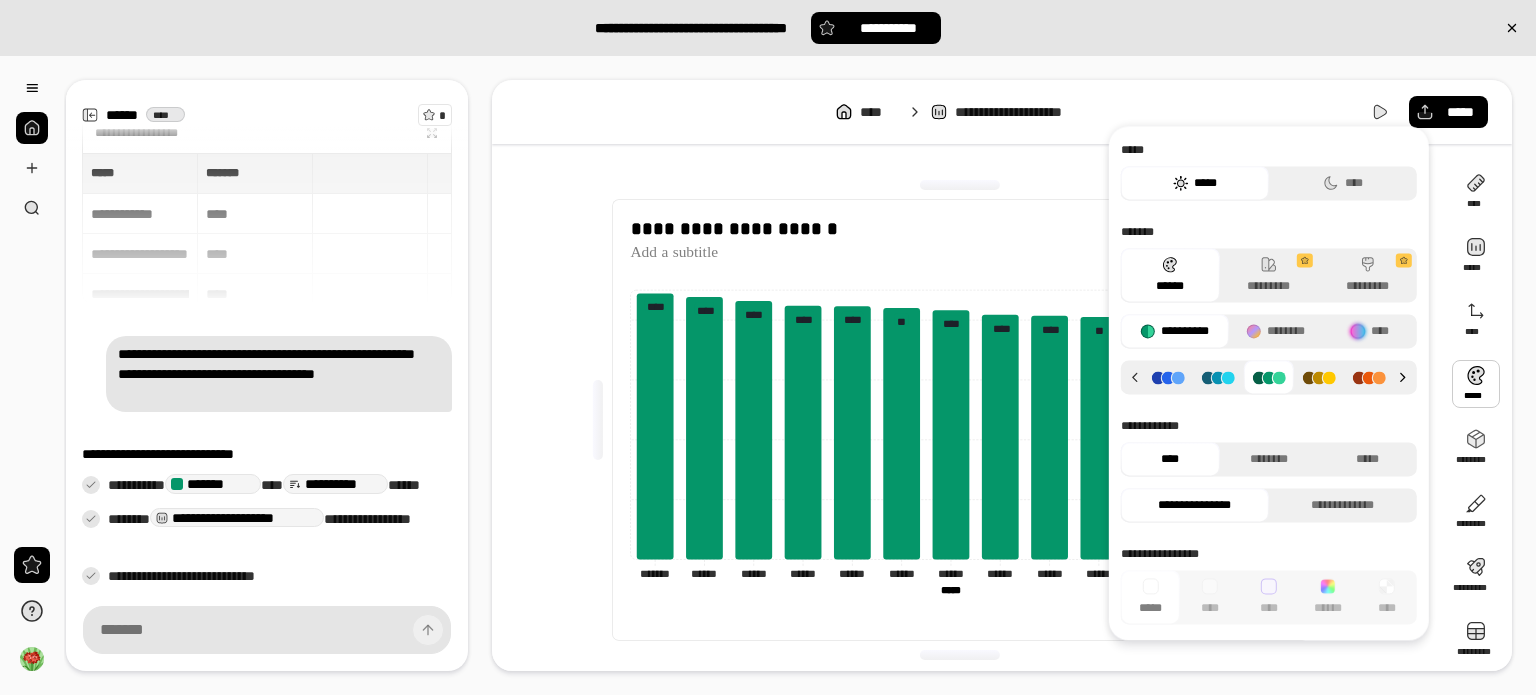 click 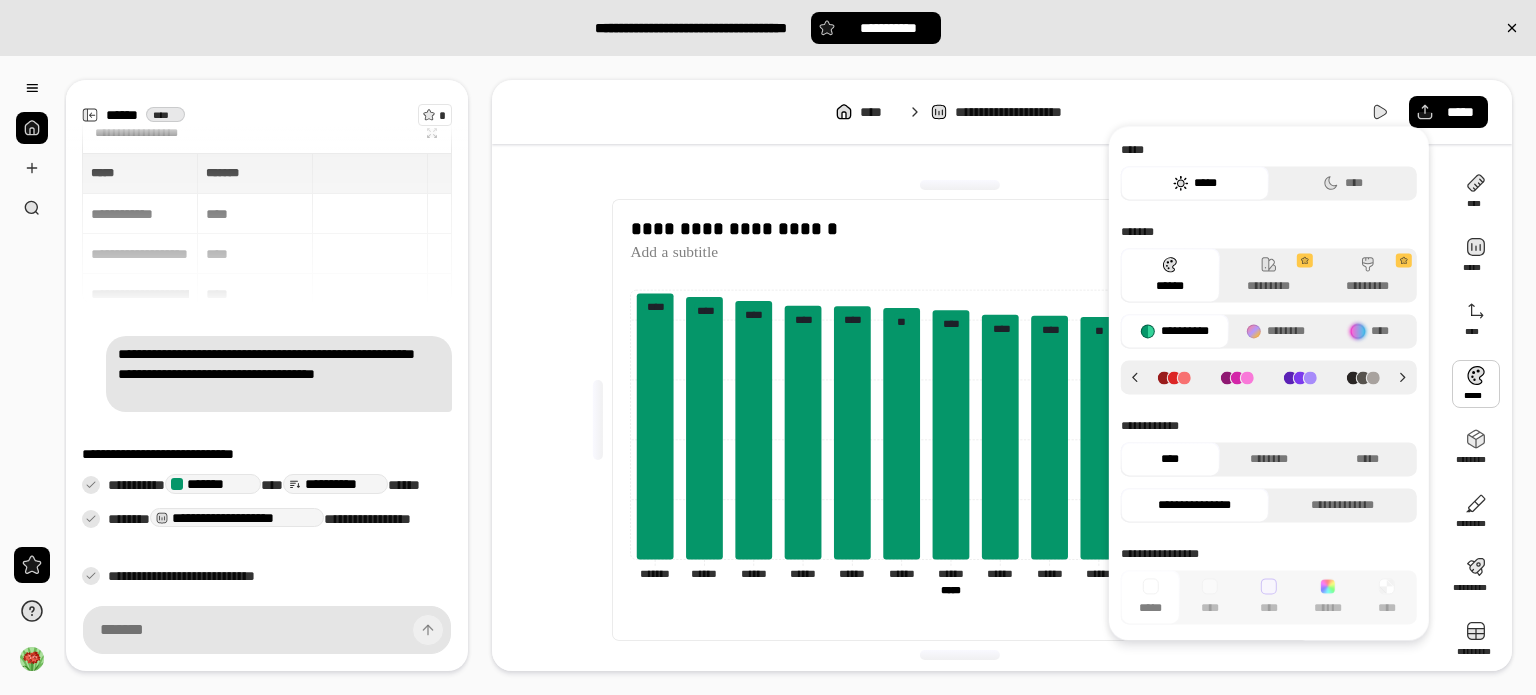 click 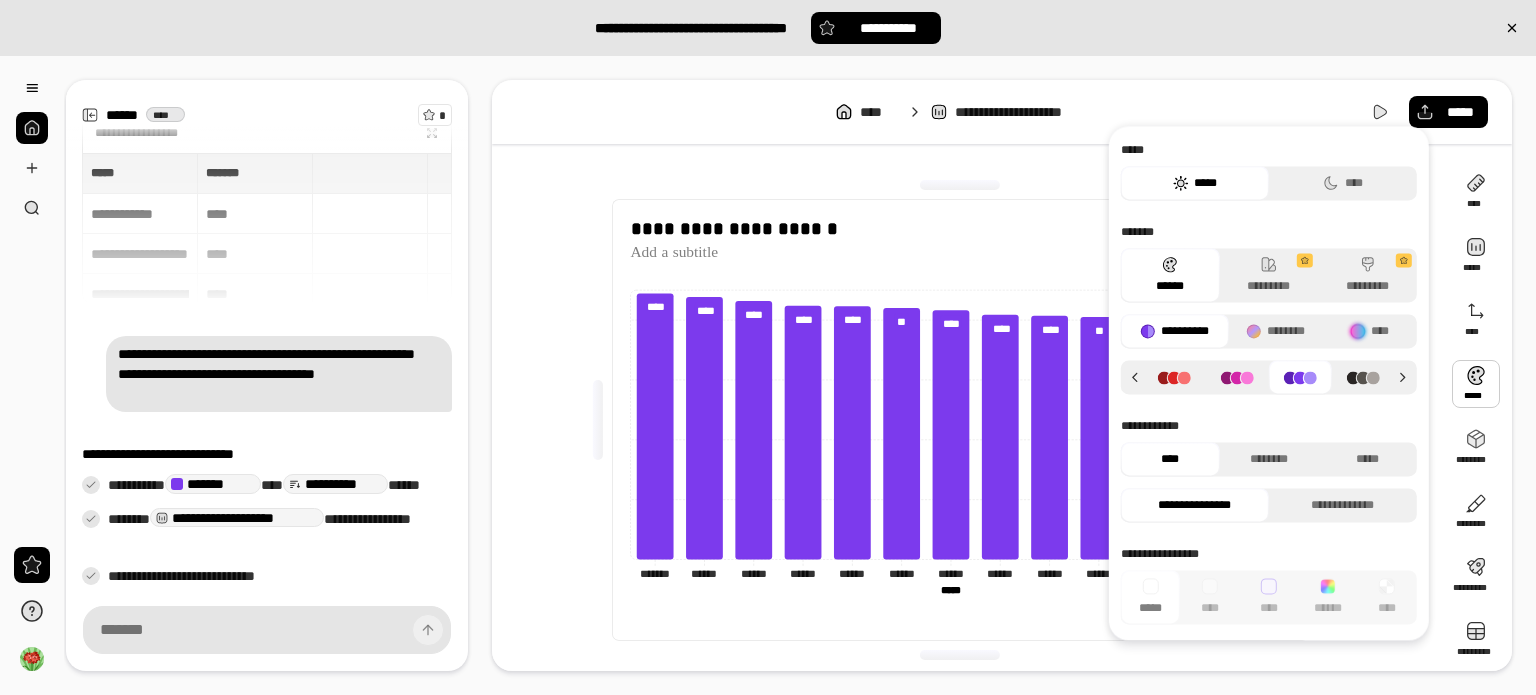 click 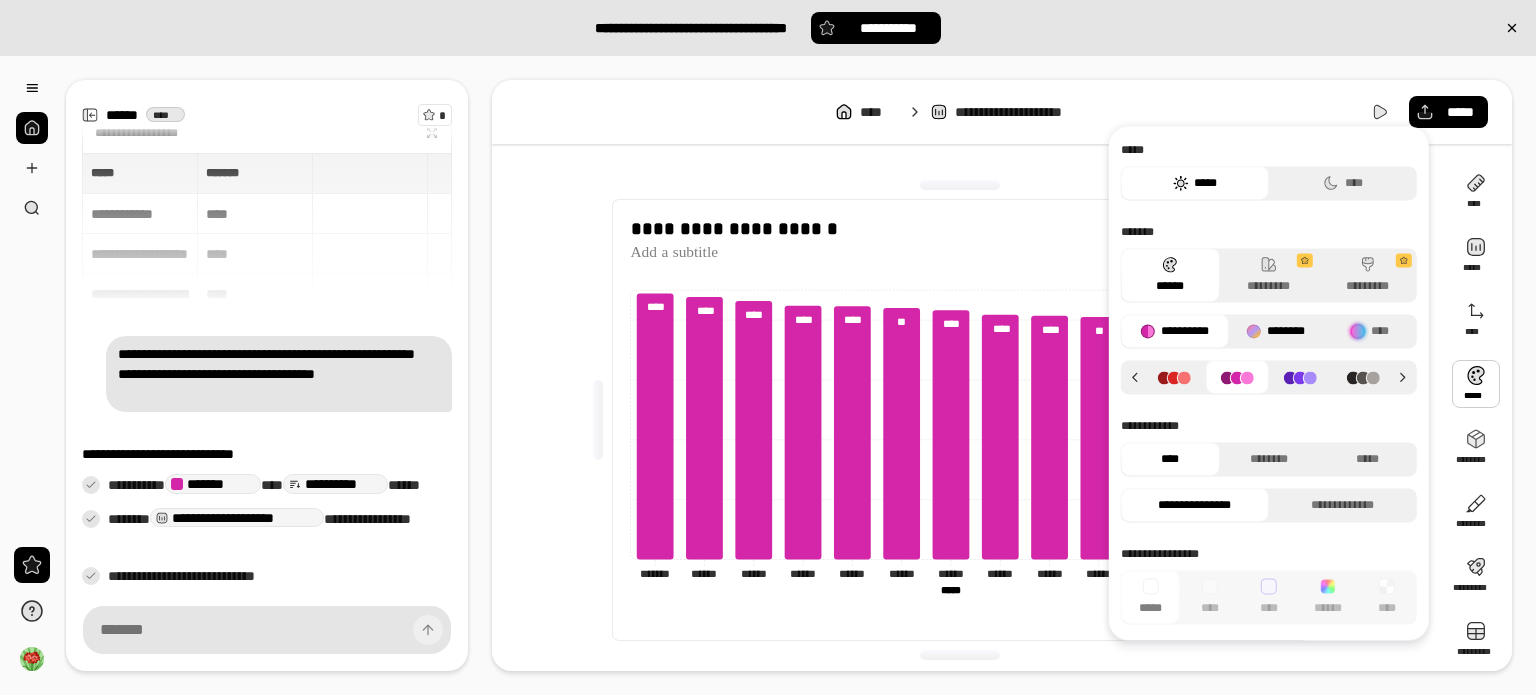 click on "********" at bounding box center (1275, 331) 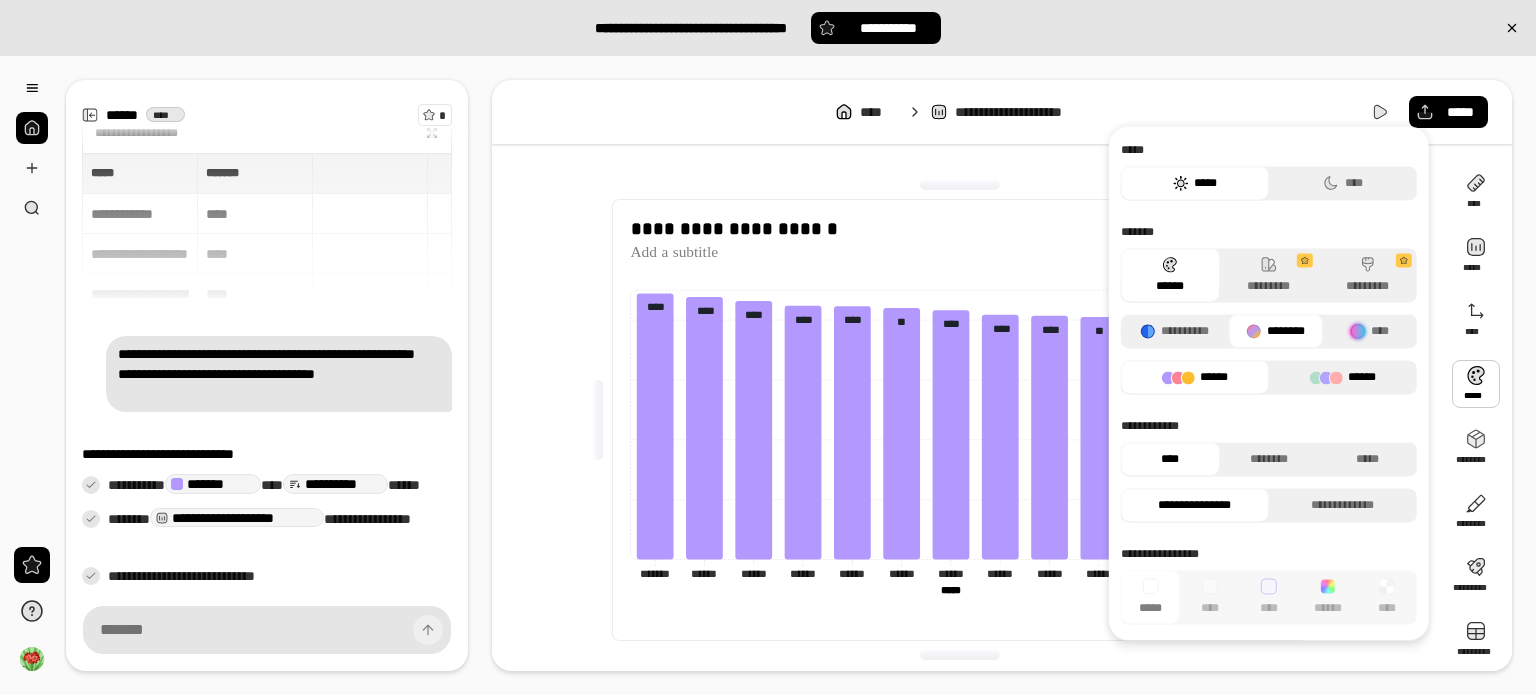 click on "******" at bounding box center [1343, 377] 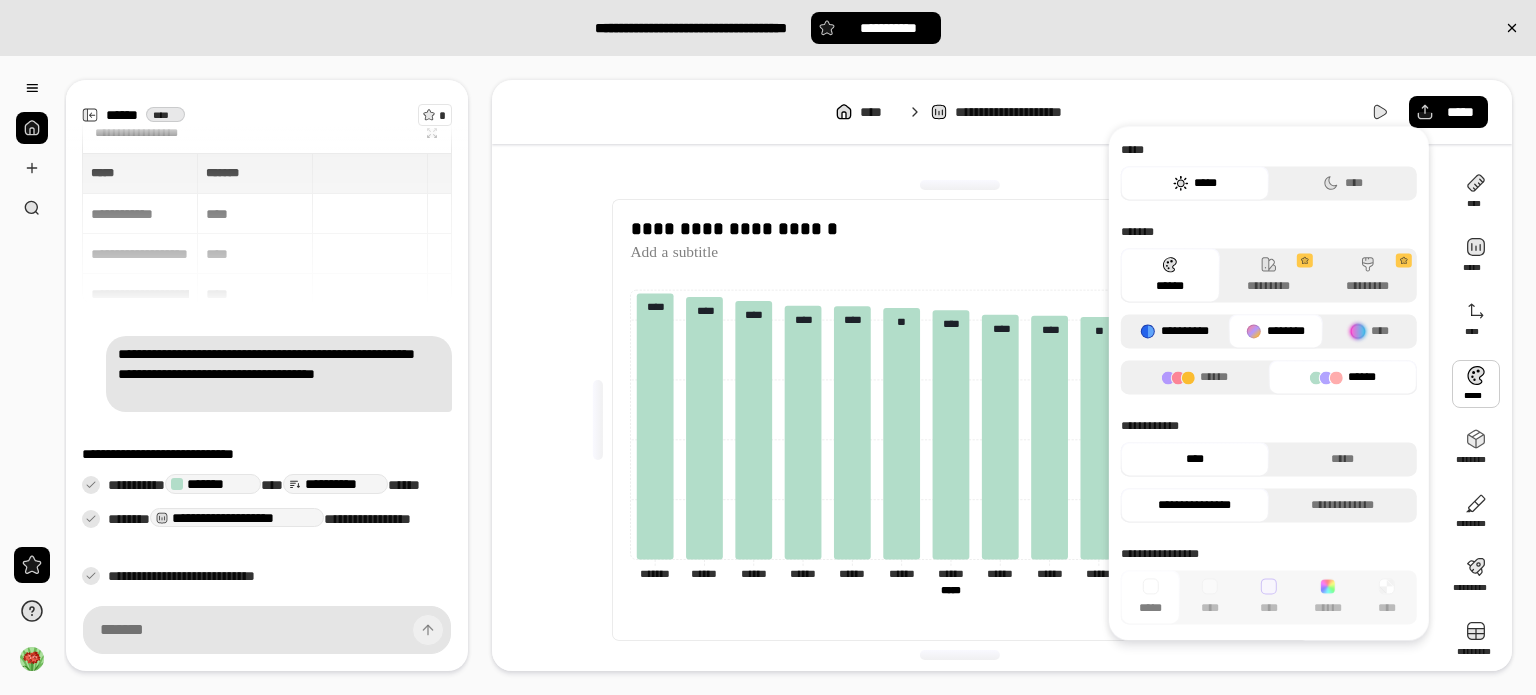 click on "**********" at bounding box center [1175, 331] 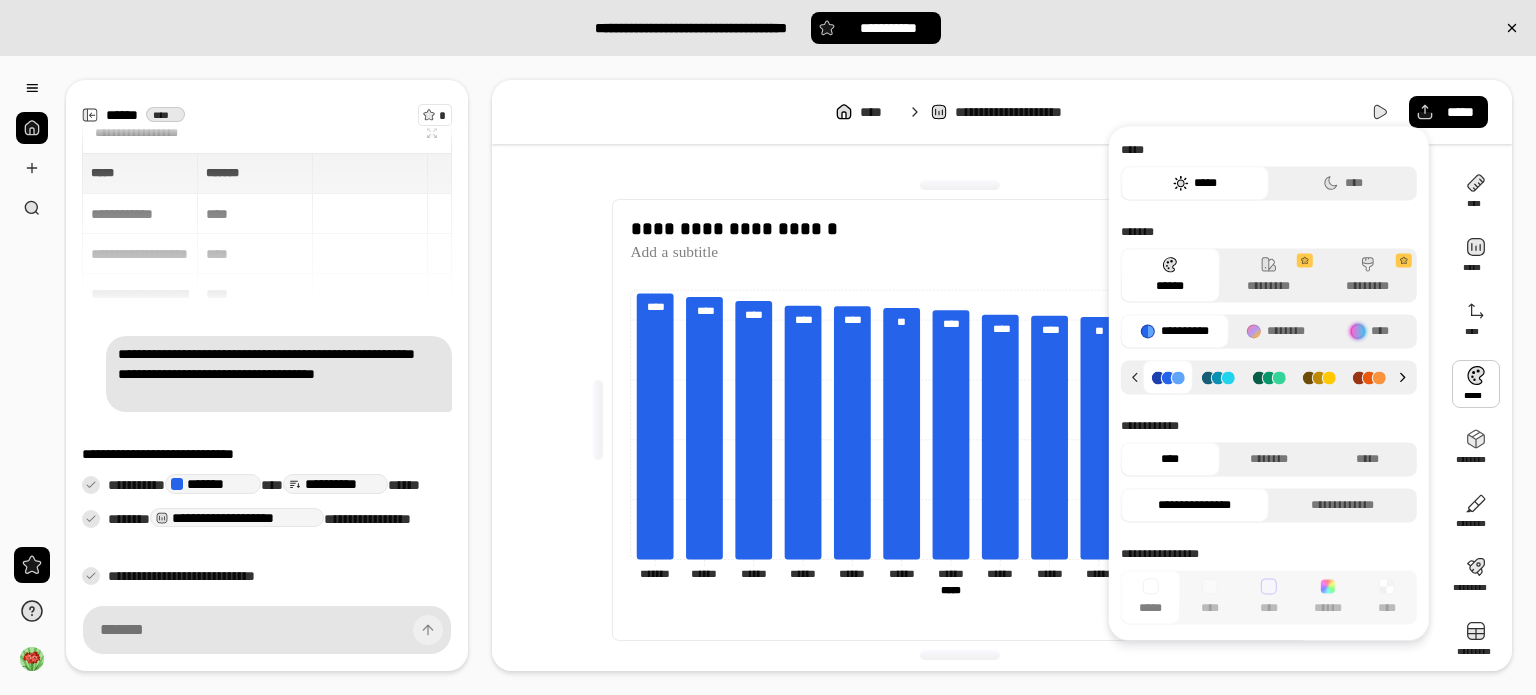 click 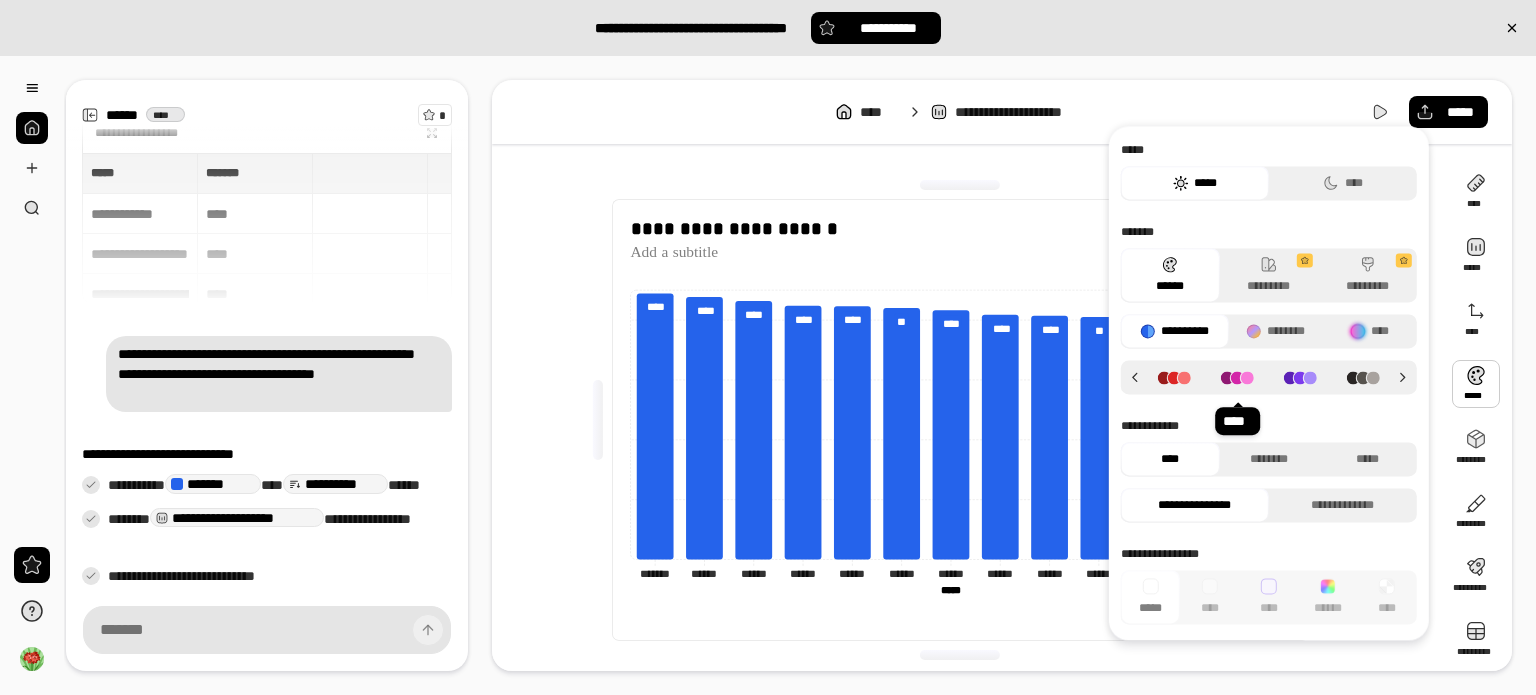click 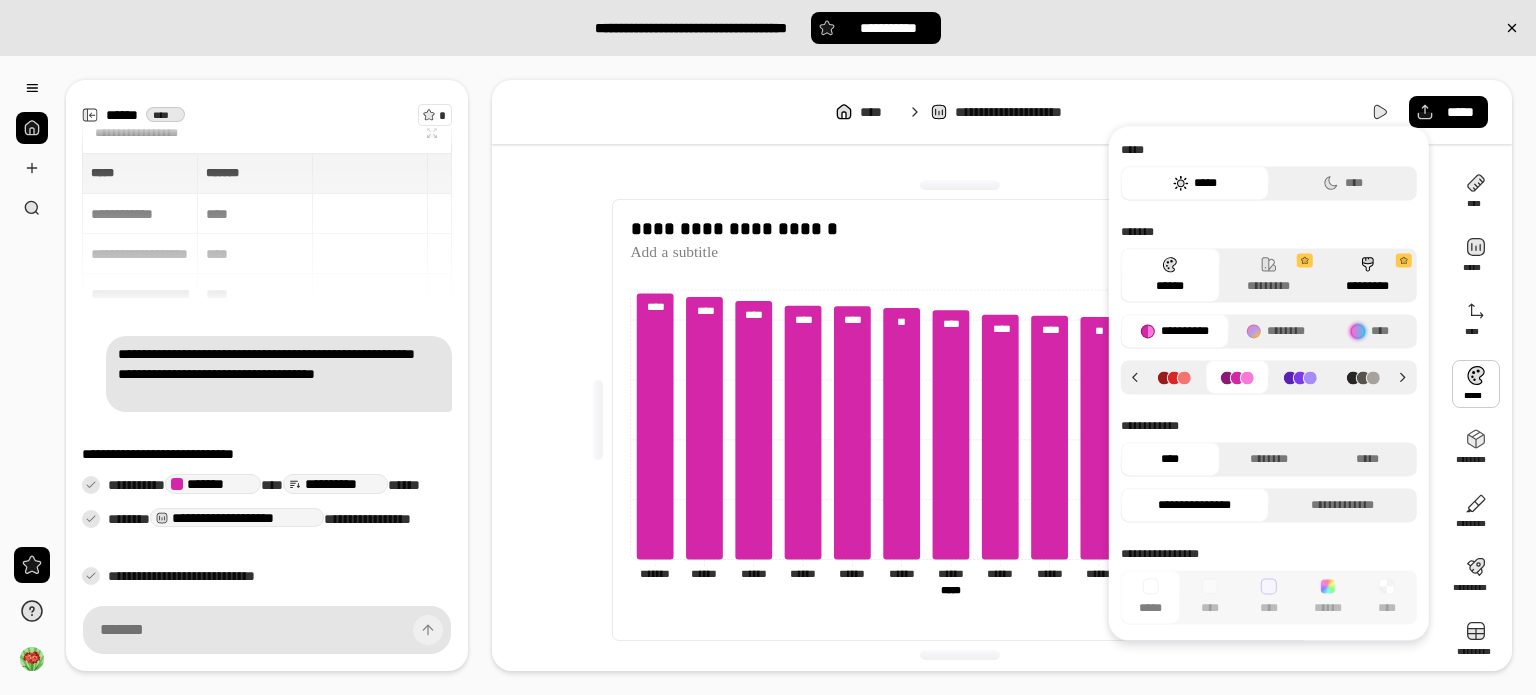 click on "*********" at bounding box center (1367, 275) 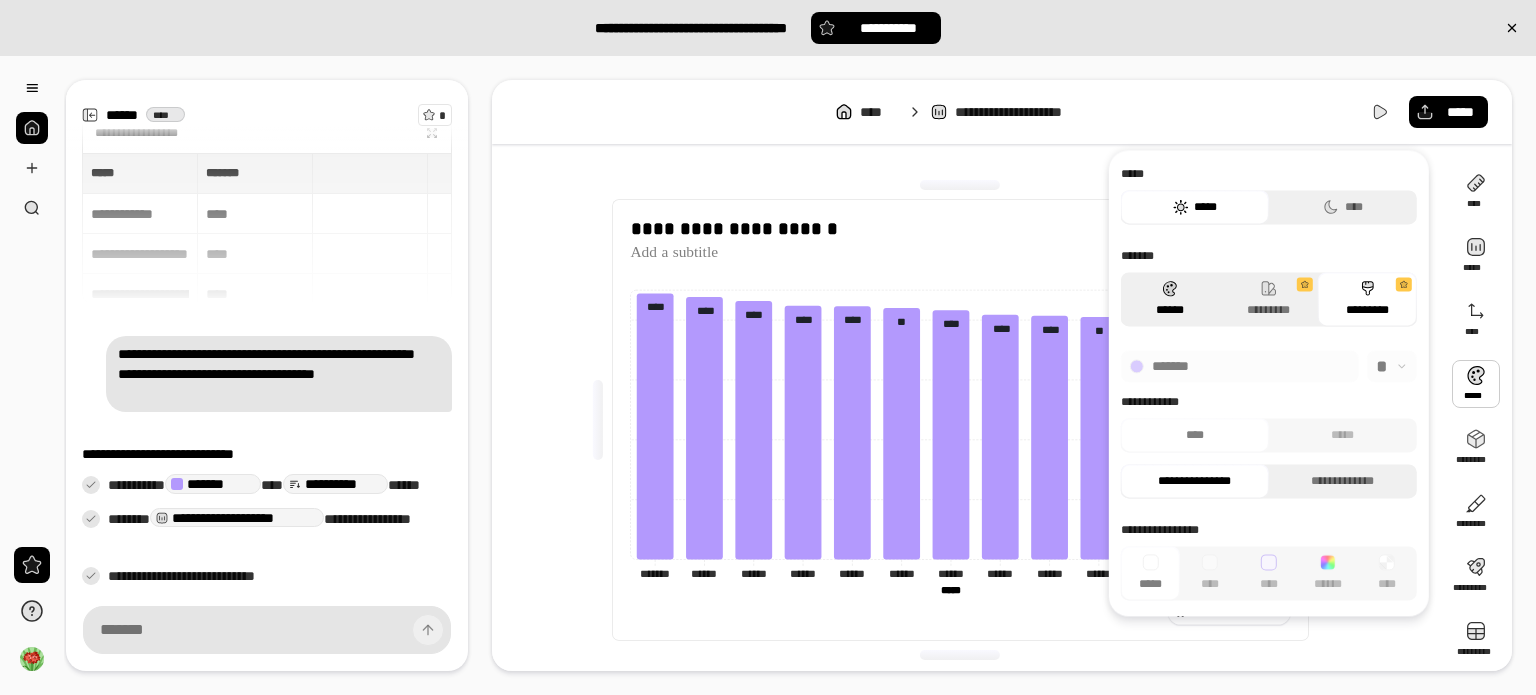click on "******" at bounding box center [1170, 299] 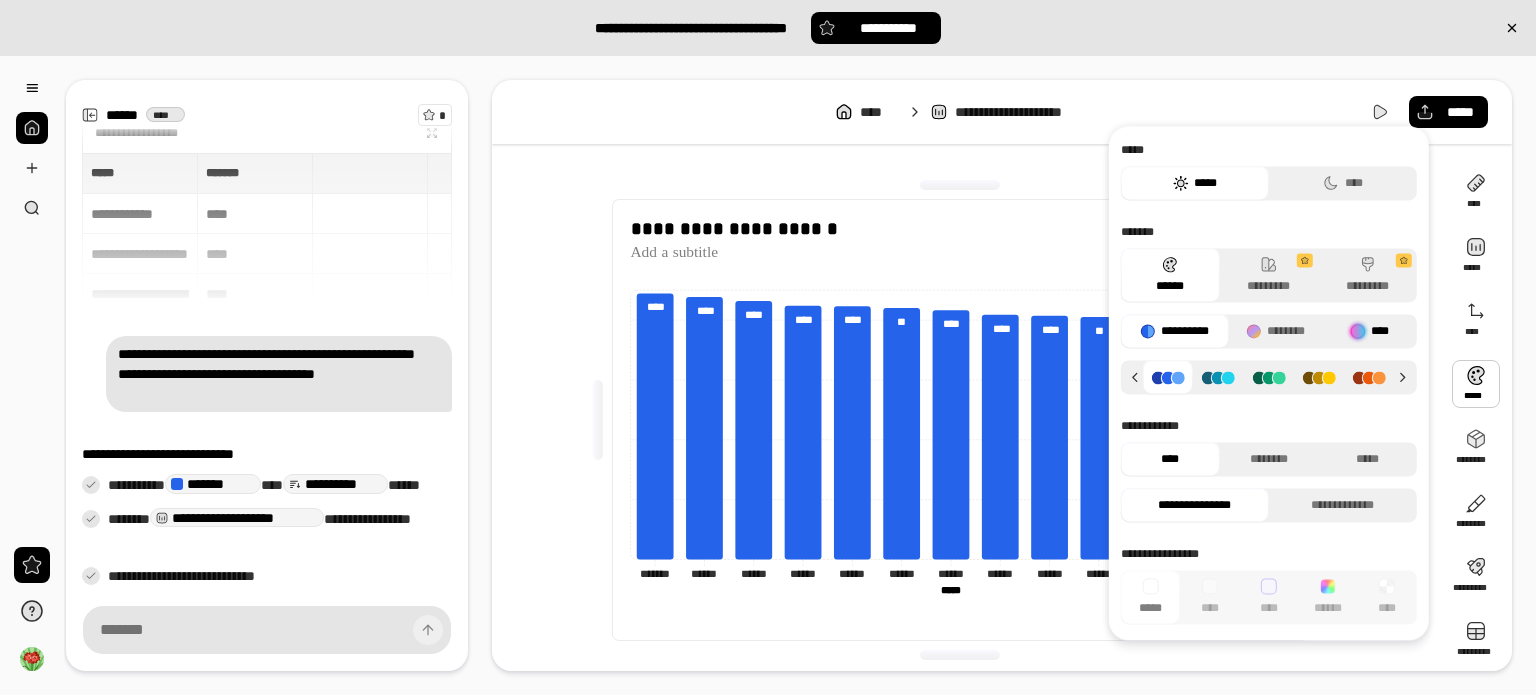 click on "****" at bounding box center (1370, 331) 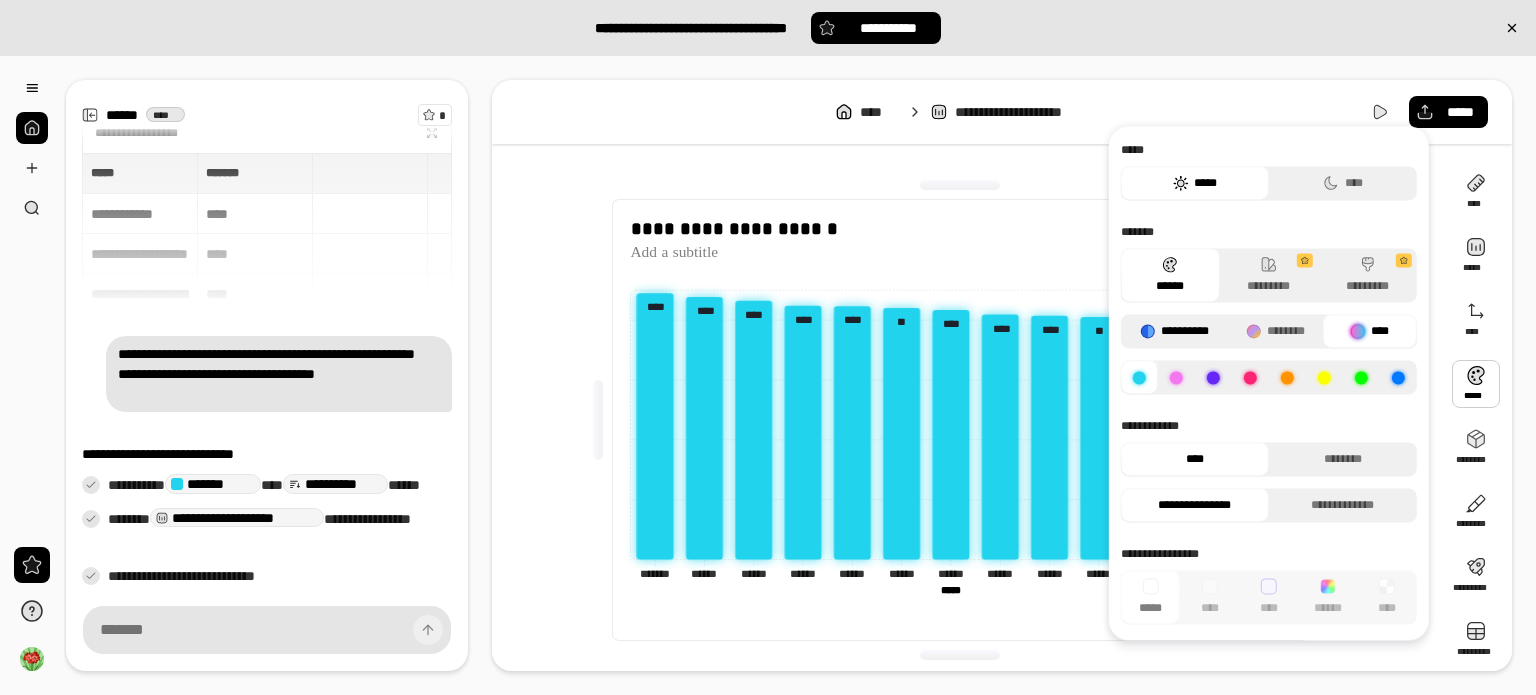 click on "**********" at bounding box center [1175, 331] 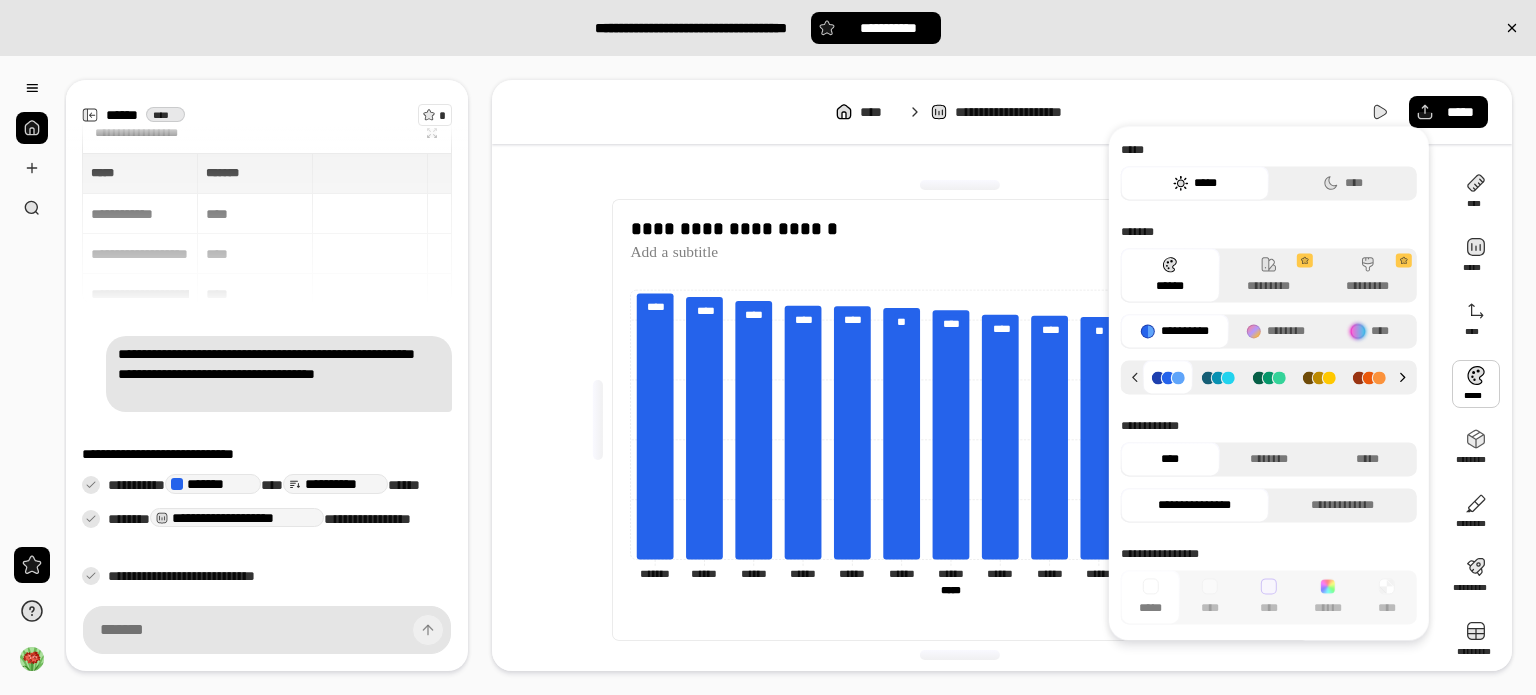 click 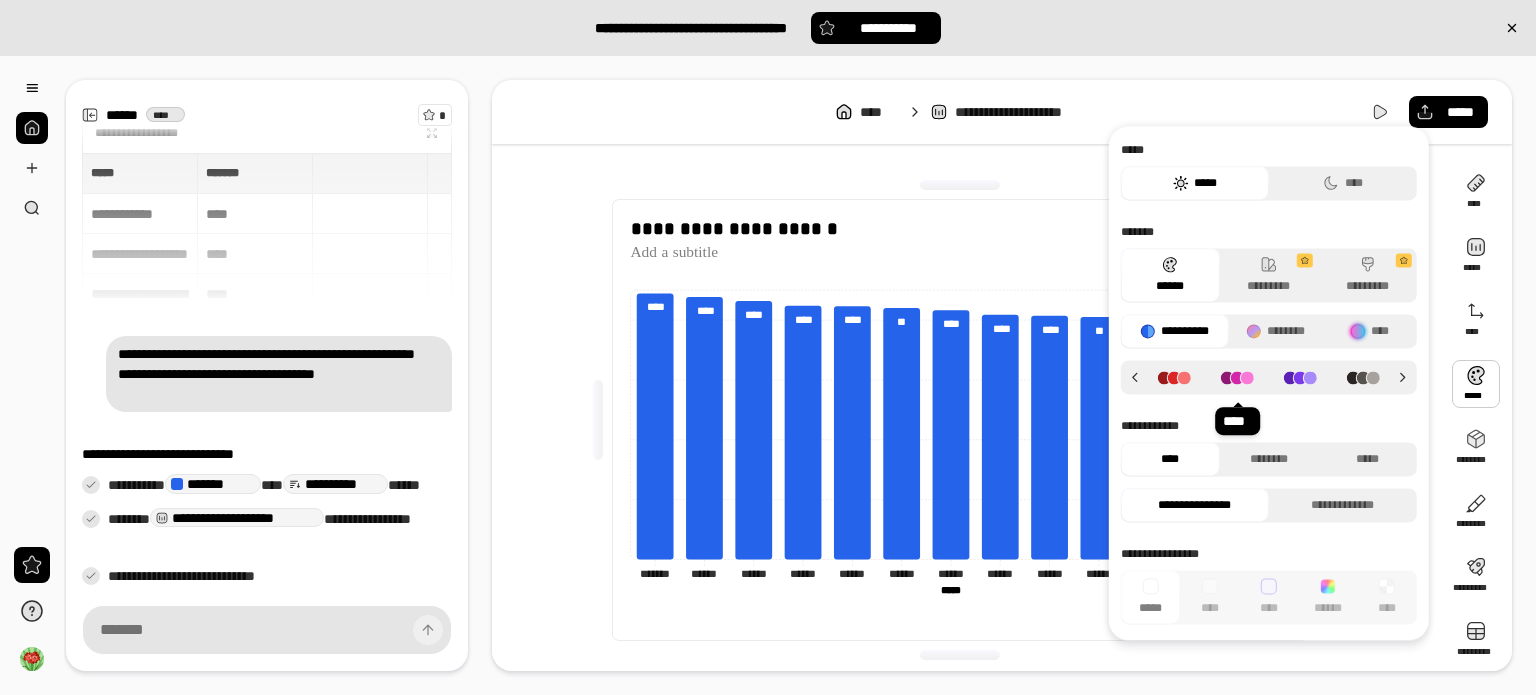 click at bounding box center [1237, 377] 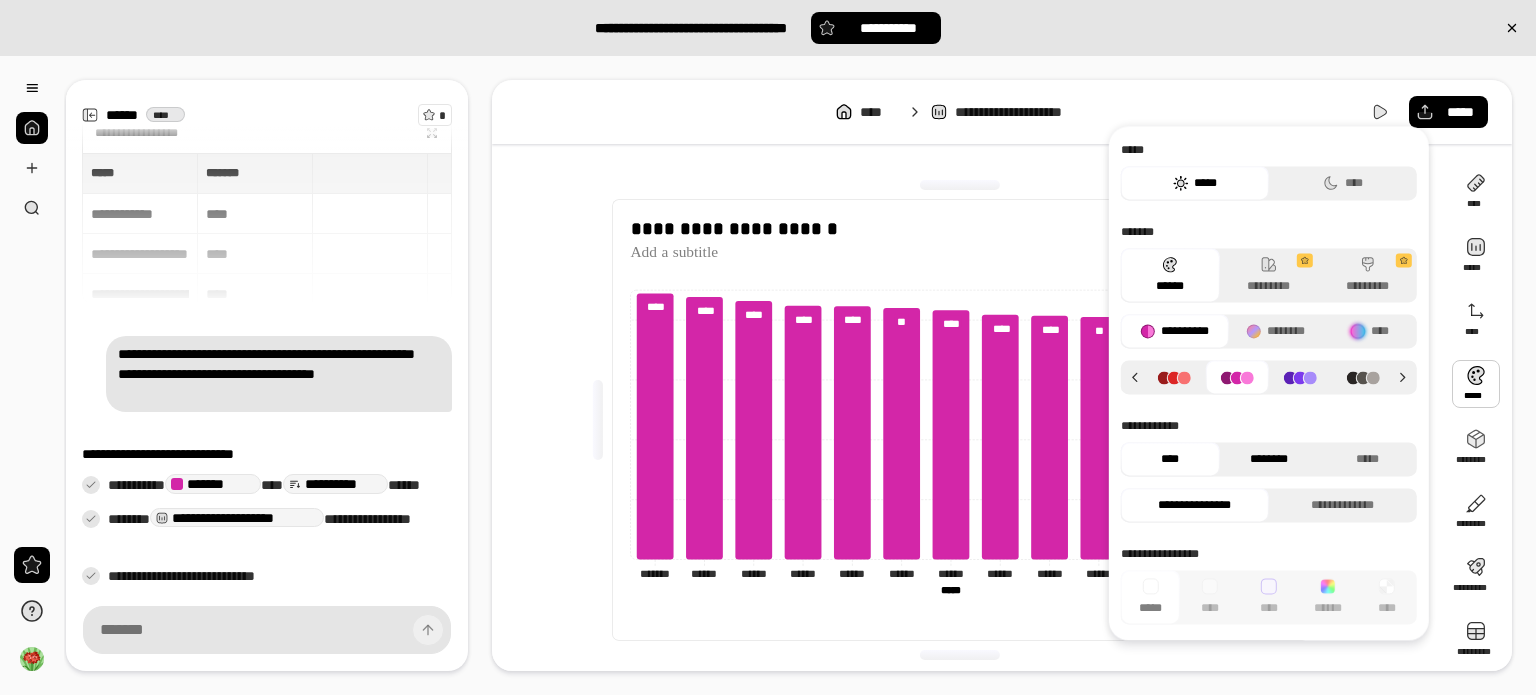 click on "********" at bounding box center (1268, 459) 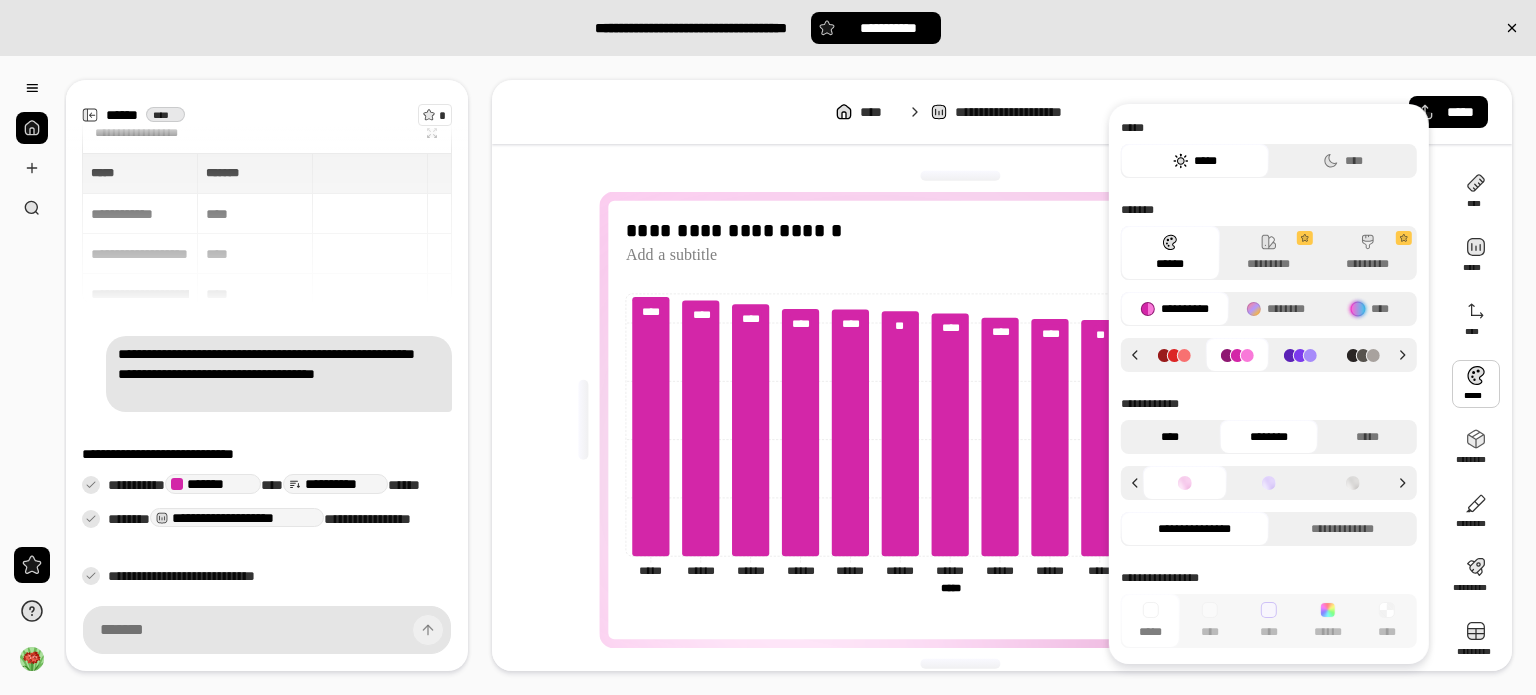 click on "****" at bounding box center (1170, 437) 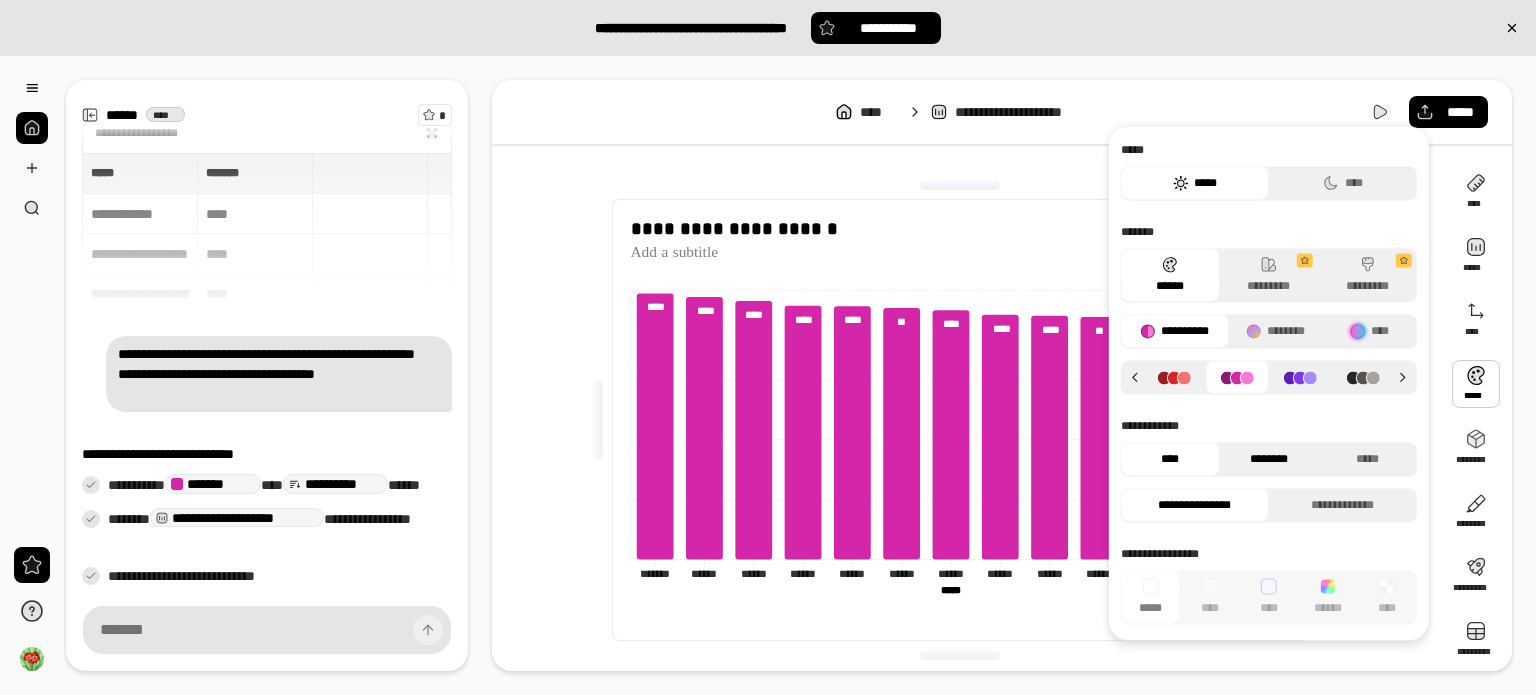 click on "********" at bounding box center (1268, 459) 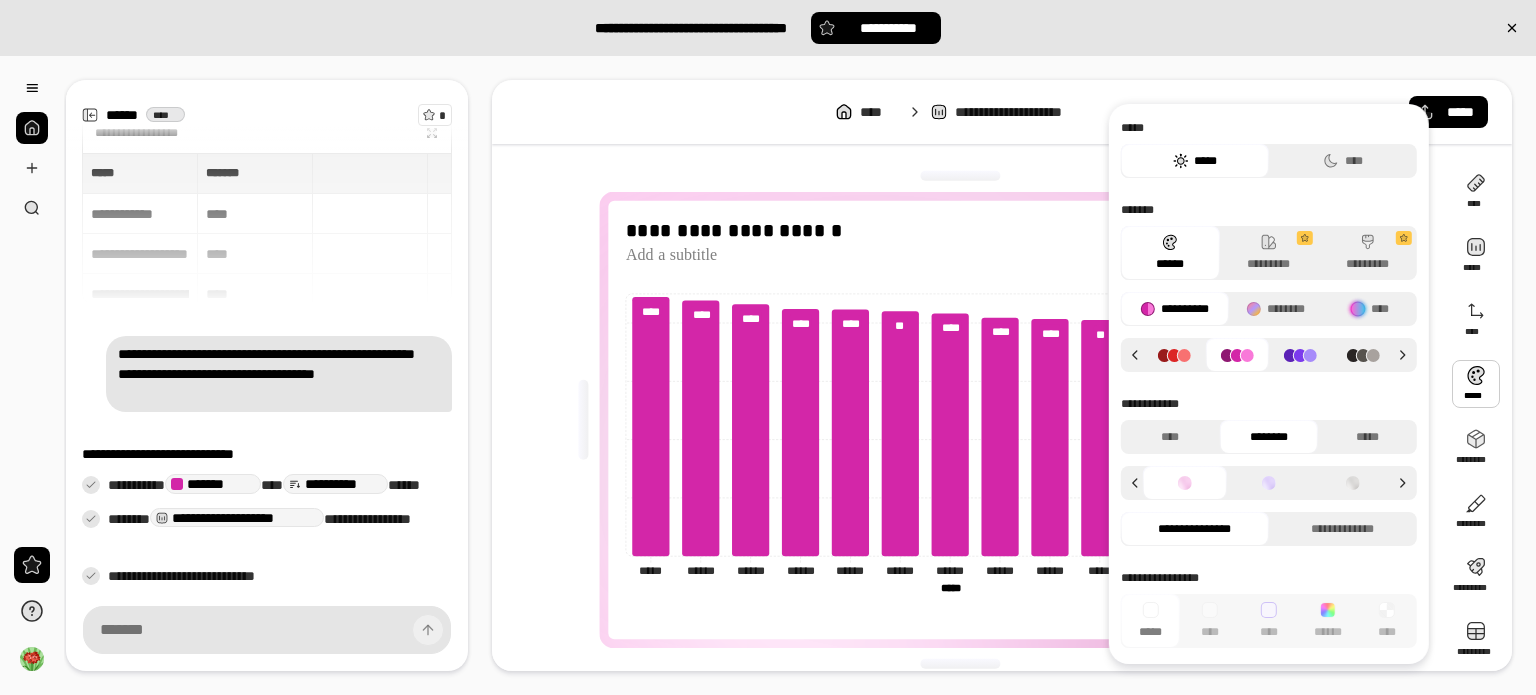 click on "**********" at bounding box center (968, 420) 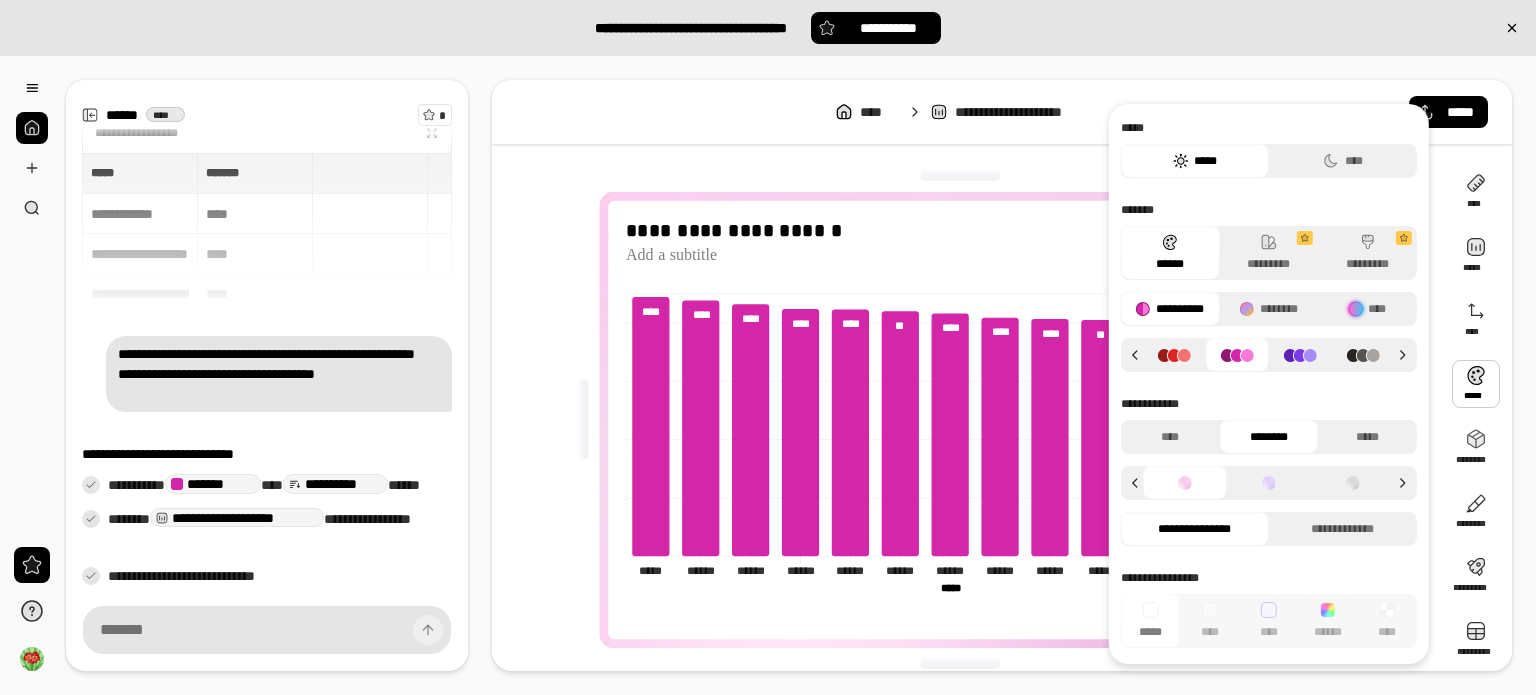 click at bounding box center [1476, 384] 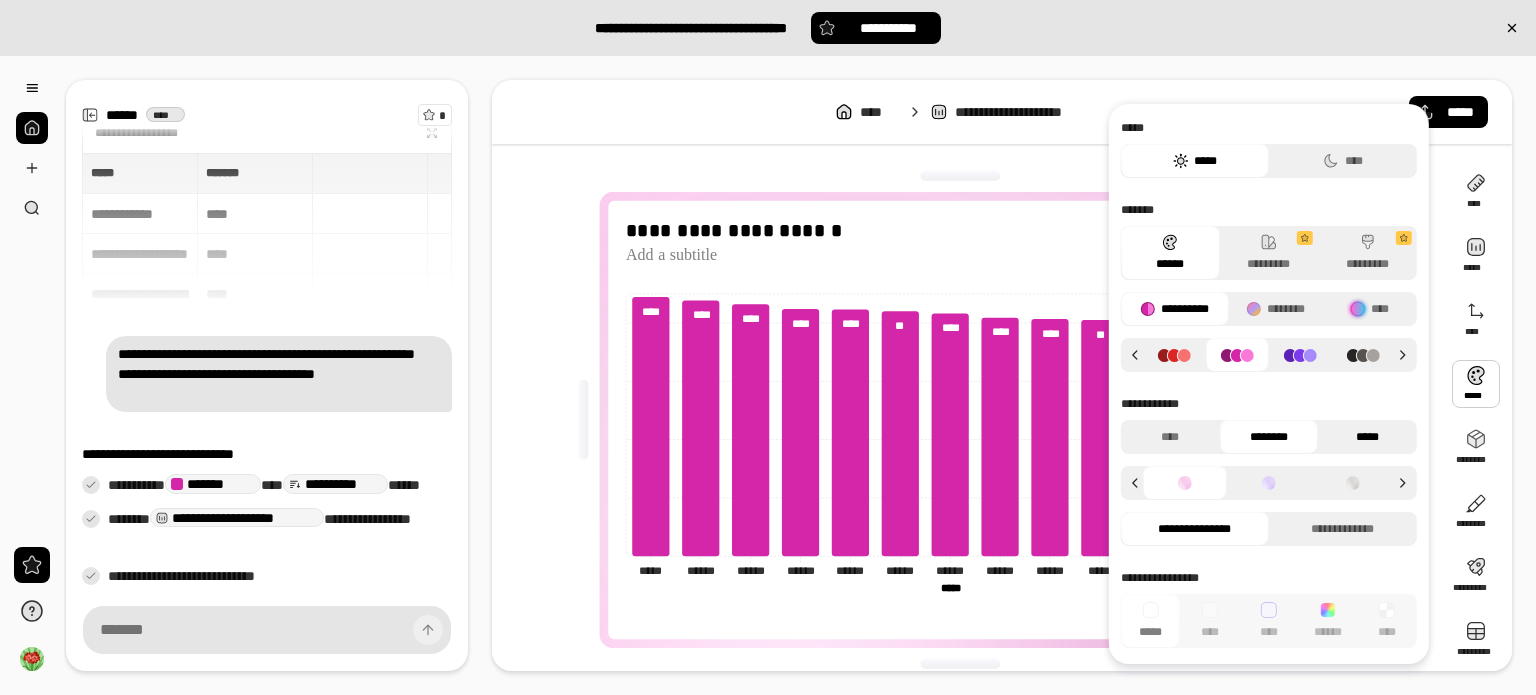click on "*****" at bounding box center (1367, 437) 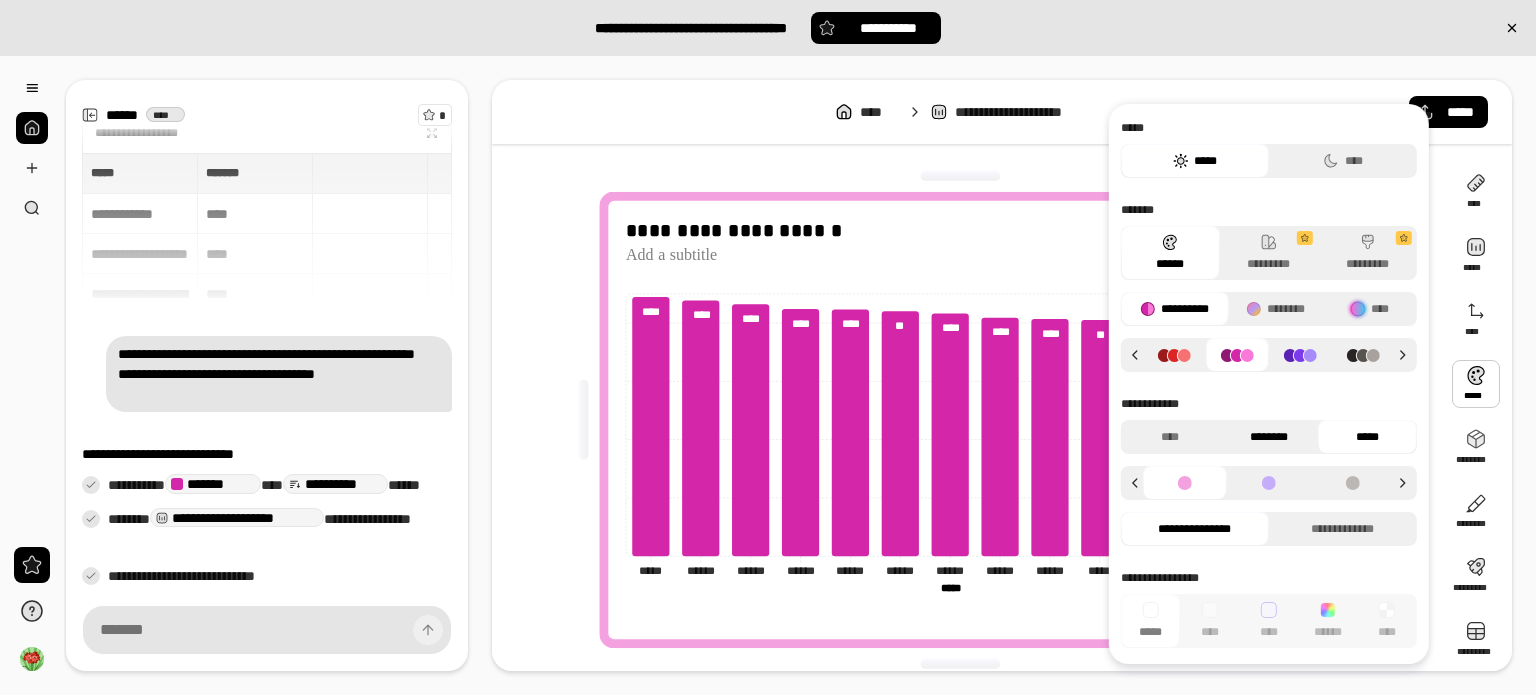 click on "********" at bounding box center [1268, 437] 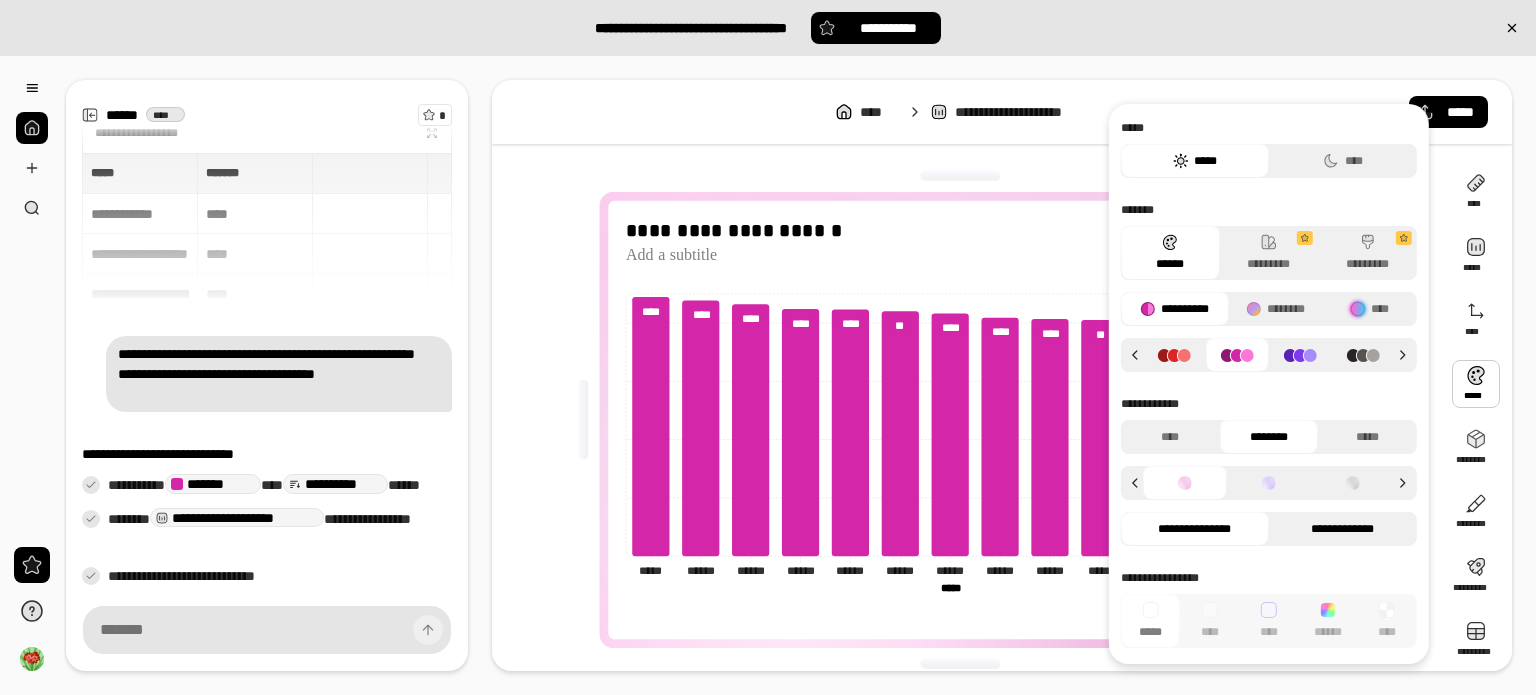 click on "**********" at bounding box center [1343, 529] 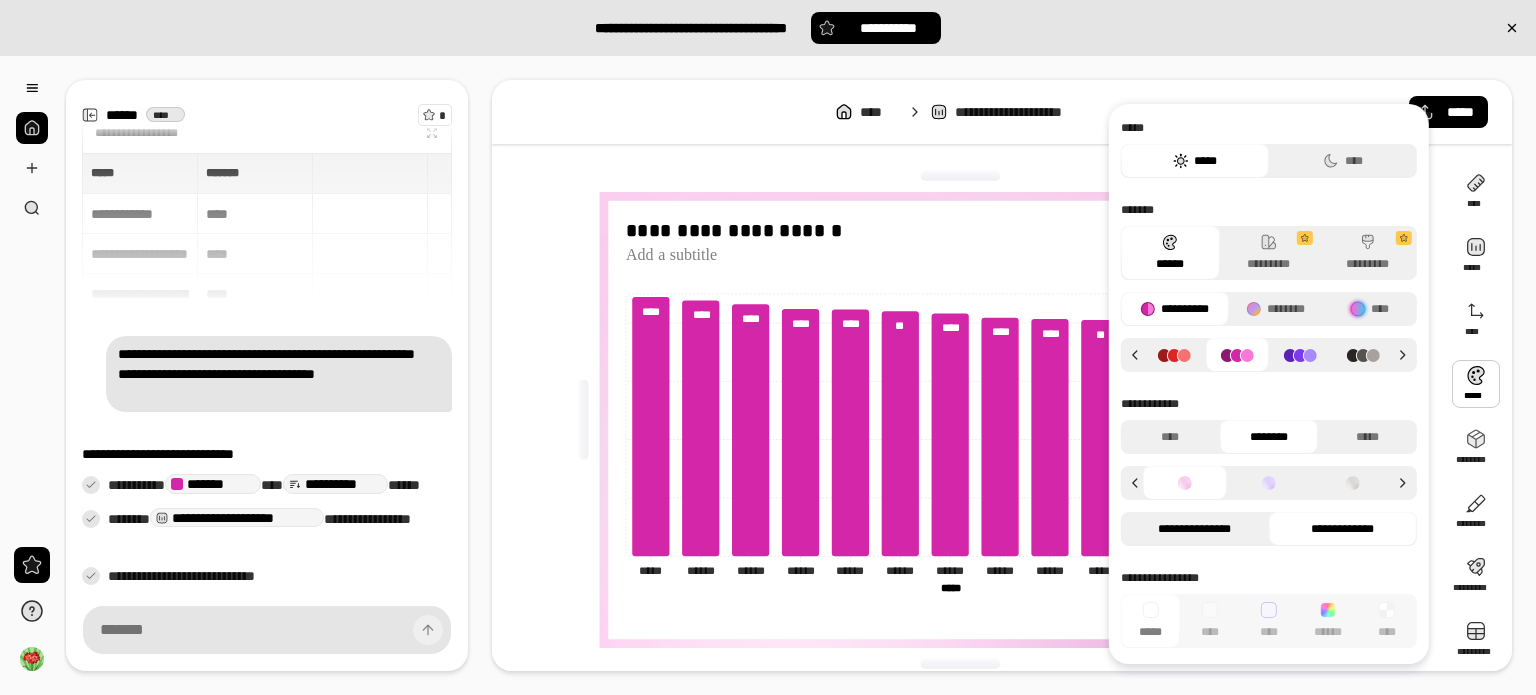 click on "**********" at bounding box center [1195, 529] 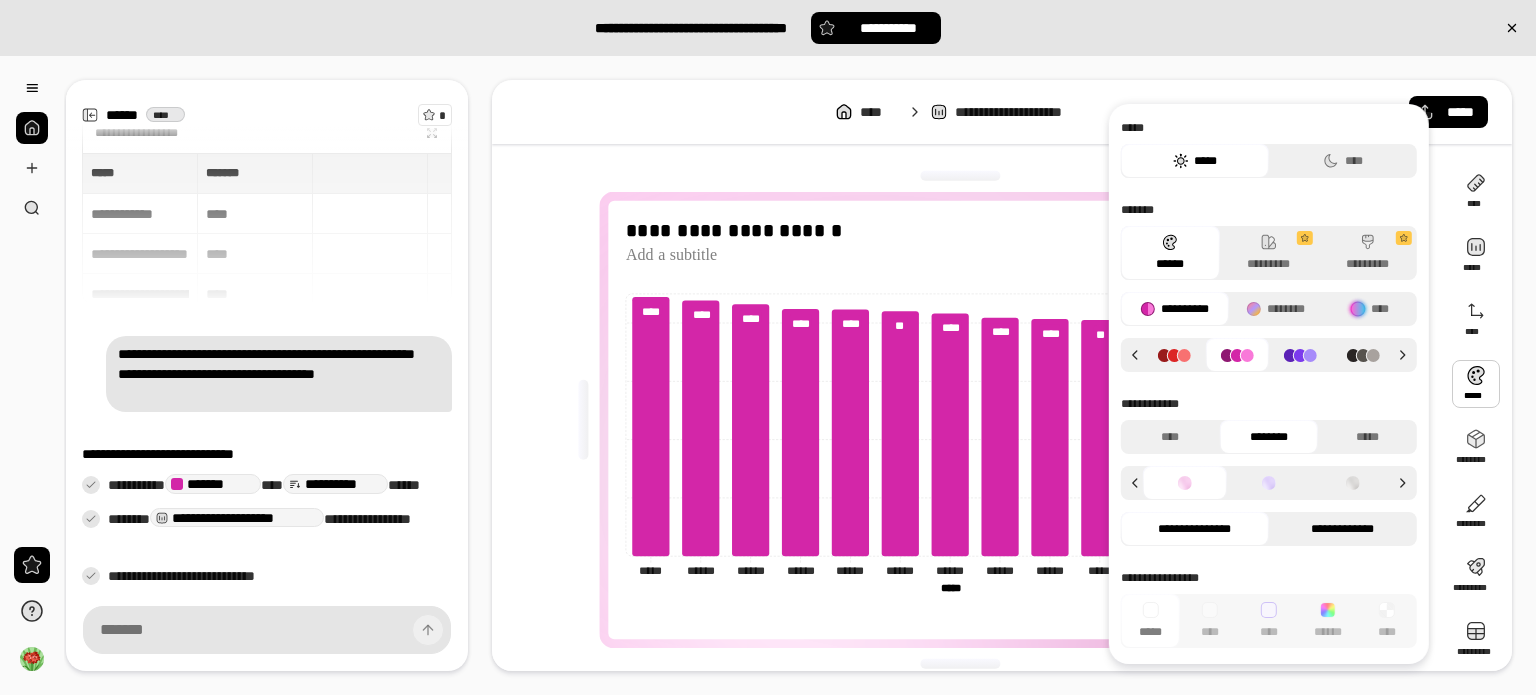 click on "**********" at bounding box center [1343, 529] 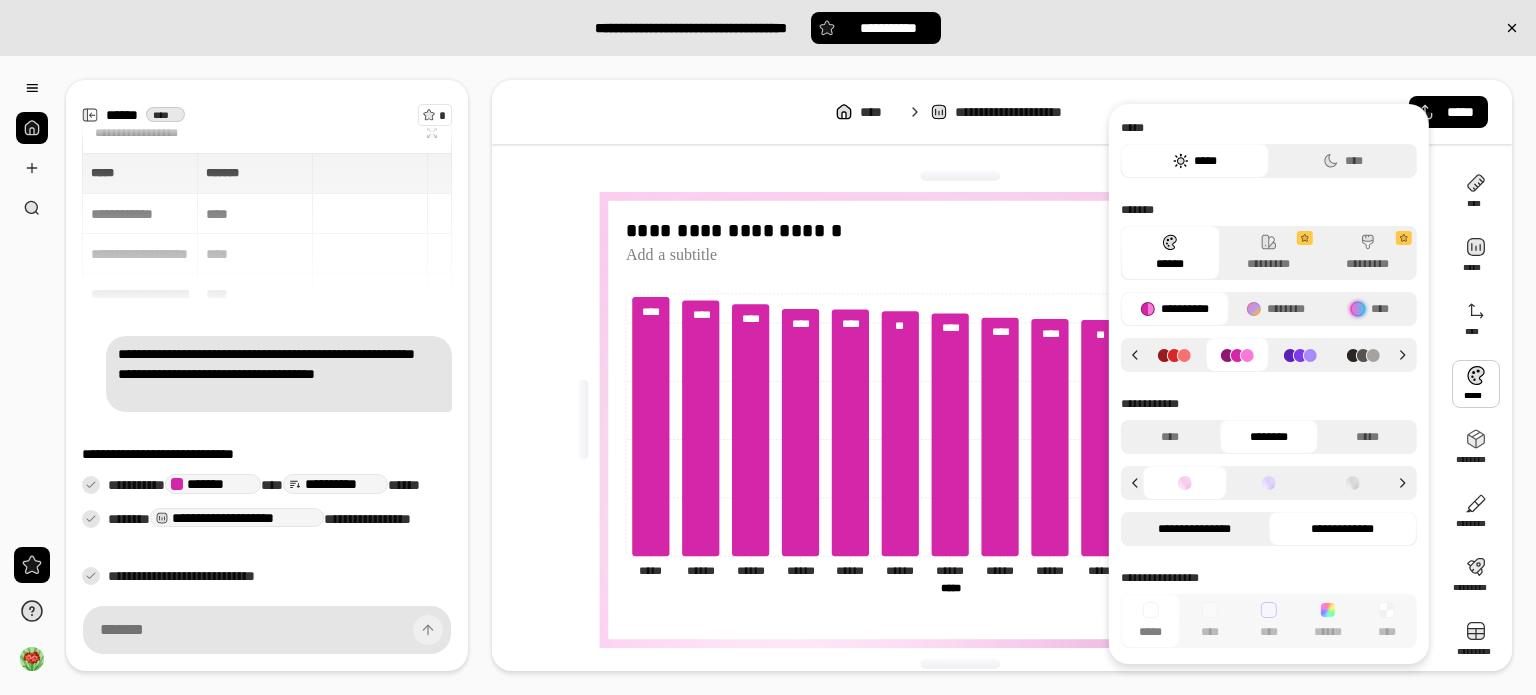 click on "**********" at bounding box center [1195, 529] 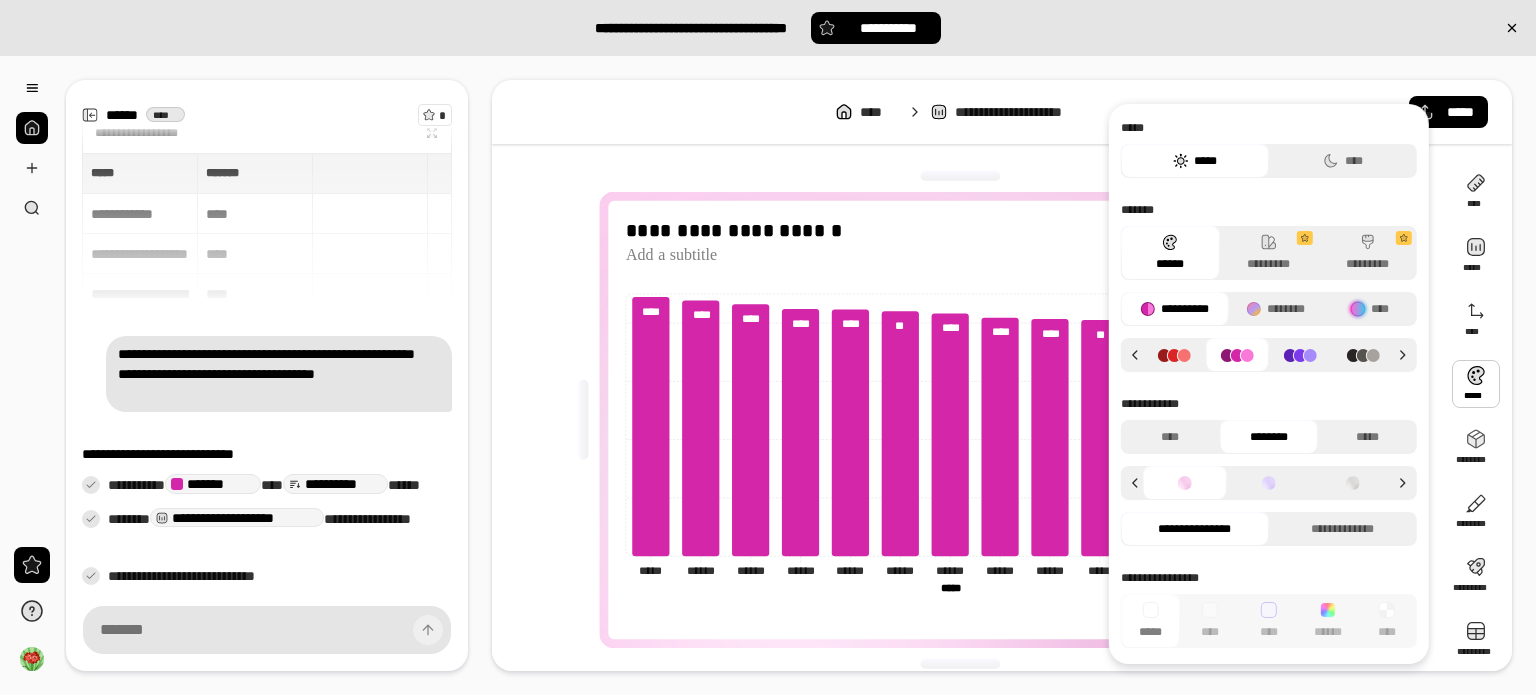 click on "**********" at bounding box center [968, 420] 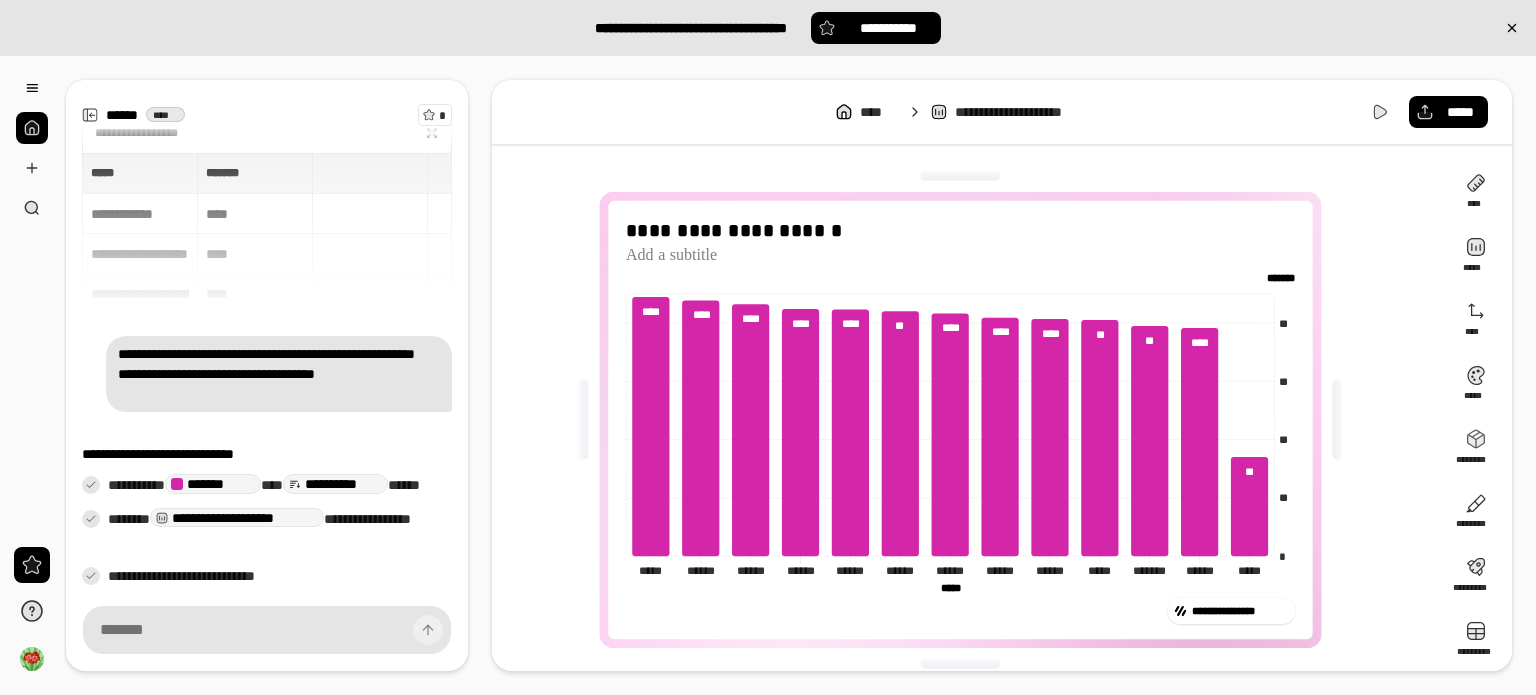 click on "**********" 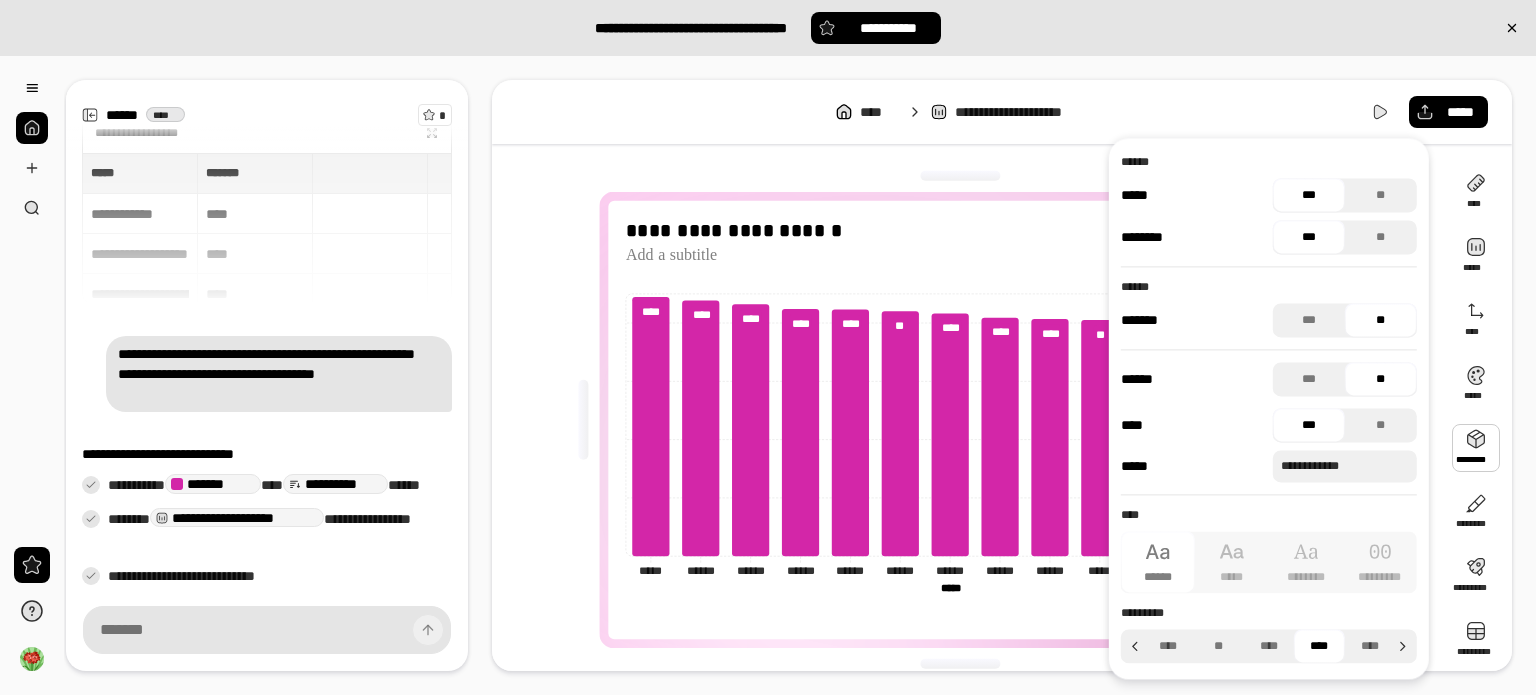 click at bounding box center [1476, 448] 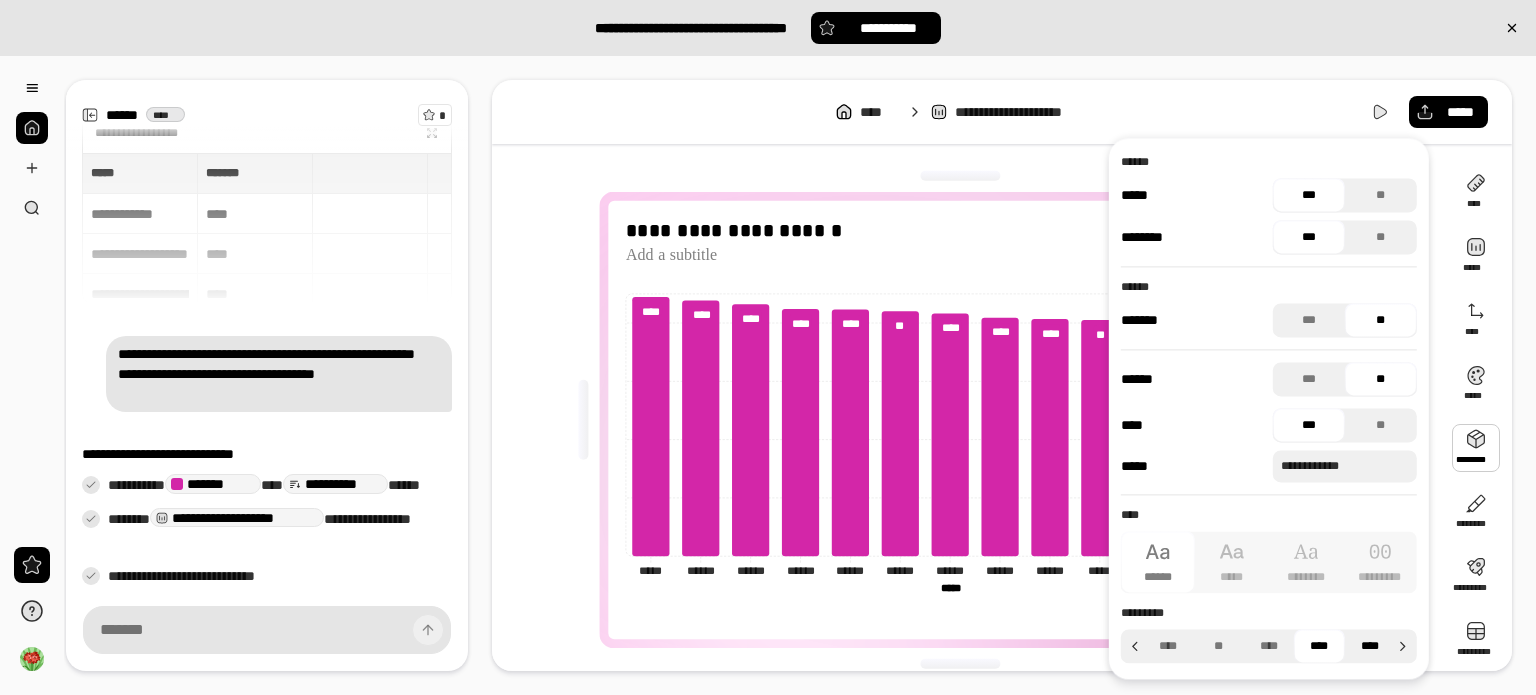 click on "****" at bounding box center [1369, 646] 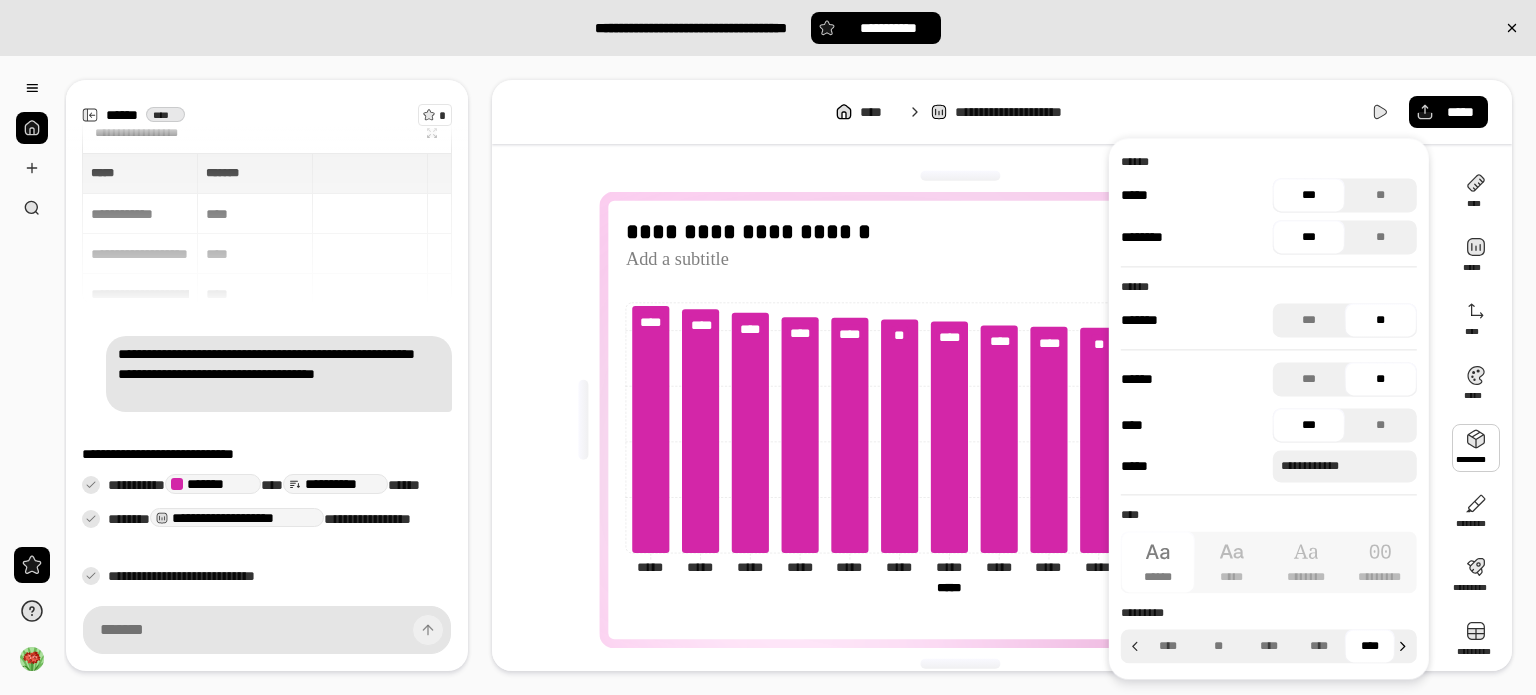 click 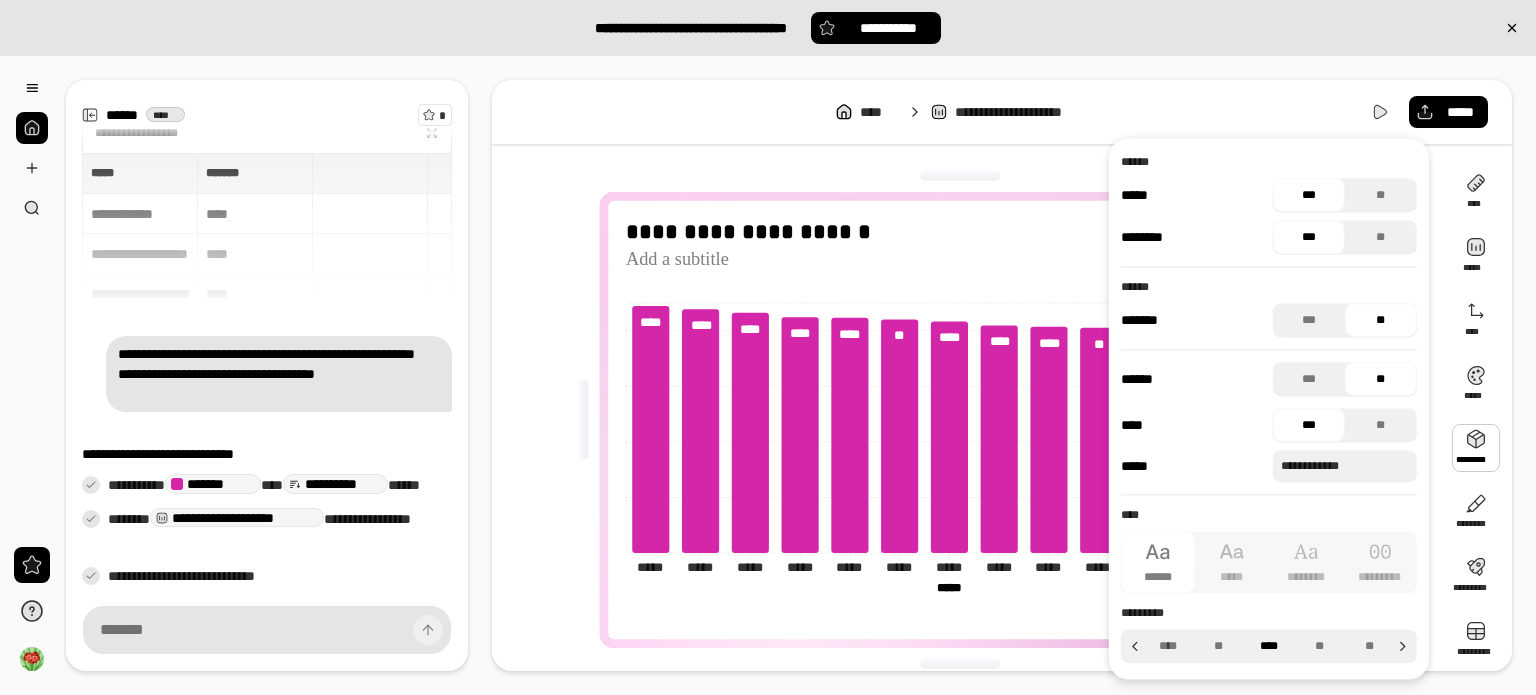 click on "****" at bounding box center [1269, 646] 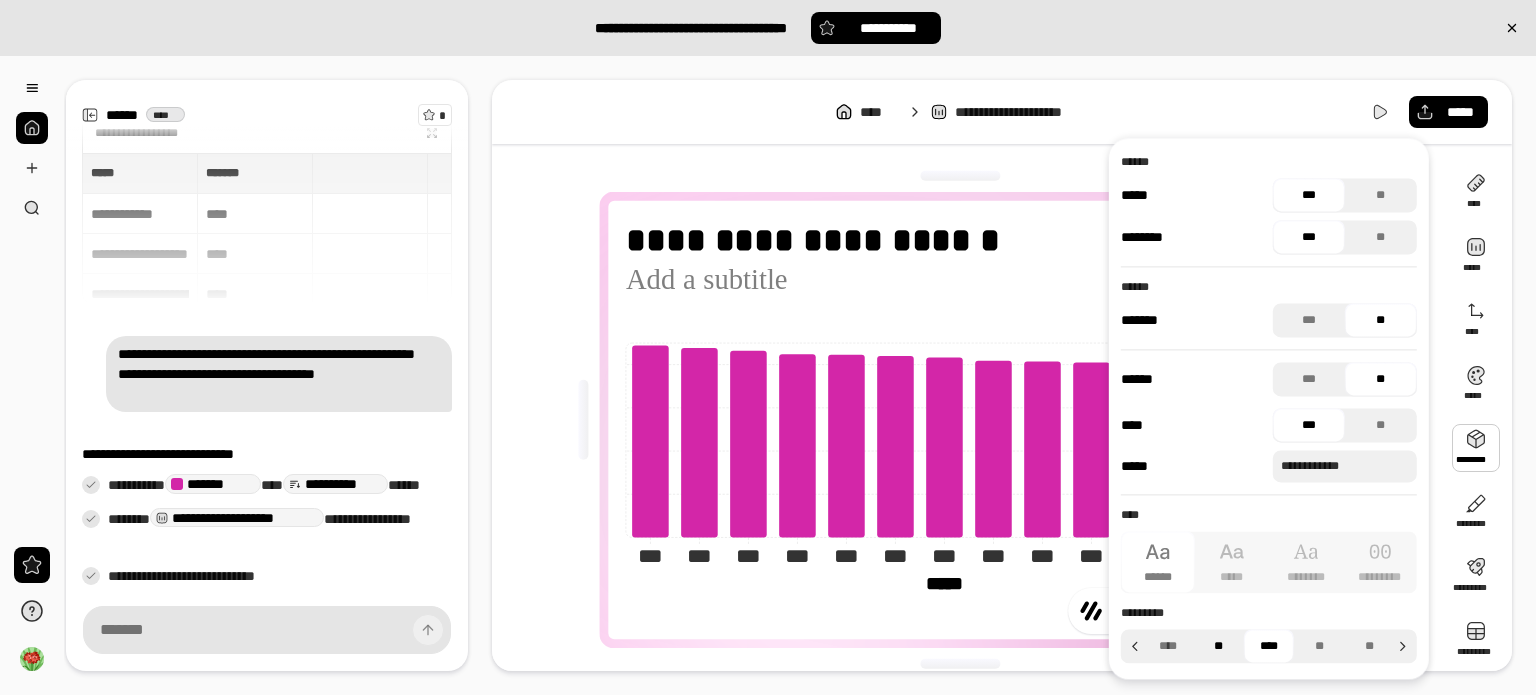 click on "**" at bounding box center [1218, 646] 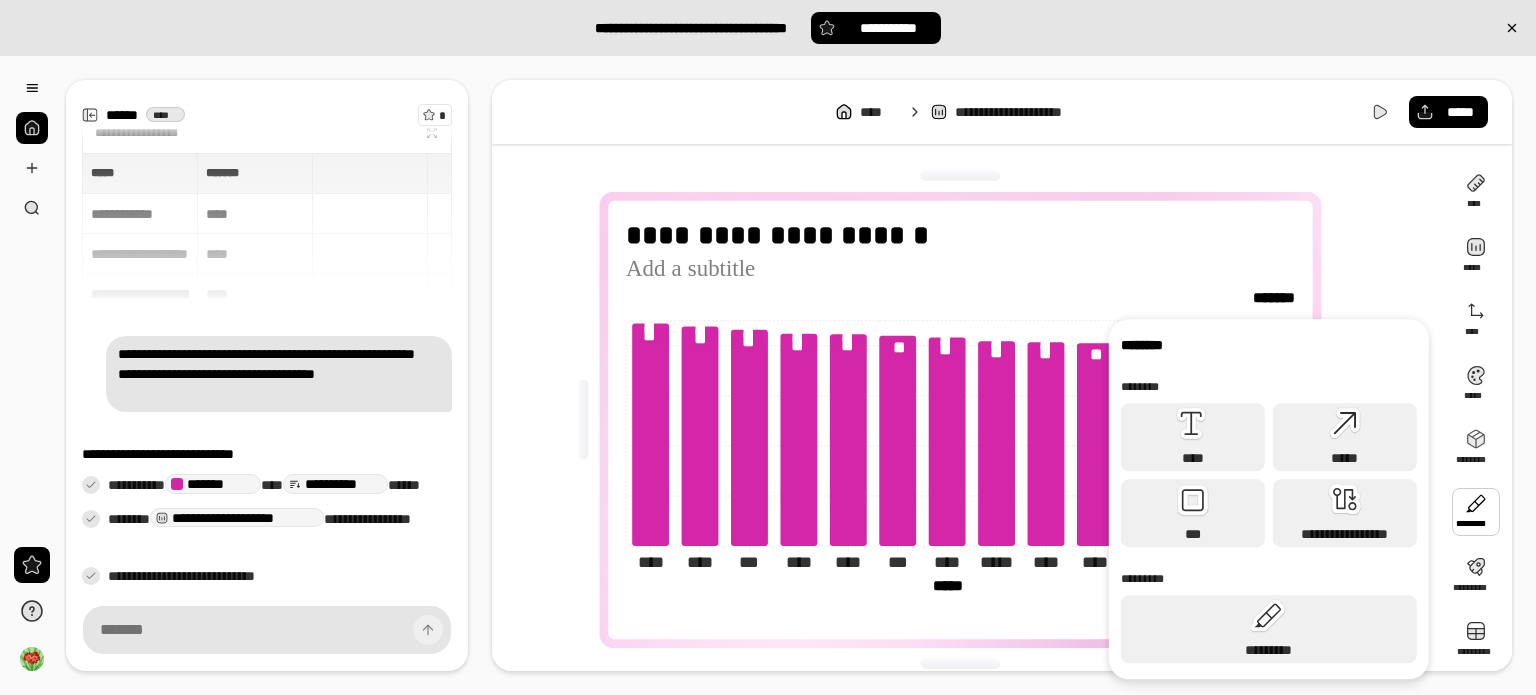 click at bounding box center (1476, 512) 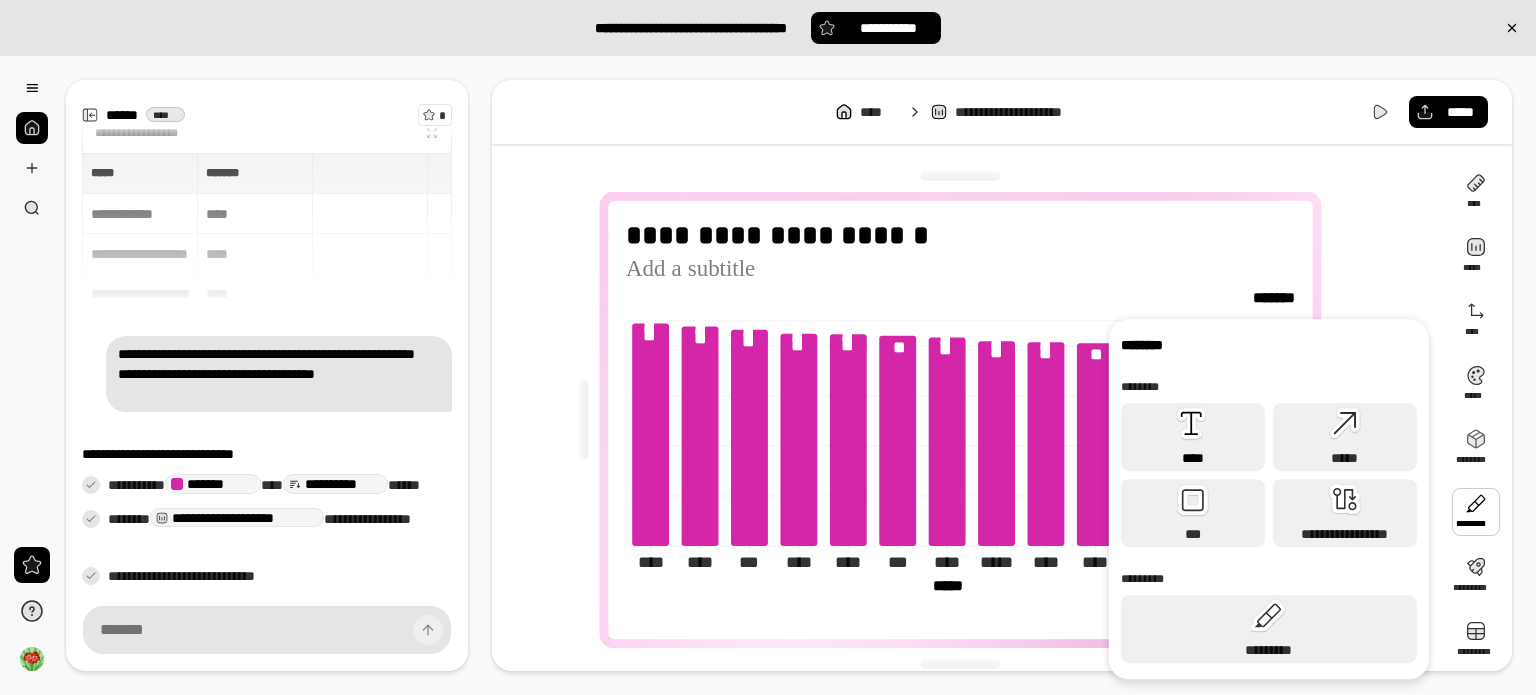 click on "****" at bounding box center (1193, 458) 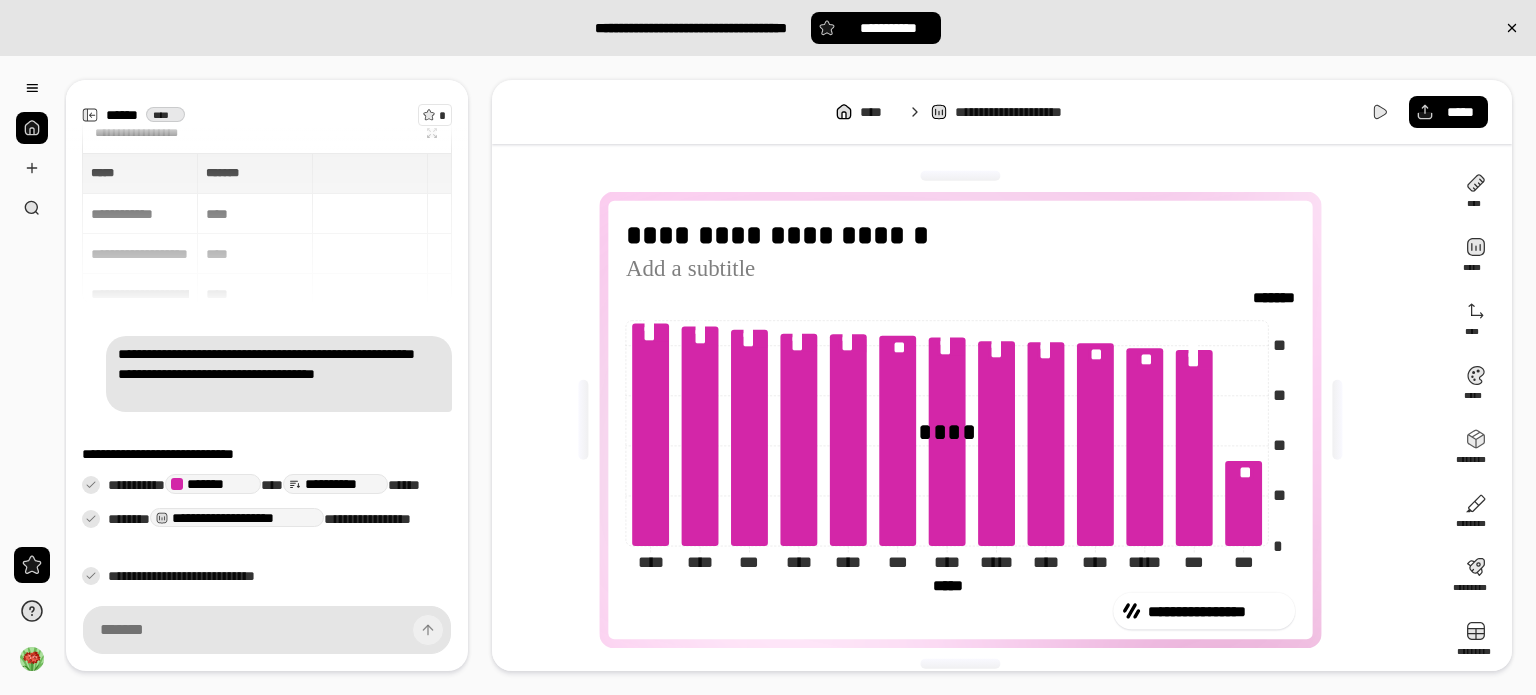click on "**********" at bounding box center (968, 420) 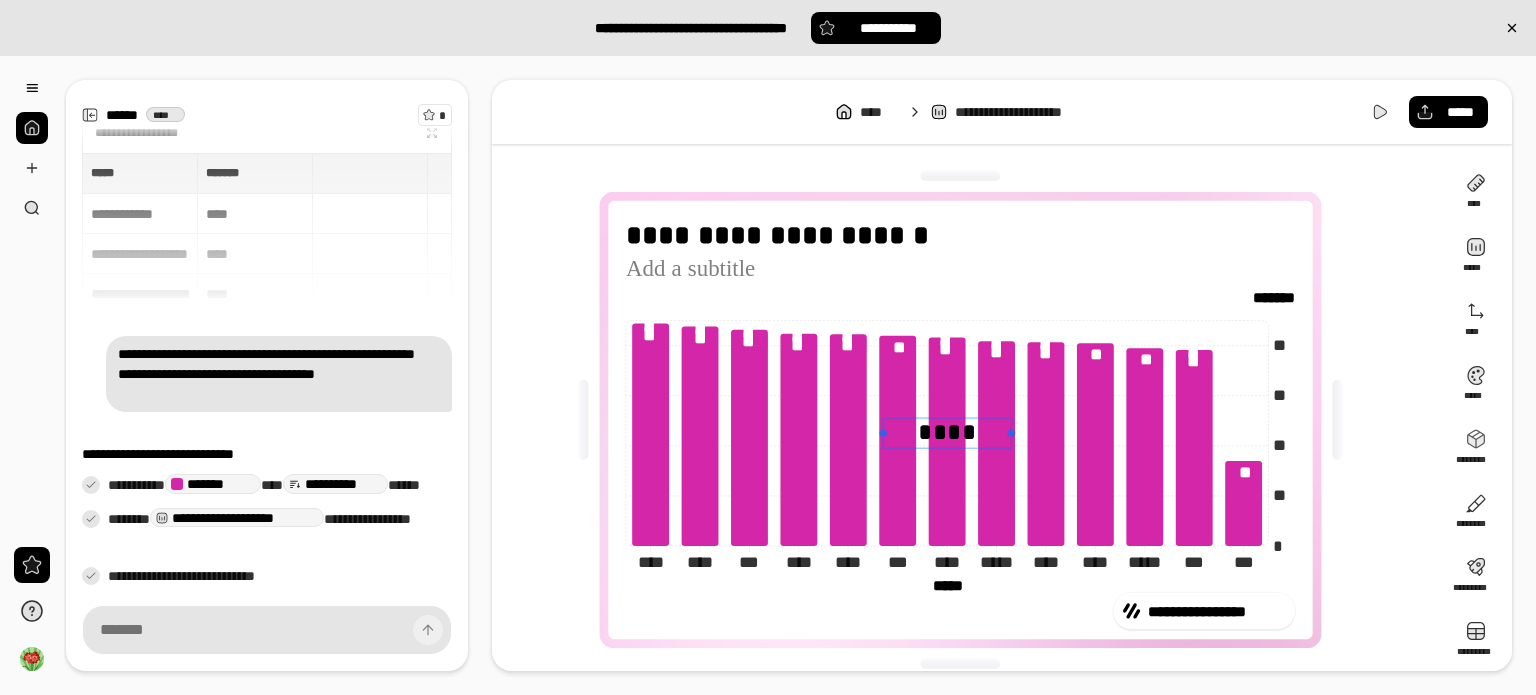 click on "****" at bounding box center [947, 433] 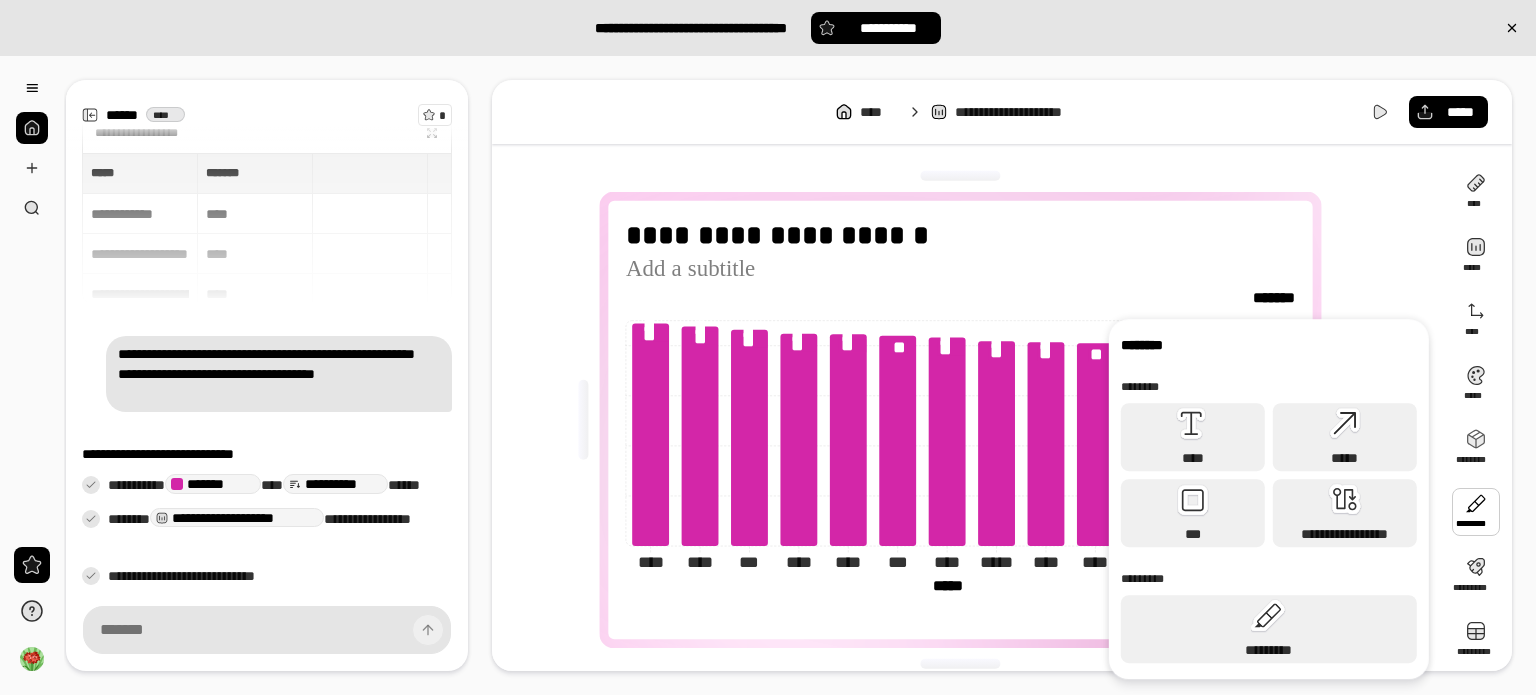 click at bounding box center (1476, 512) 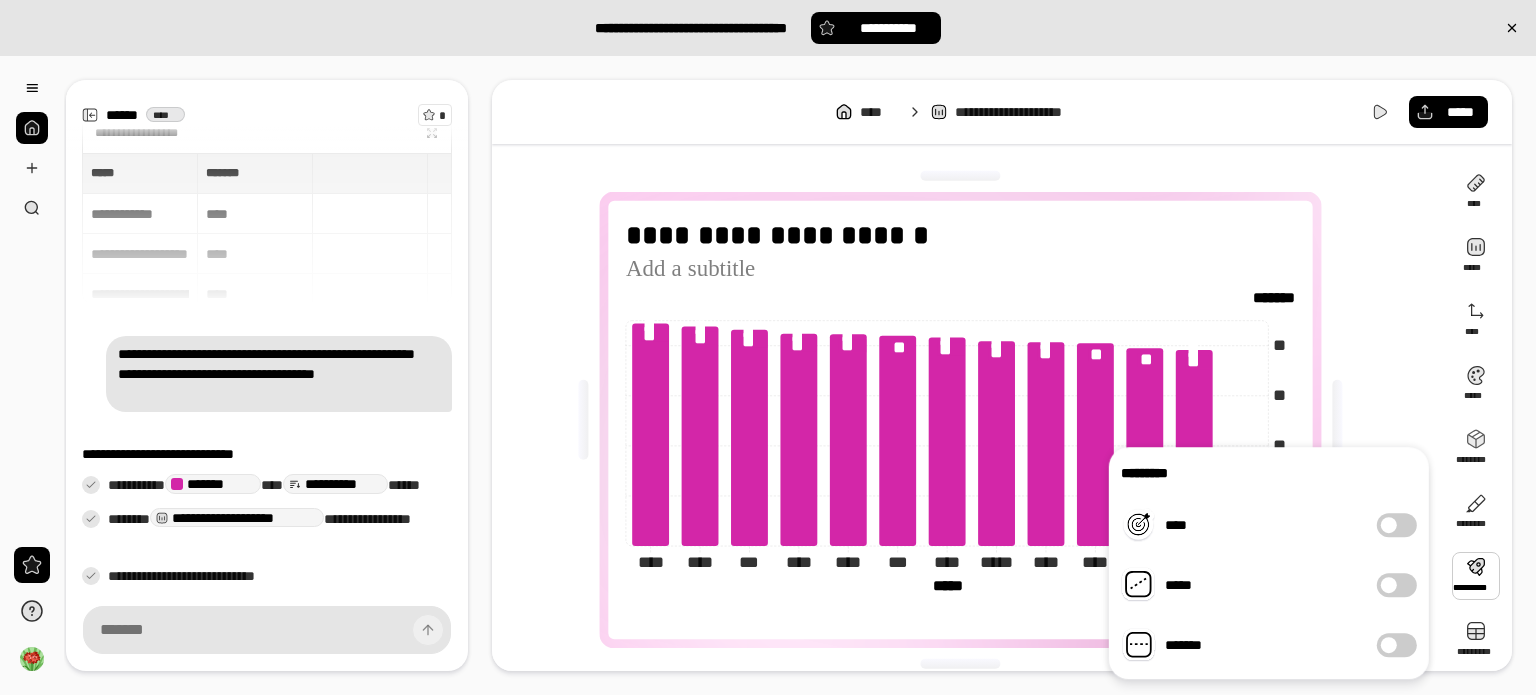 click at bounding box center (1476, 576) 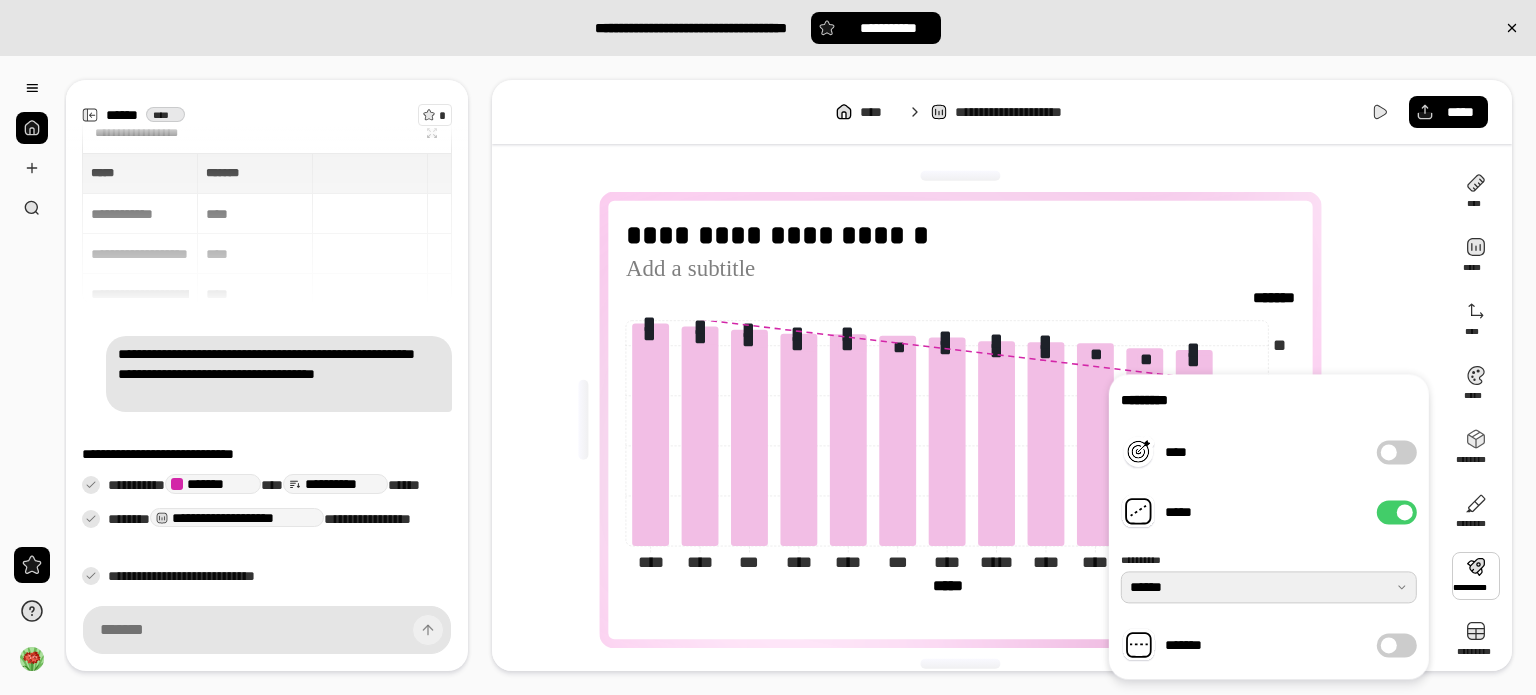 click at bounding box center (1269, 587) 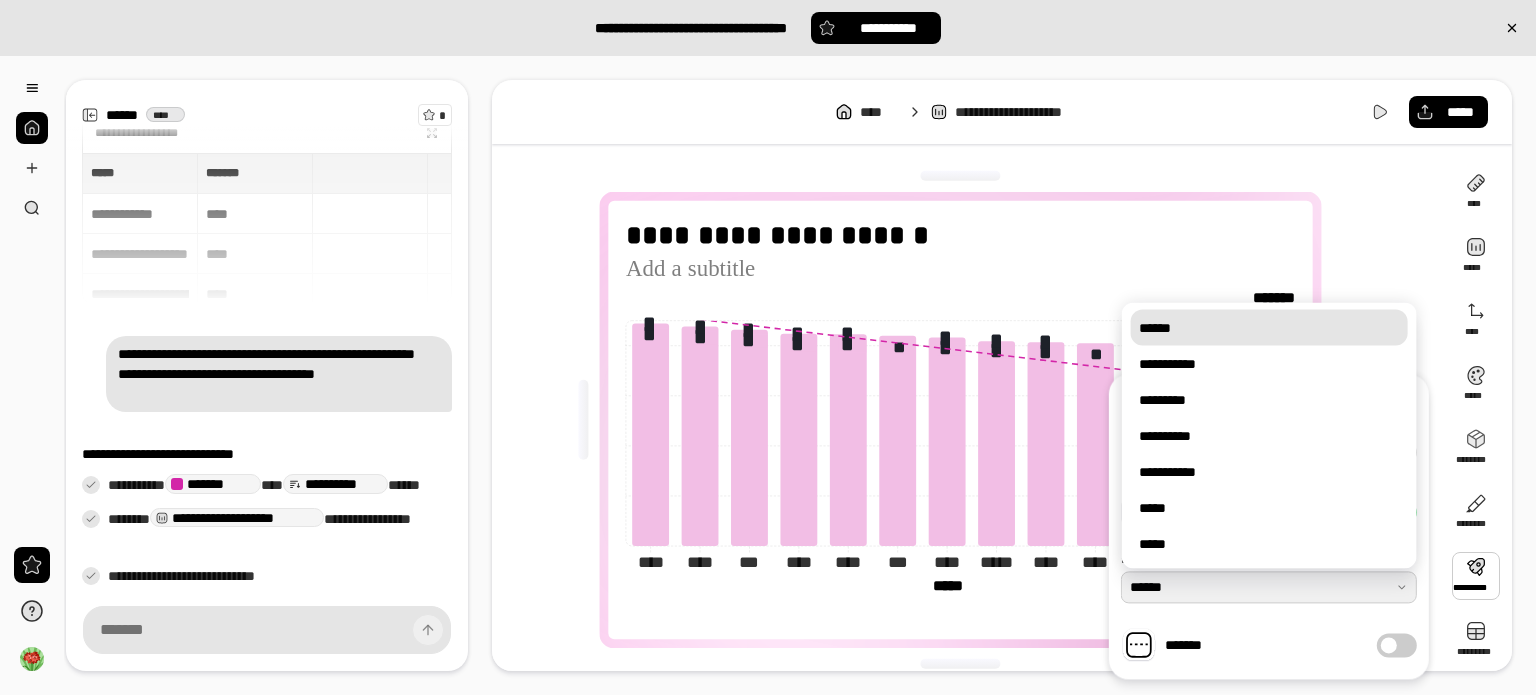 click at bounding box center (1269, 587) 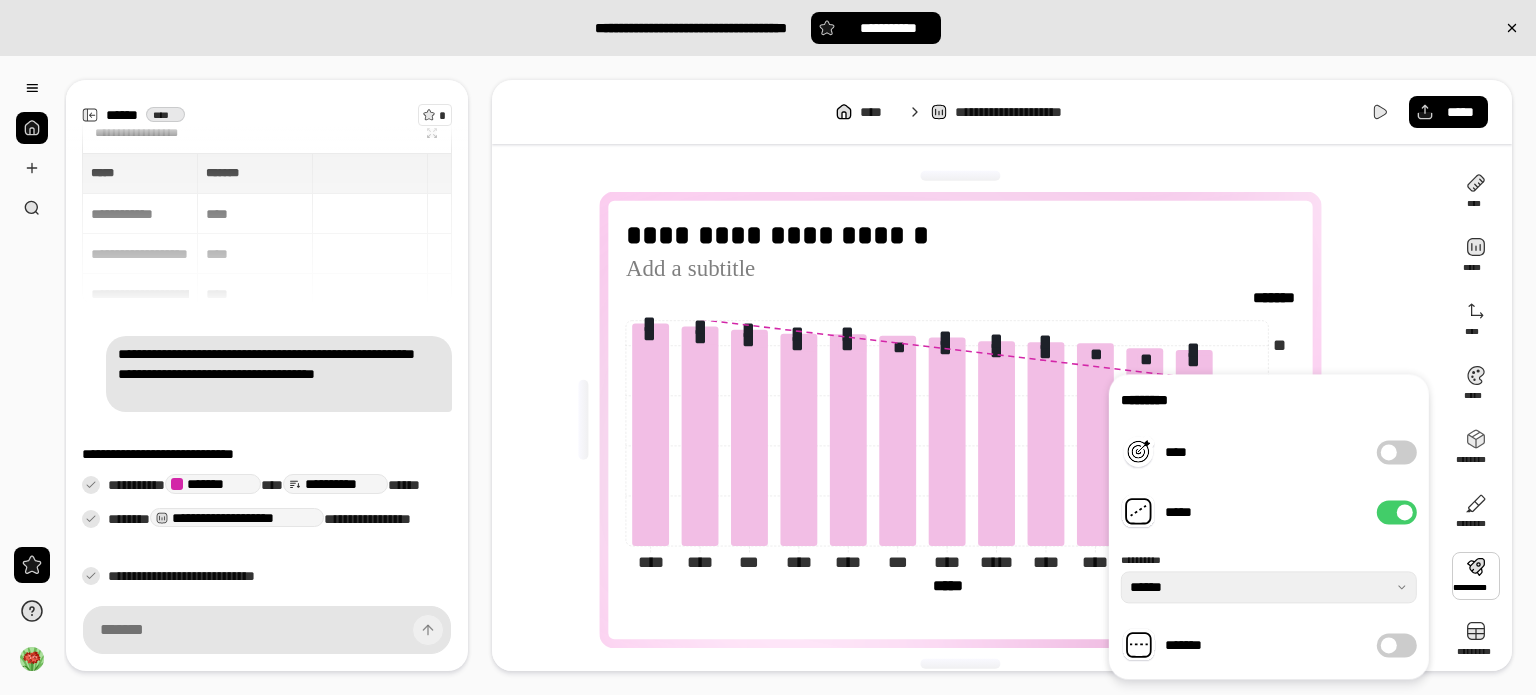 click on "*****" at bounding box center [1397, 512] 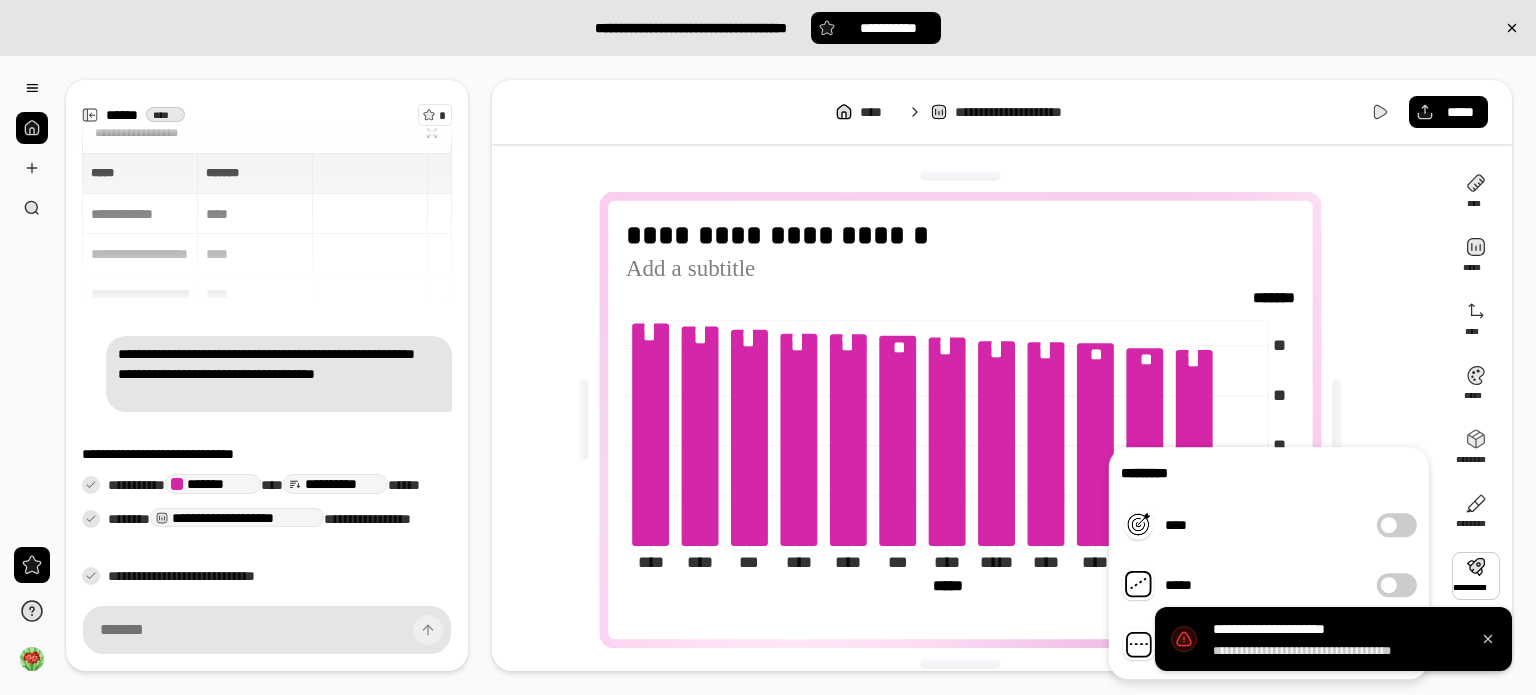 click on "**********" at bounding box center [968, 420] 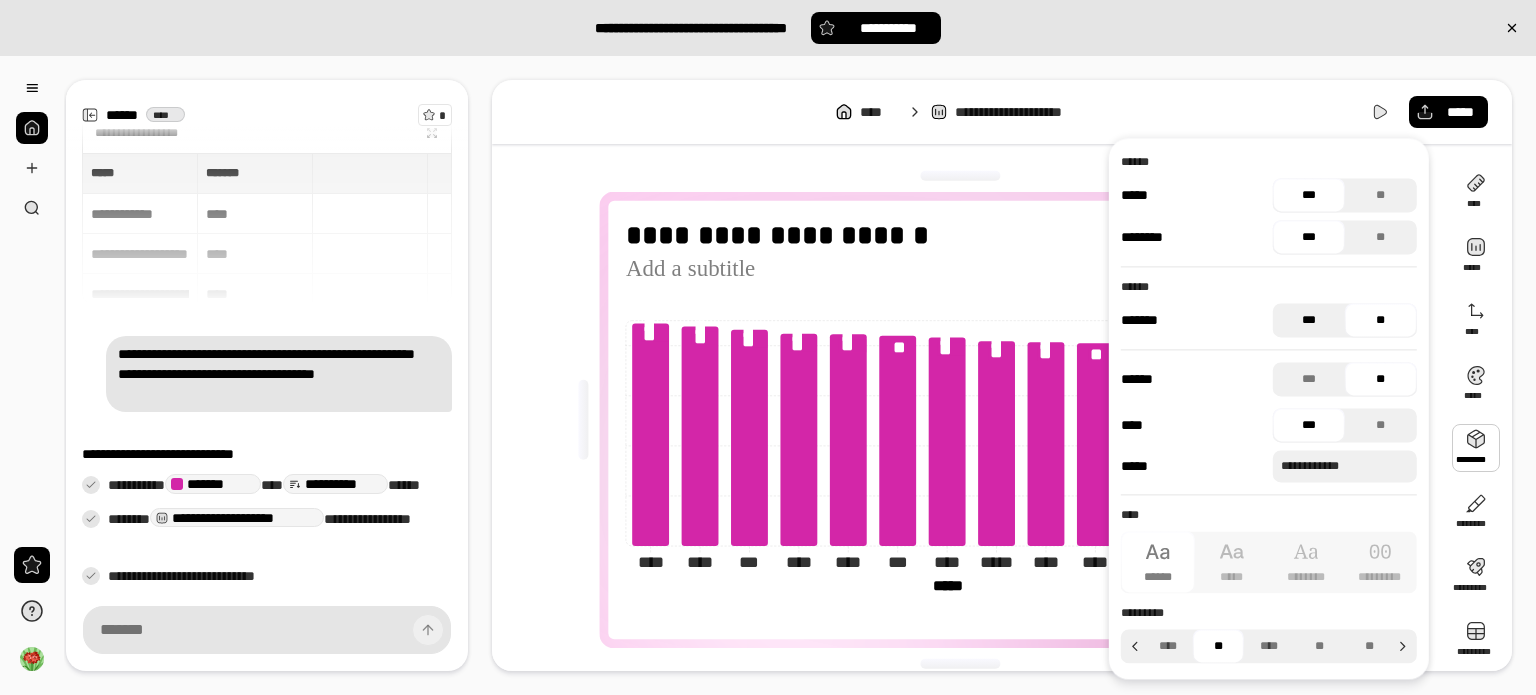 click on "***" at bounding box center (1309, 320) 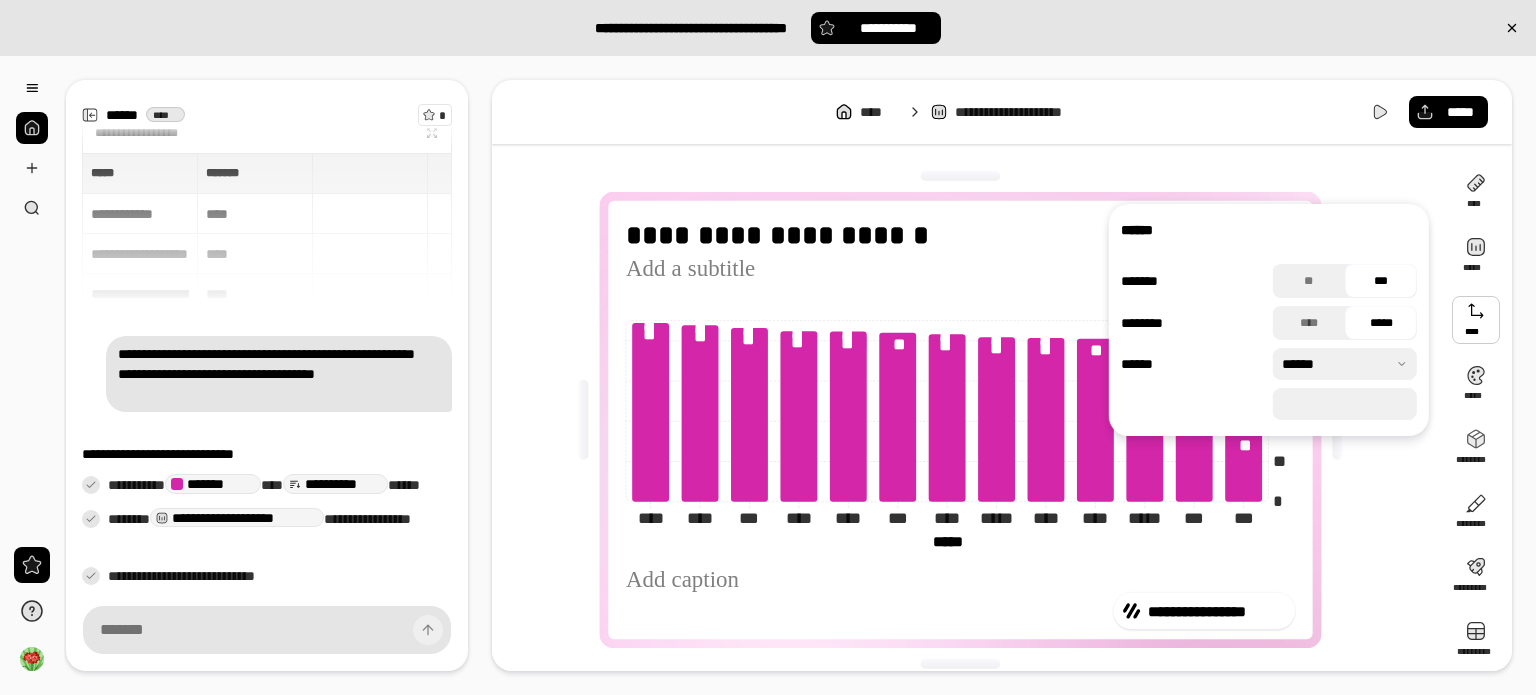 click on "*****" at bounding box center (1381, 323) 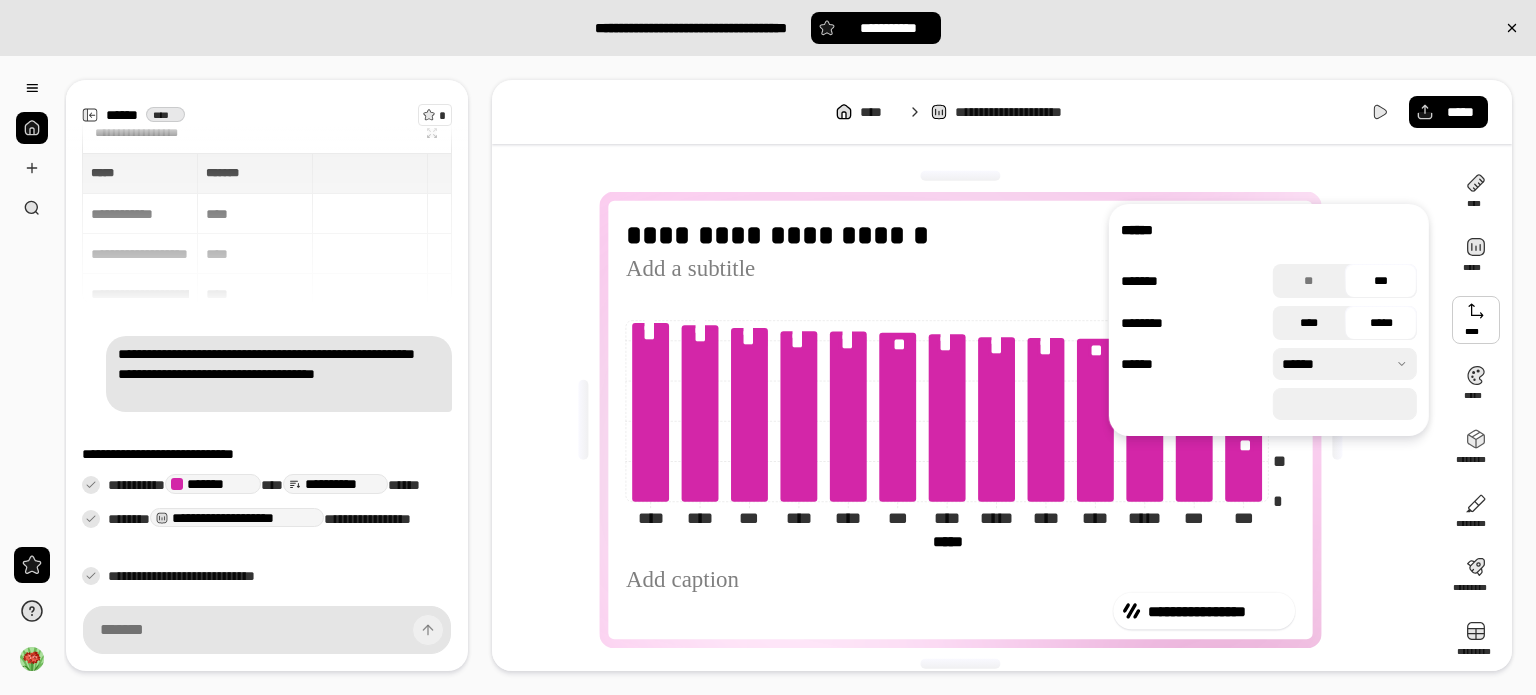click on "****" at bounding box center (1309, 323) 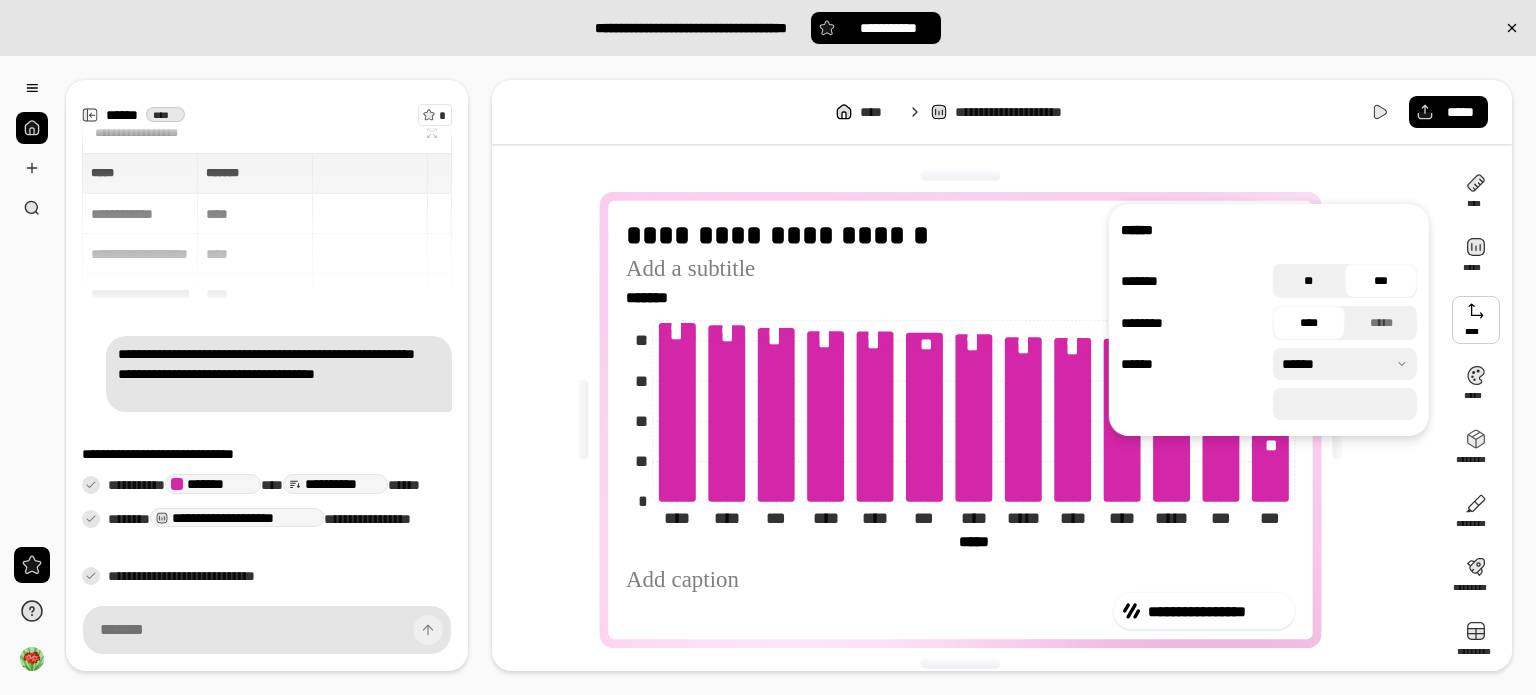 click on "**" at bounding box center (1309, 281) 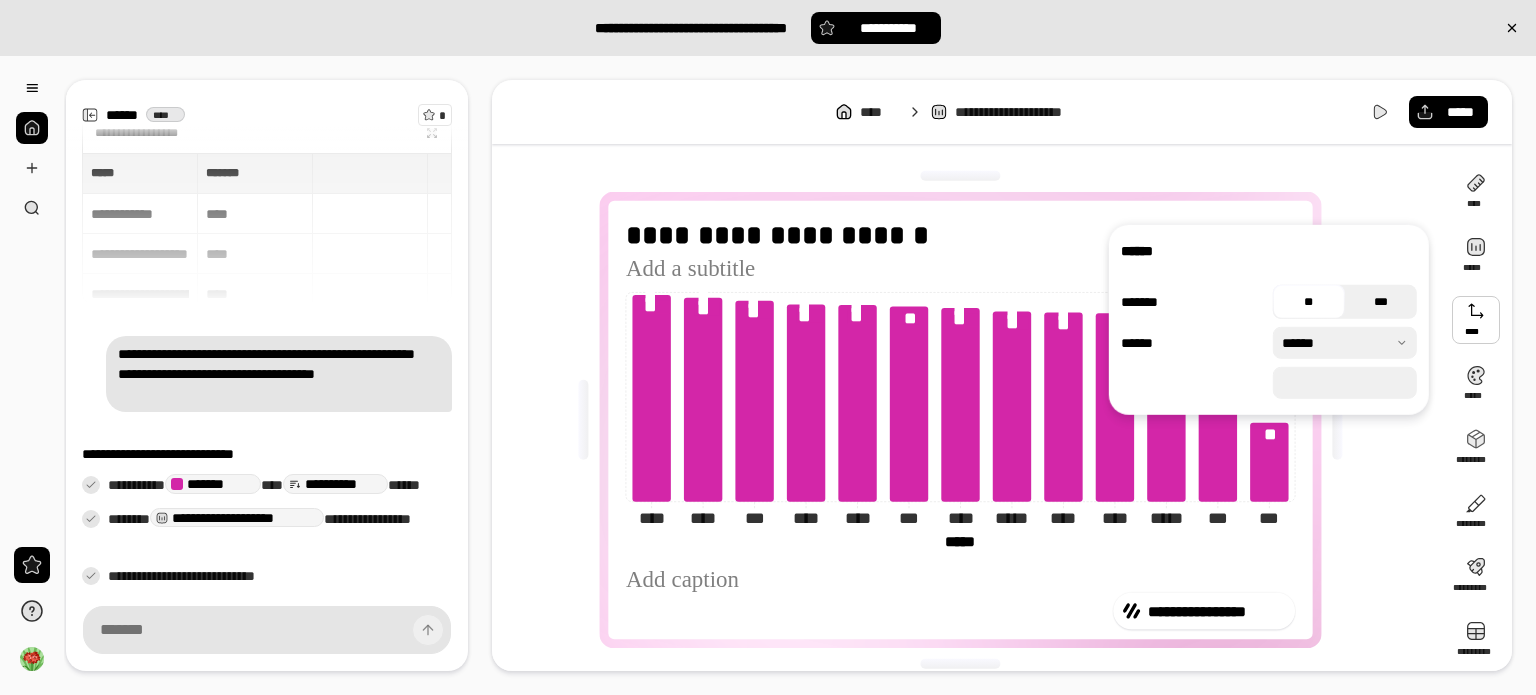 click on "***" at bounding box center [1381, 302] 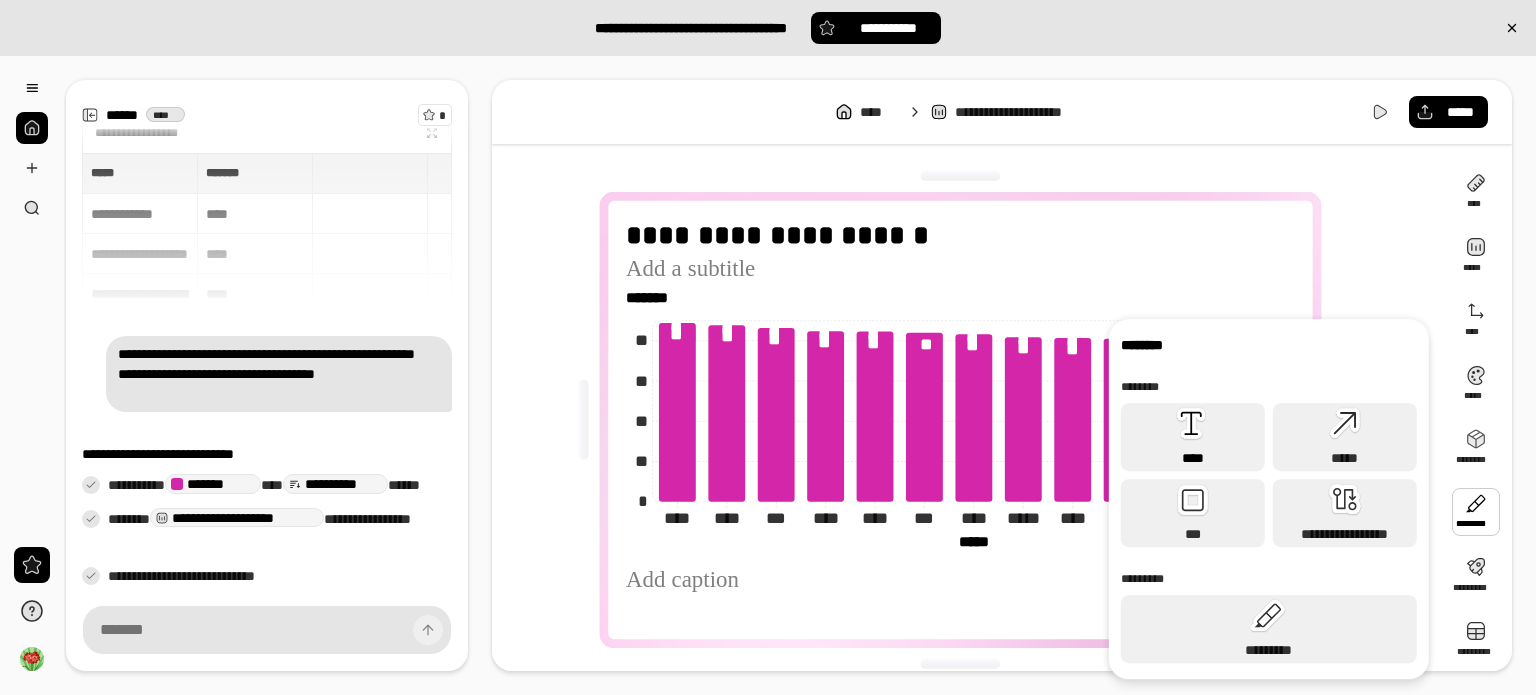 click on "****" at bounding box center (1193, 437) 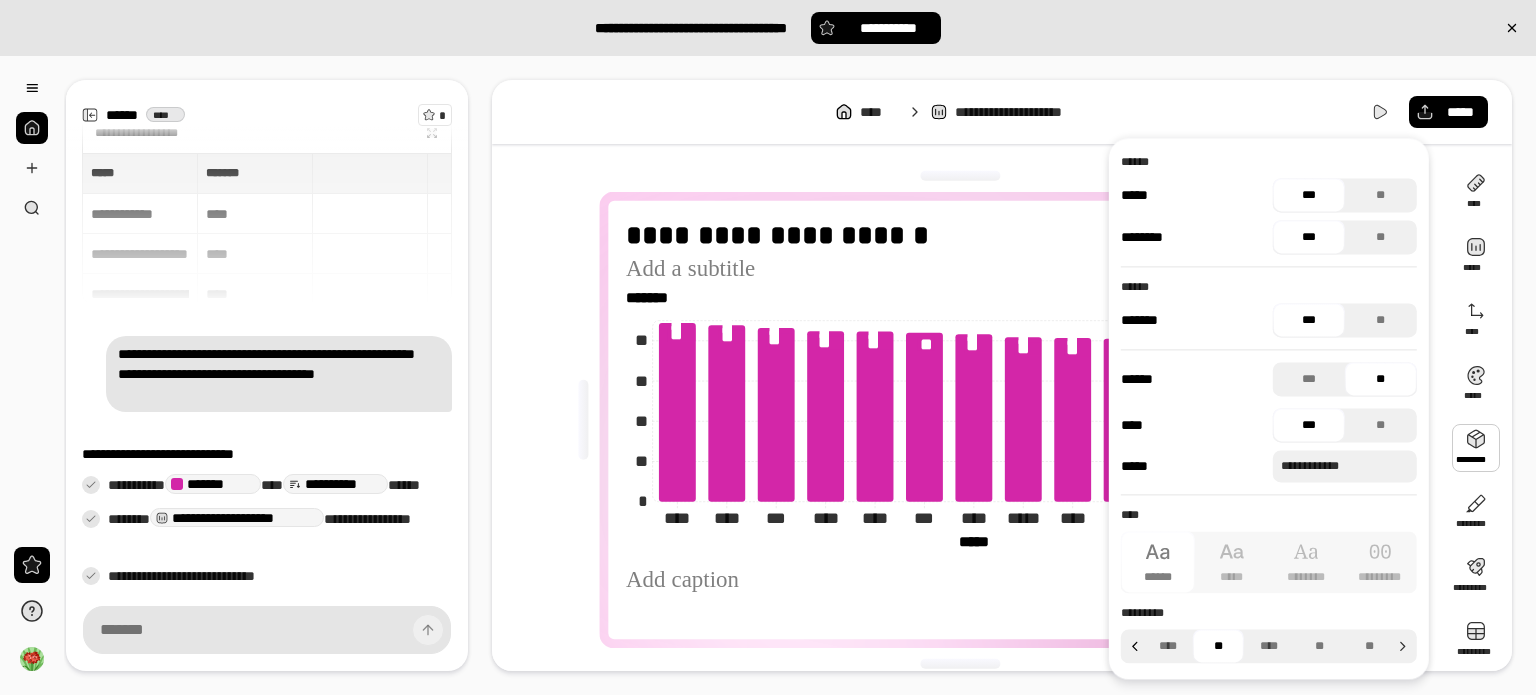 click 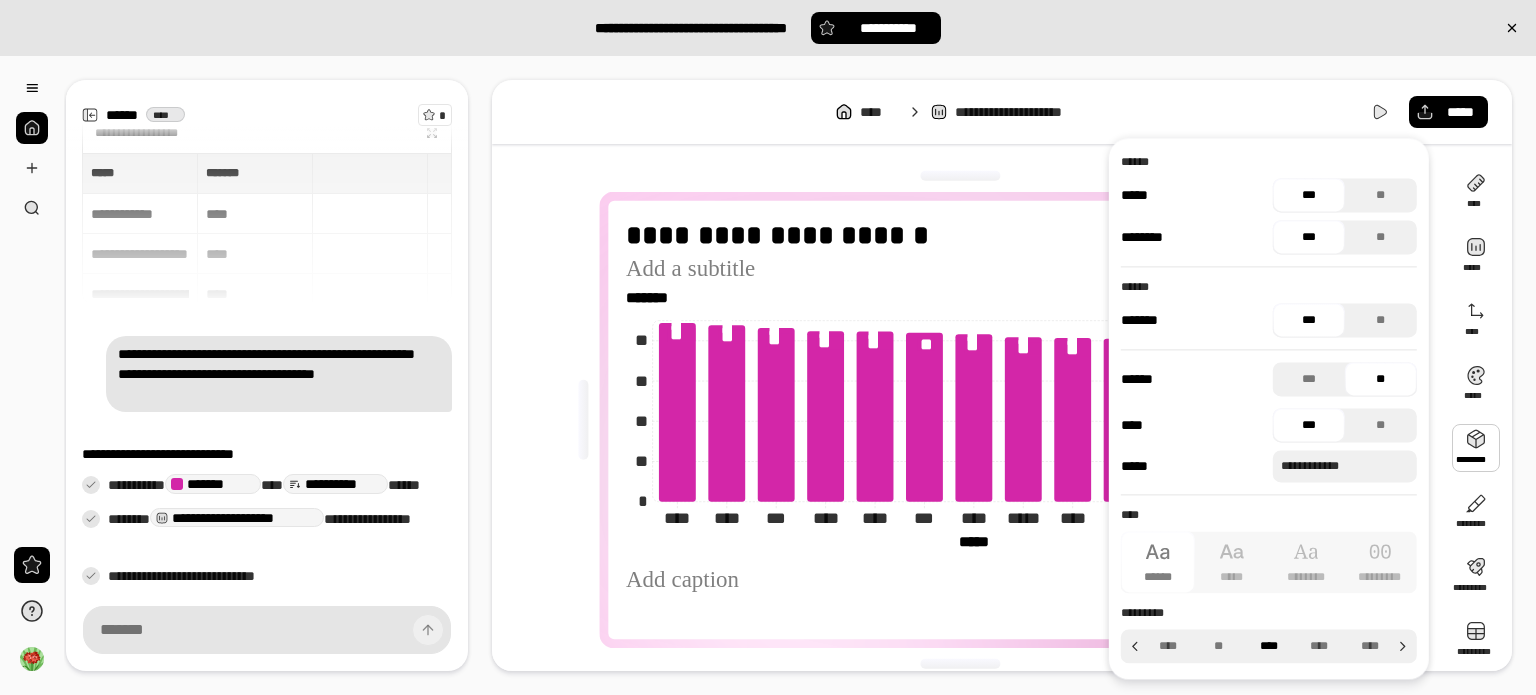 click on "****" at bounding box center (1269, 646) 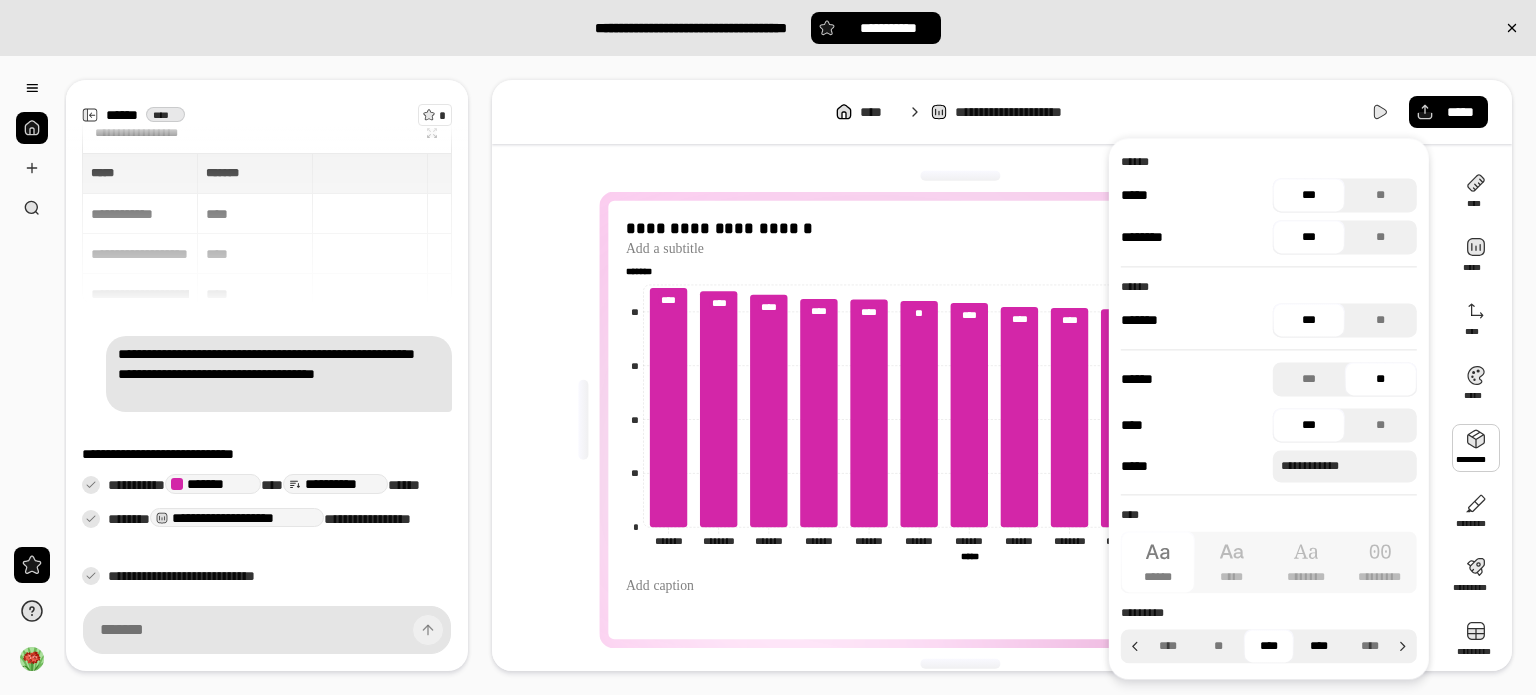 click on "****" at bounding box center [1319, 646] 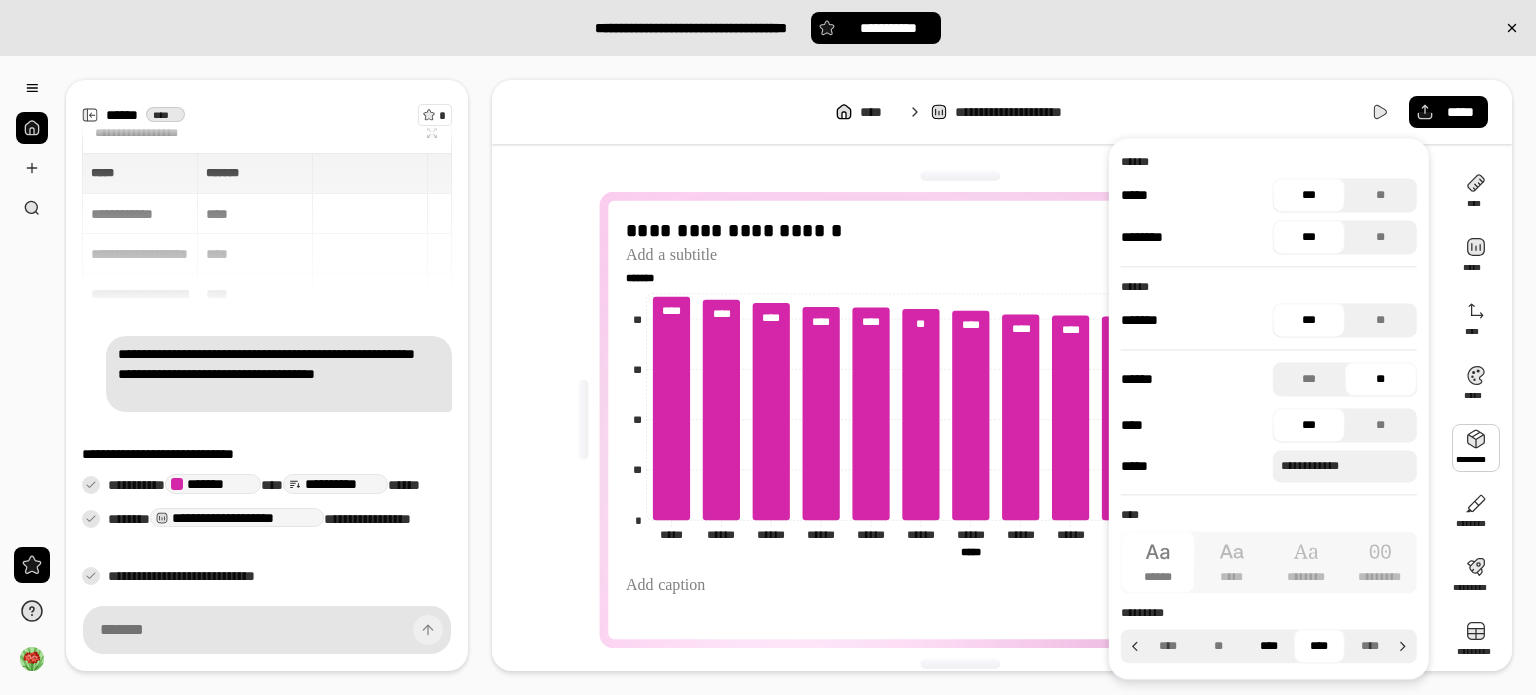 click on "****" at bounding box center [1269, 646] 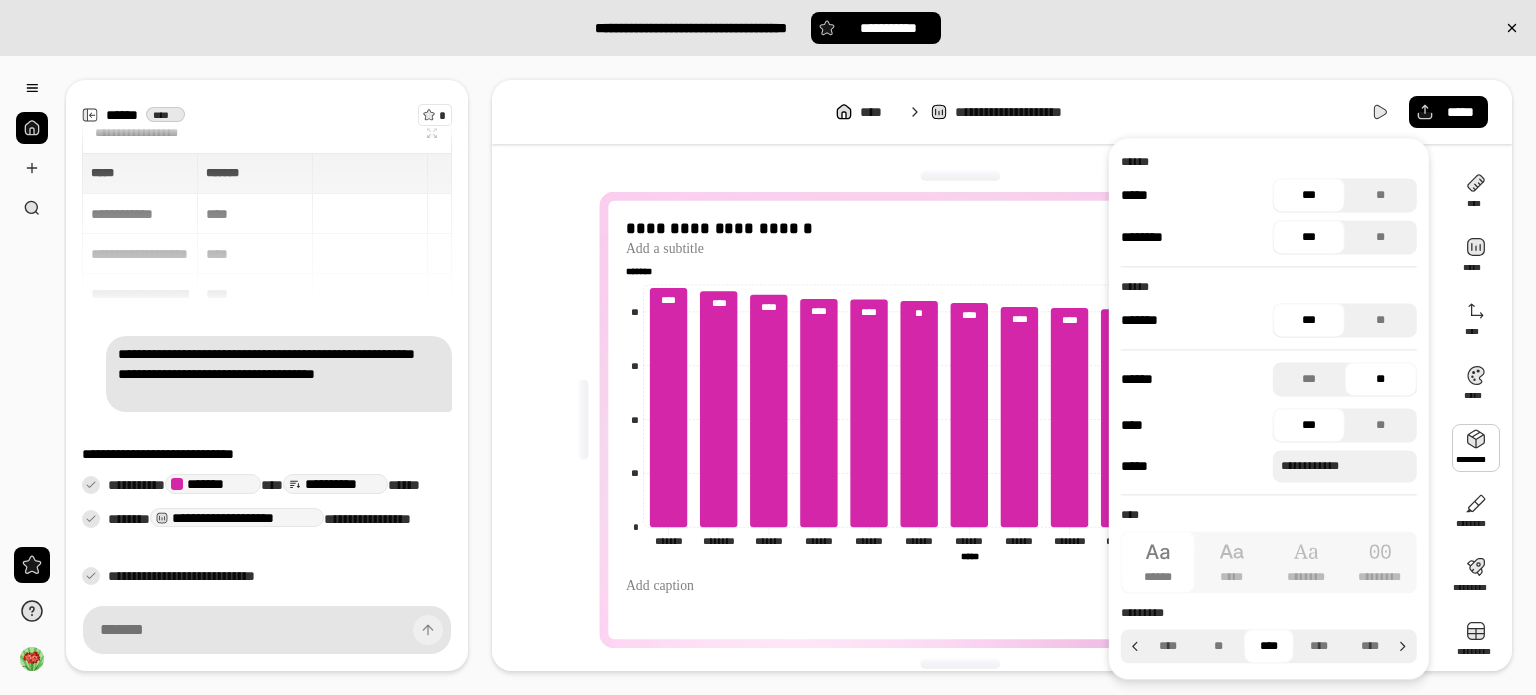 click on "**********" at bounding box center (968, 420) 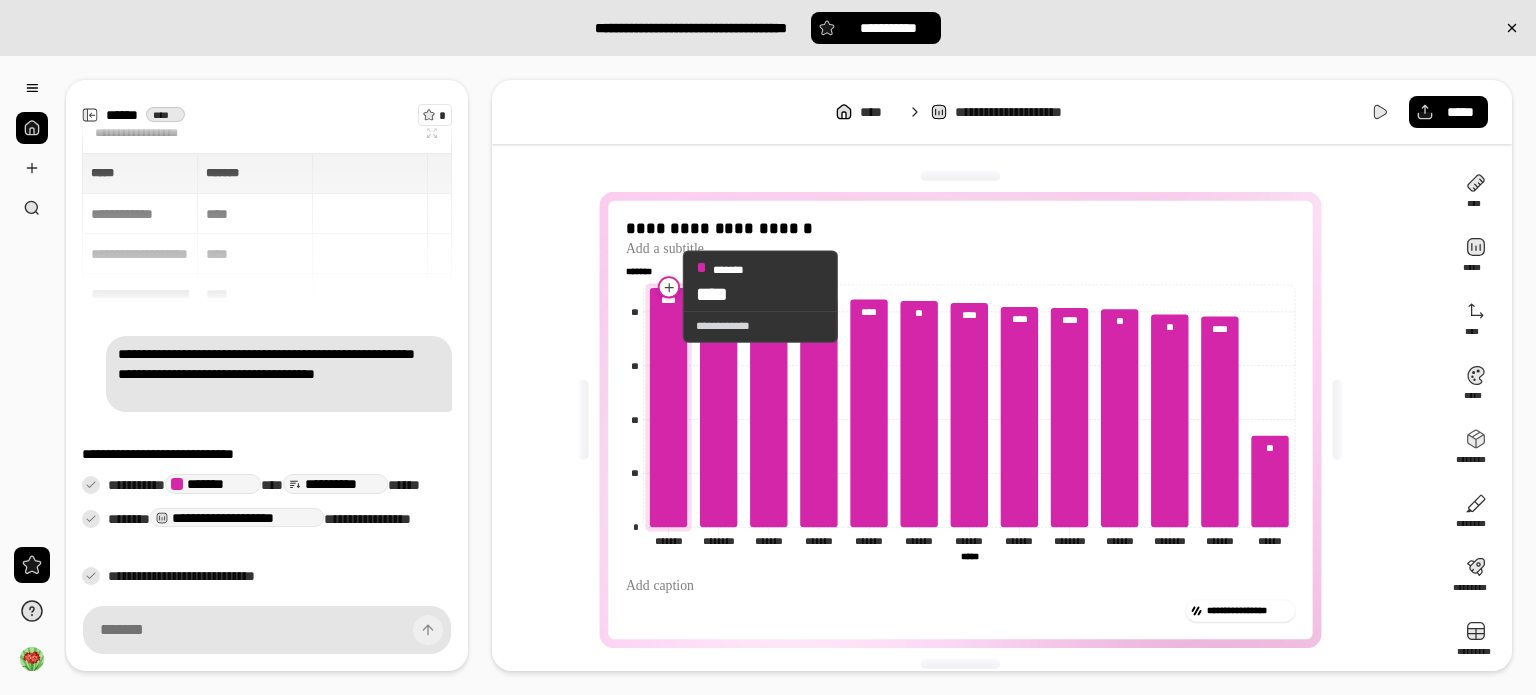 click 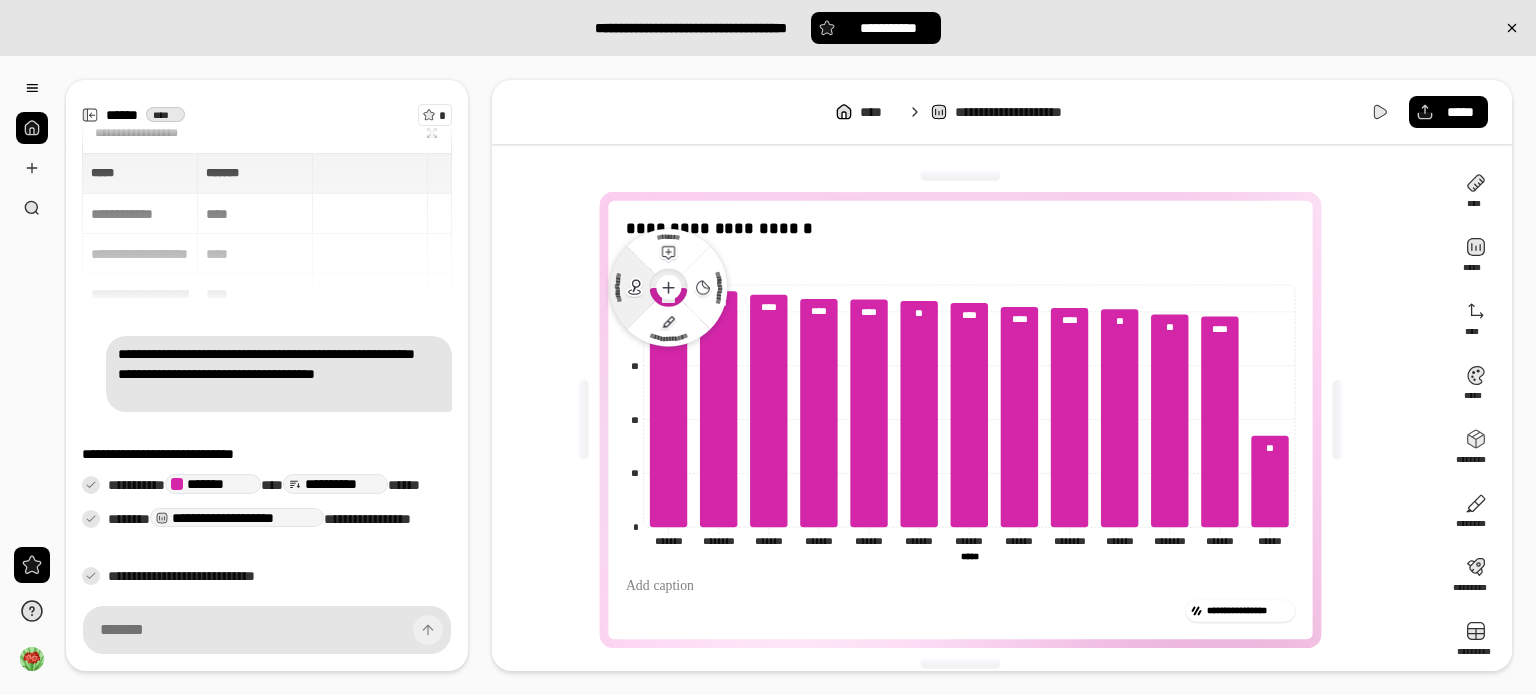 click on "**********" 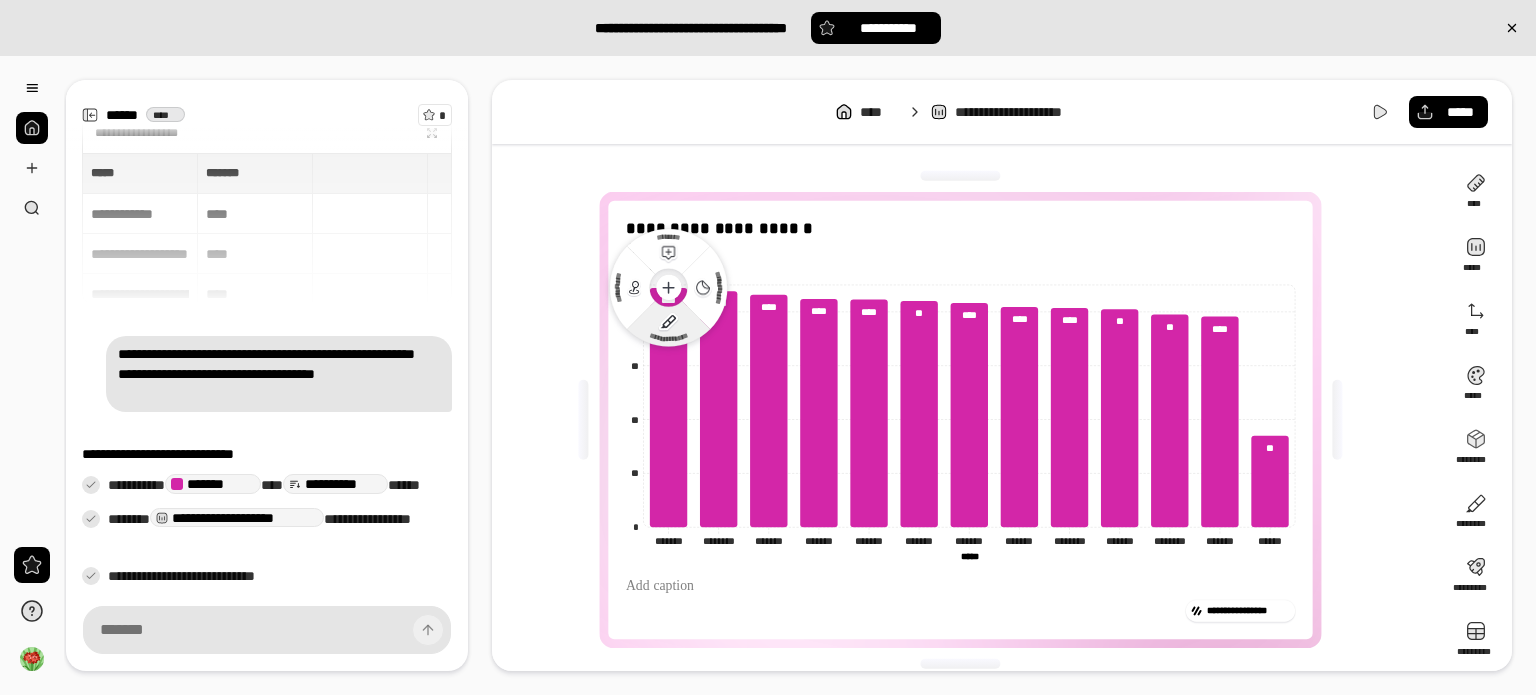 click 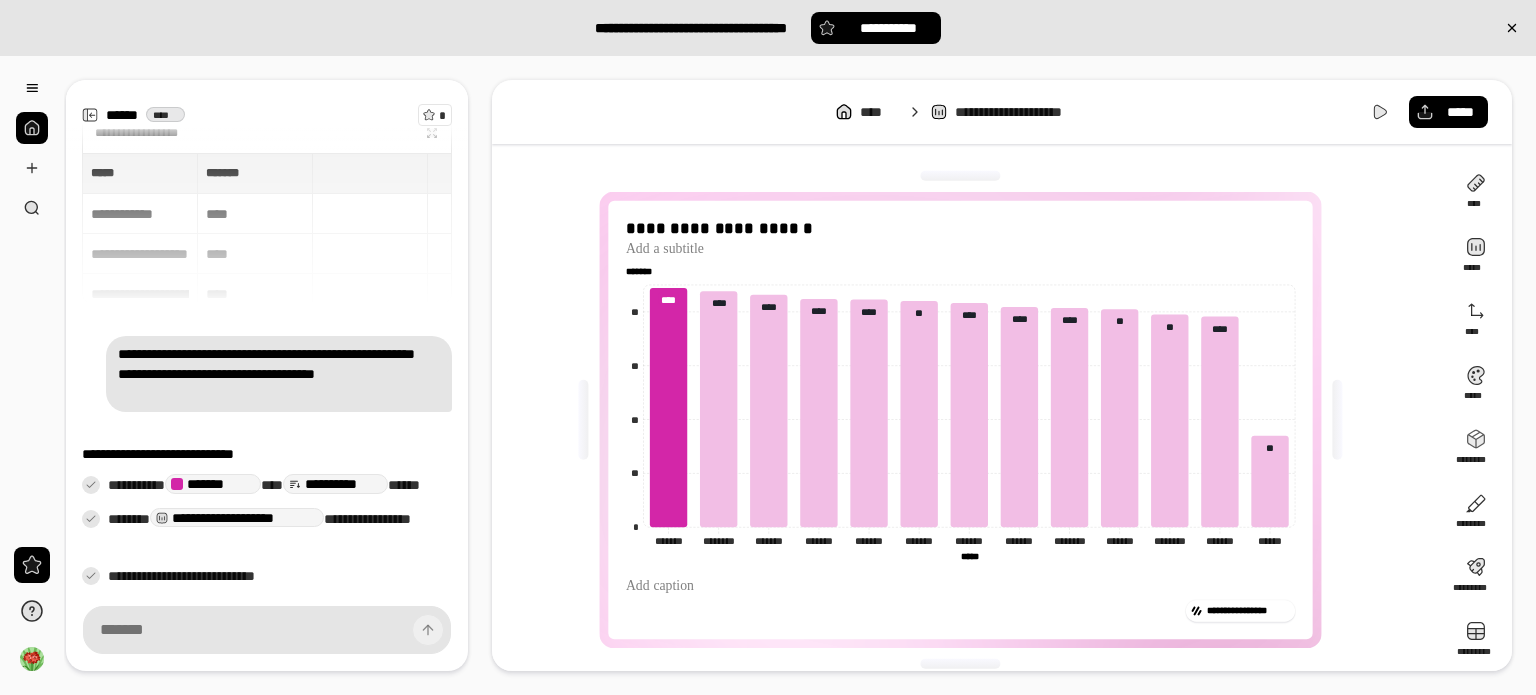 click on "**********" at bounding box center (968, 420) 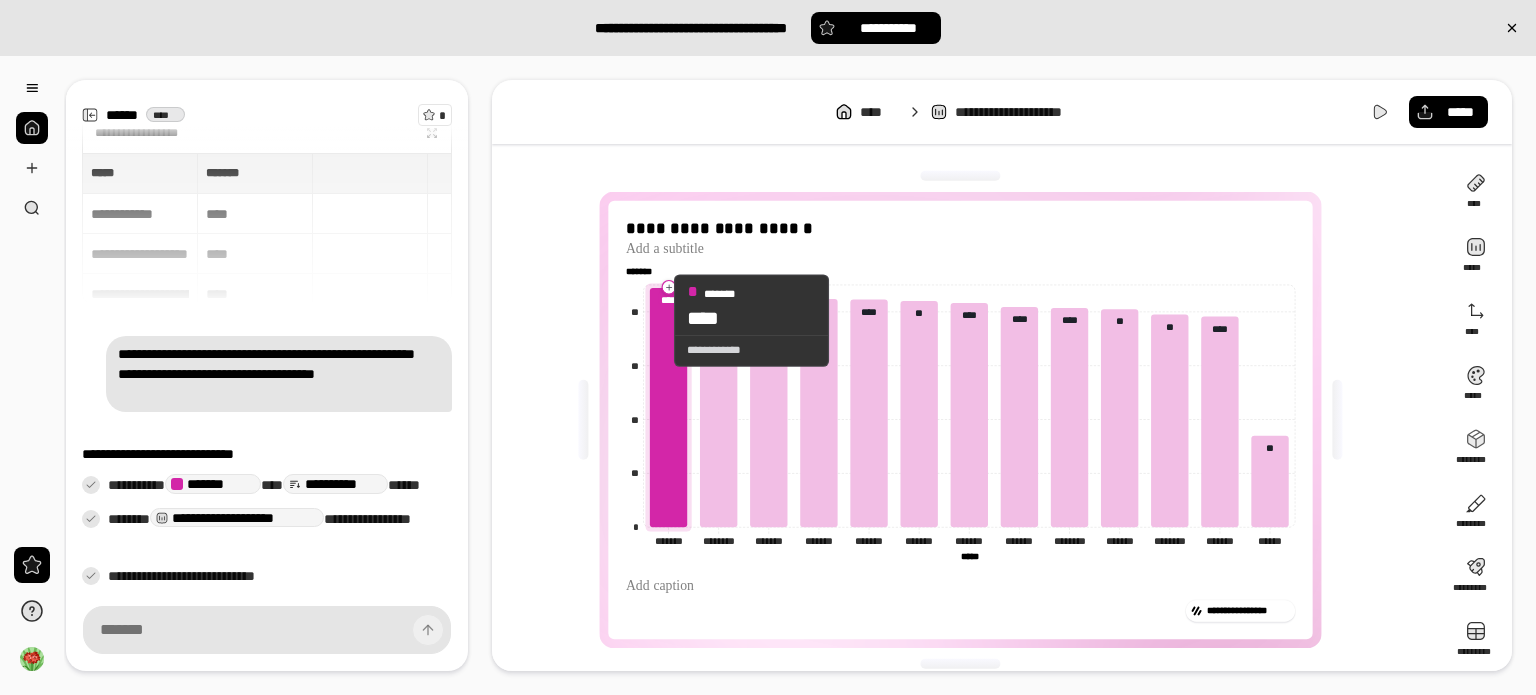 click 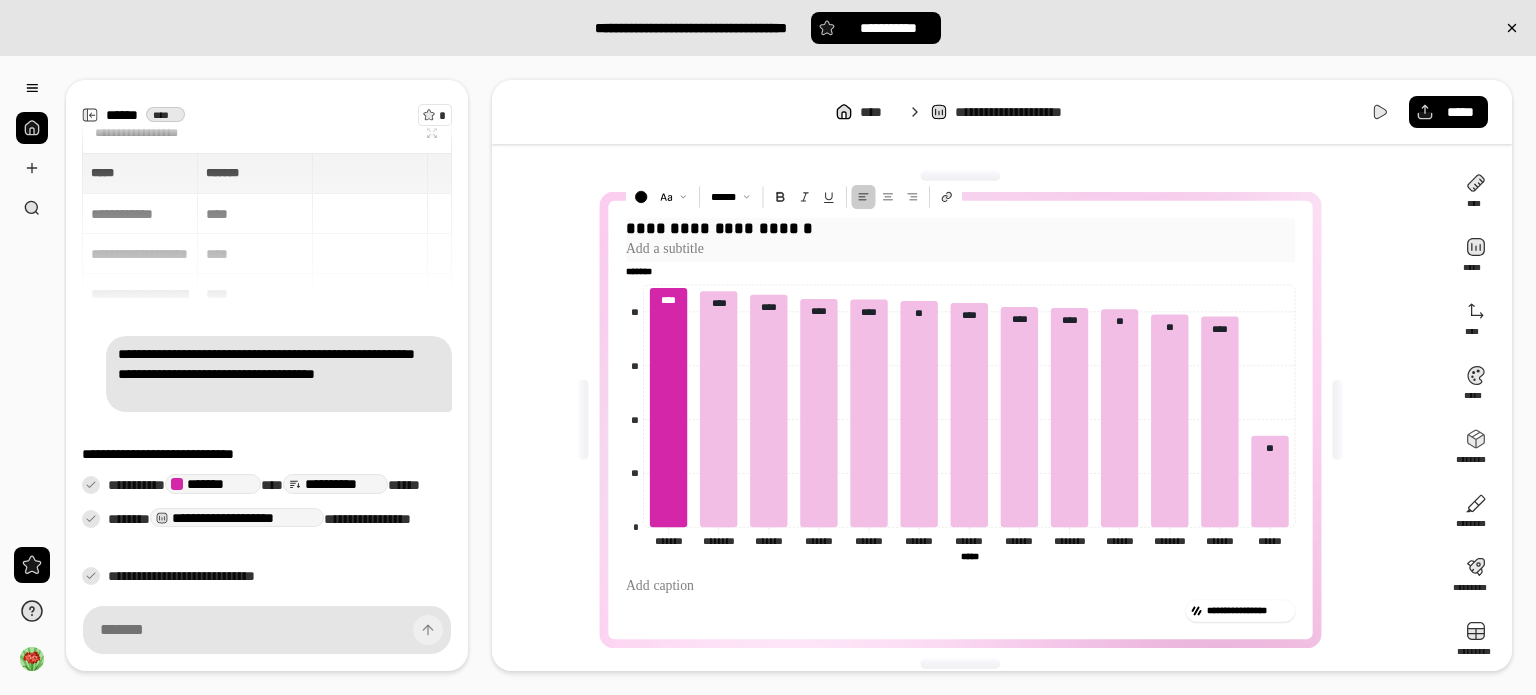 click at bounding box center (960, 250) 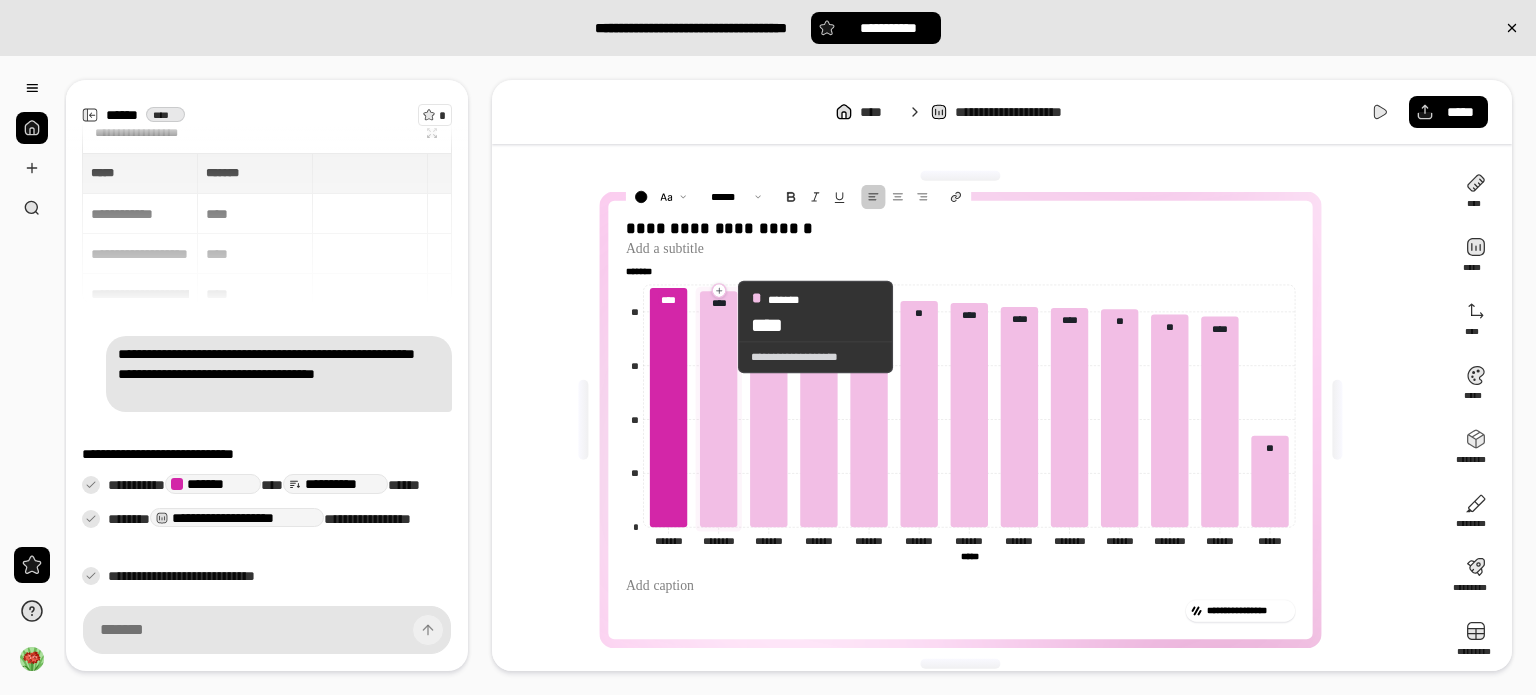 click 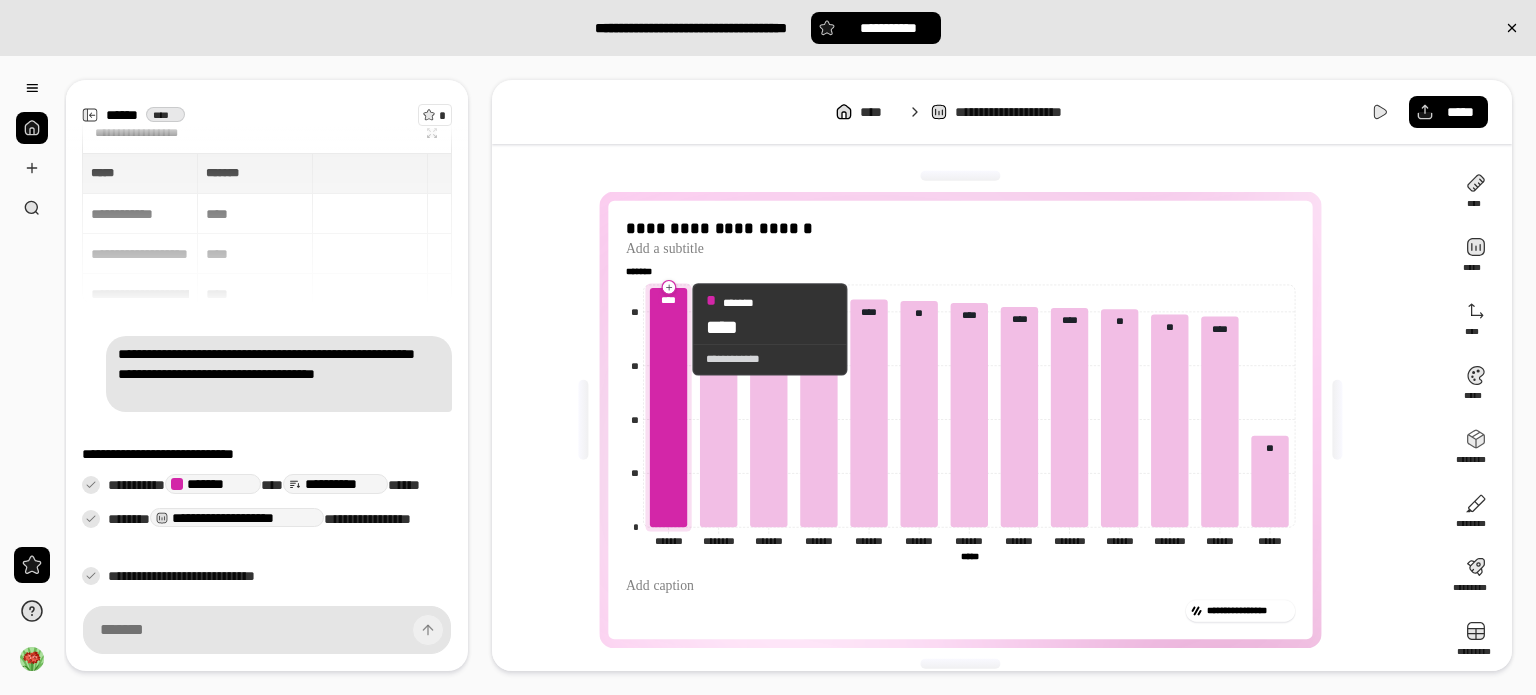 click 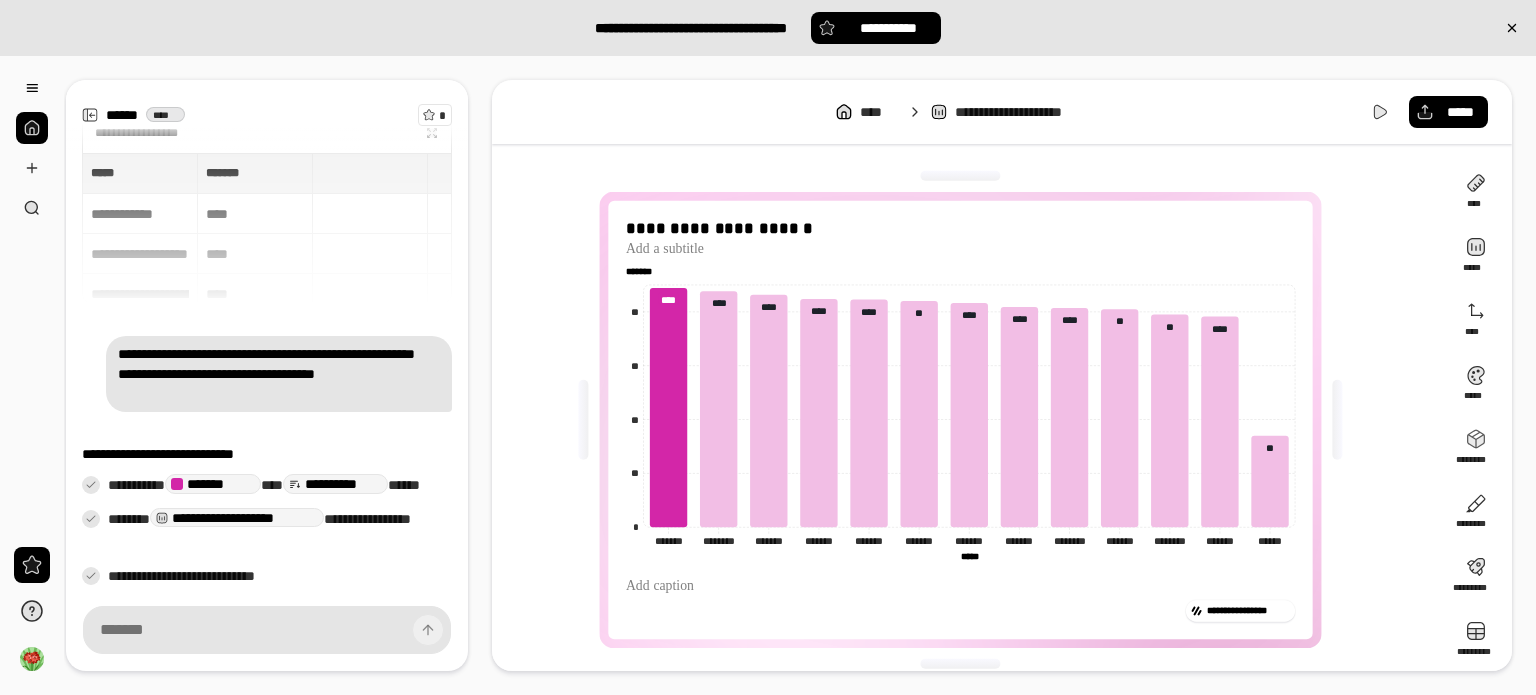 click on "**********" 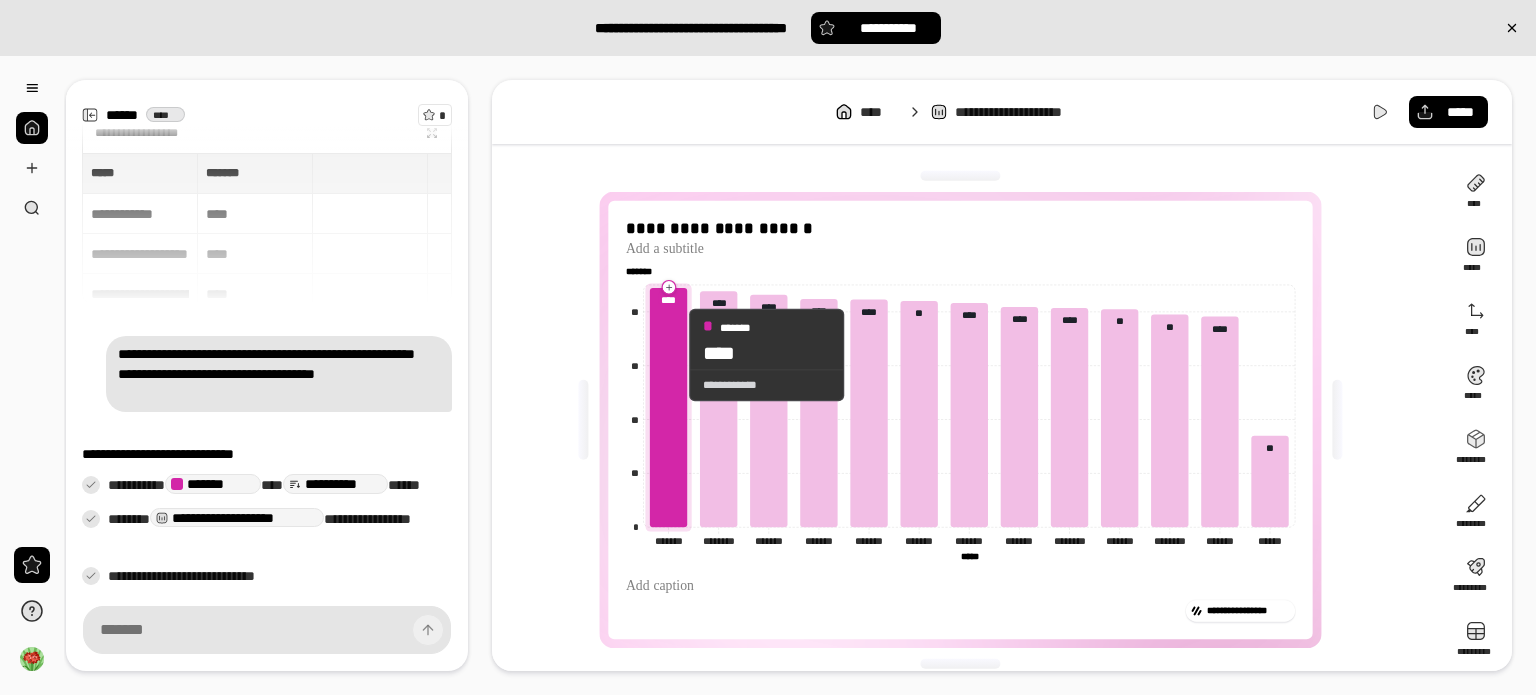 click 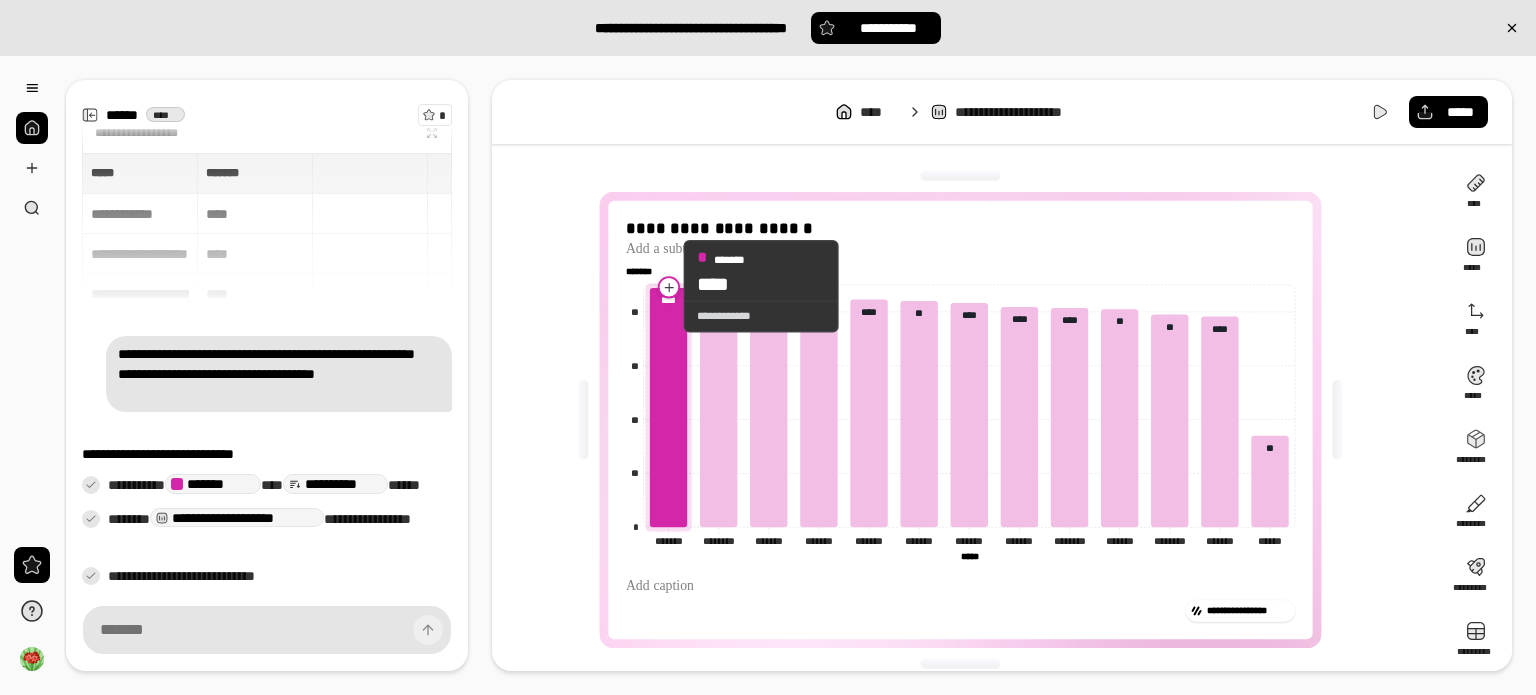 click 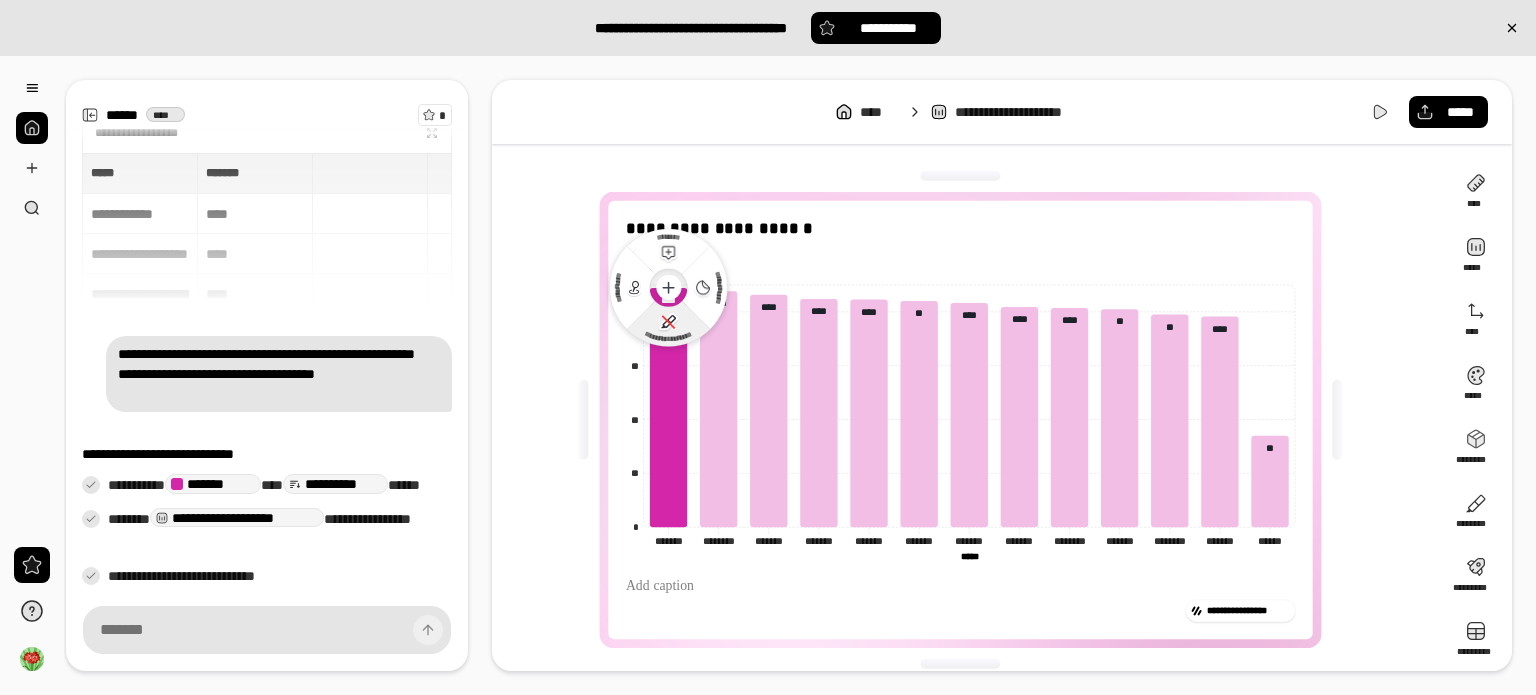 click 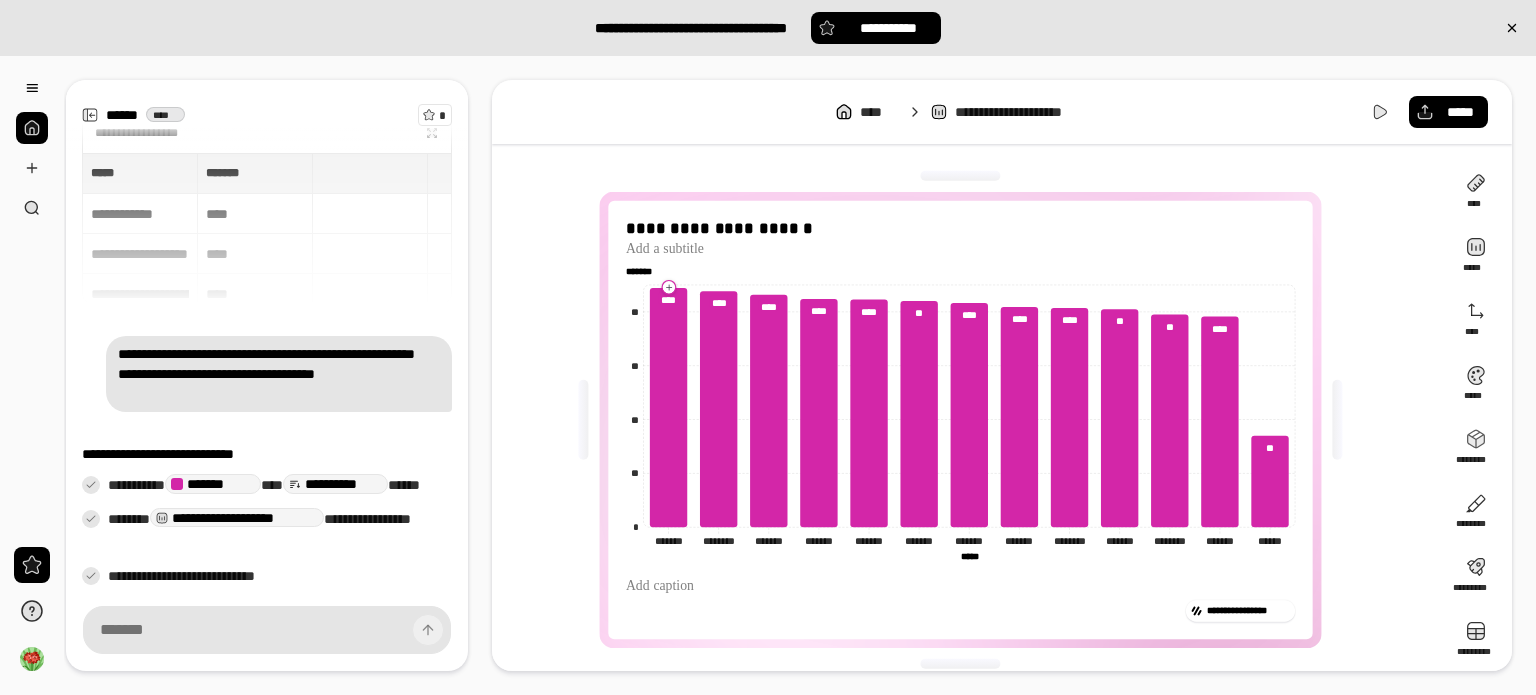click 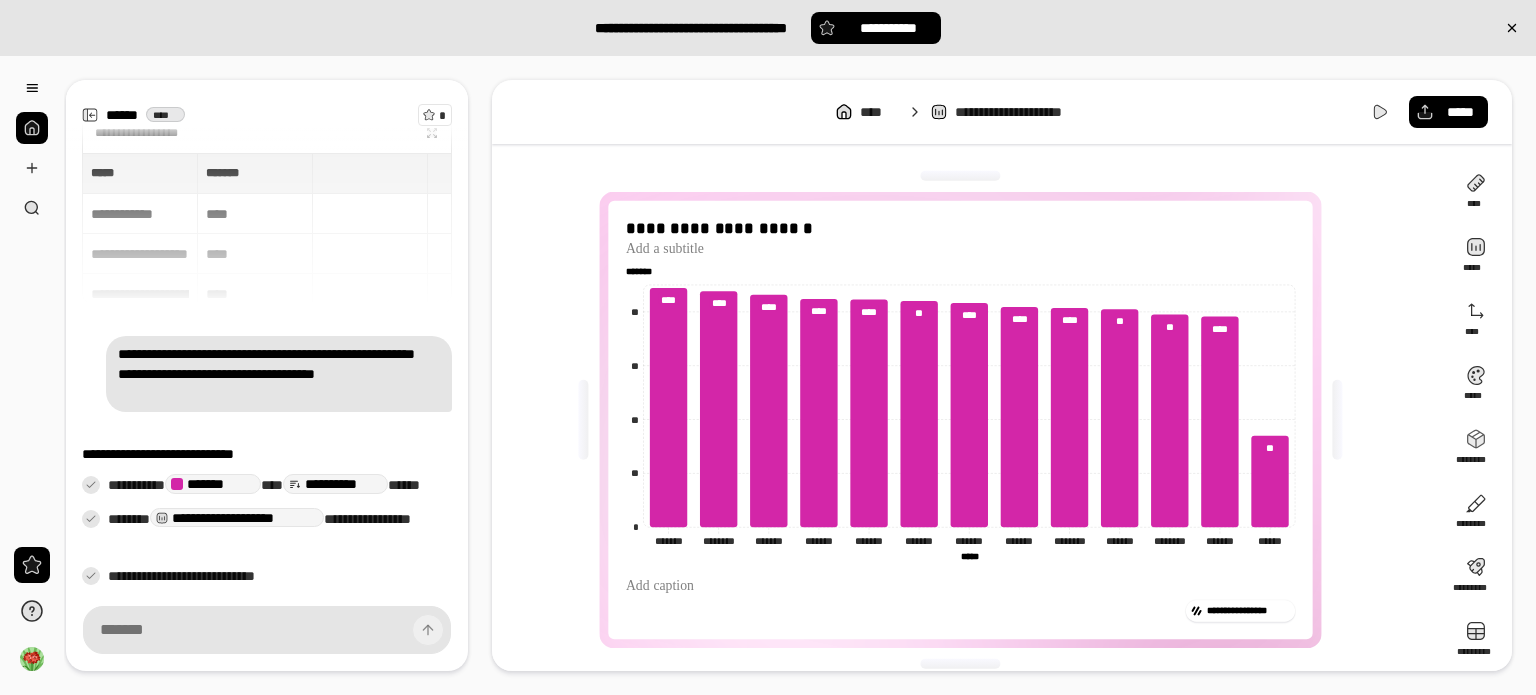click on "**********" 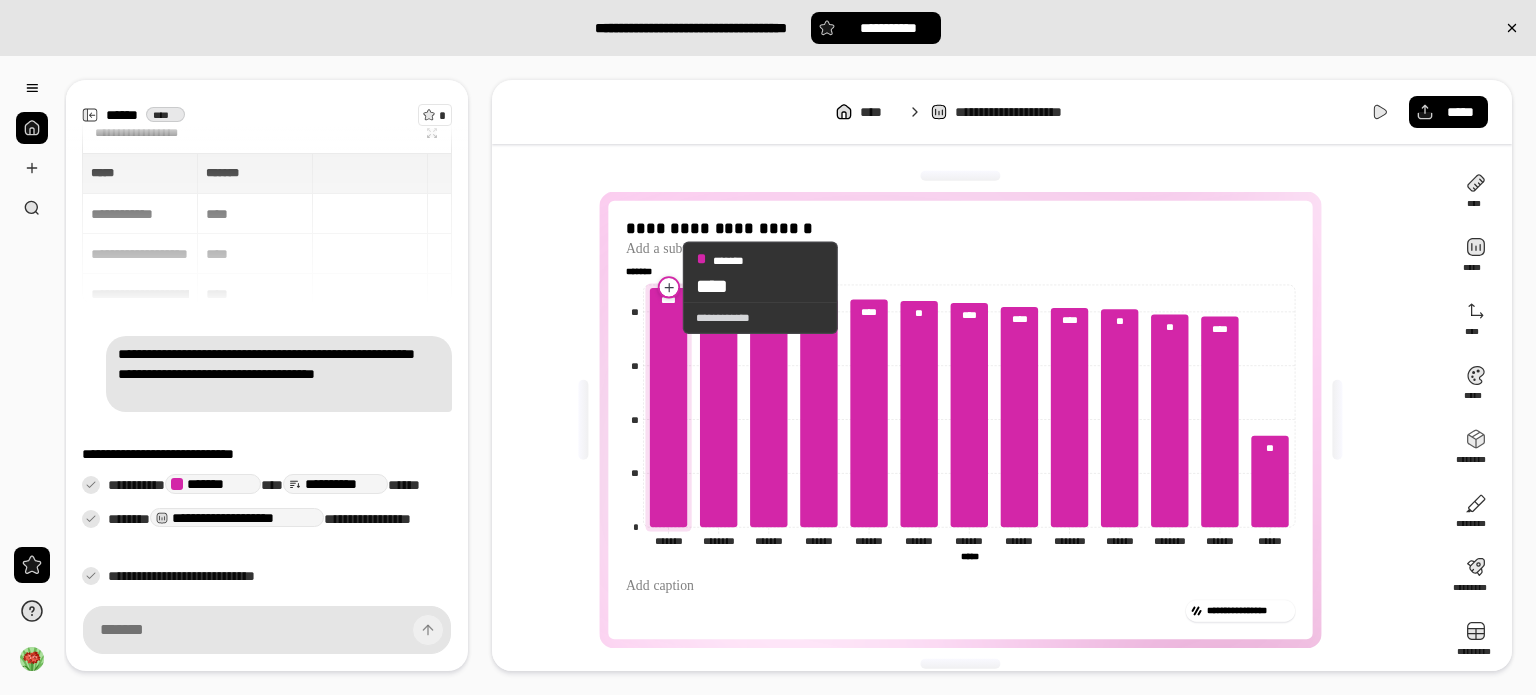 click 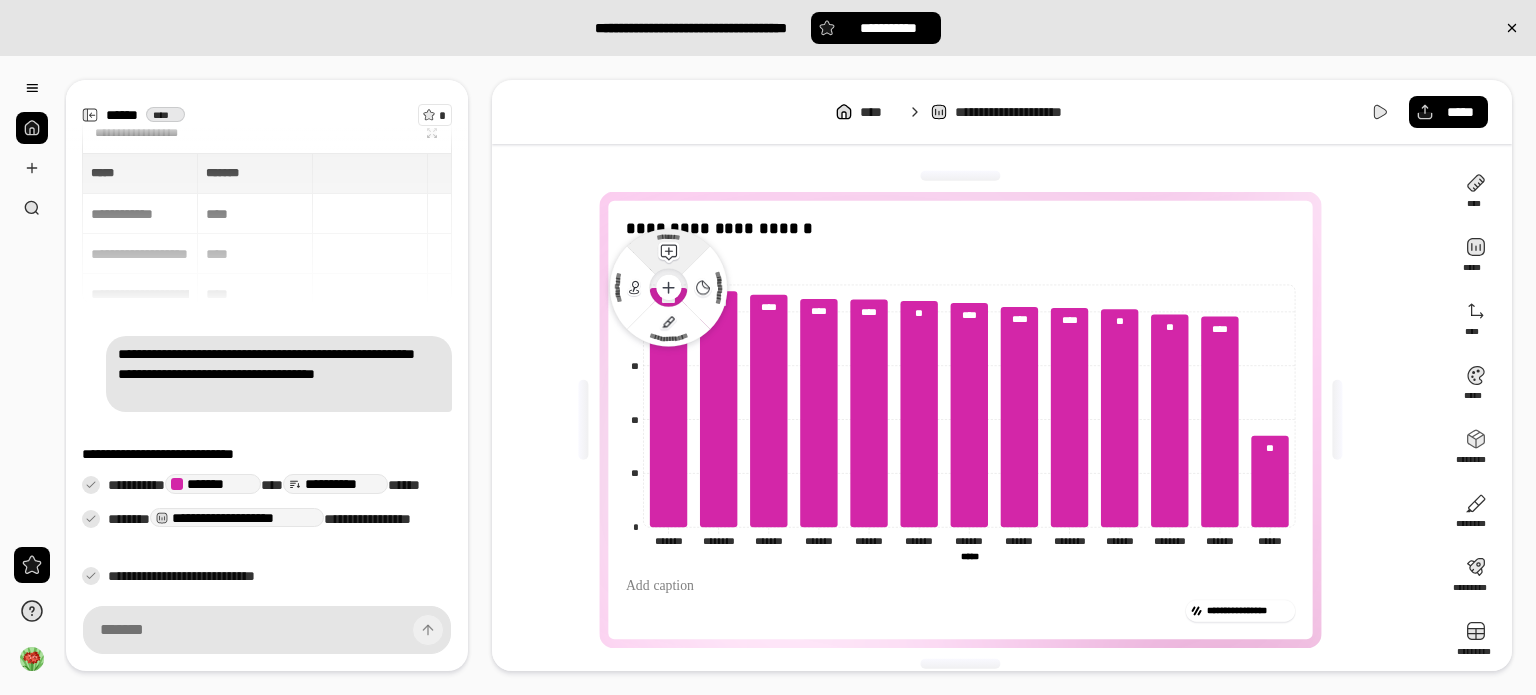 click 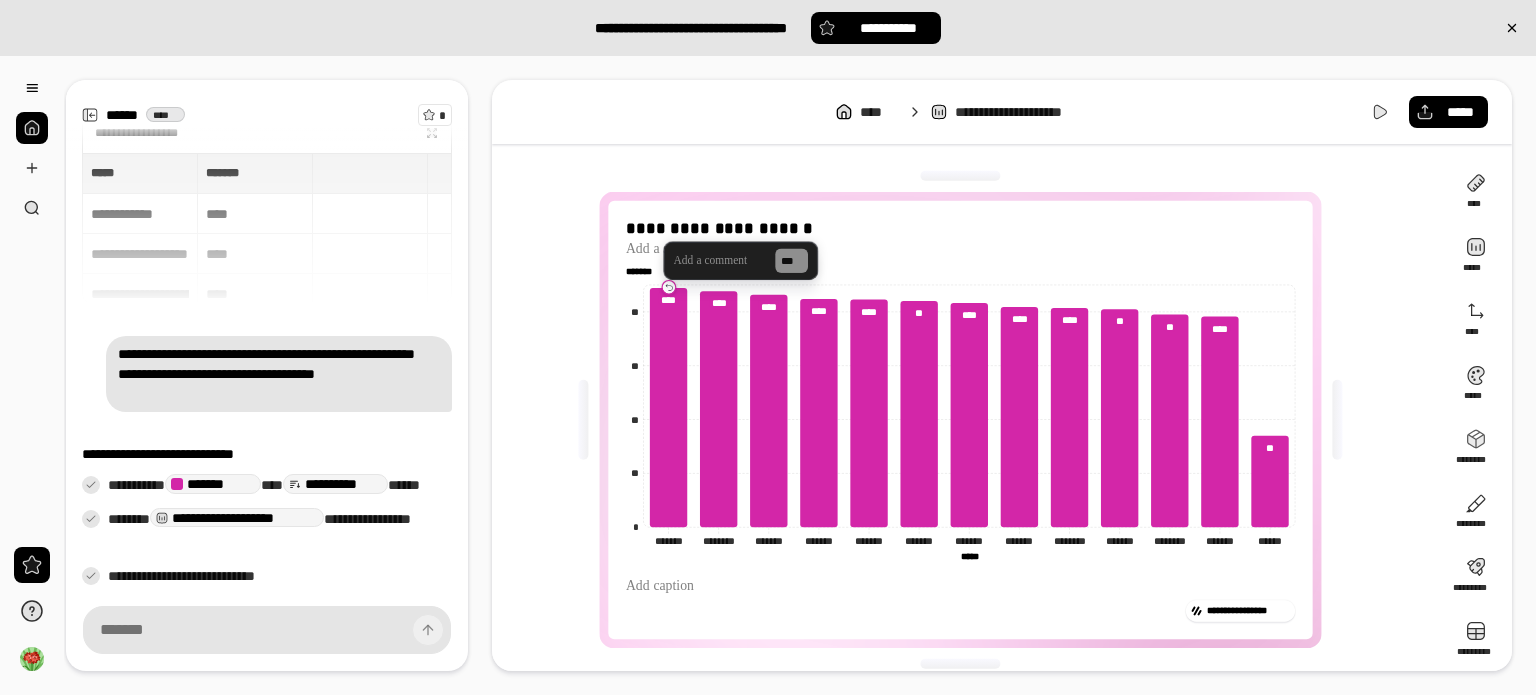 click at bounding box center (583, 420) 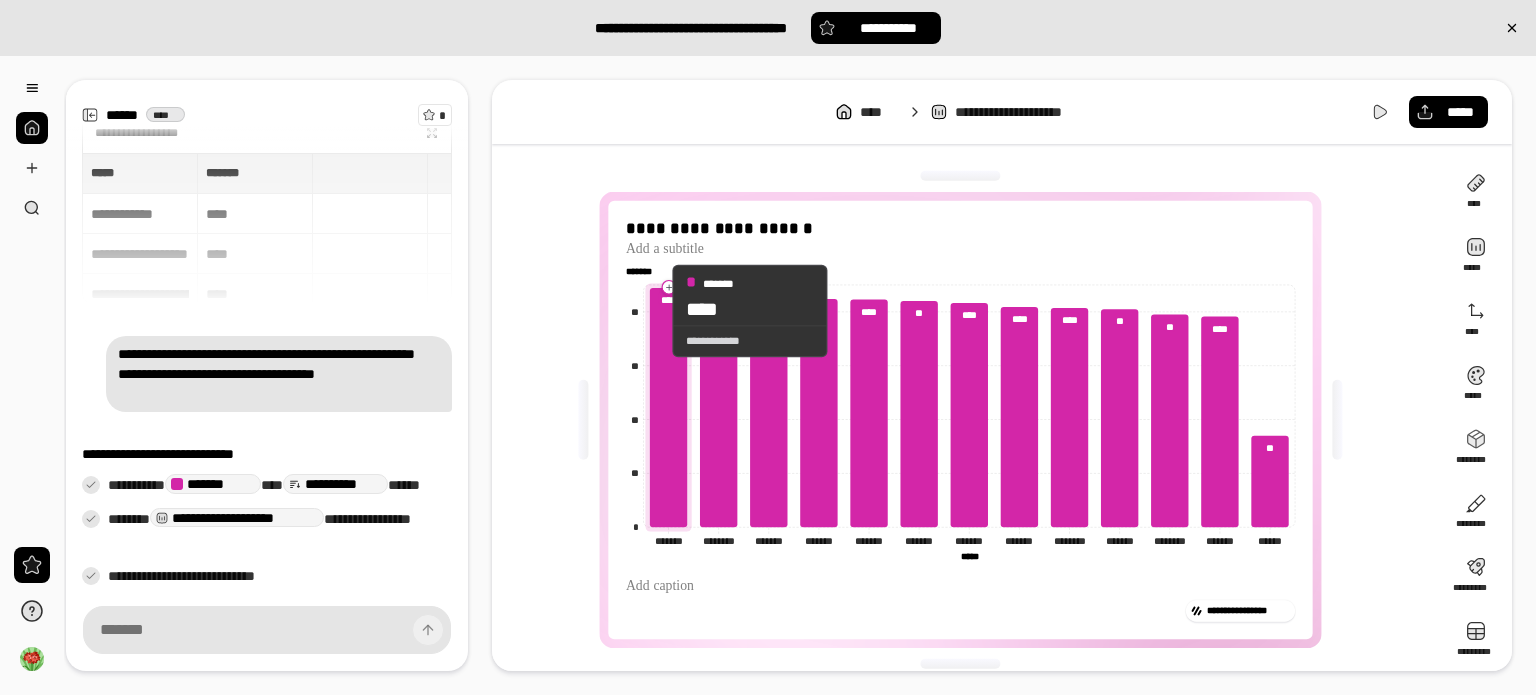 click 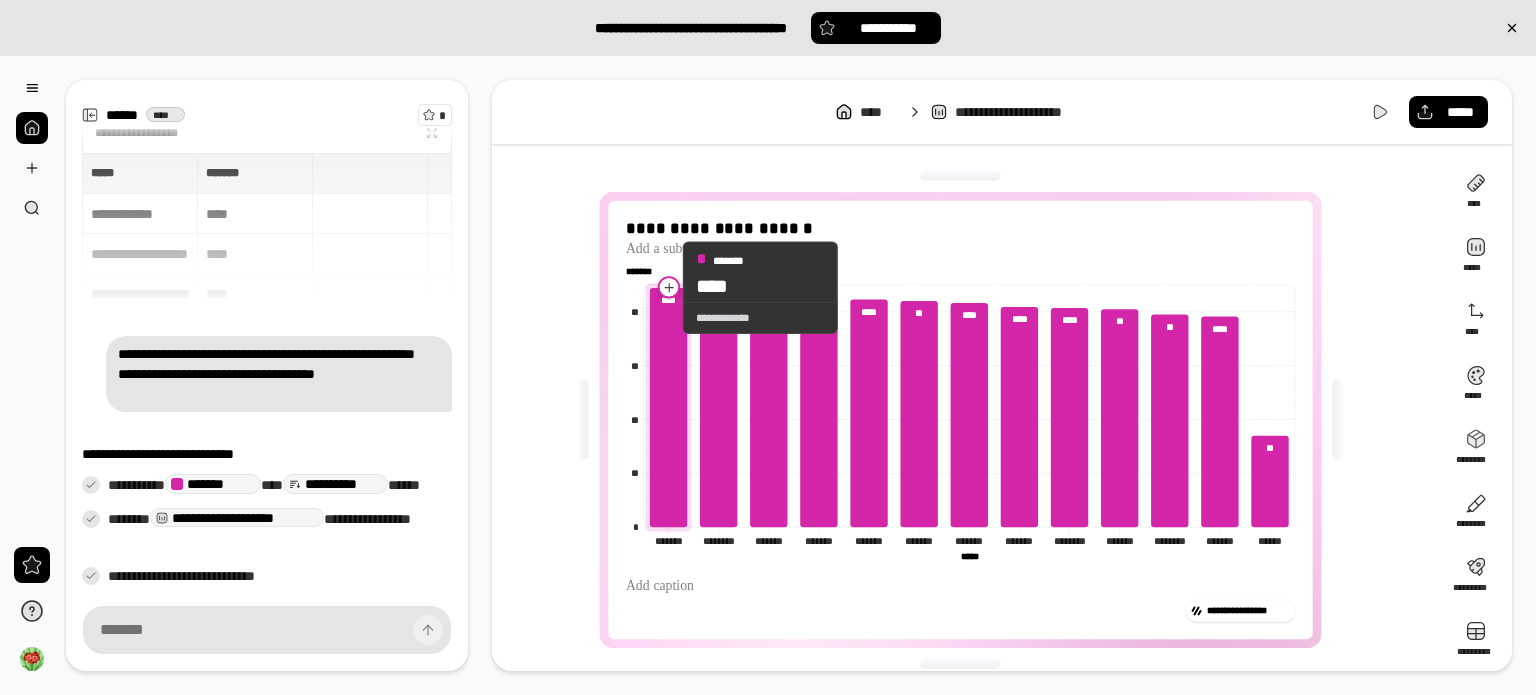 click 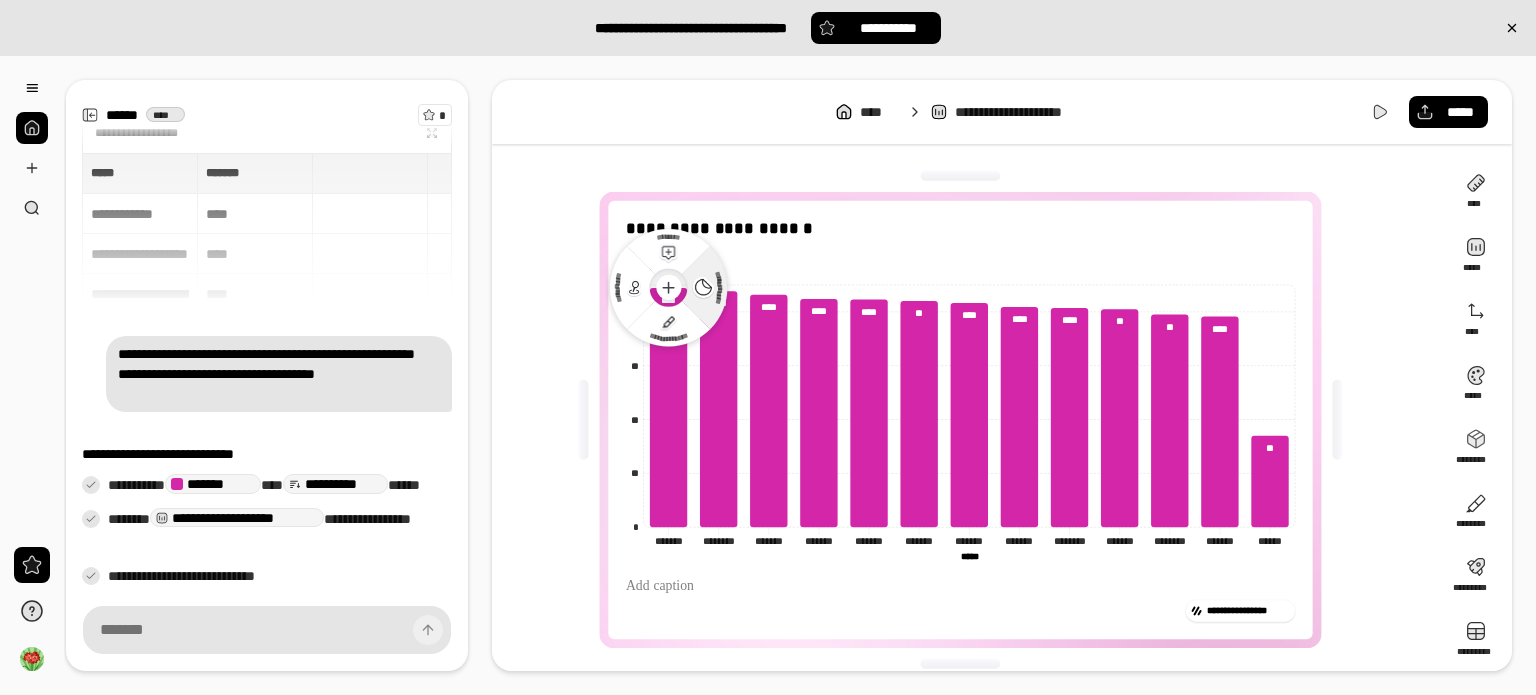 click 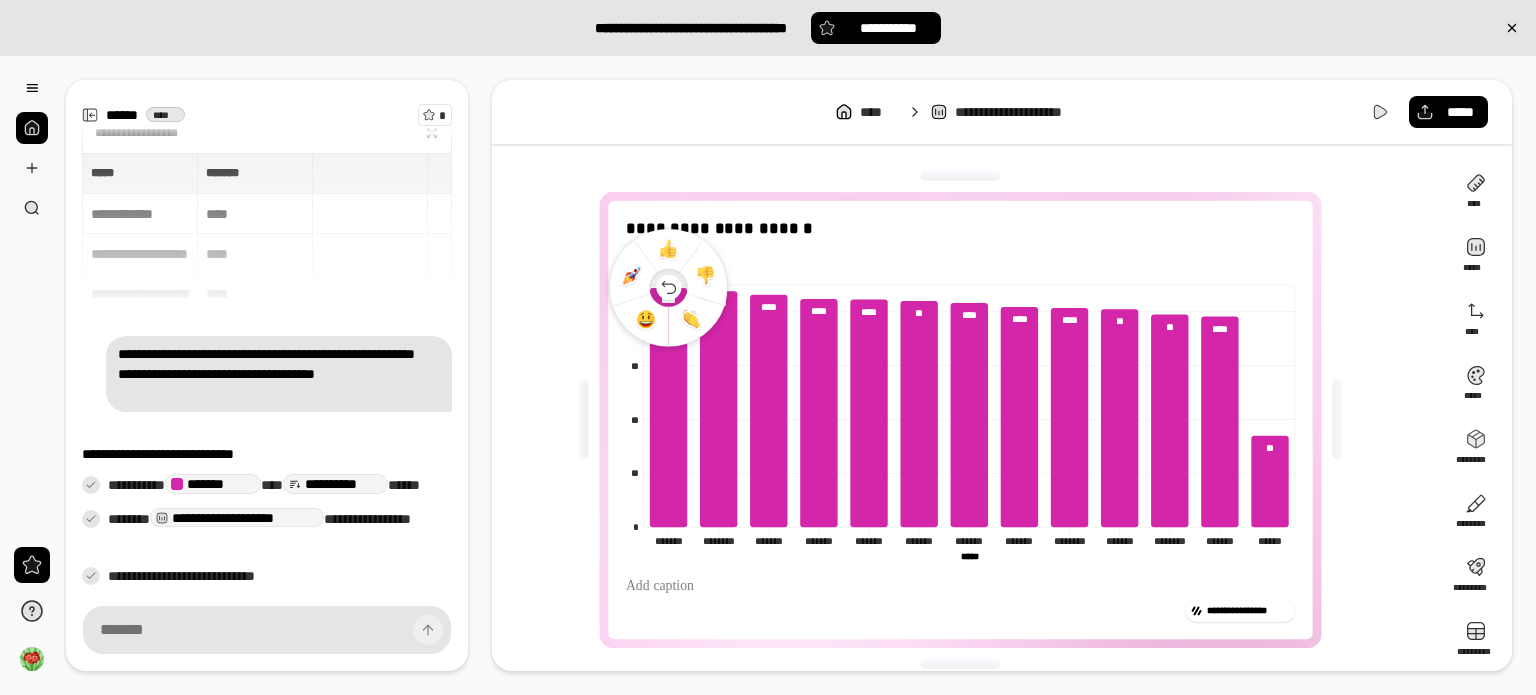 click at bounding box center (583, 420) 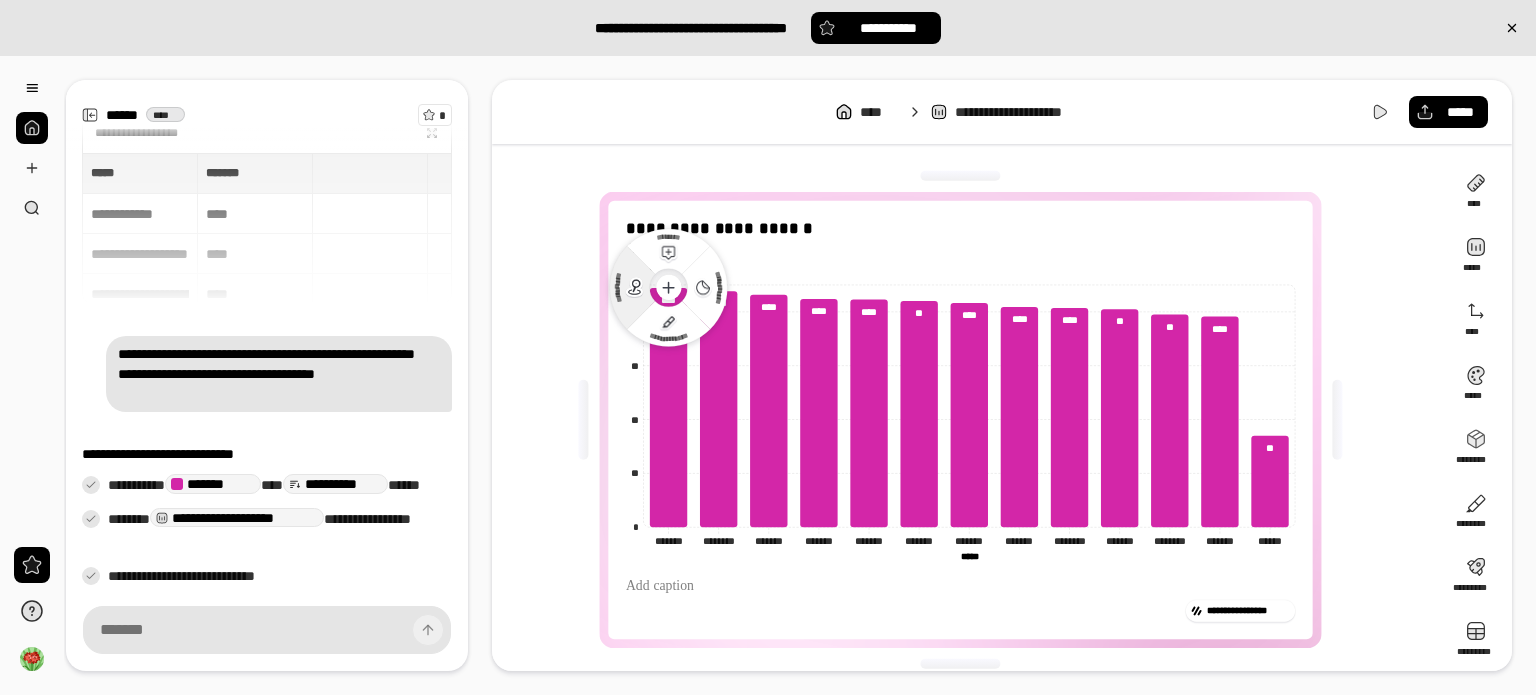 click 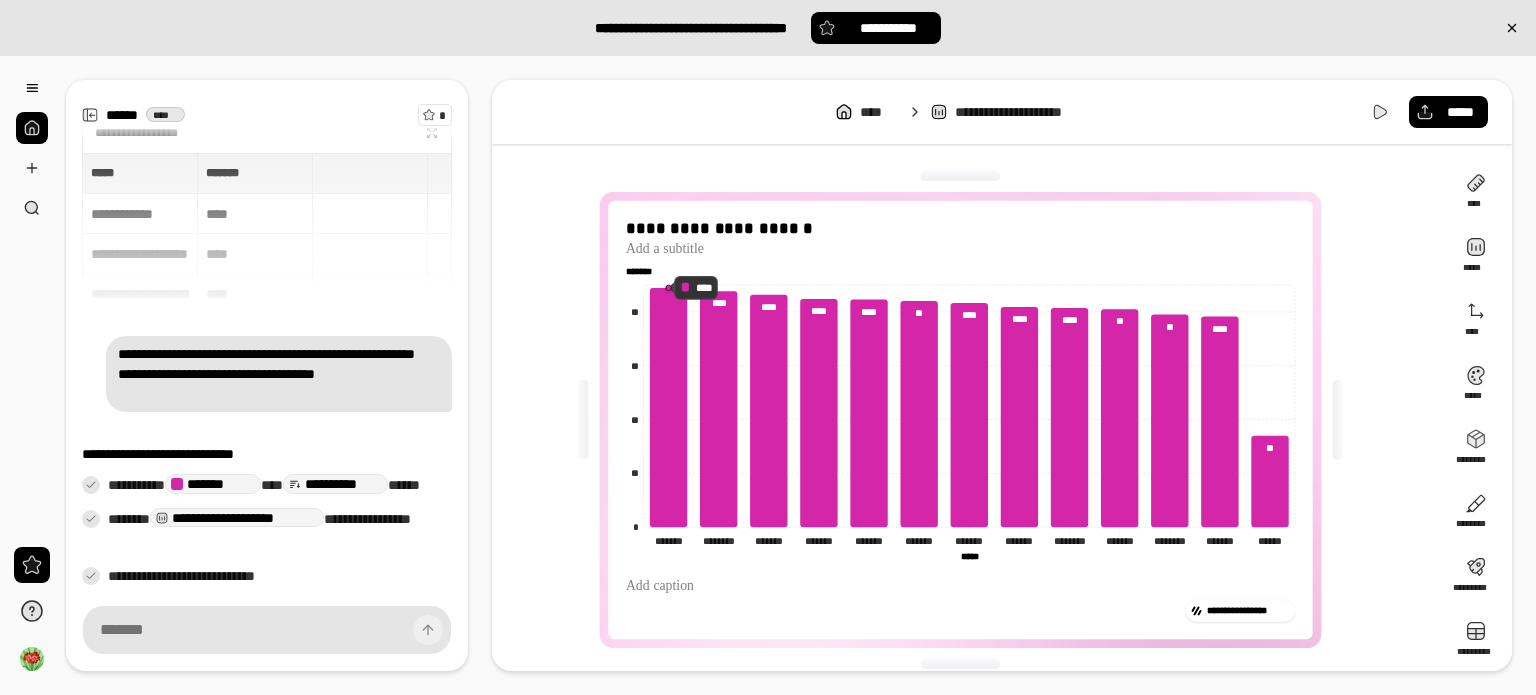 click at bounding box center [583, 420] 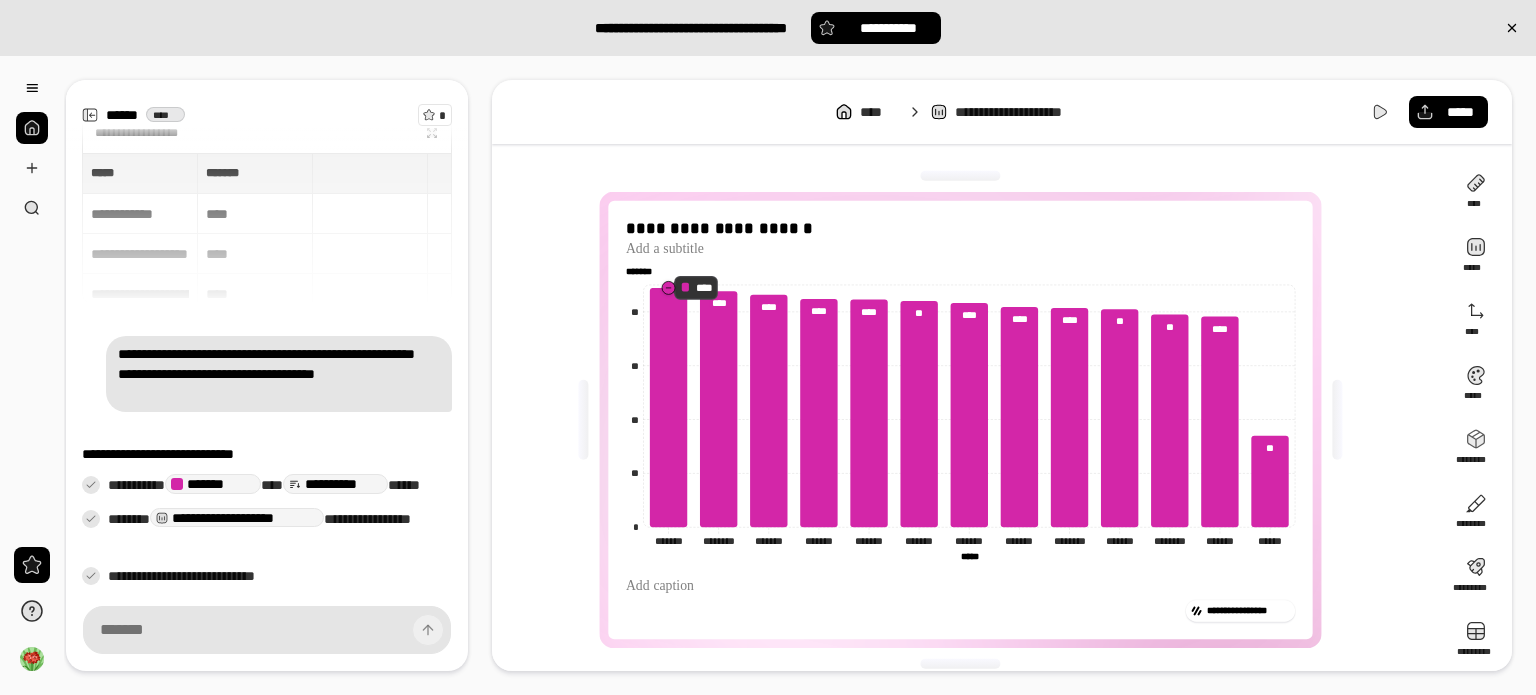 click 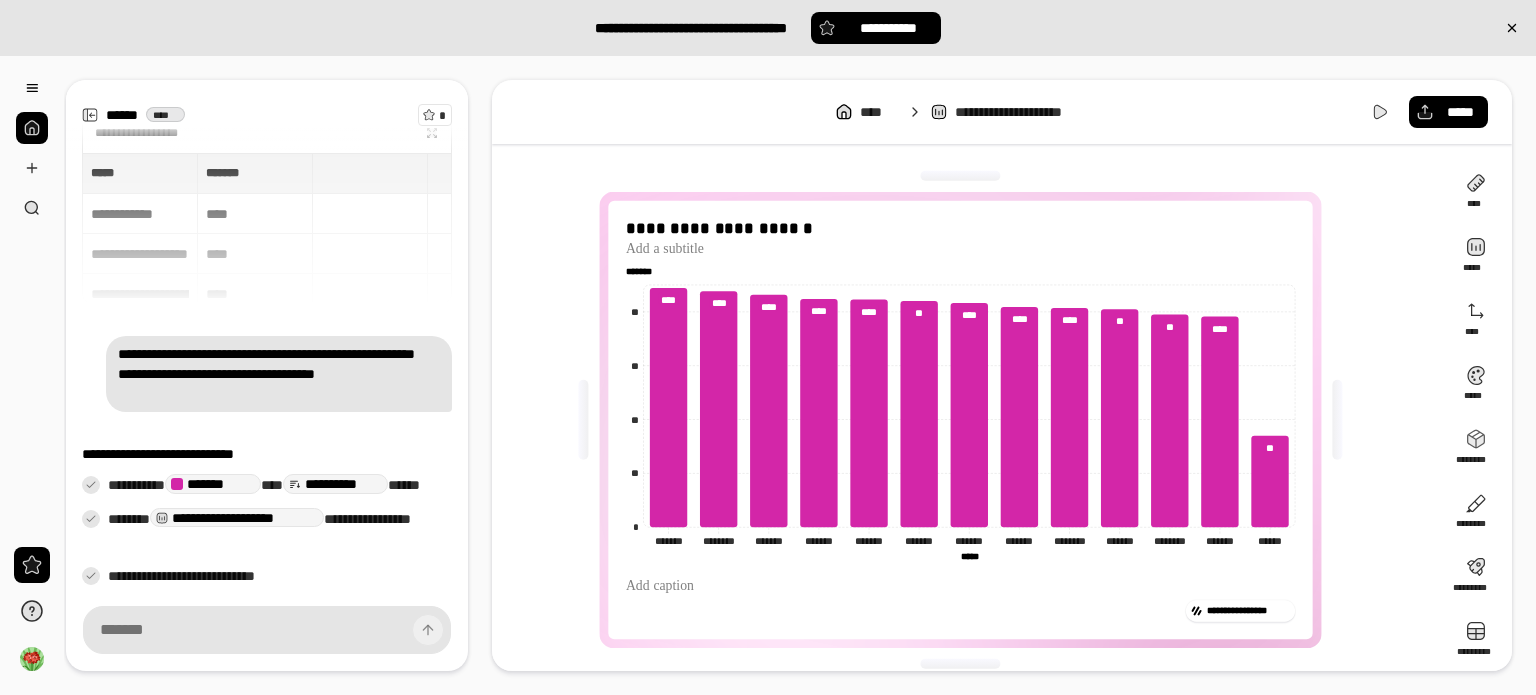 click on "**********" at bounding box center (968, 420) 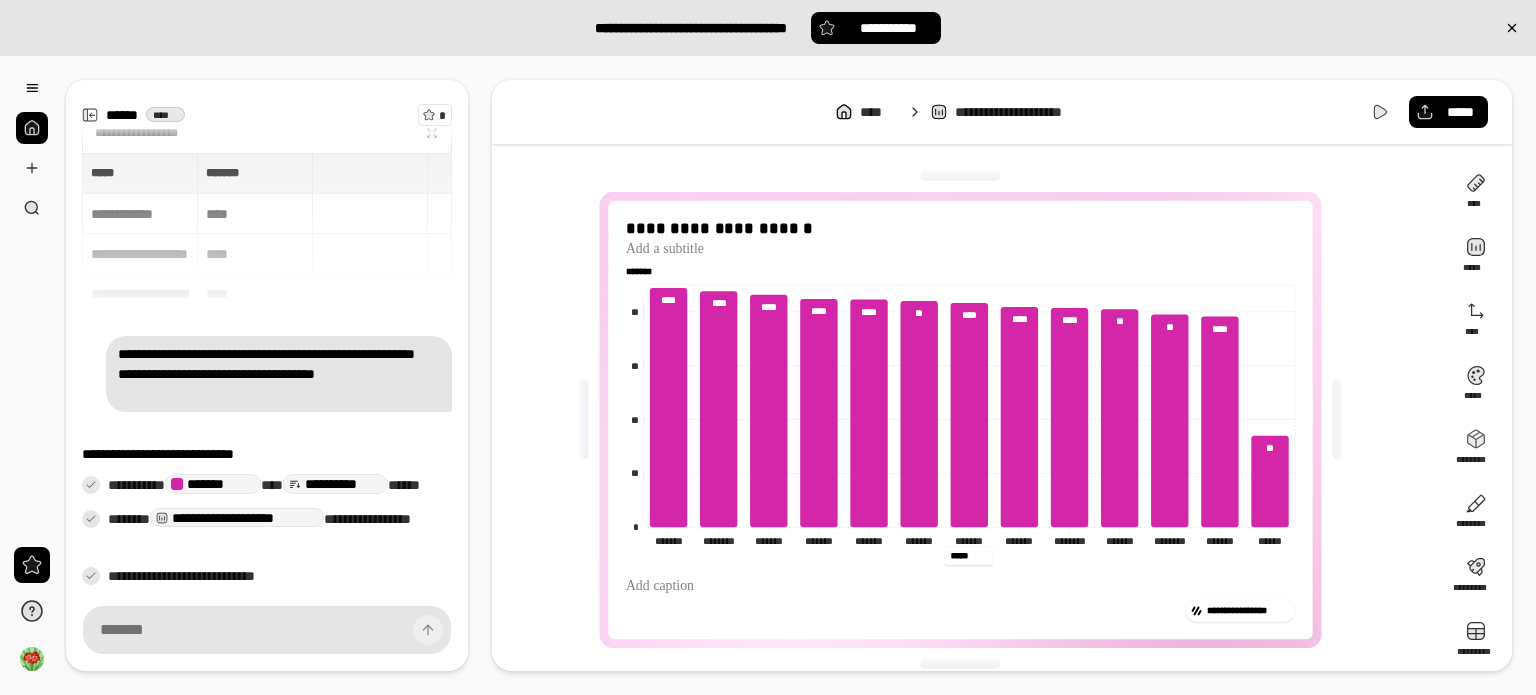 click on "*****" at bounding box center (969, 555) 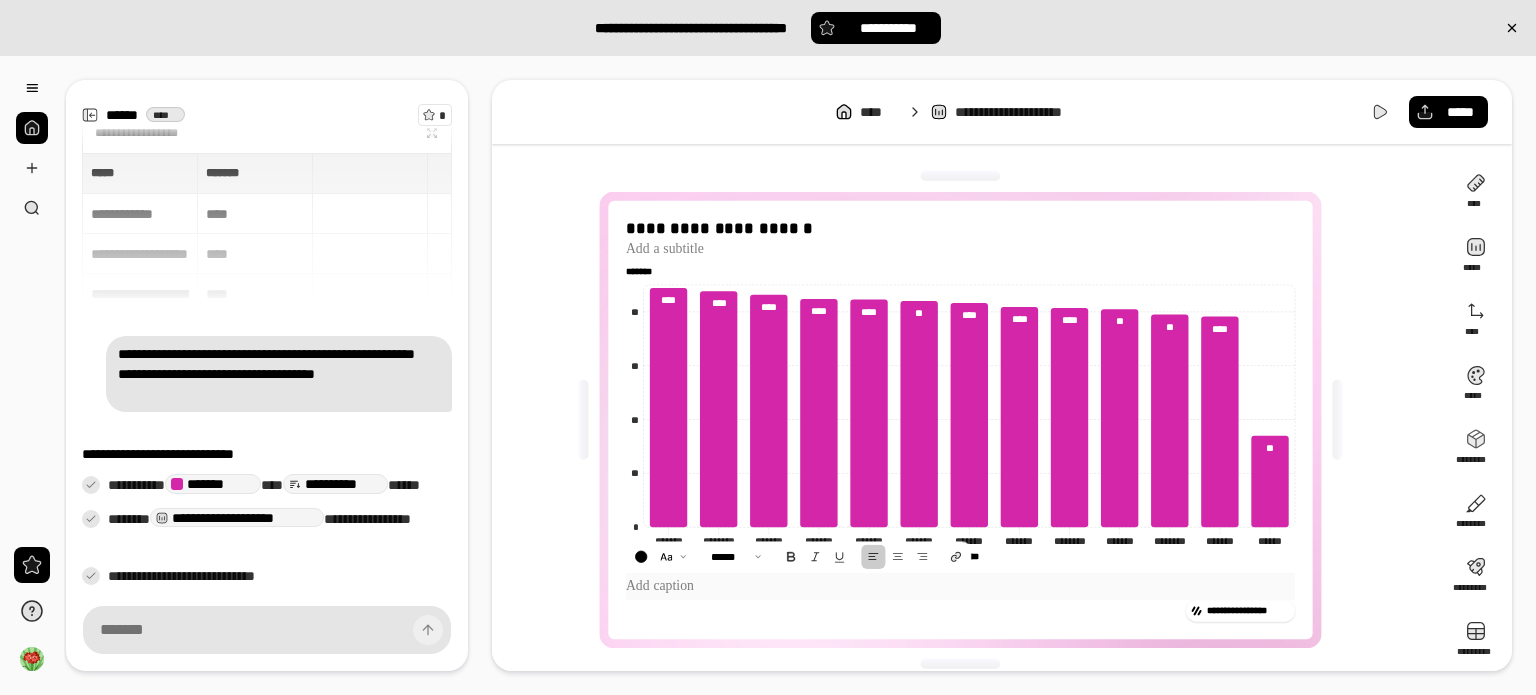 drag, startPoint x: 710, startPoint y: 582, endPoint x: 597, endPoint y: 580, distance: 113.0177 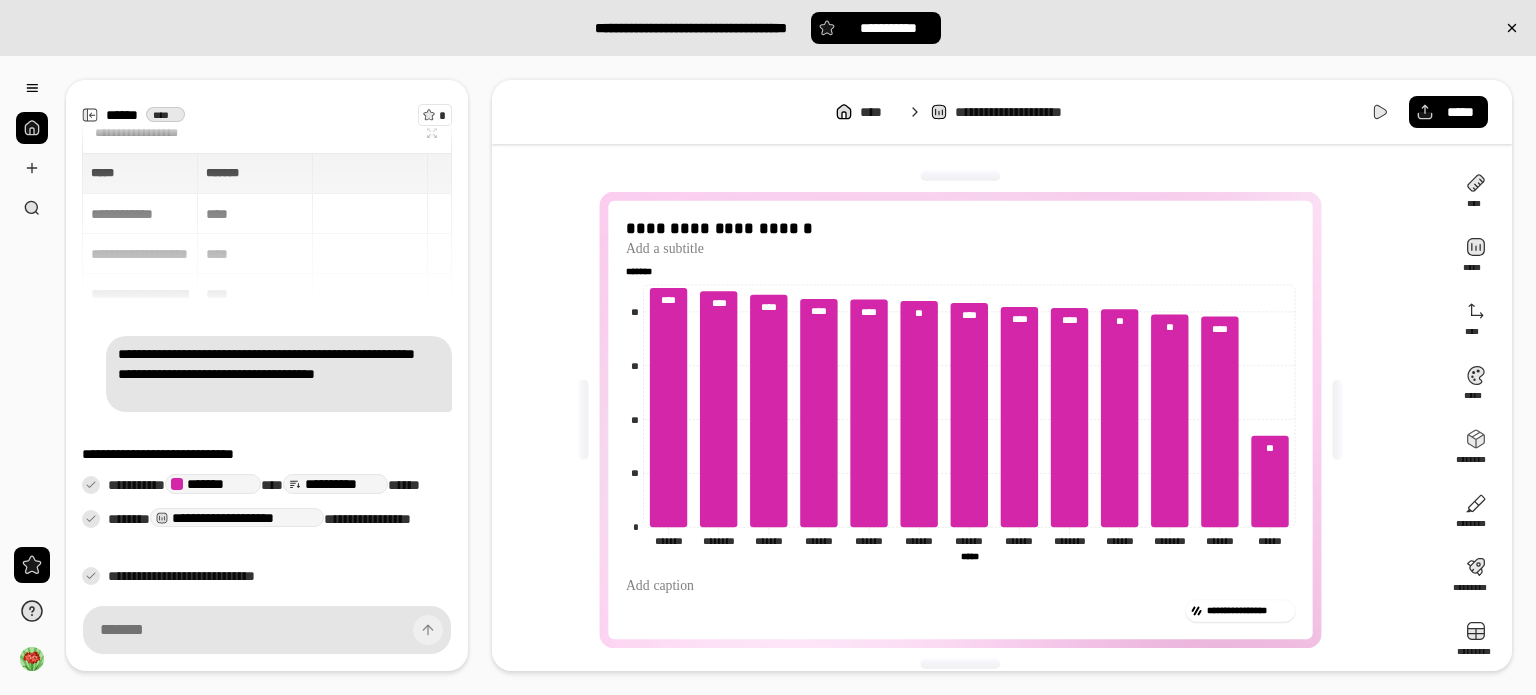 click at bounding box center (960, 586) 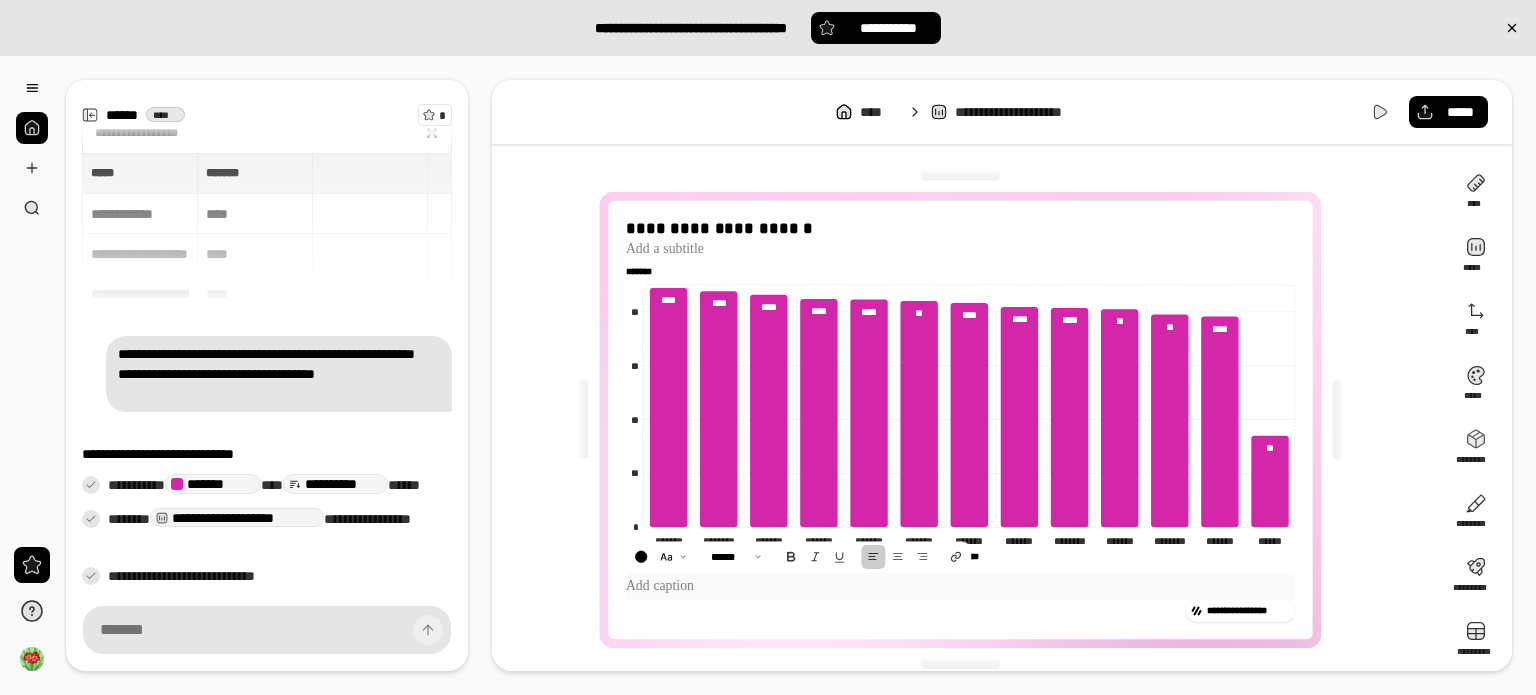 drag, startPoint x: 700, startPoint y: 586, endPoint x: 572, endPoint y: 585, distance: 128.0039 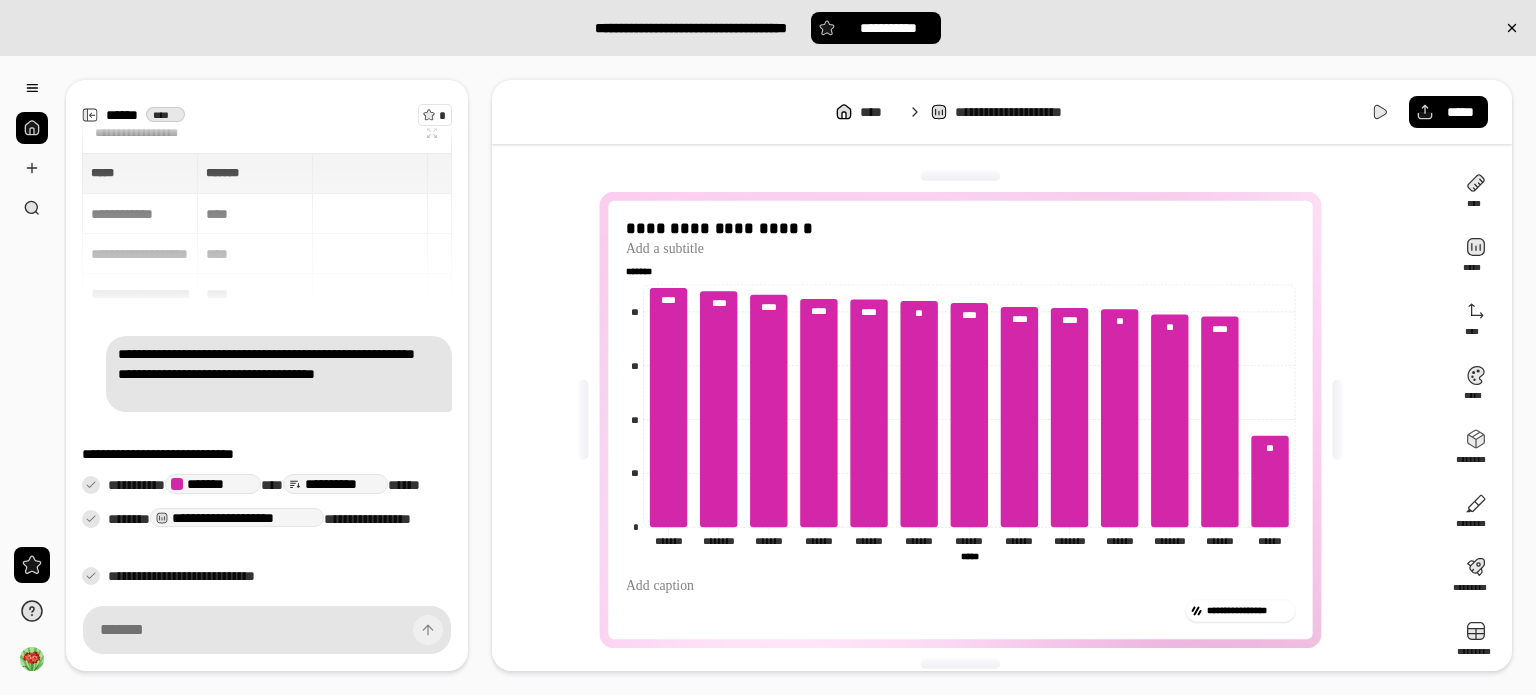 click on "**********" at bounding box center (968, 420) 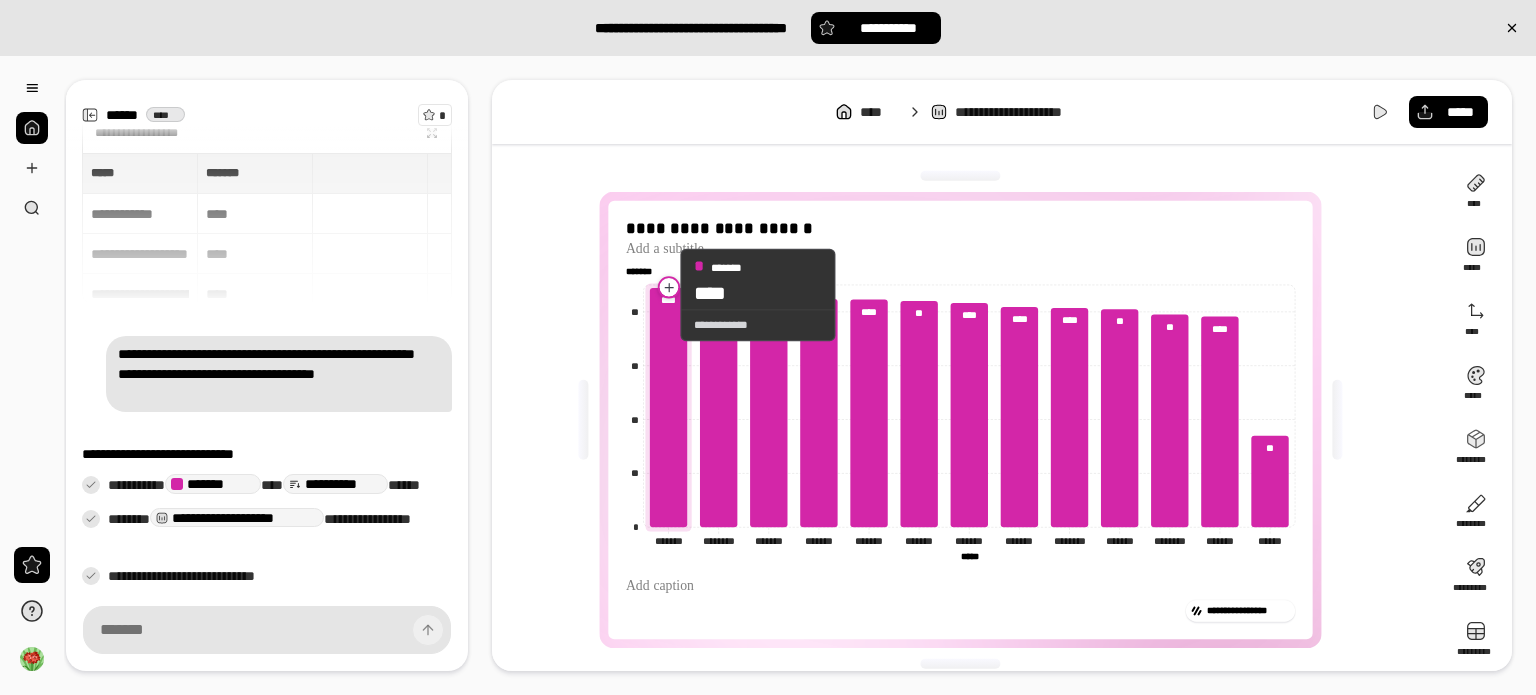 click 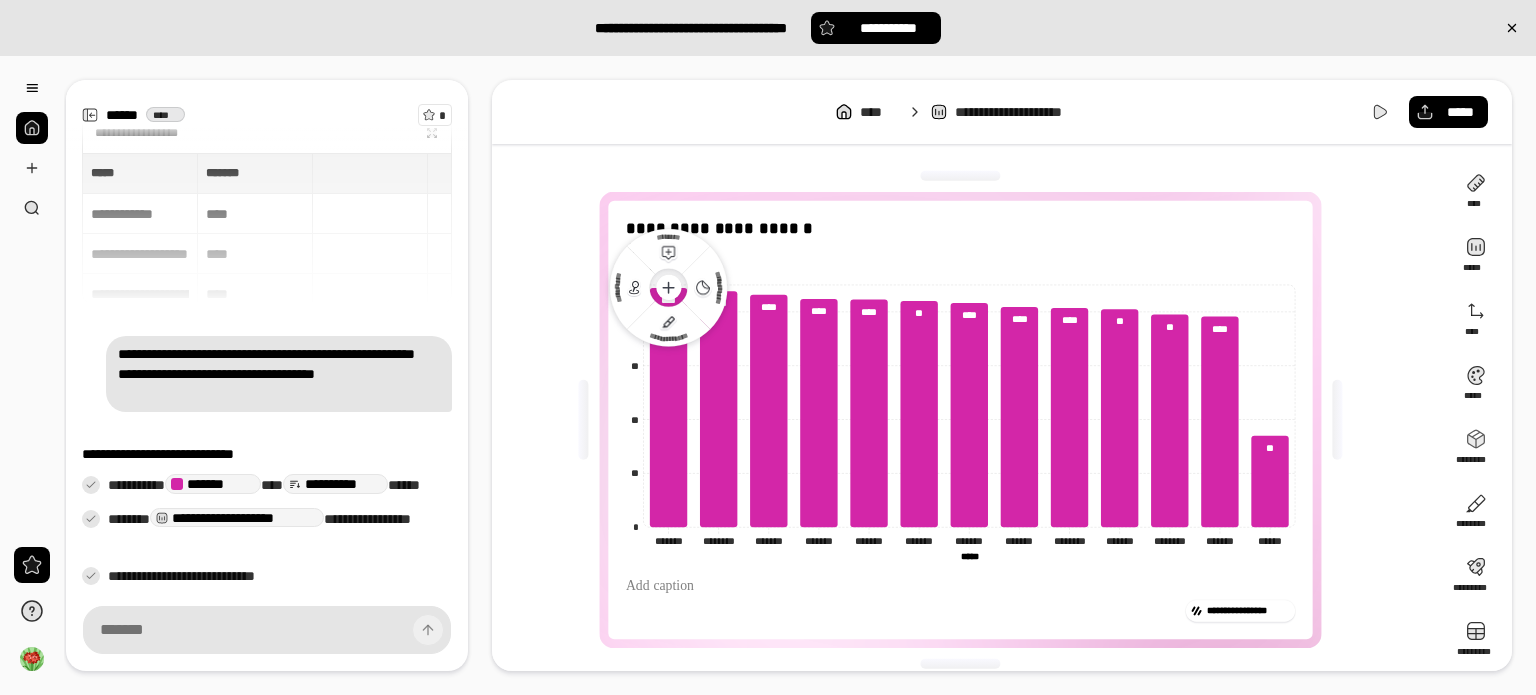 click on "**********" at bounding box center [968, 420] 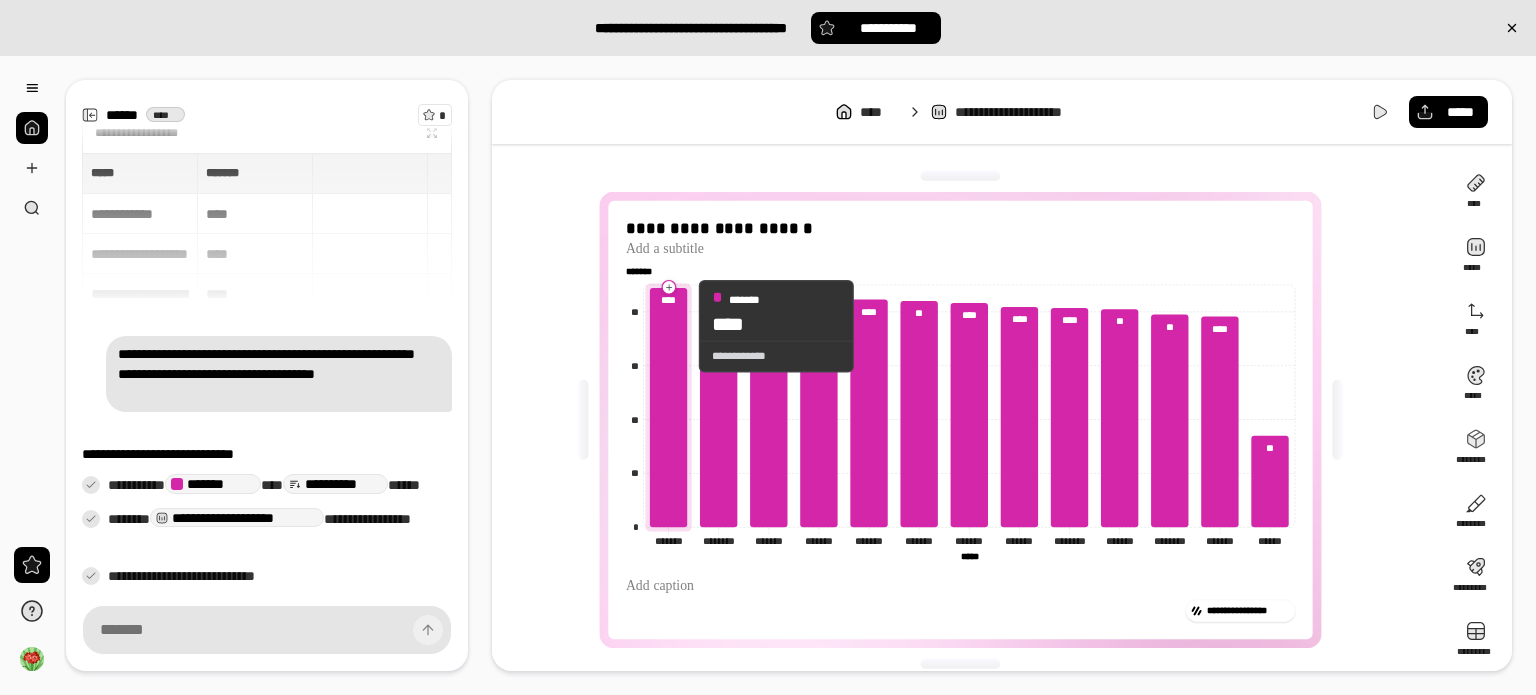 click 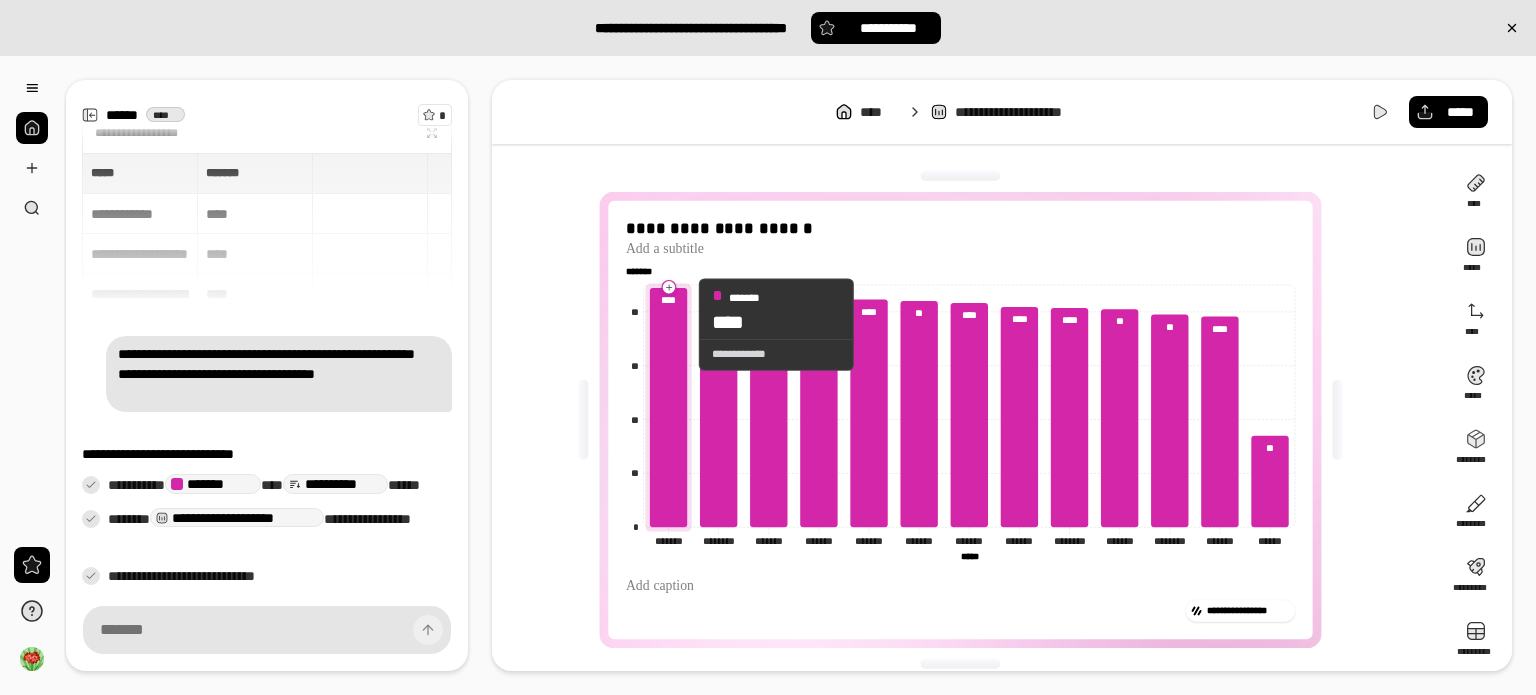 drag, startPoint x: 681, startPoint y: 324, endPoint x: 671, endPoint y: 327, distance: 10.440307 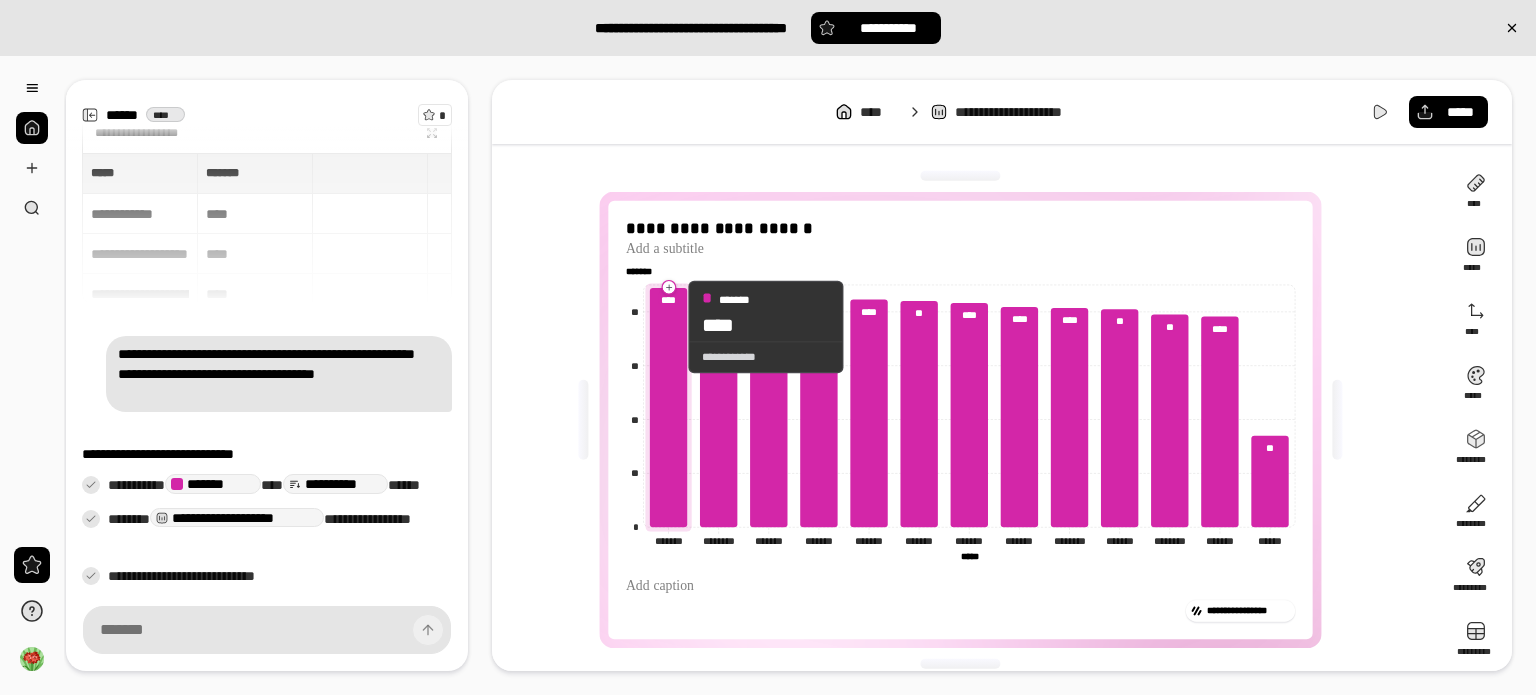 click 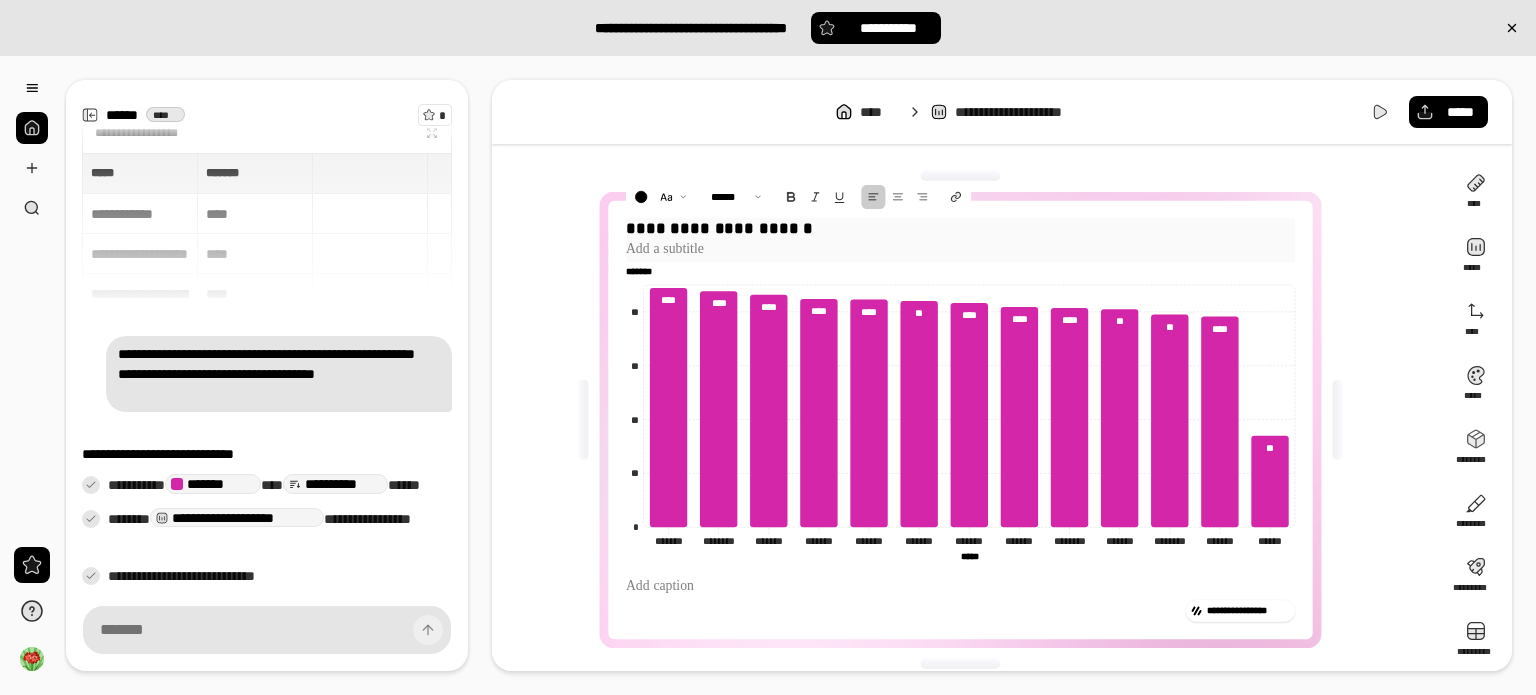 click at bounding box center [960, 250] 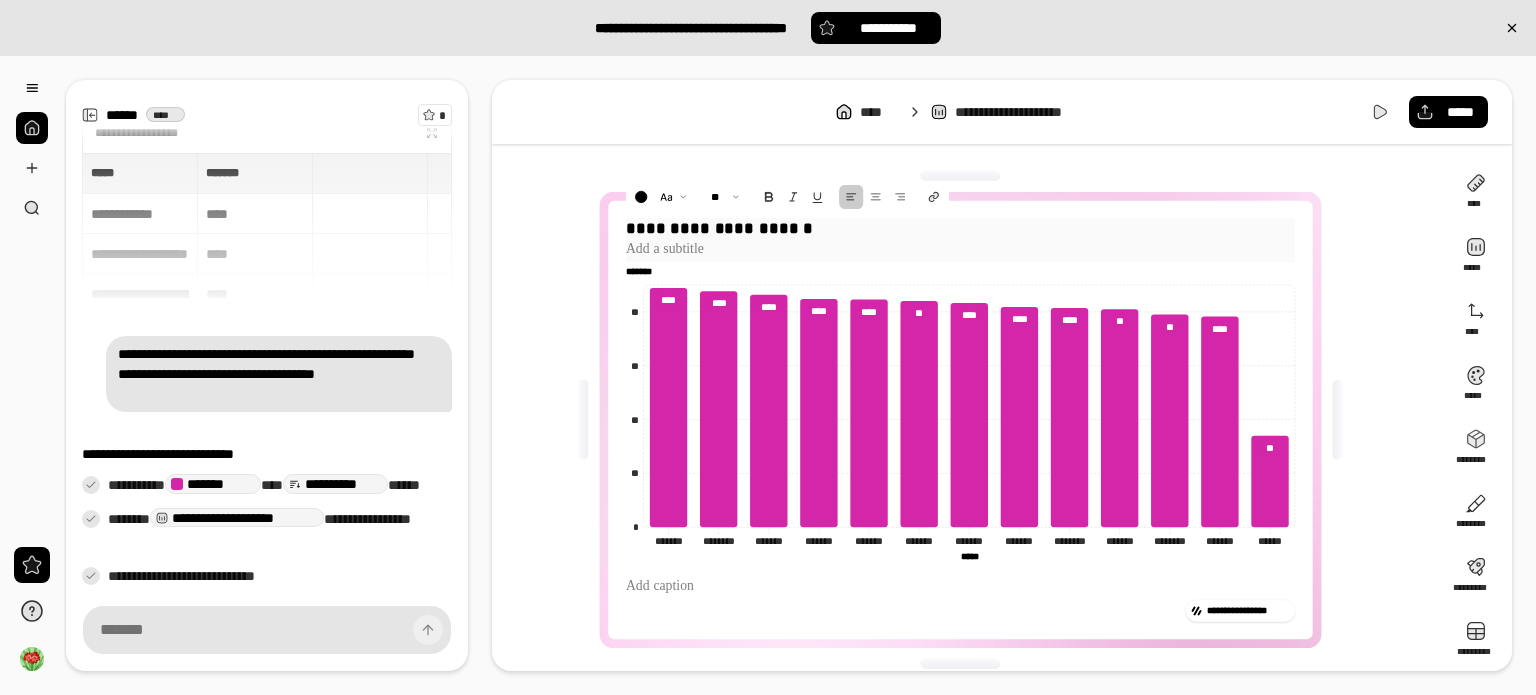 drag, startPoint x: 908, startPoint y: 224, endPoint x: 608, endPoint y: 207, distance: 300.4813 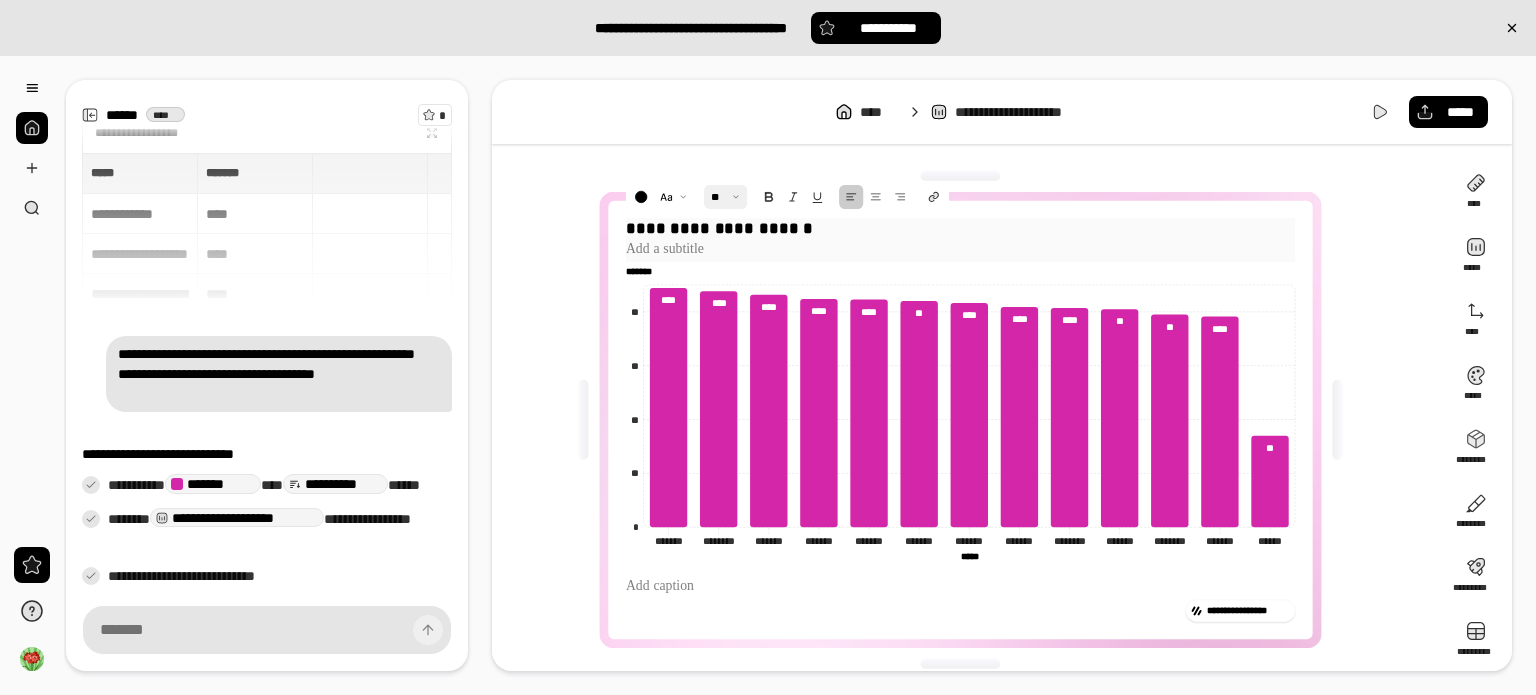 click at bounding box center [725, 196] 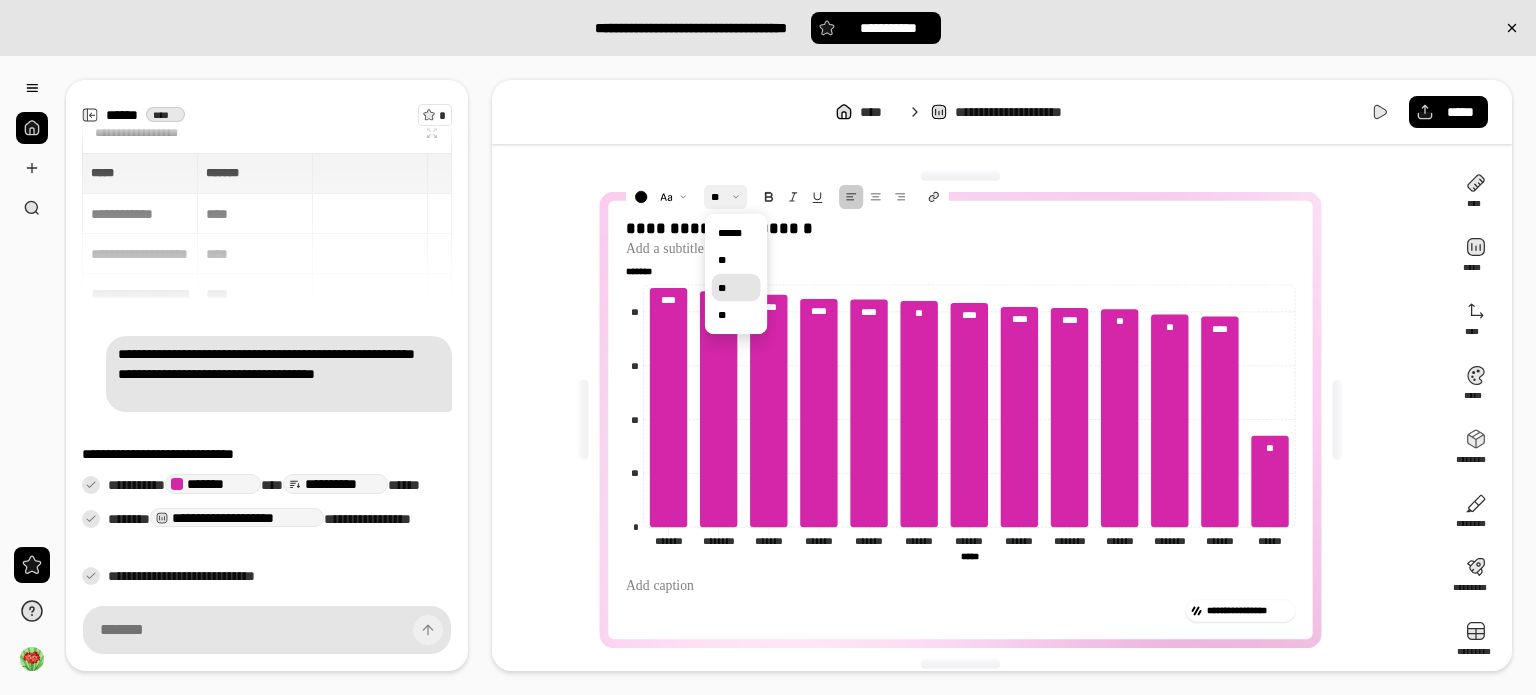 click on "**" at bounding box center [736, 286] 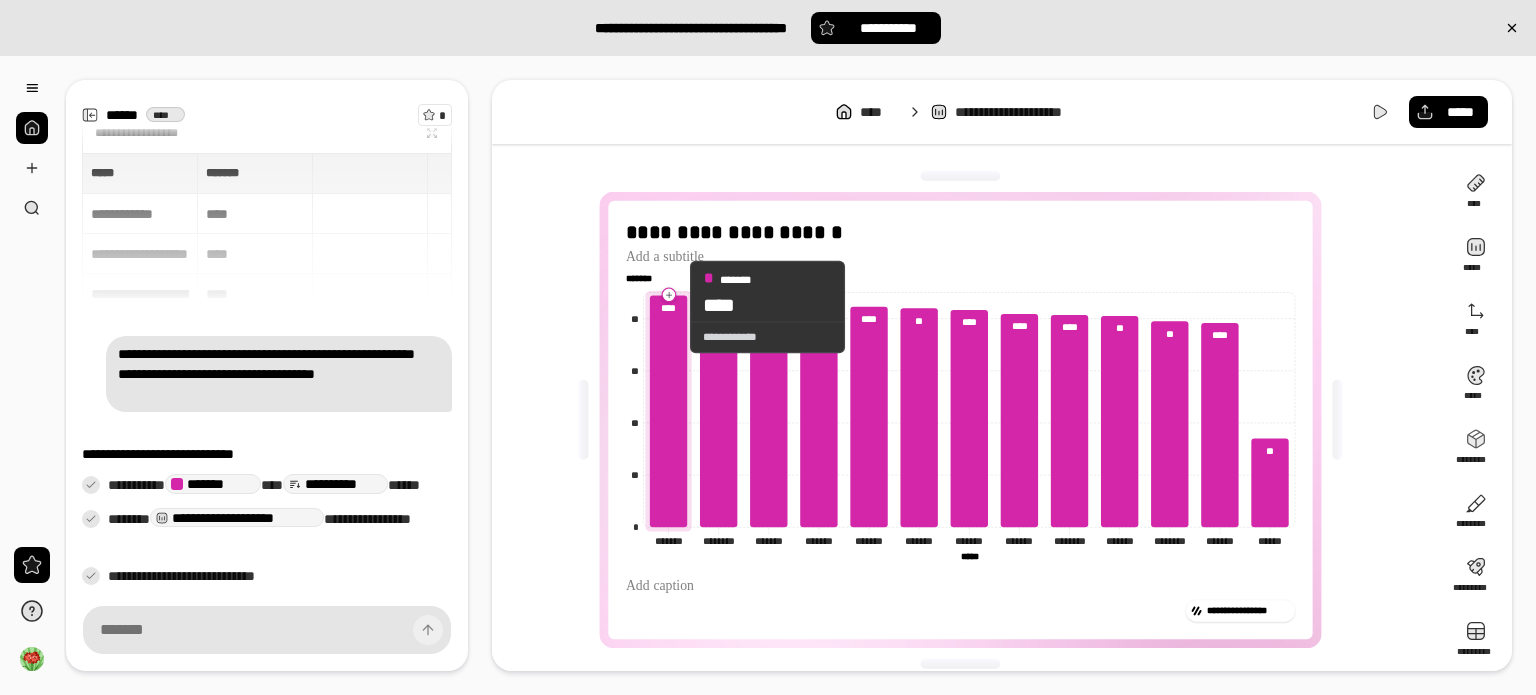 click 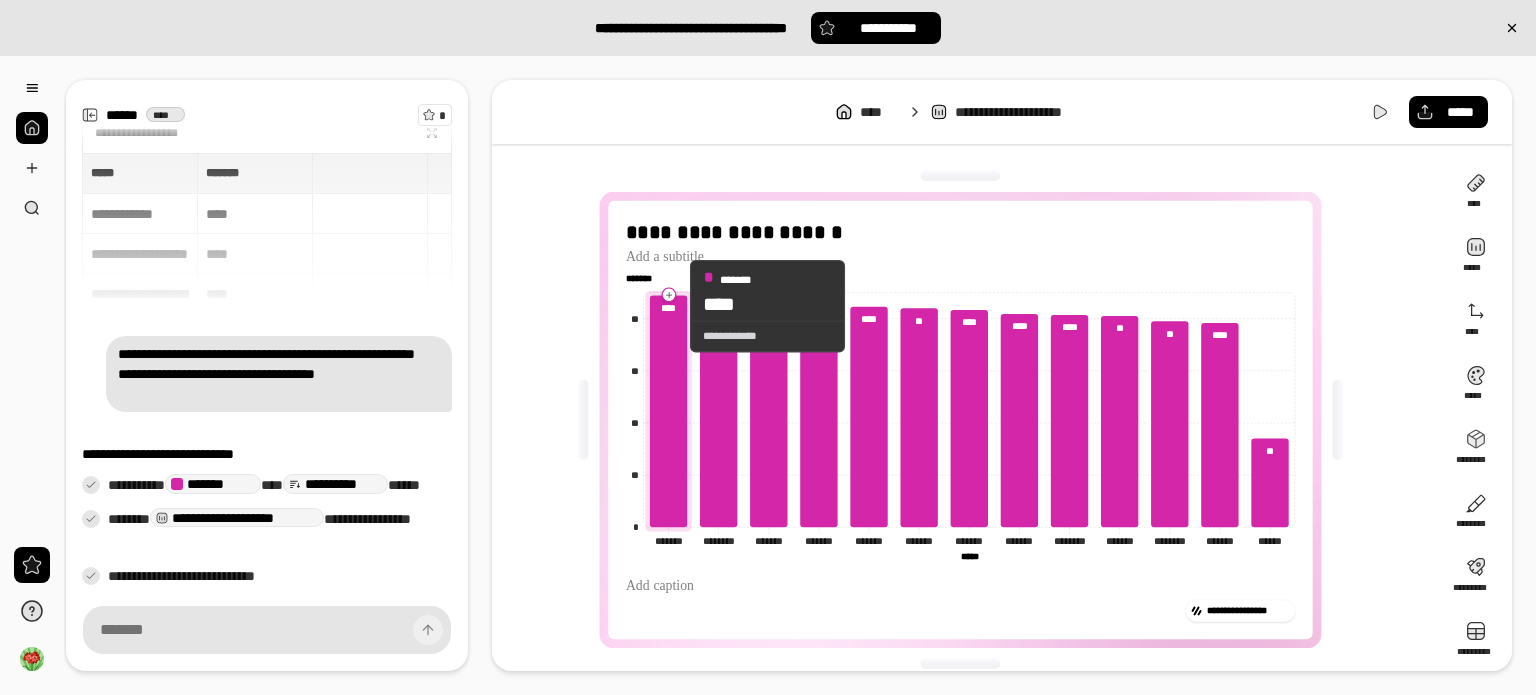 click 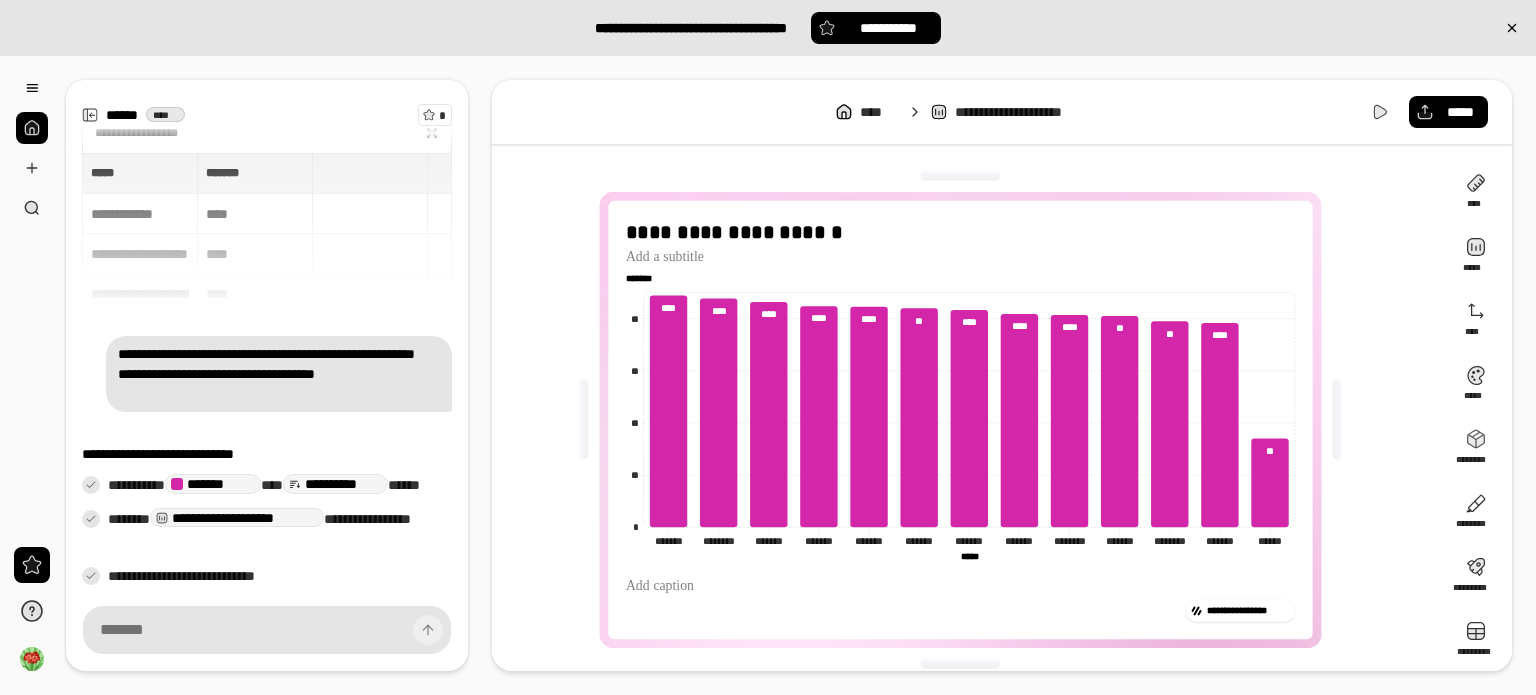 click on "**********" at bounding box center [968, 420] 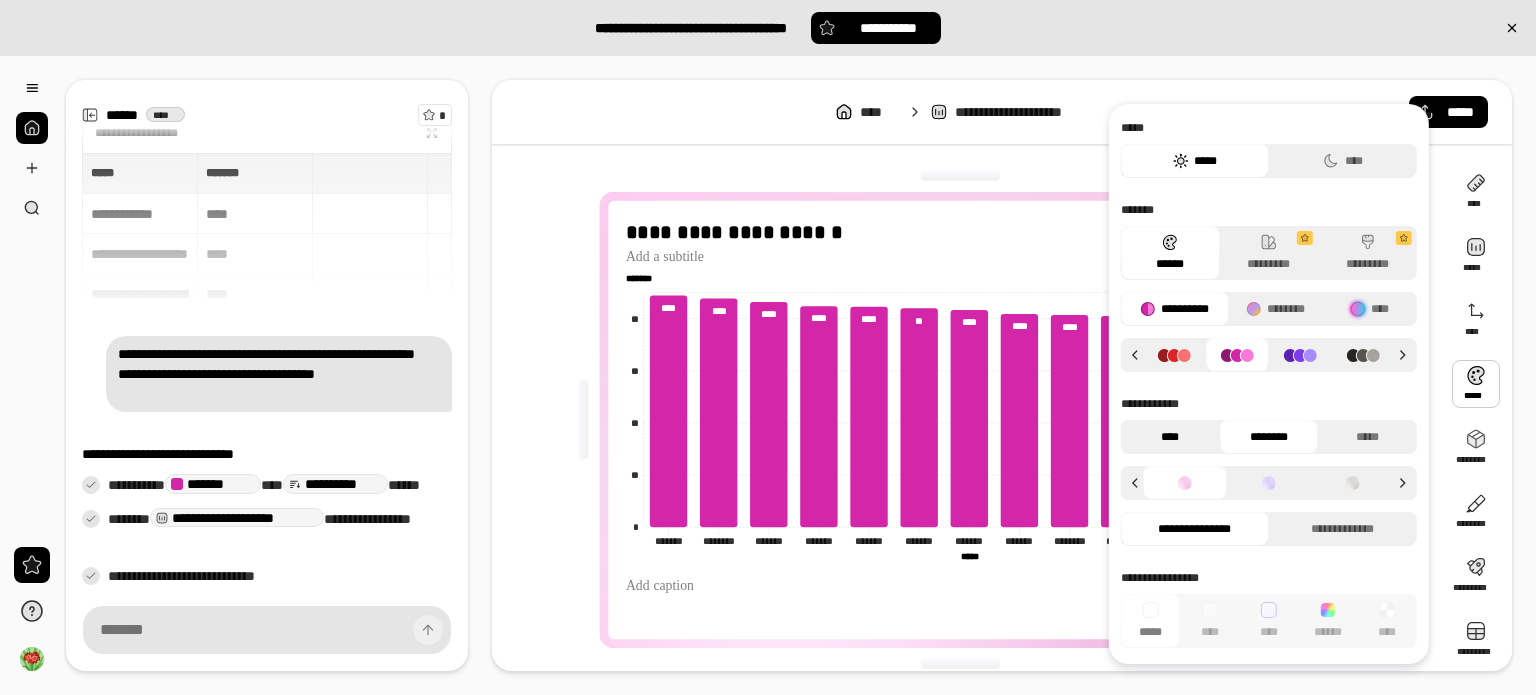 click on "****" at bounding box center [1170, 437] 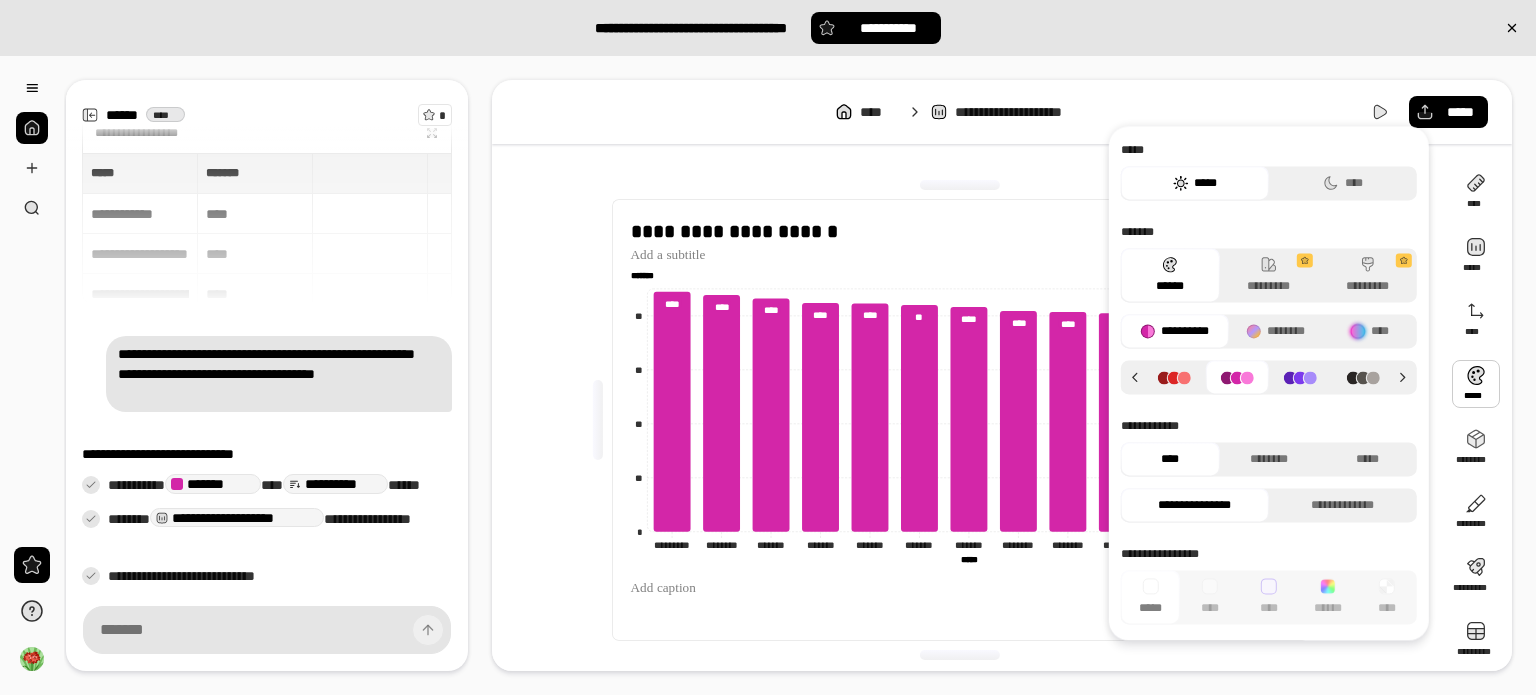 click on "**********" at bounding box center (968, 420) 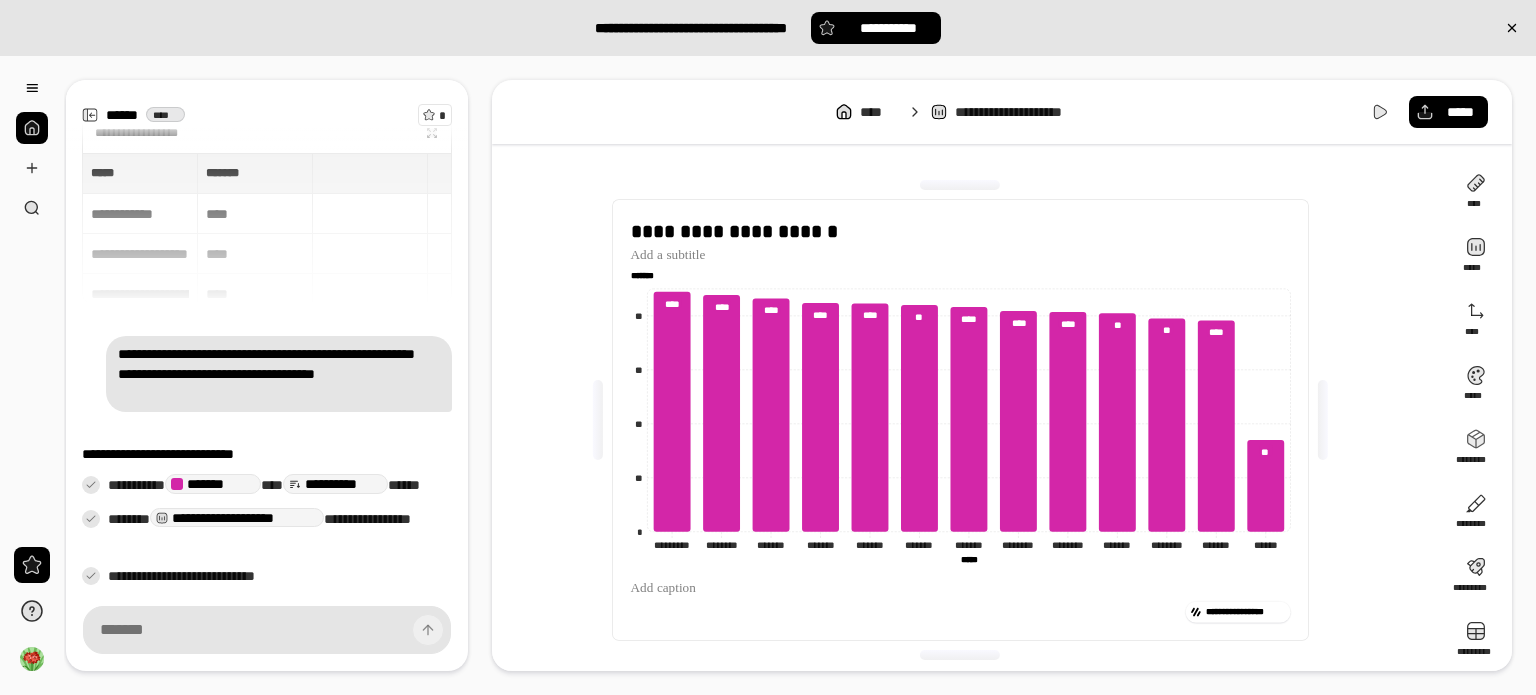 click on "**********" 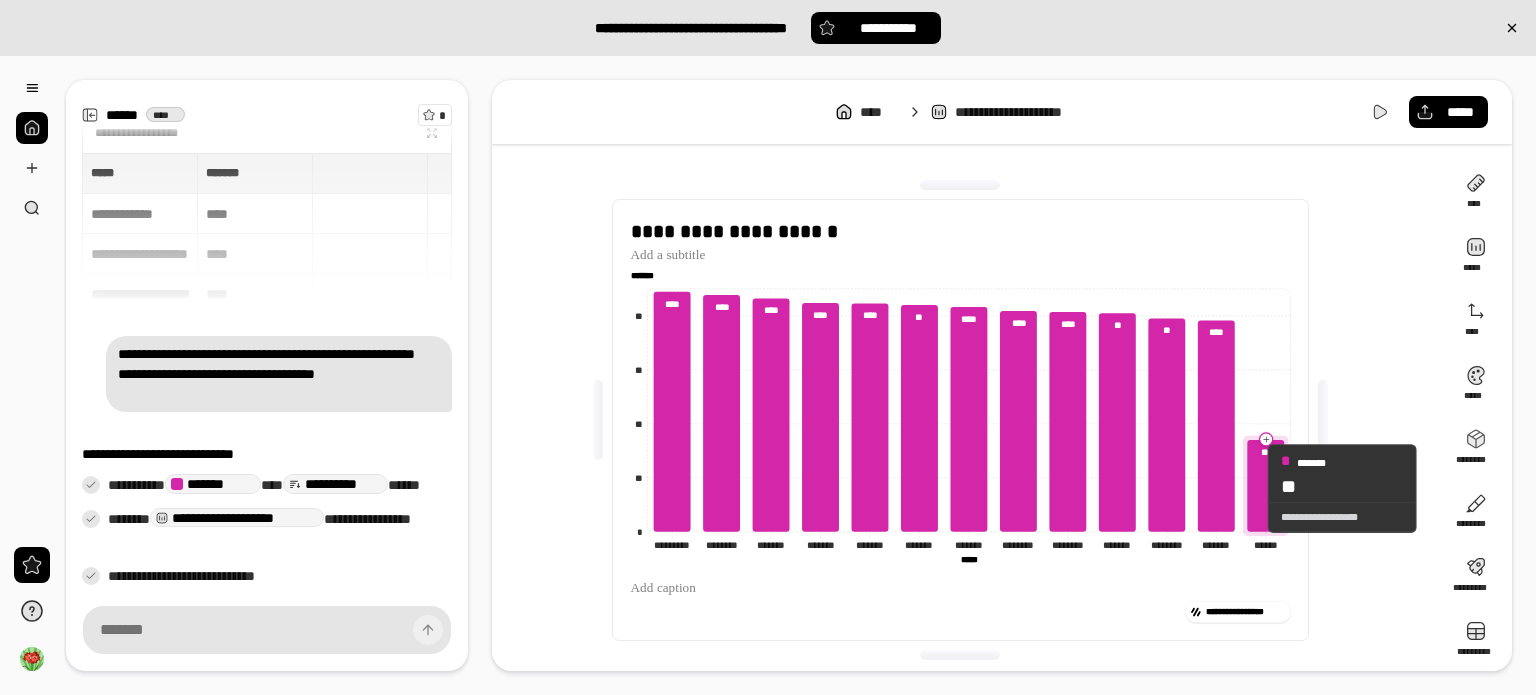 click 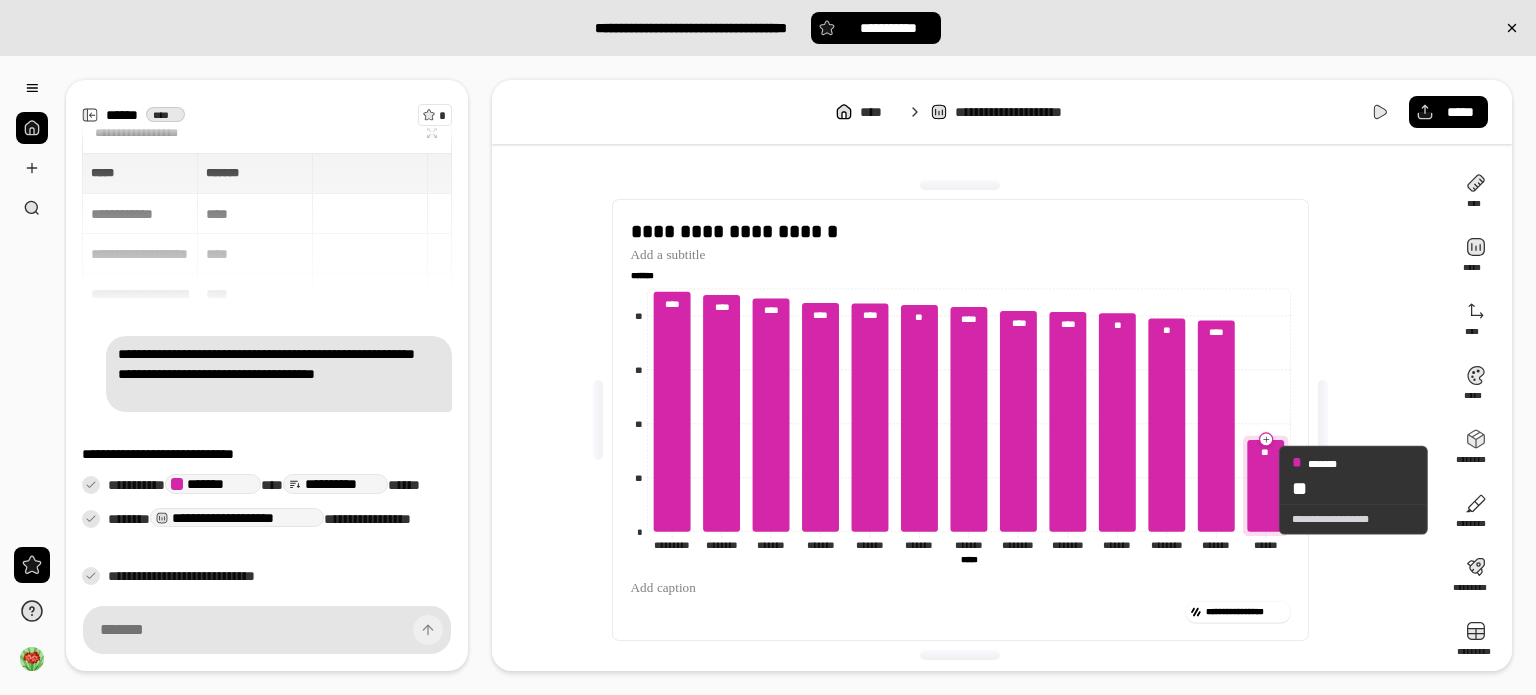 click 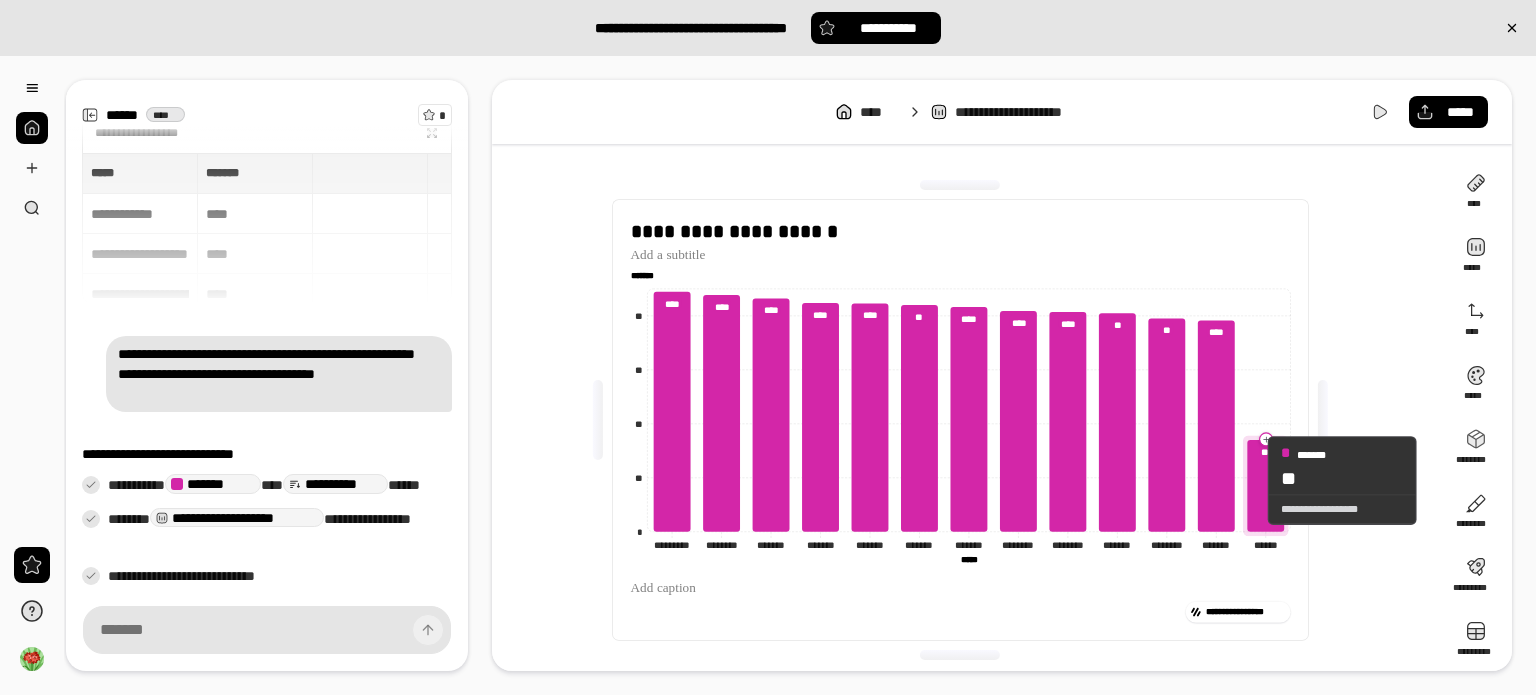 click 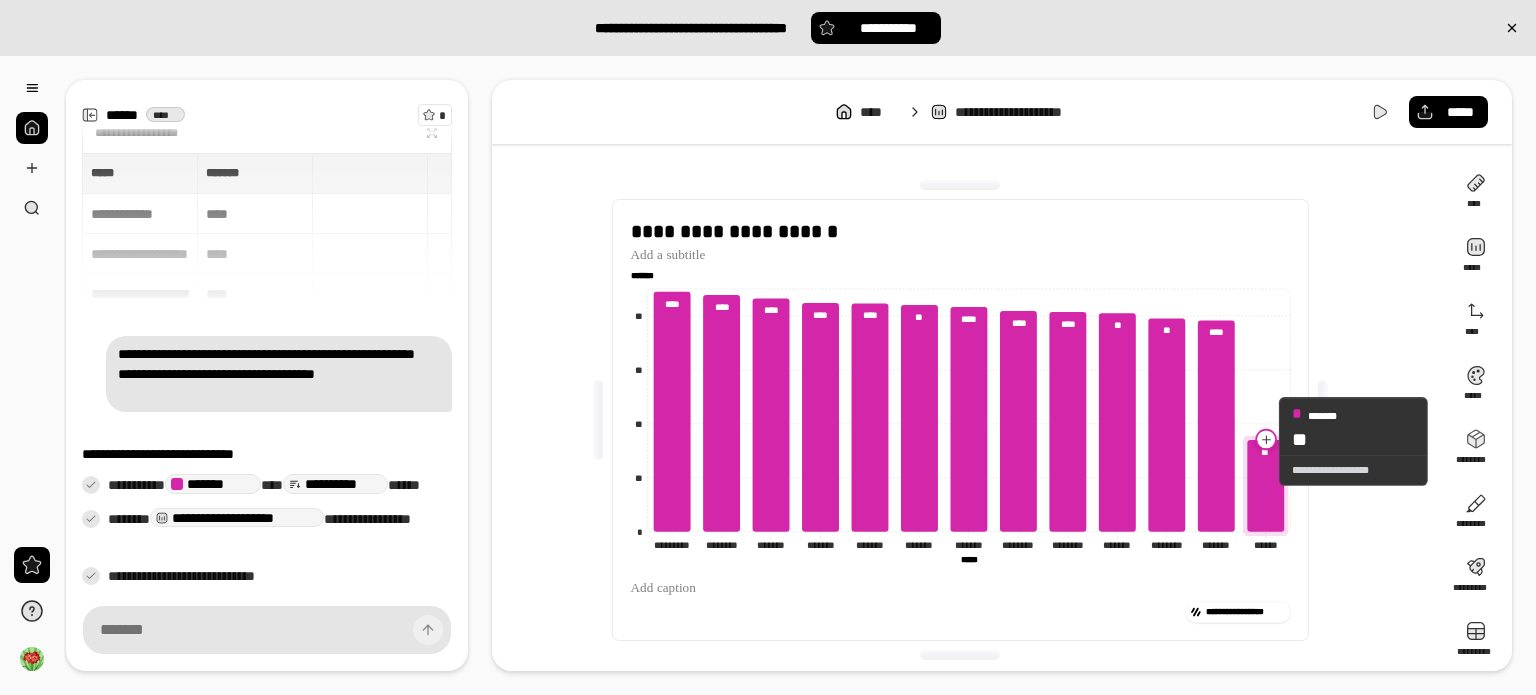 click 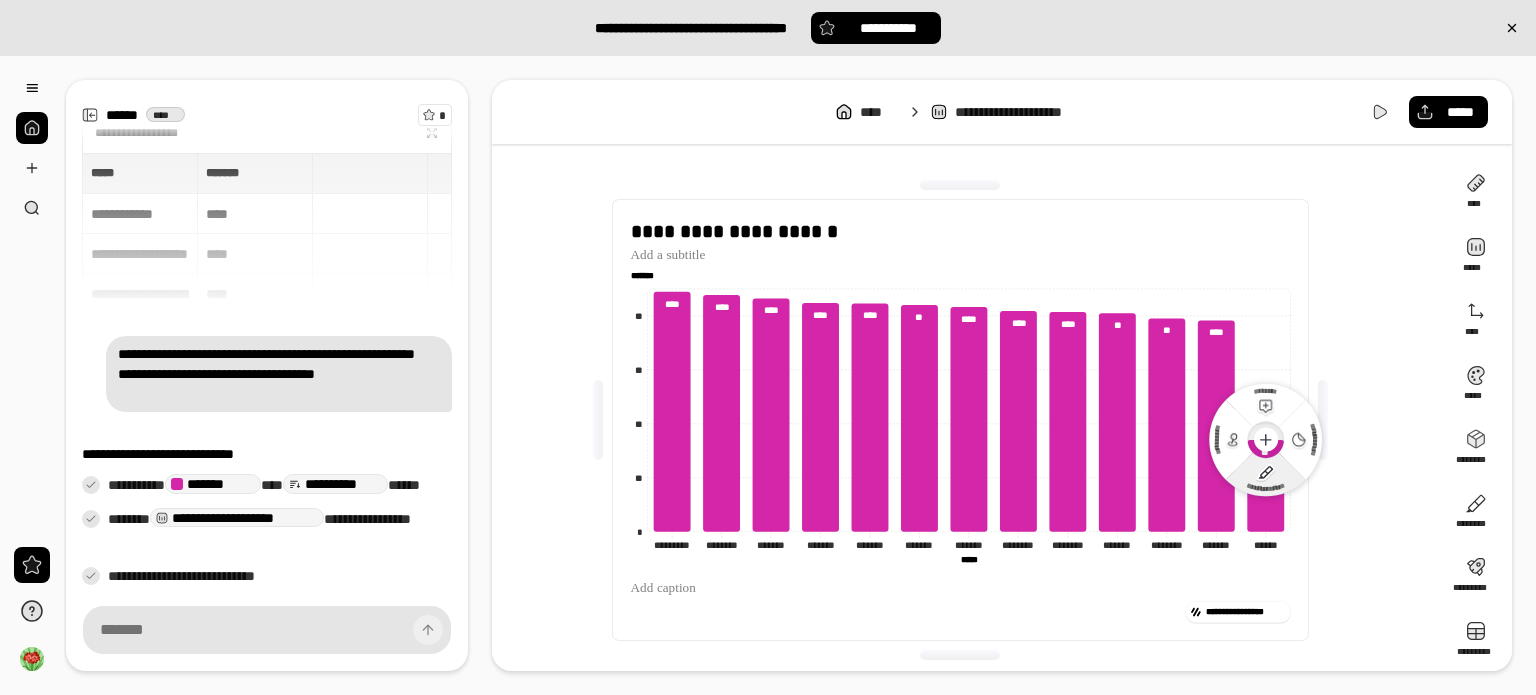 click 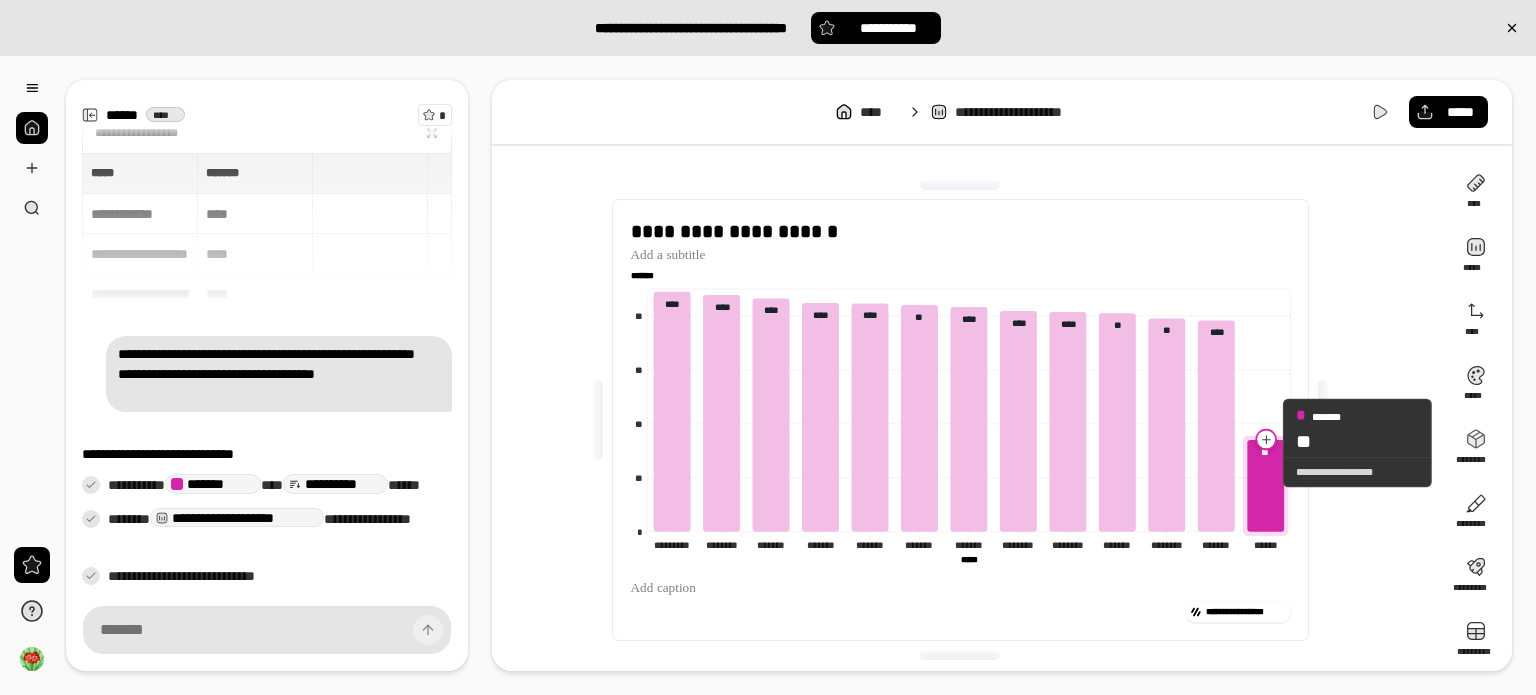 click 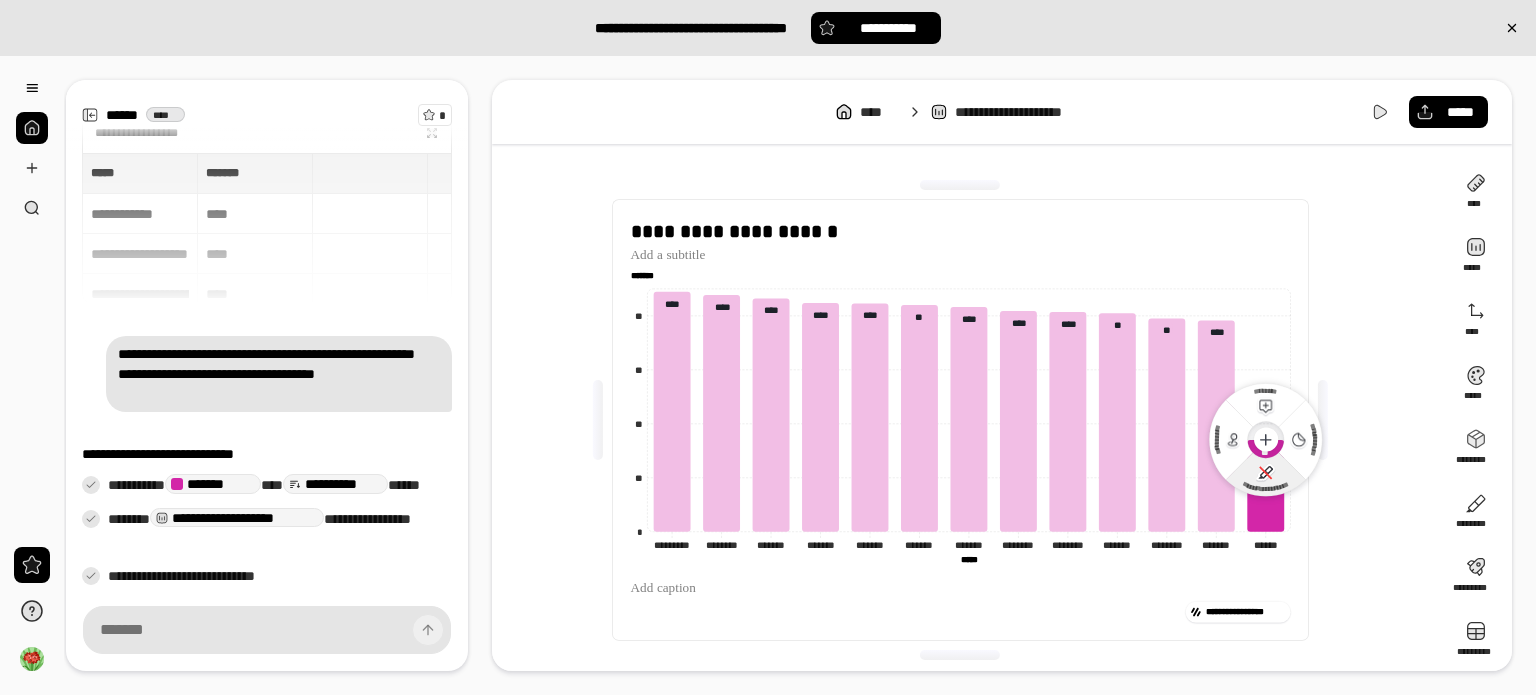 click 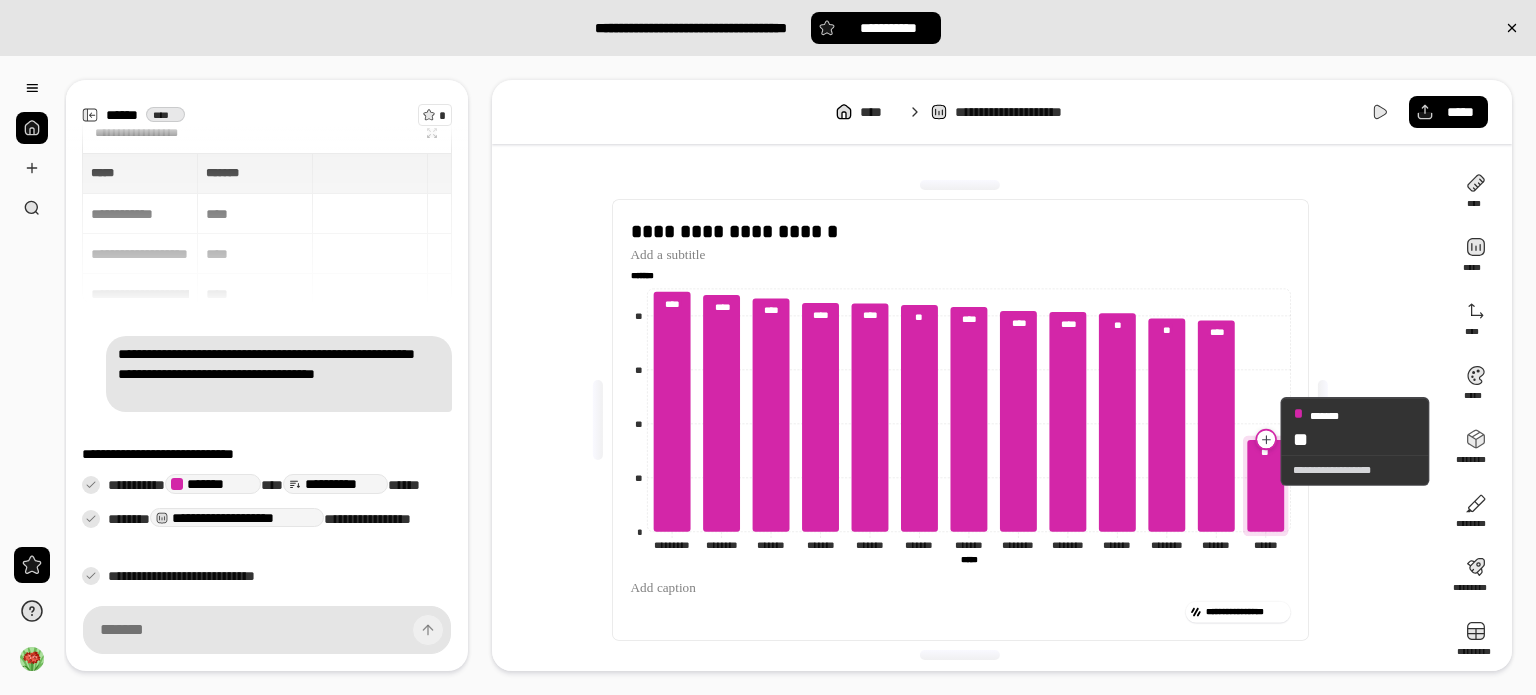 click 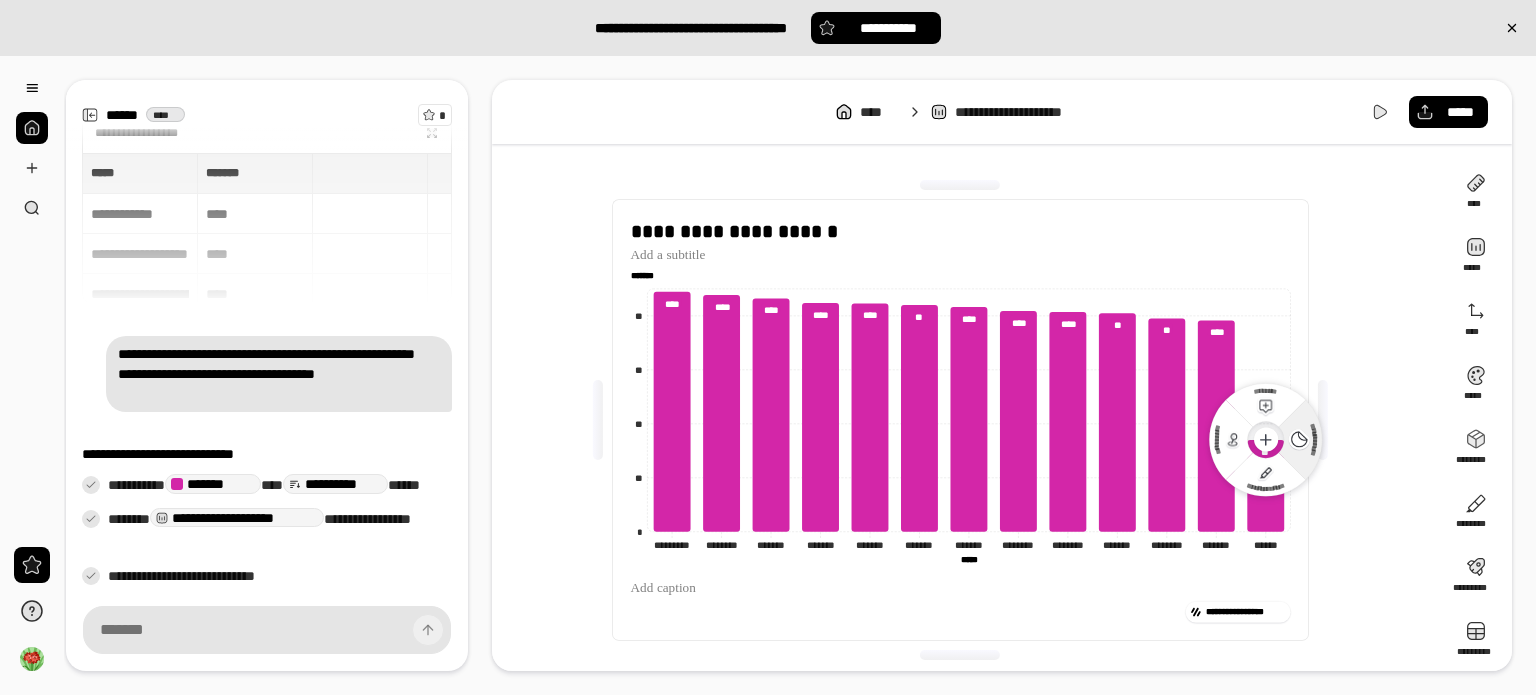 click 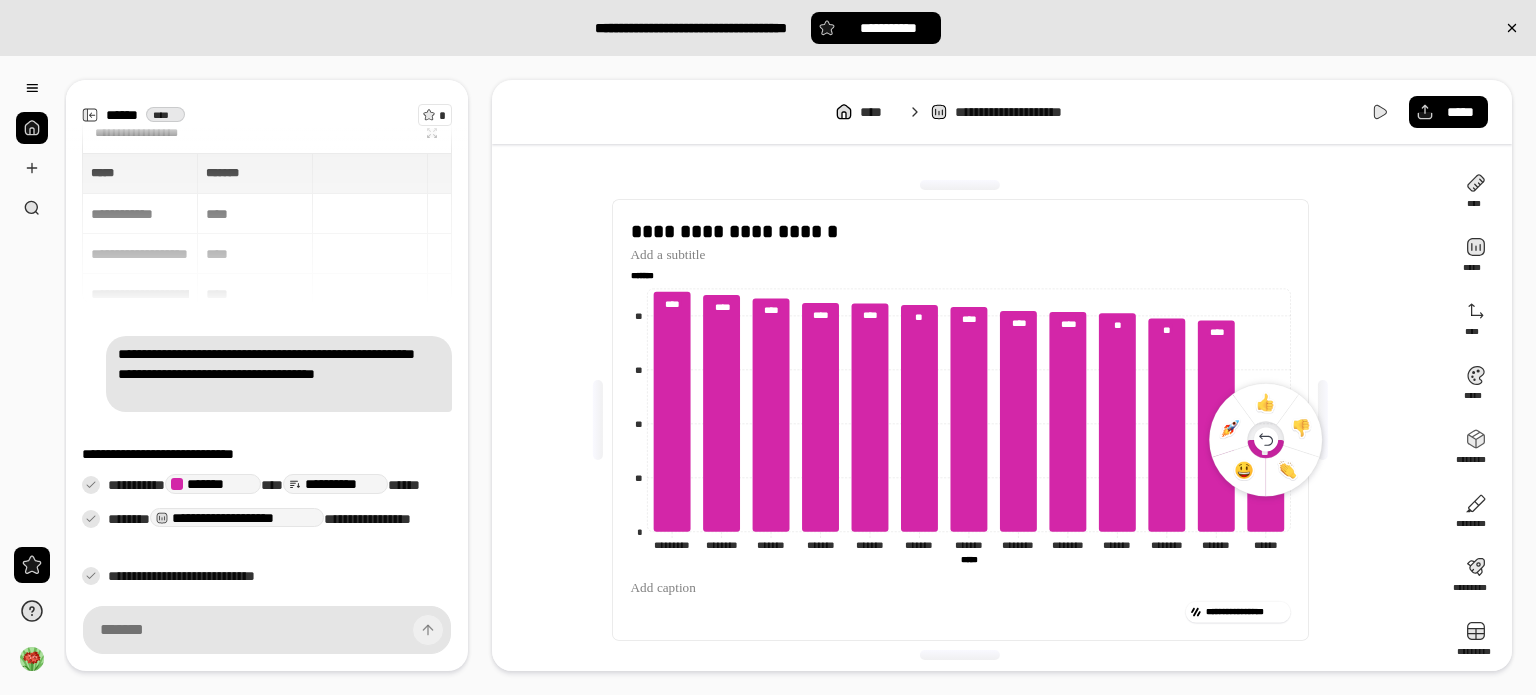 click at bounding box center (1323, 420) 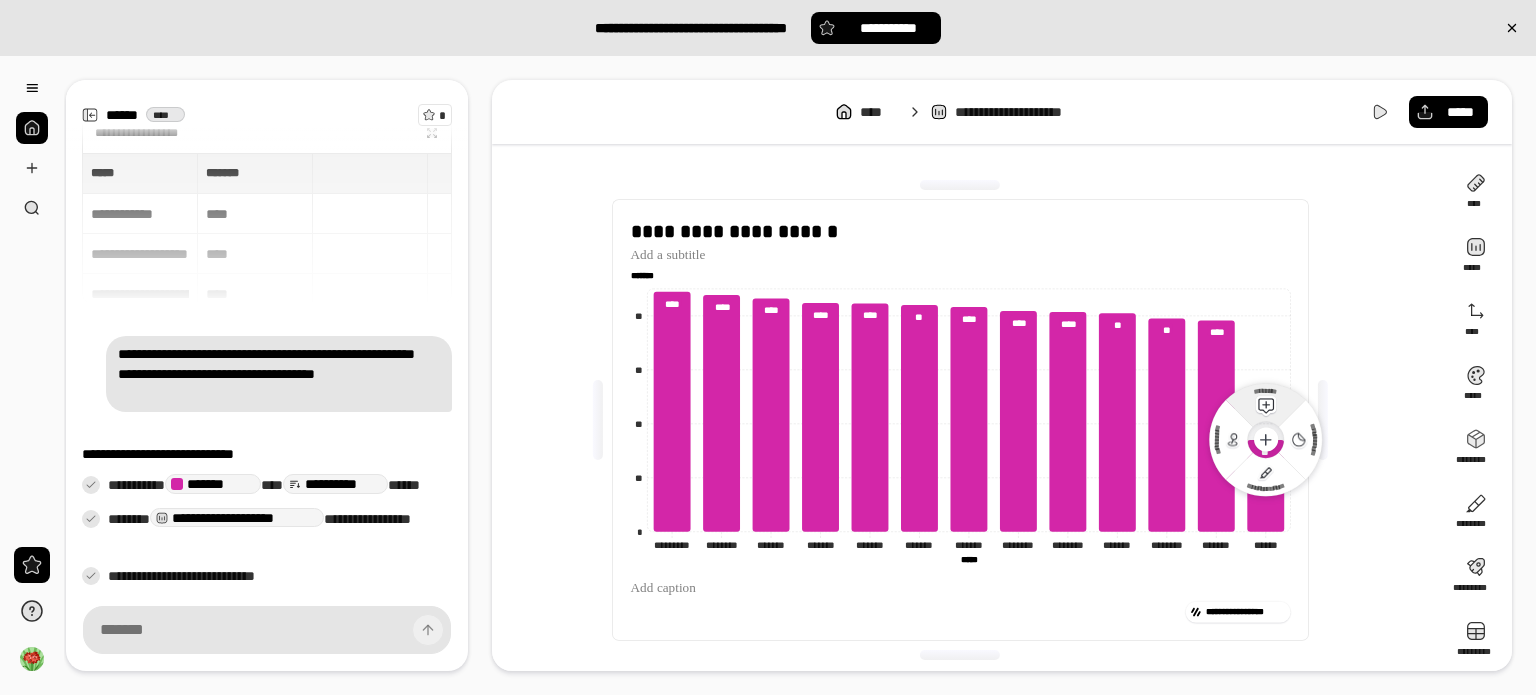 click 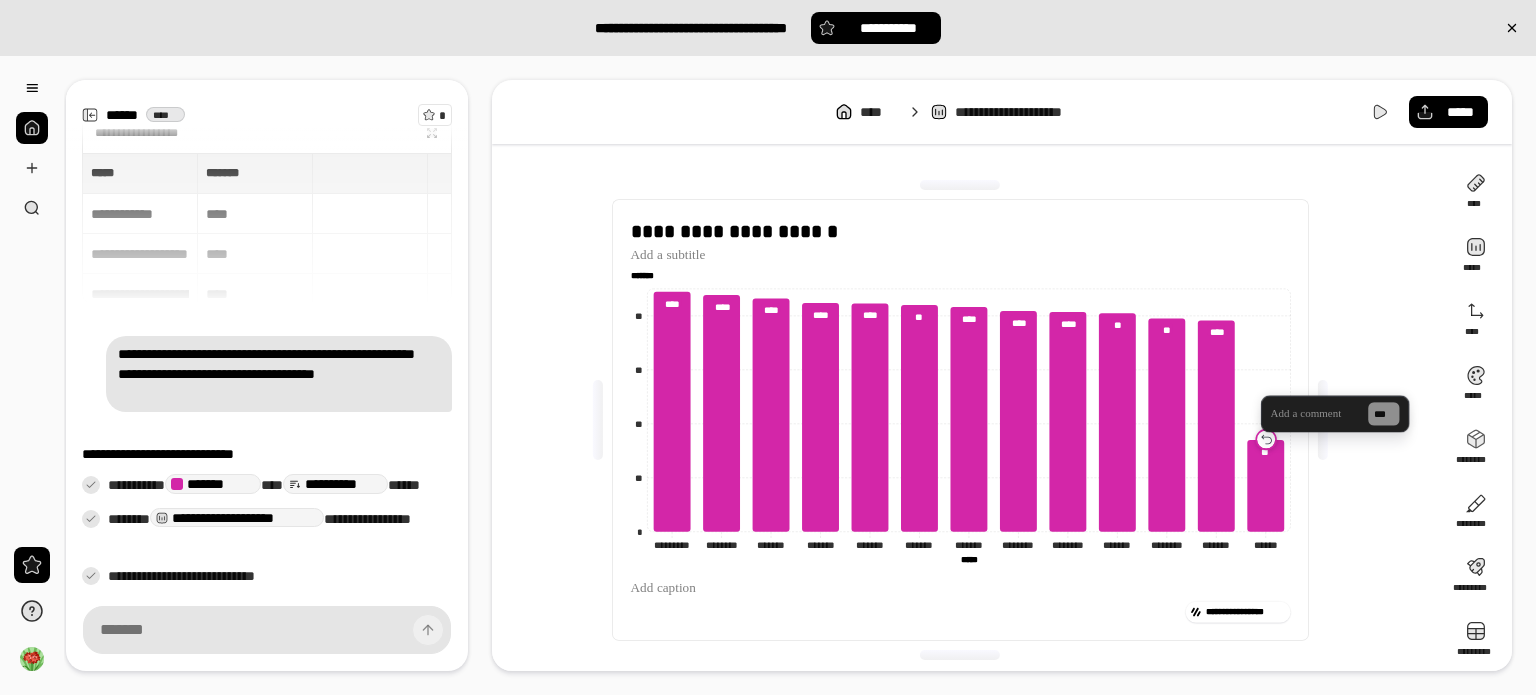 click at bounding box center (1323, 420) 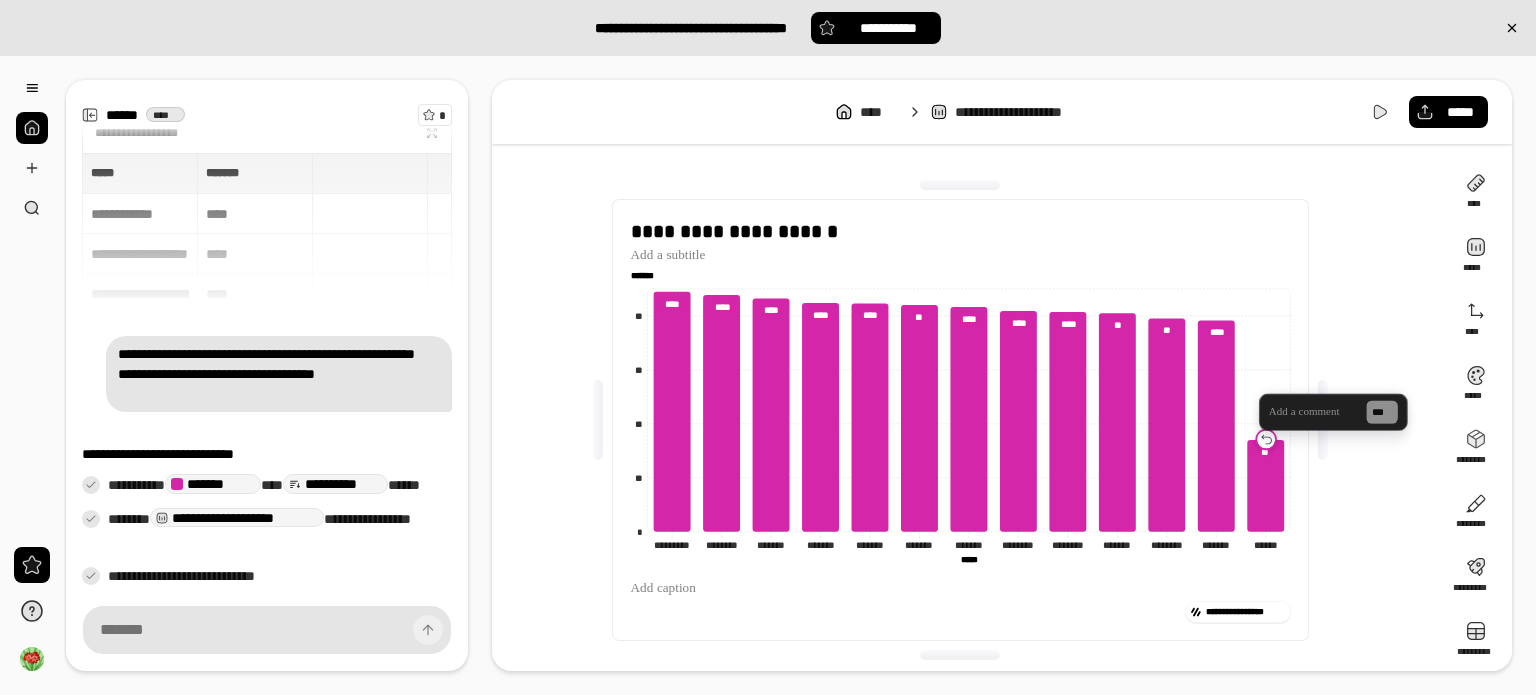 click 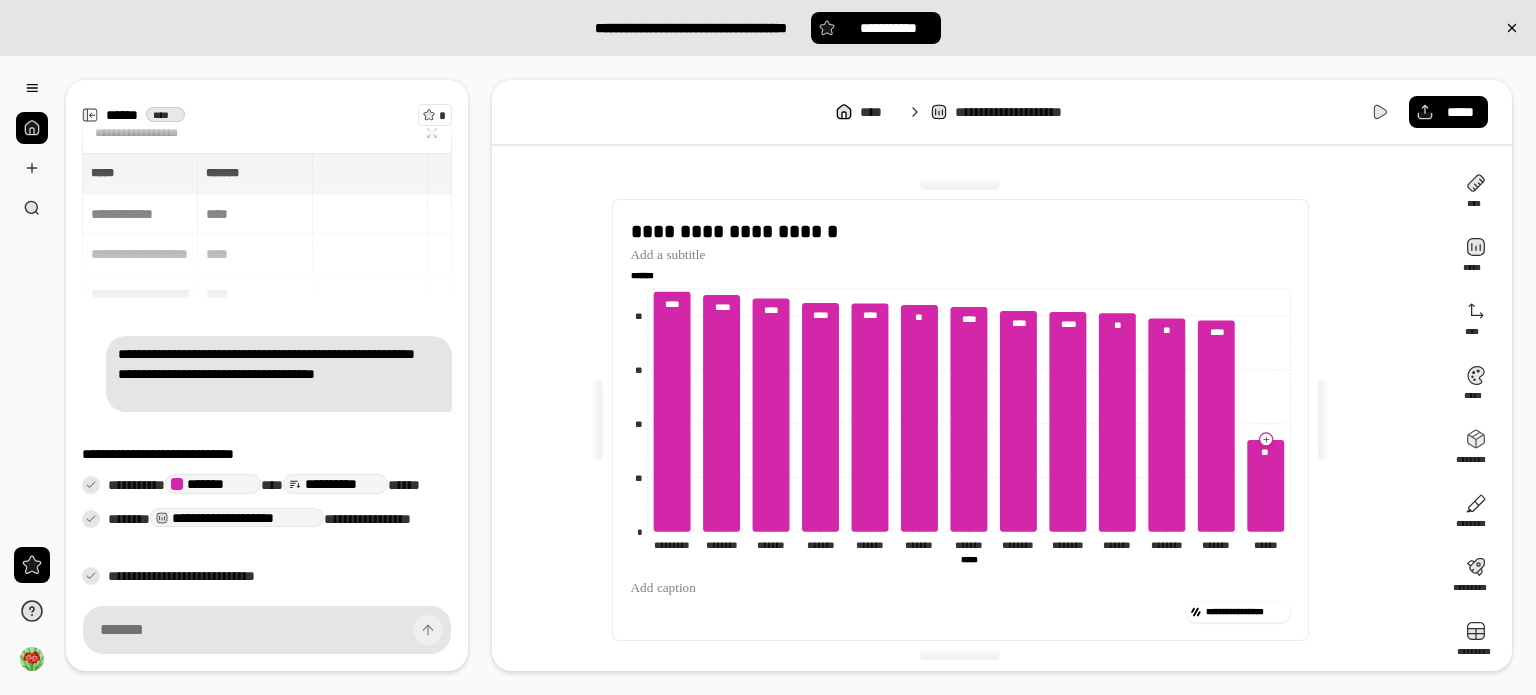 click on "**********" at bounding box center [968, 420] 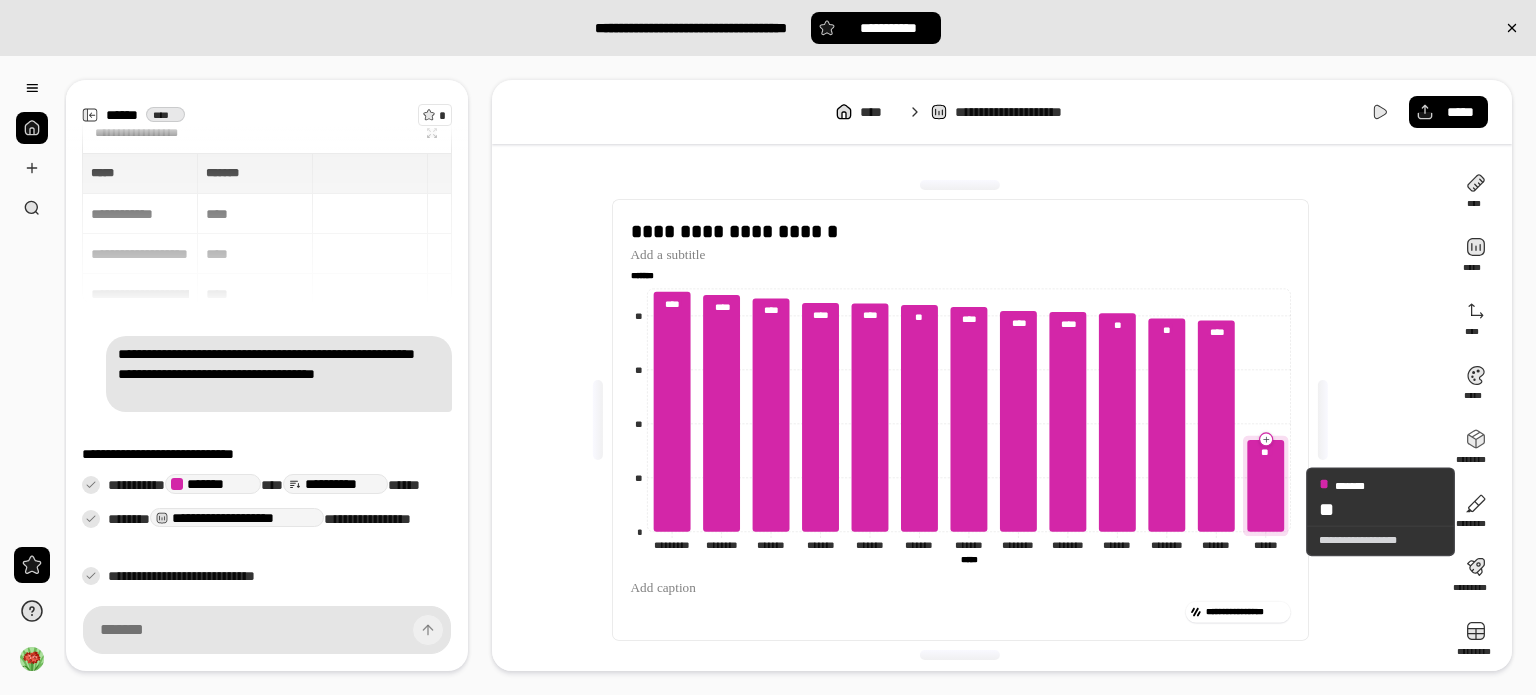 click on "**********" at bounding box center (960, 420) 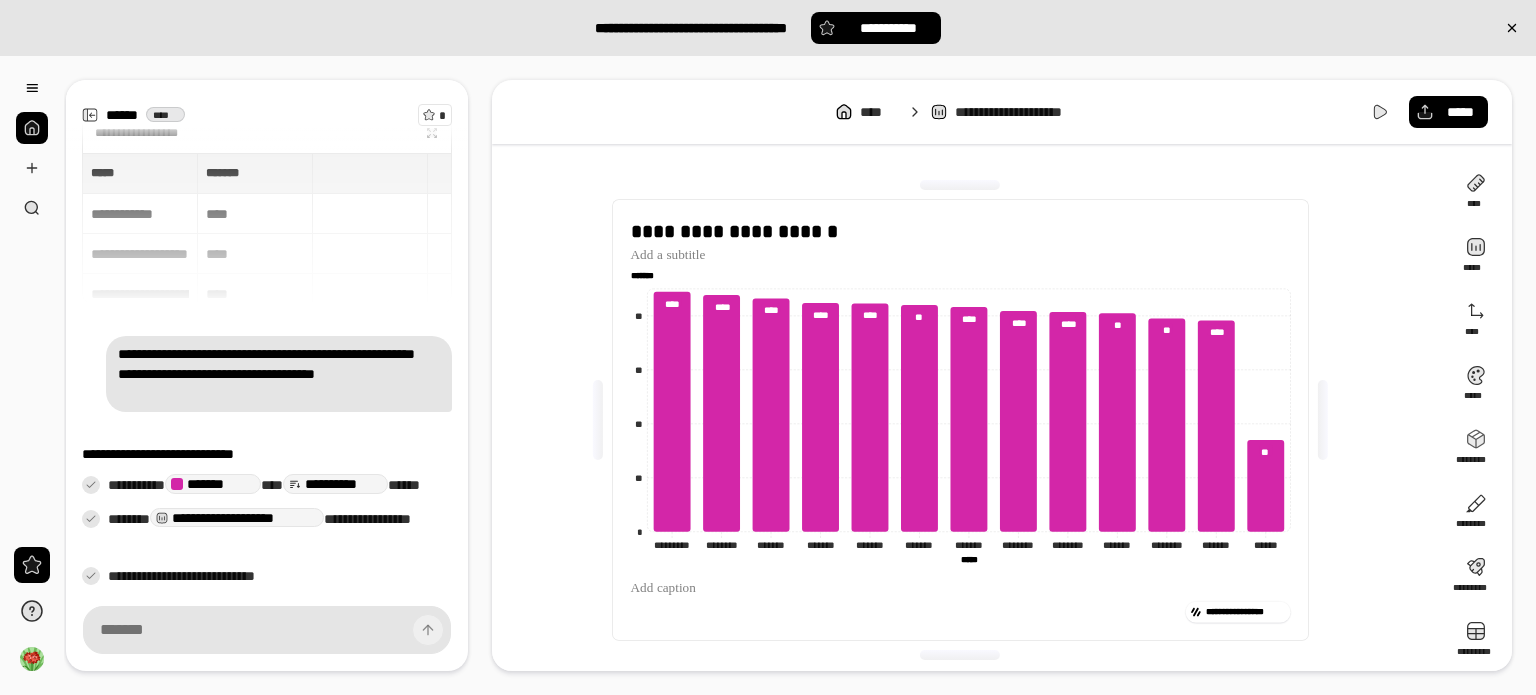 click at bounding box center [1323, 420] 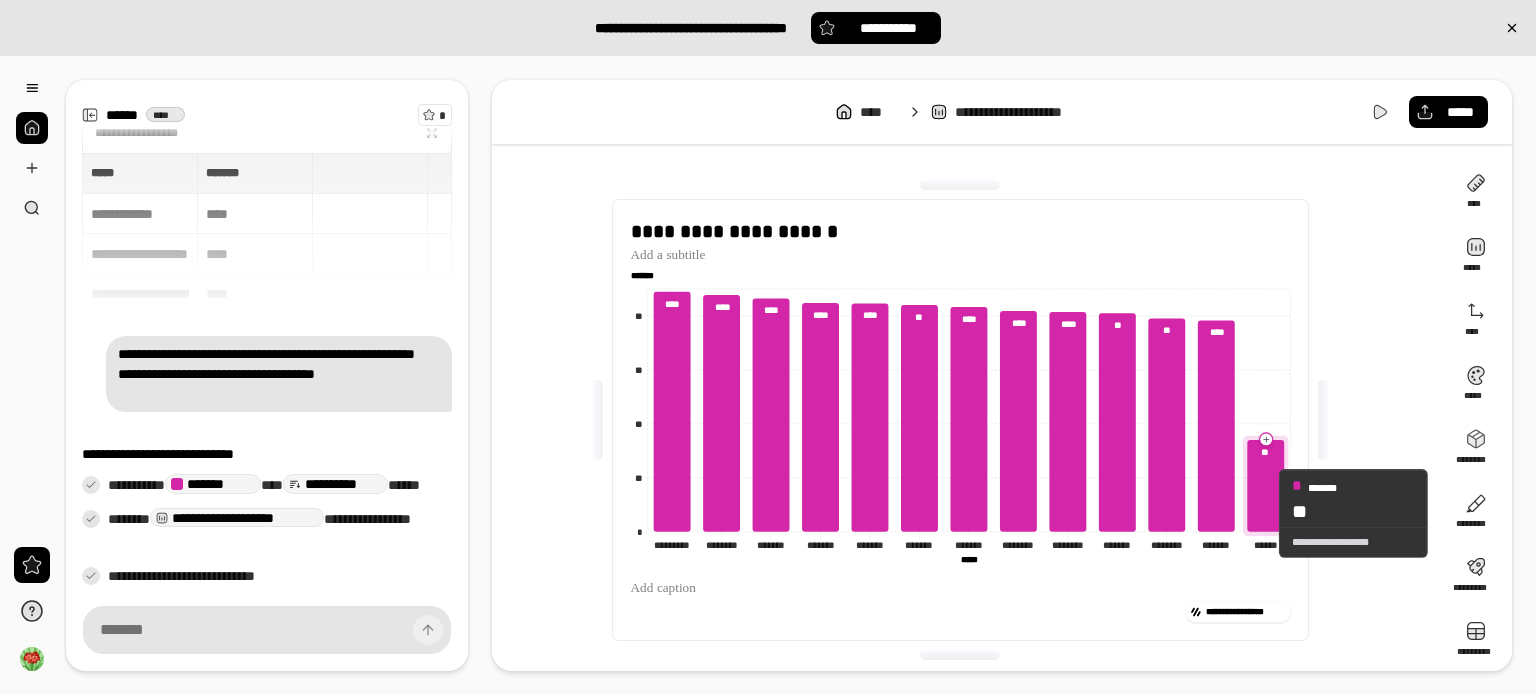 click 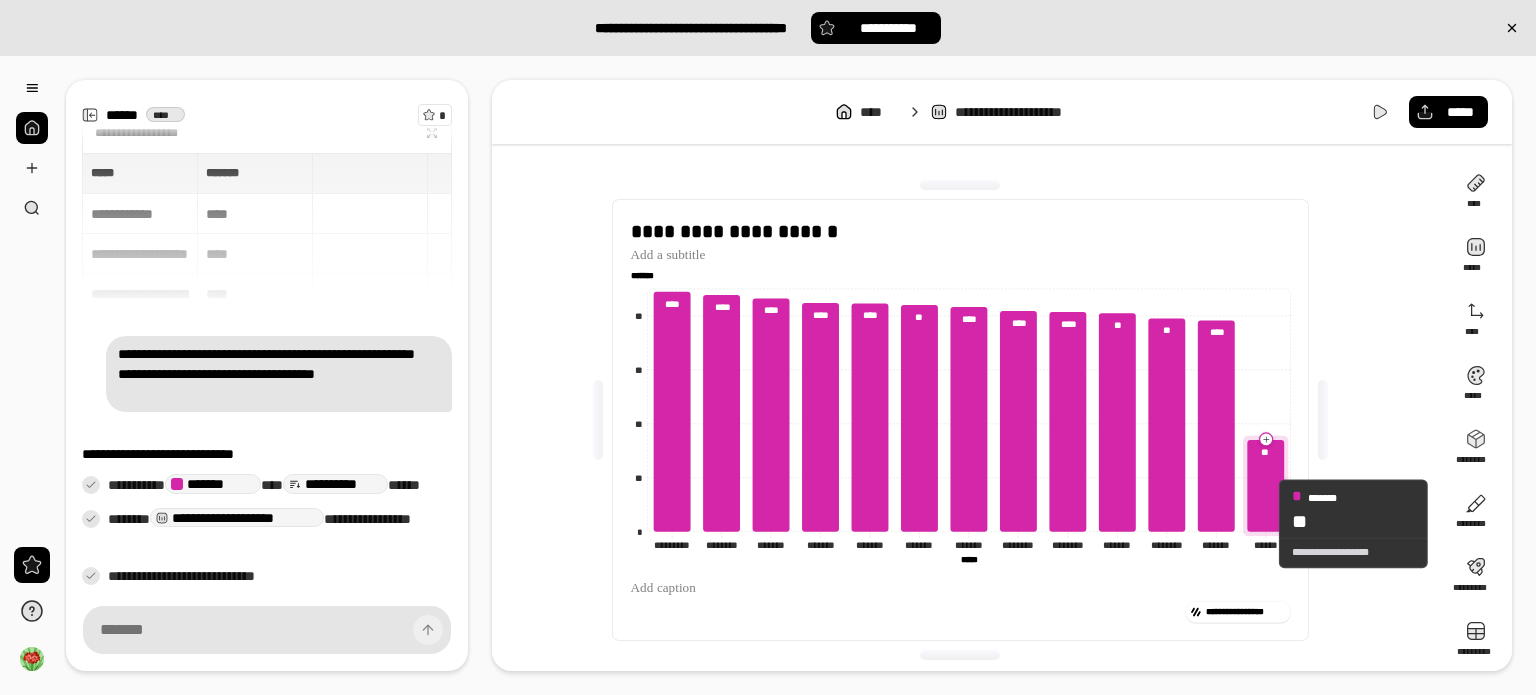 click 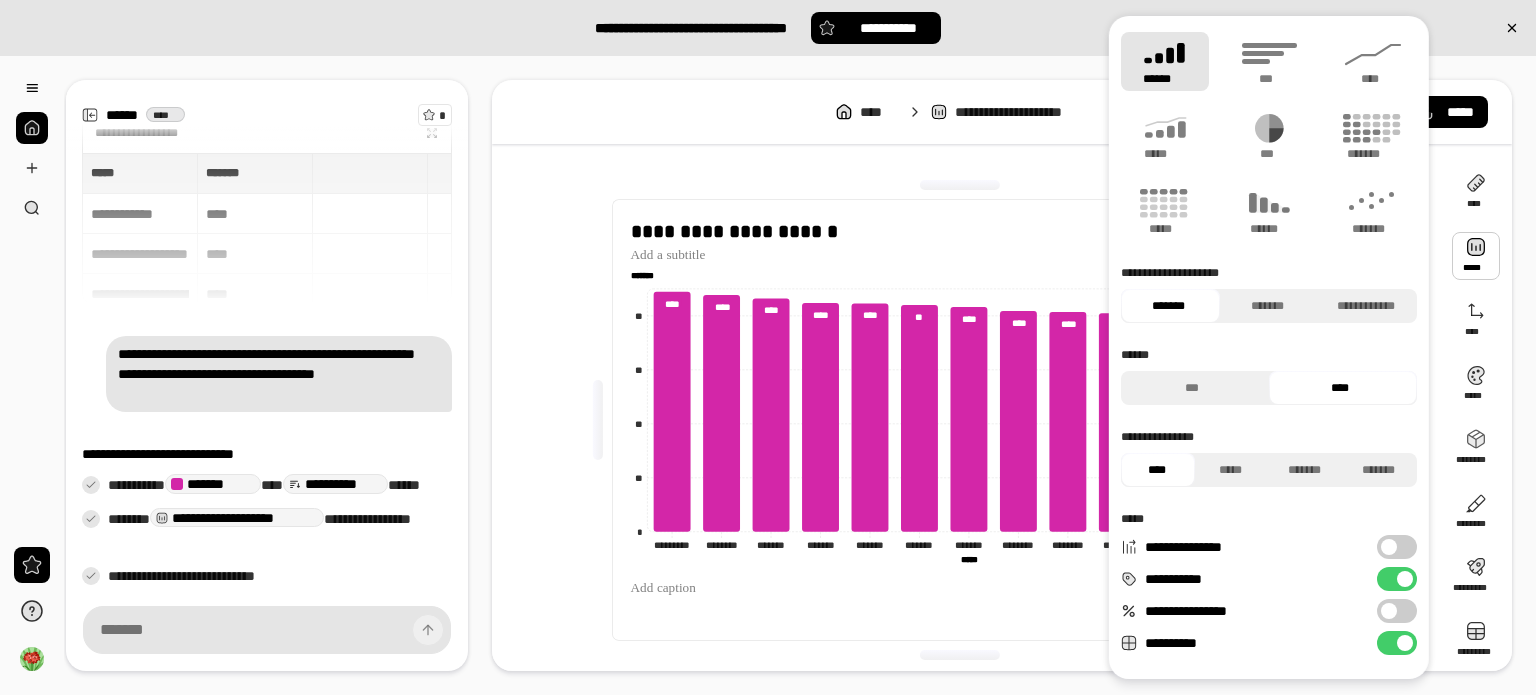 click at bounding box center [1476, 256] 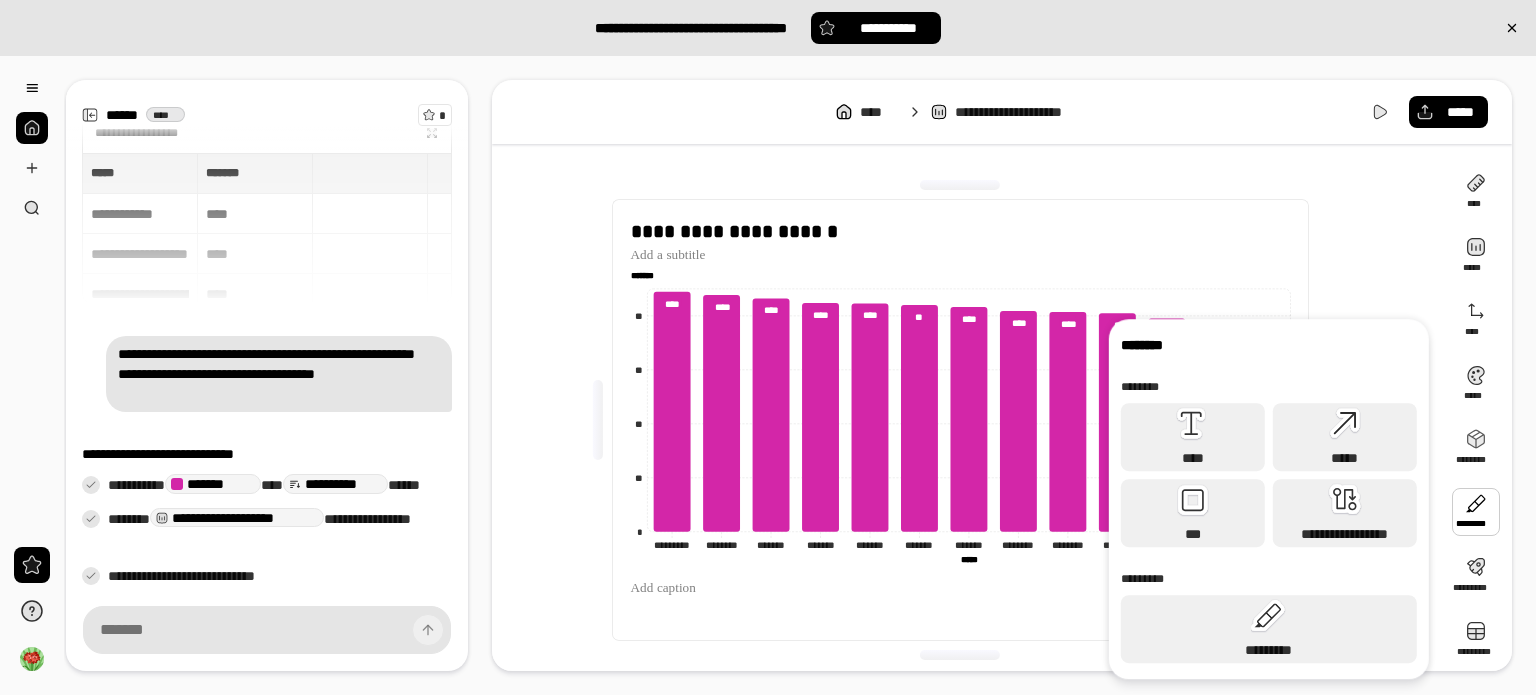 click at bounding box center (1476, 512) 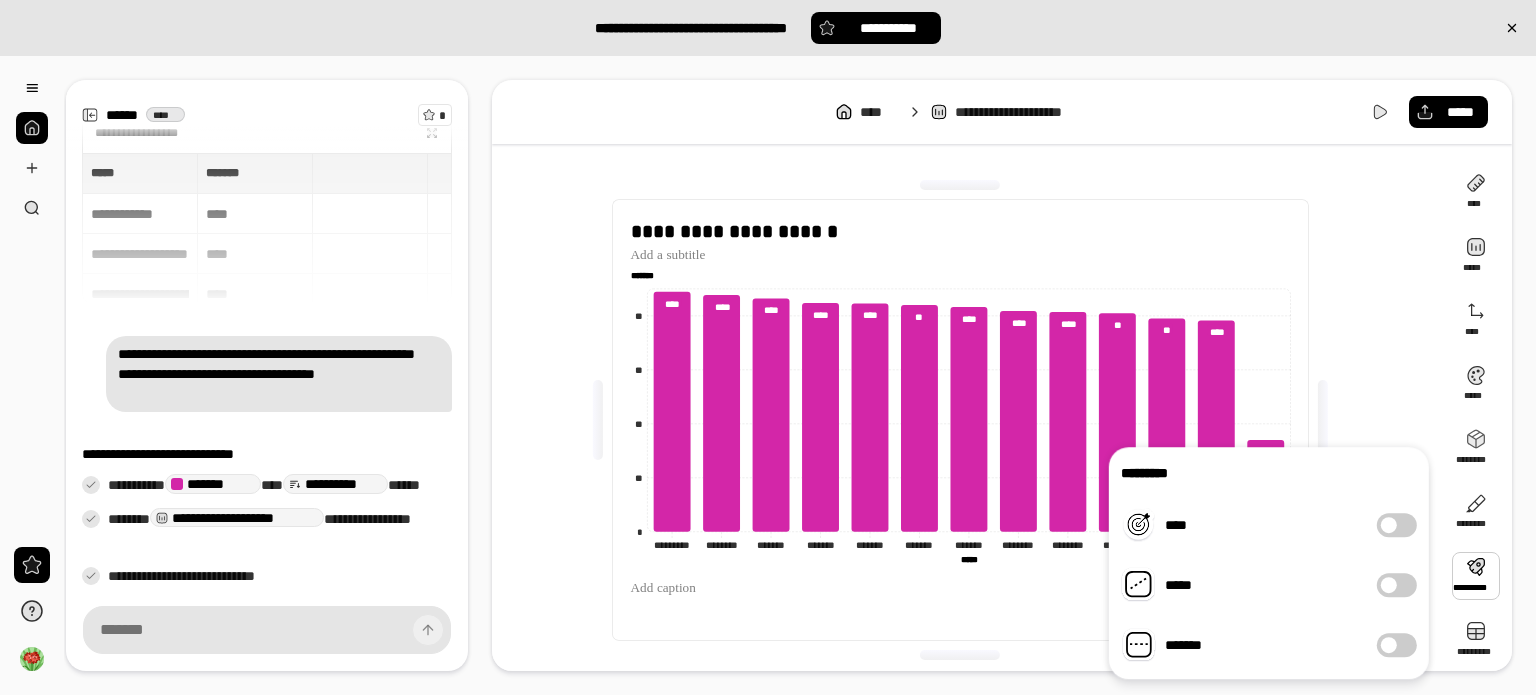 click at bounding box center (1476, 576) 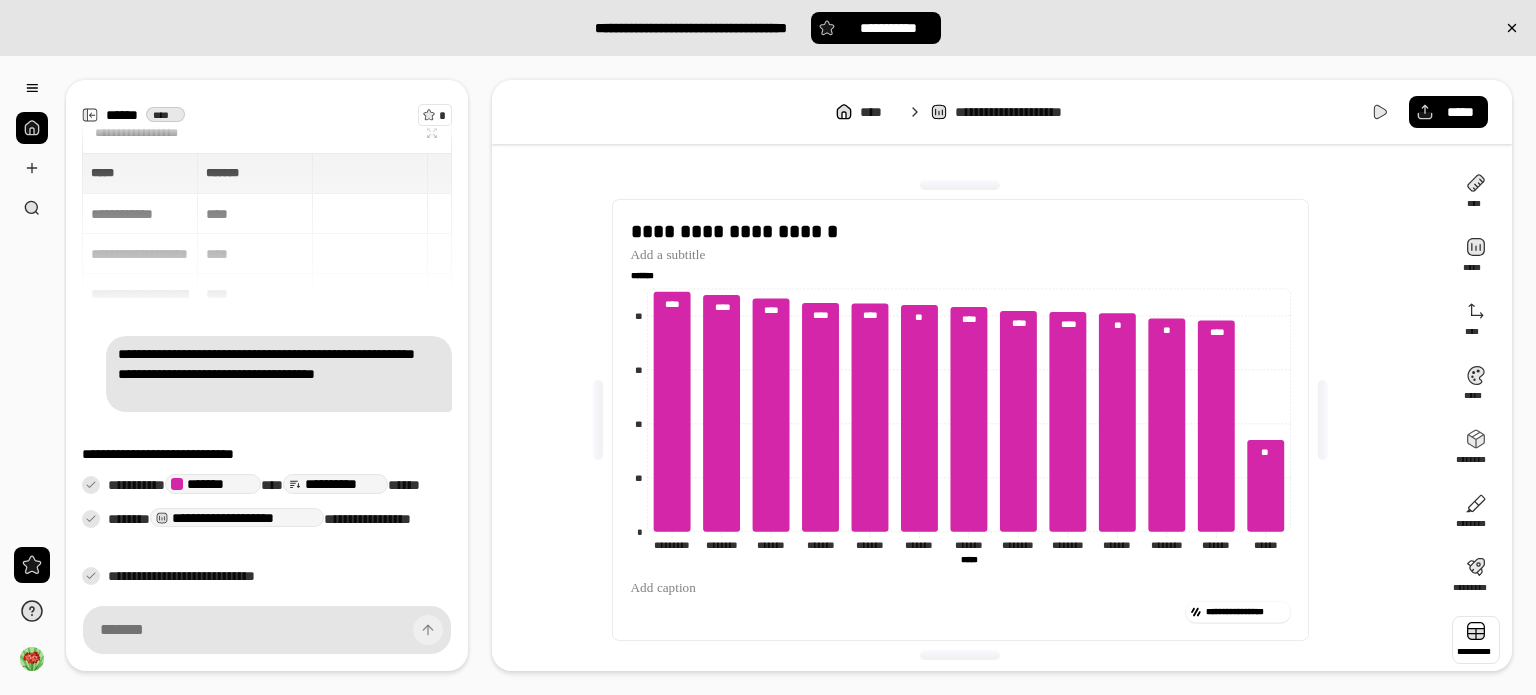 click at bounding box center (1476, 640) 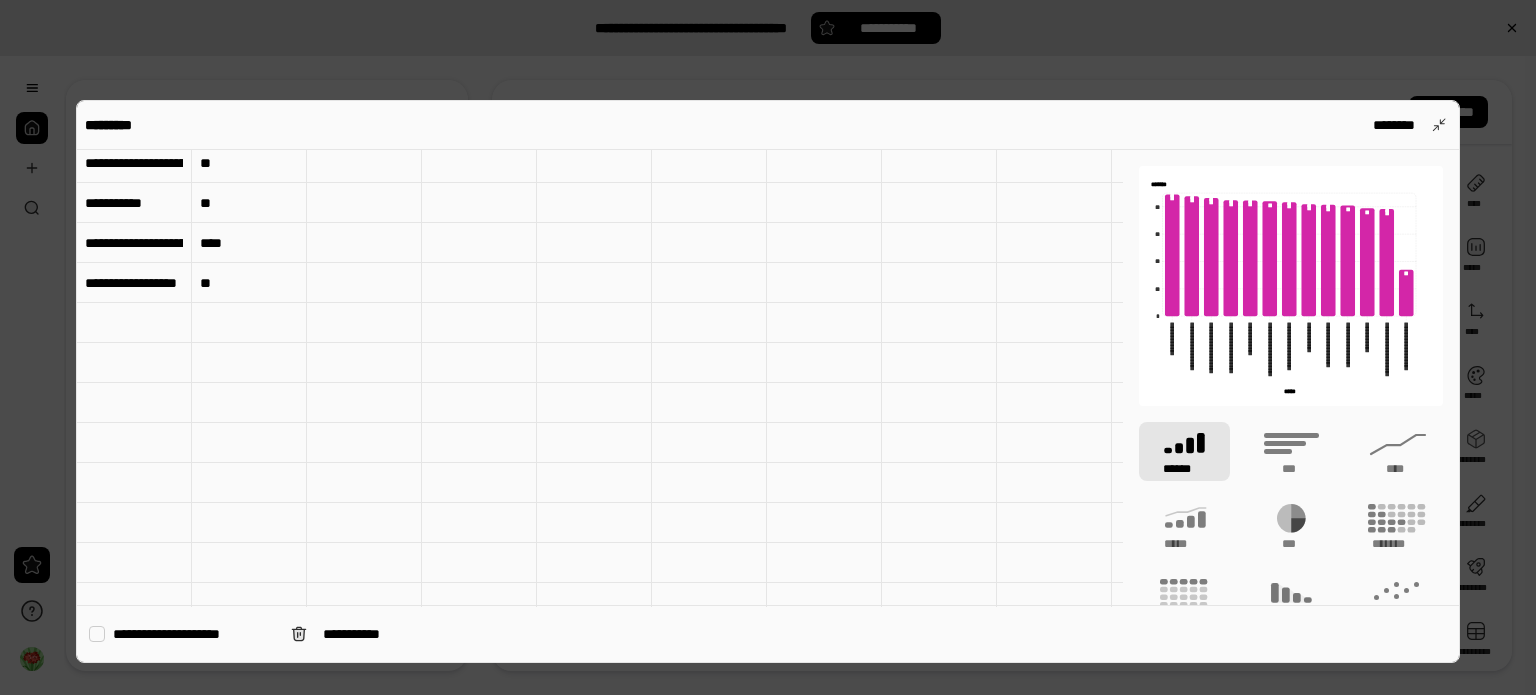 scroll, scrollTop: 300, scrollLeft: 0, axis: vertical 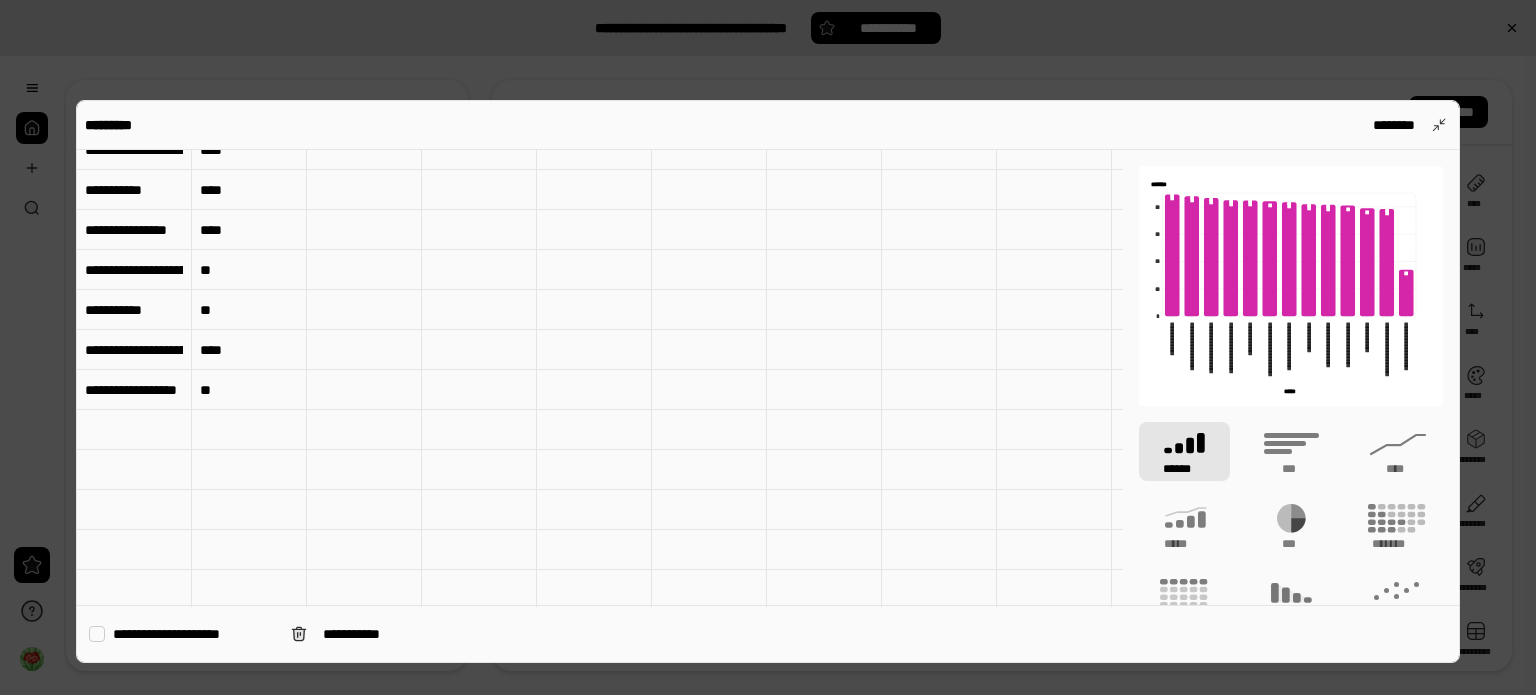 click on "**" at bounding box center (249, 390) 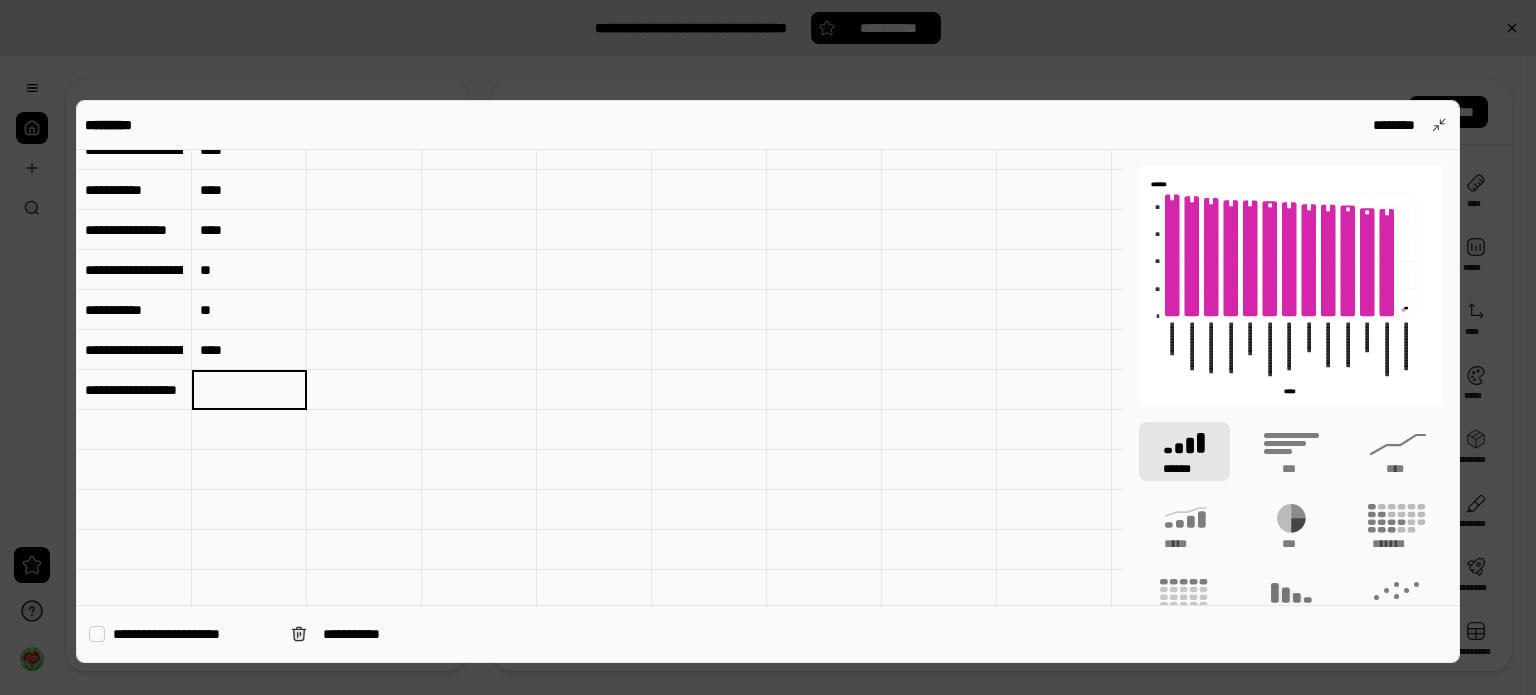 type 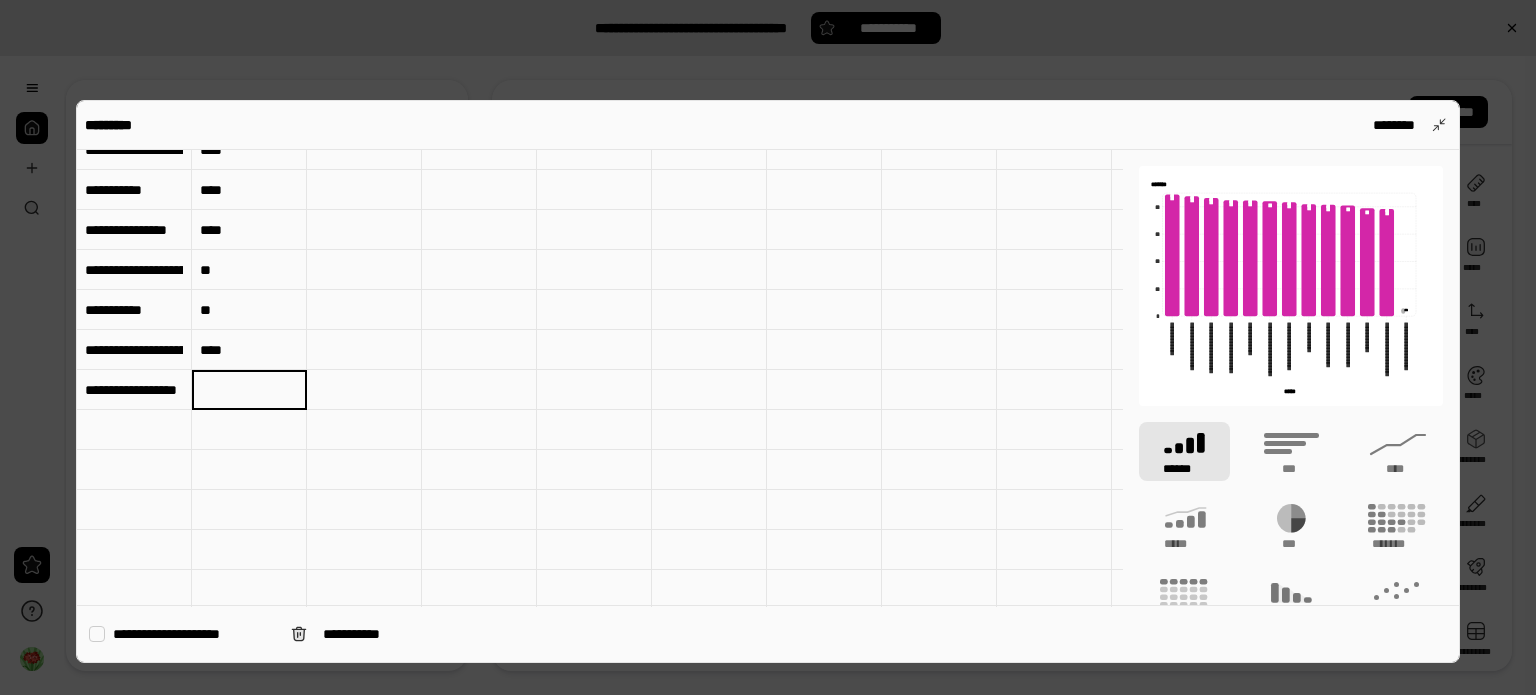 click on "**********" at bounding box center [134, 390] 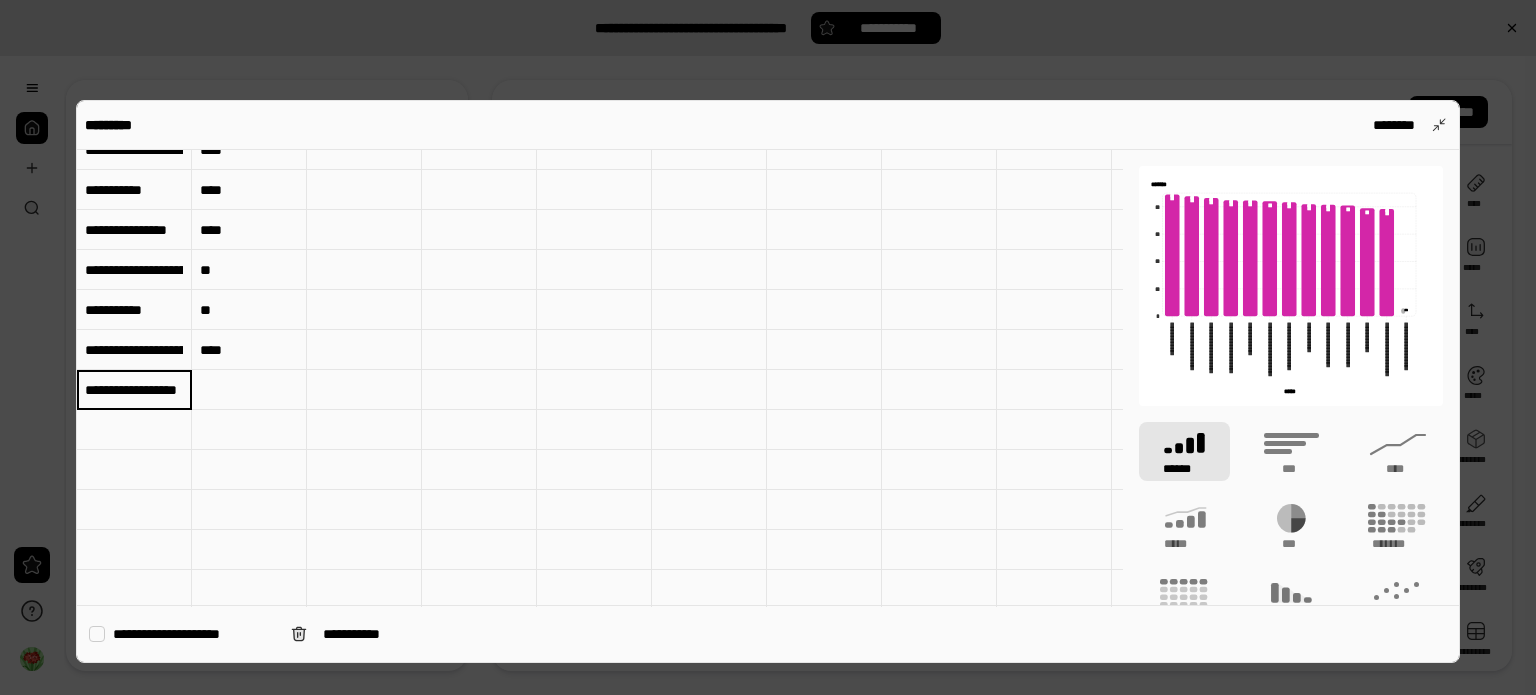 type 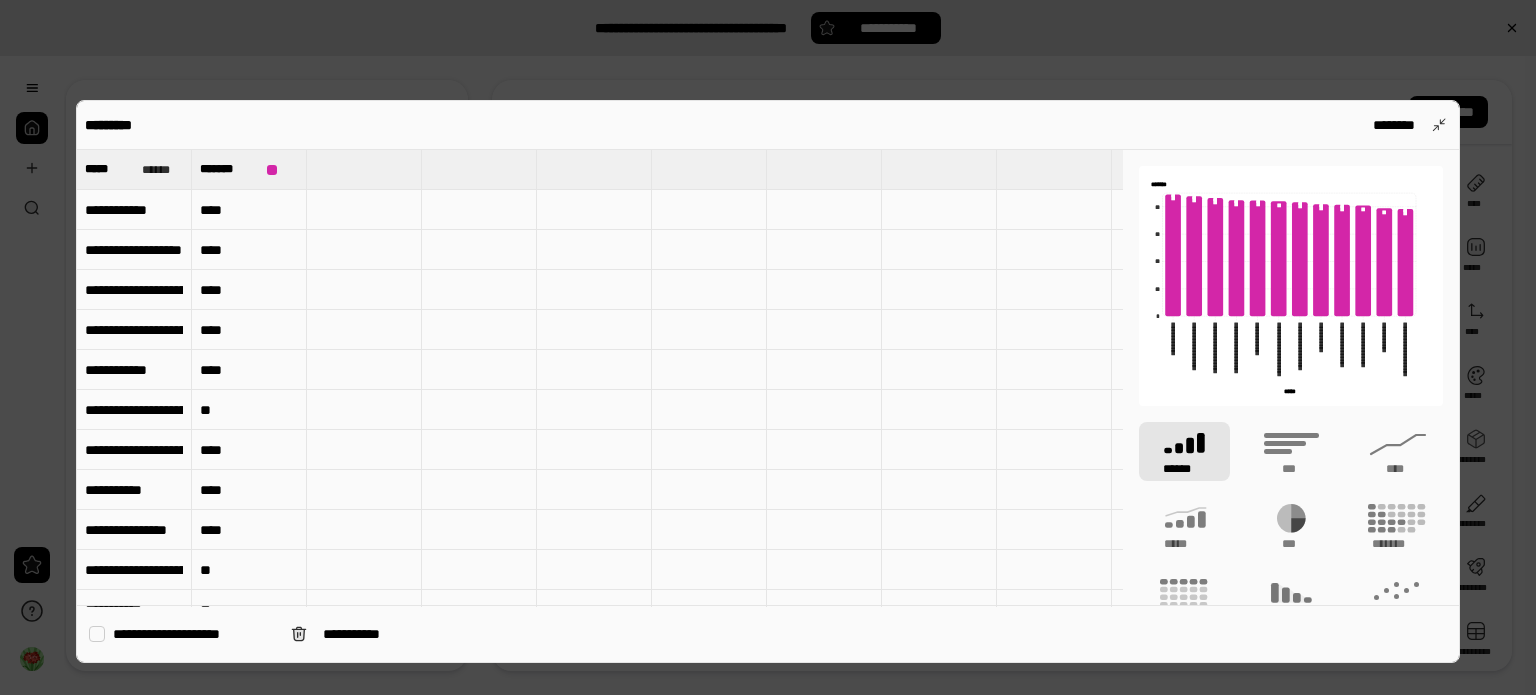 scroll, scrollTop: 0, scrollLeft: 0, axis: both 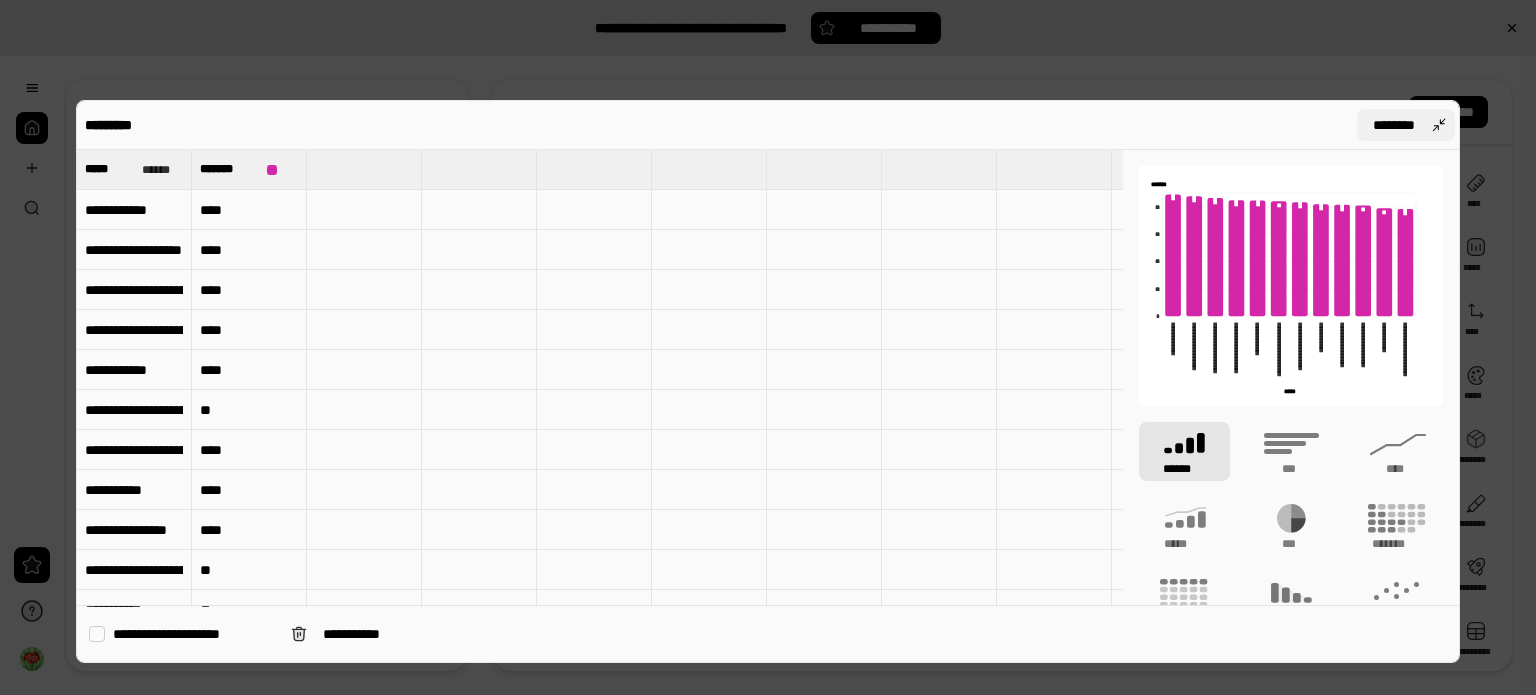 click on "********" at bounding box center [1406, 125] 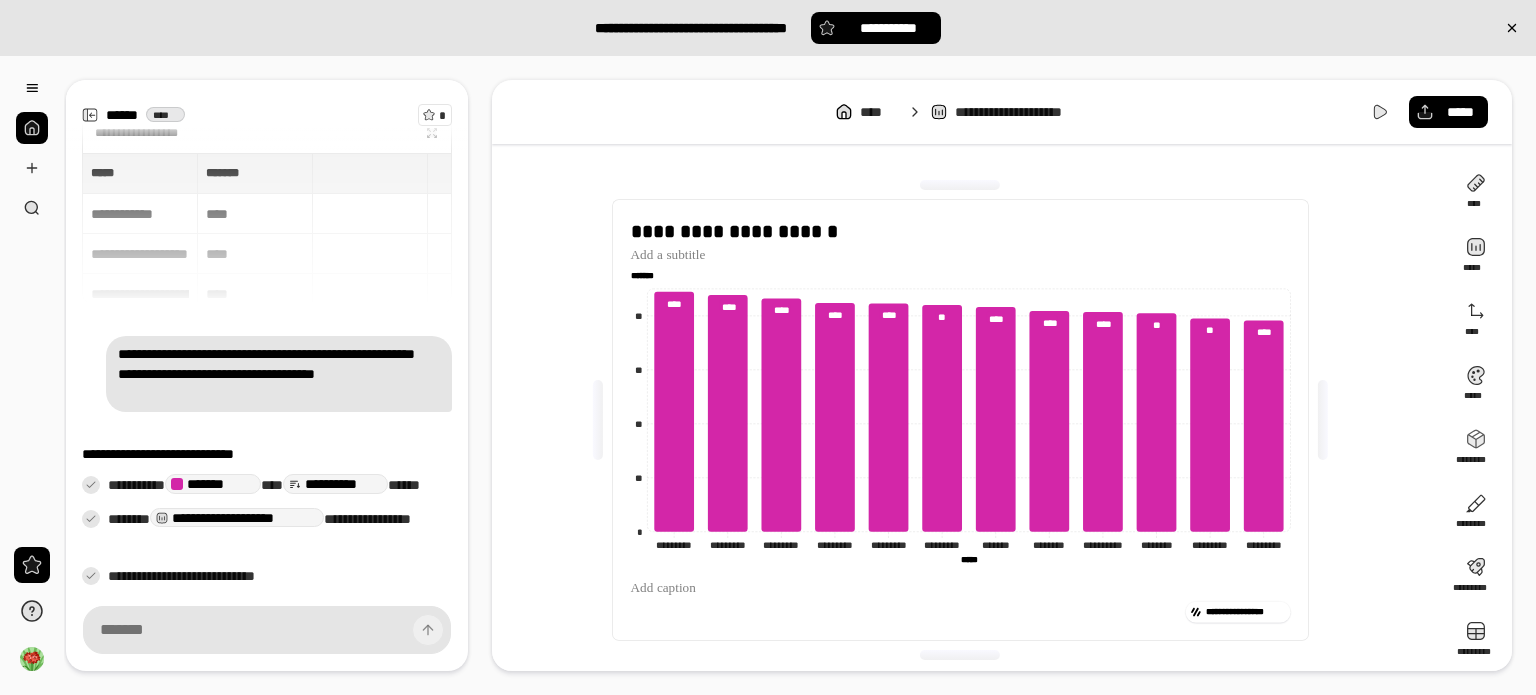 click on "**********" at bounding box center (968, 420) 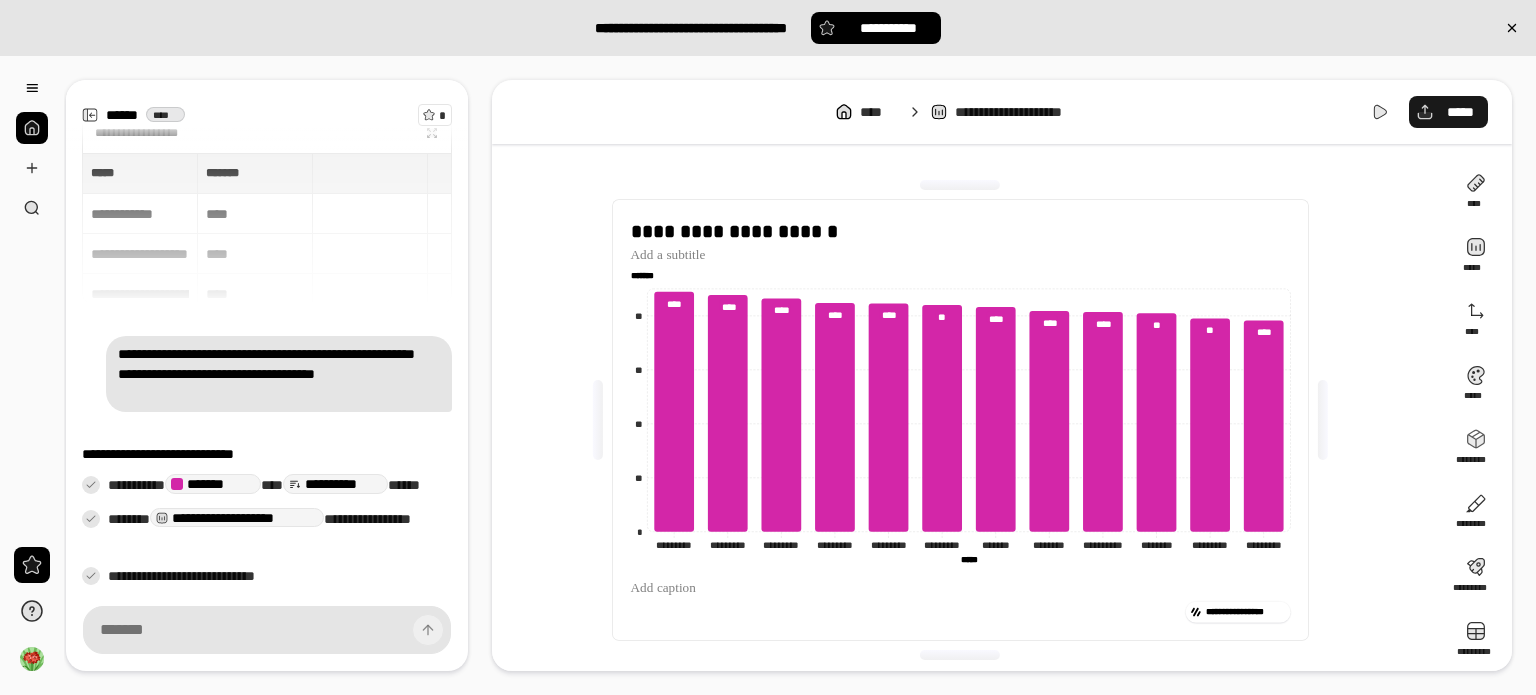click on "*****" at bounding box center (1460, 112) 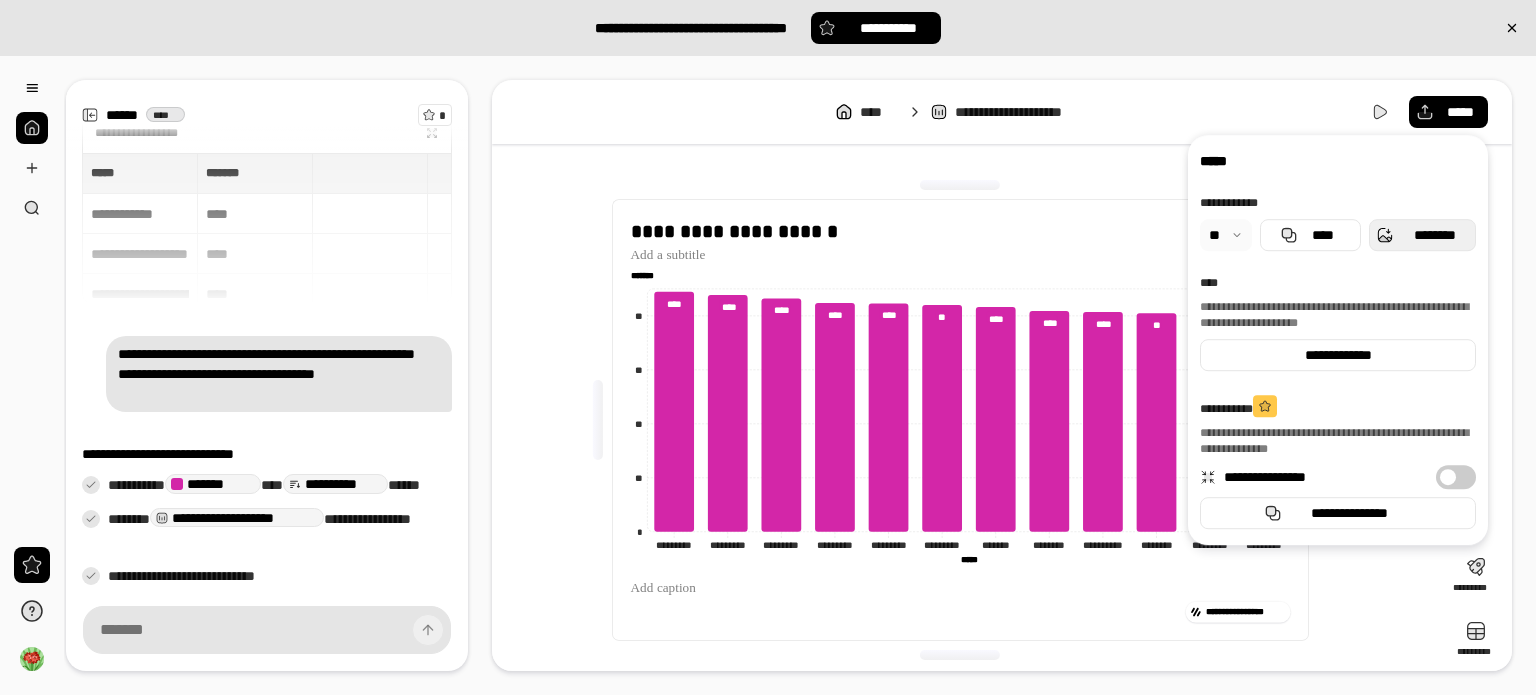 click on "********" at bounding box center (1434, 235) 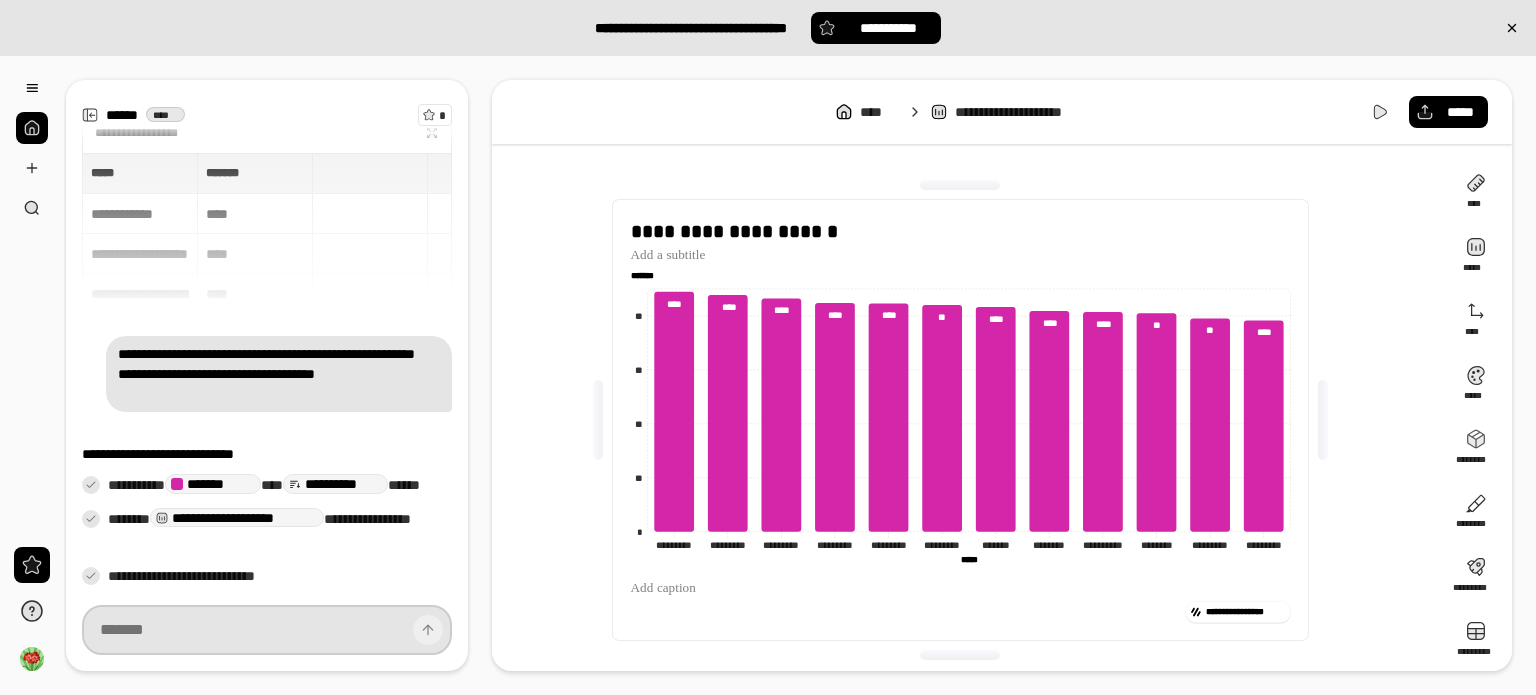 click at bounding box center (267, 630) 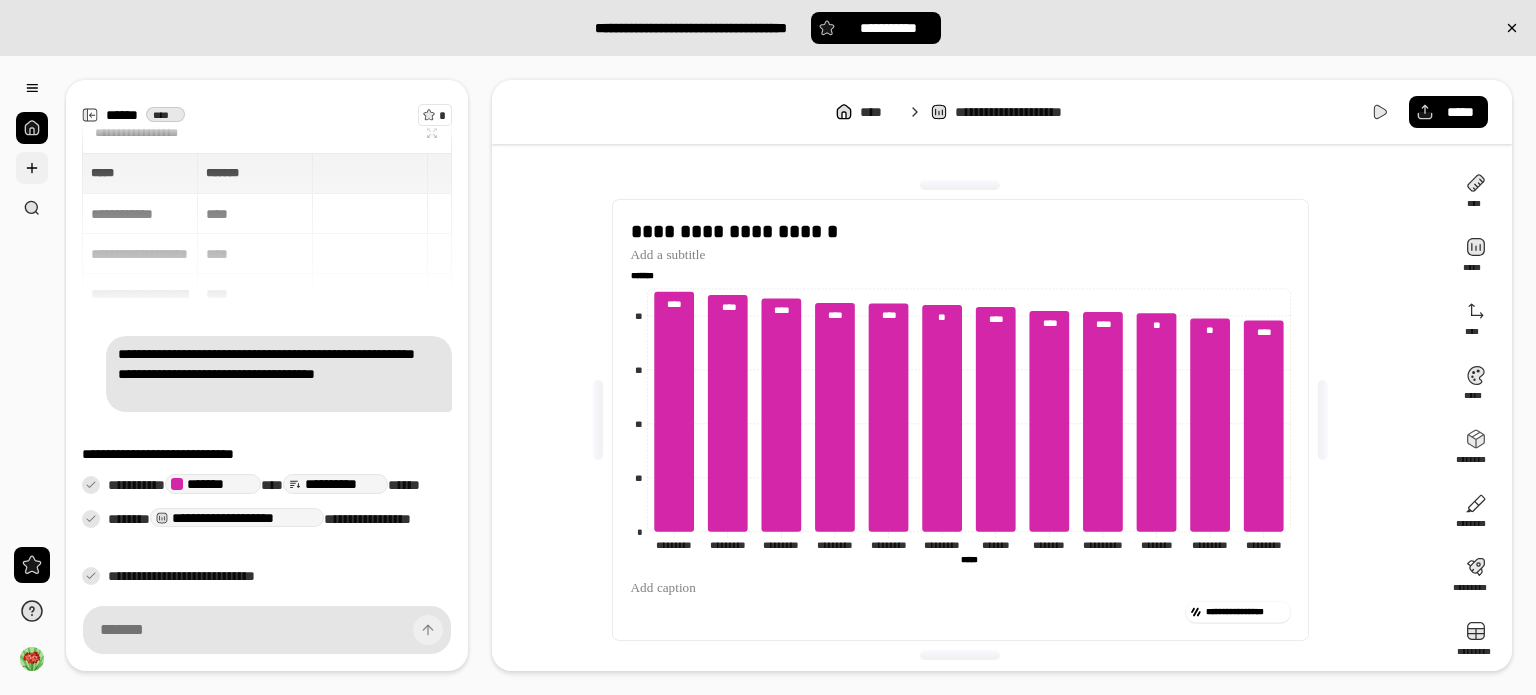 click at bounding box center (32, 168) 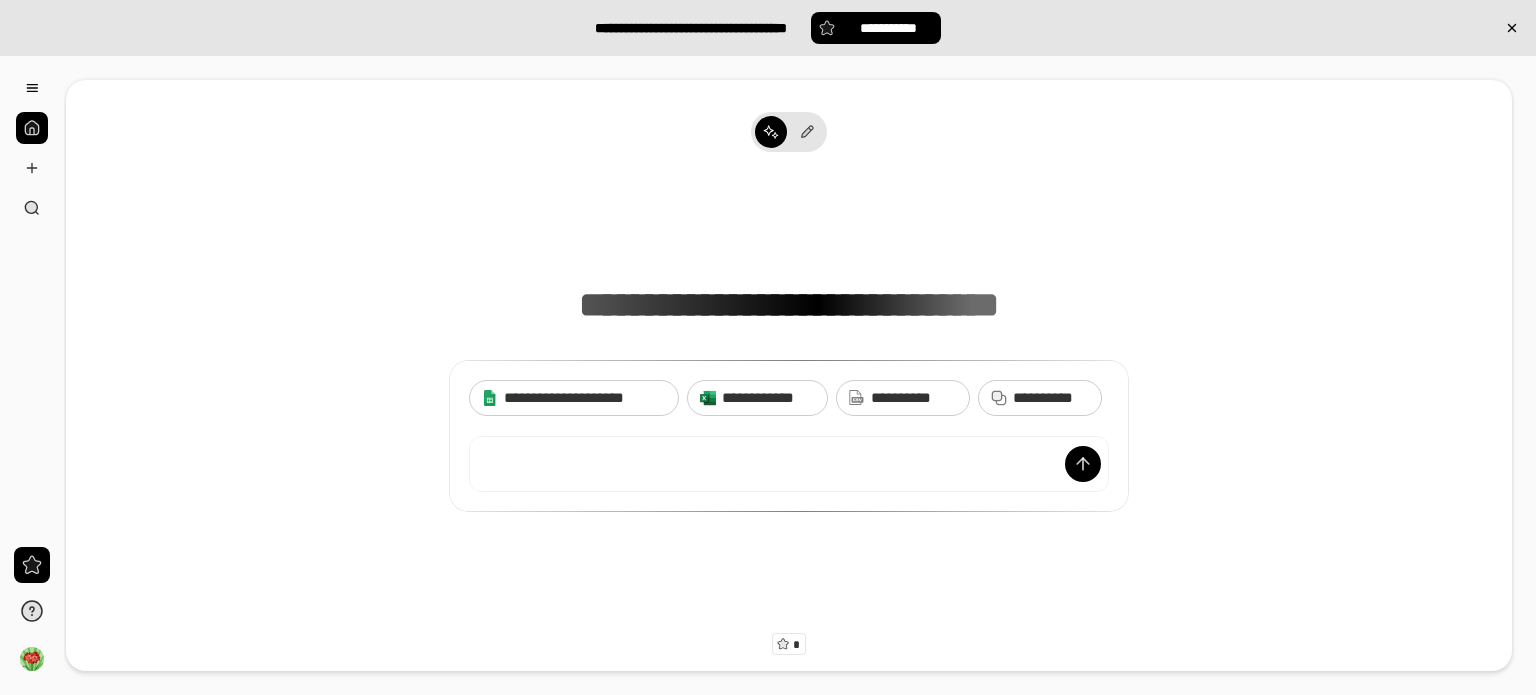 type 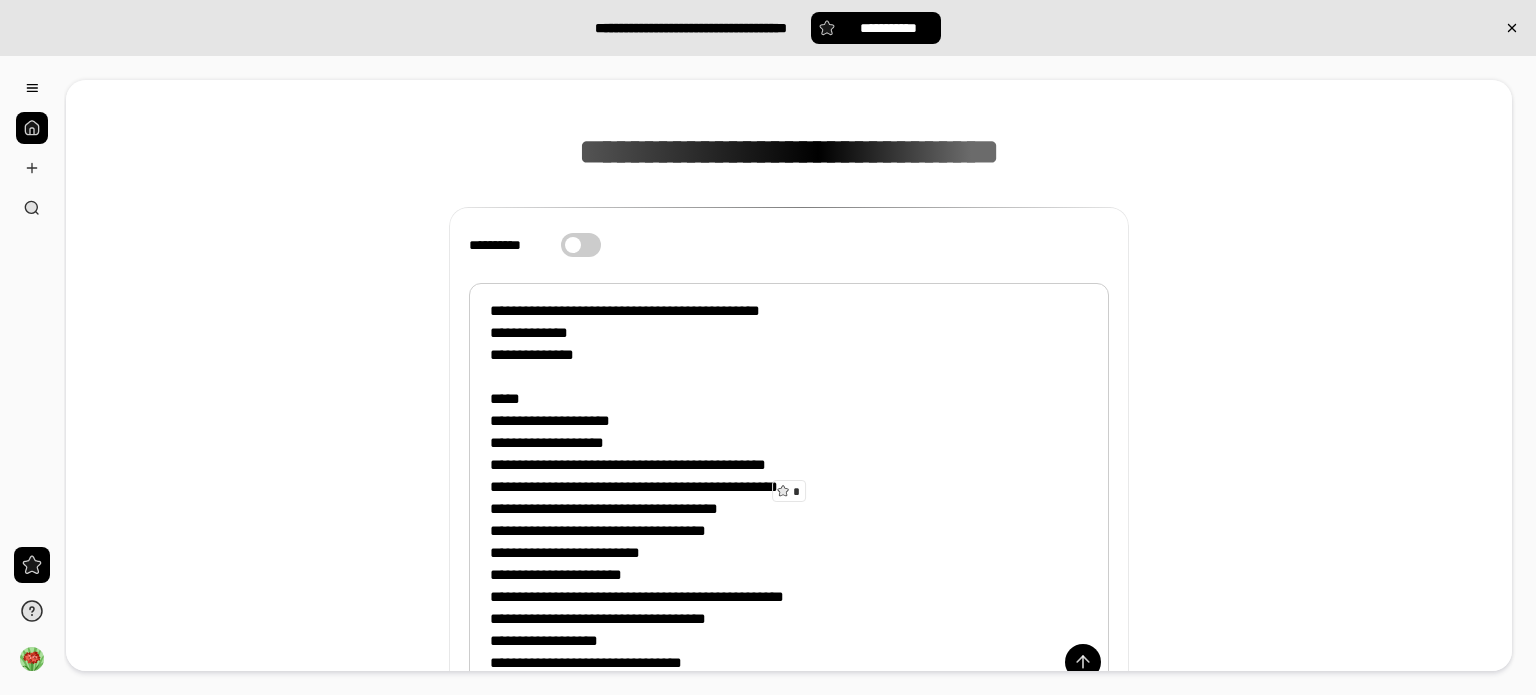 scroll, scrollTop: 253, scrollLeft: 0, axis: vertical 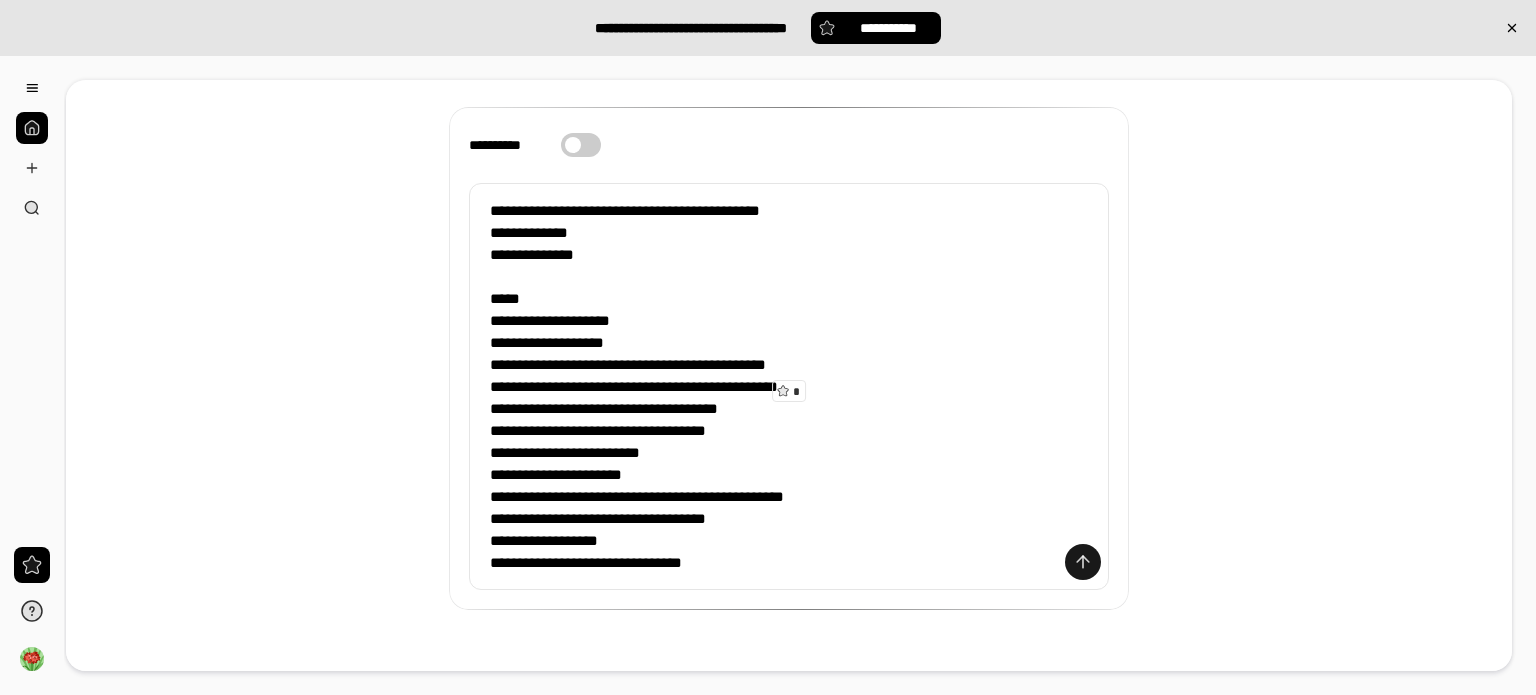 click at bounding box center [1083, 562] 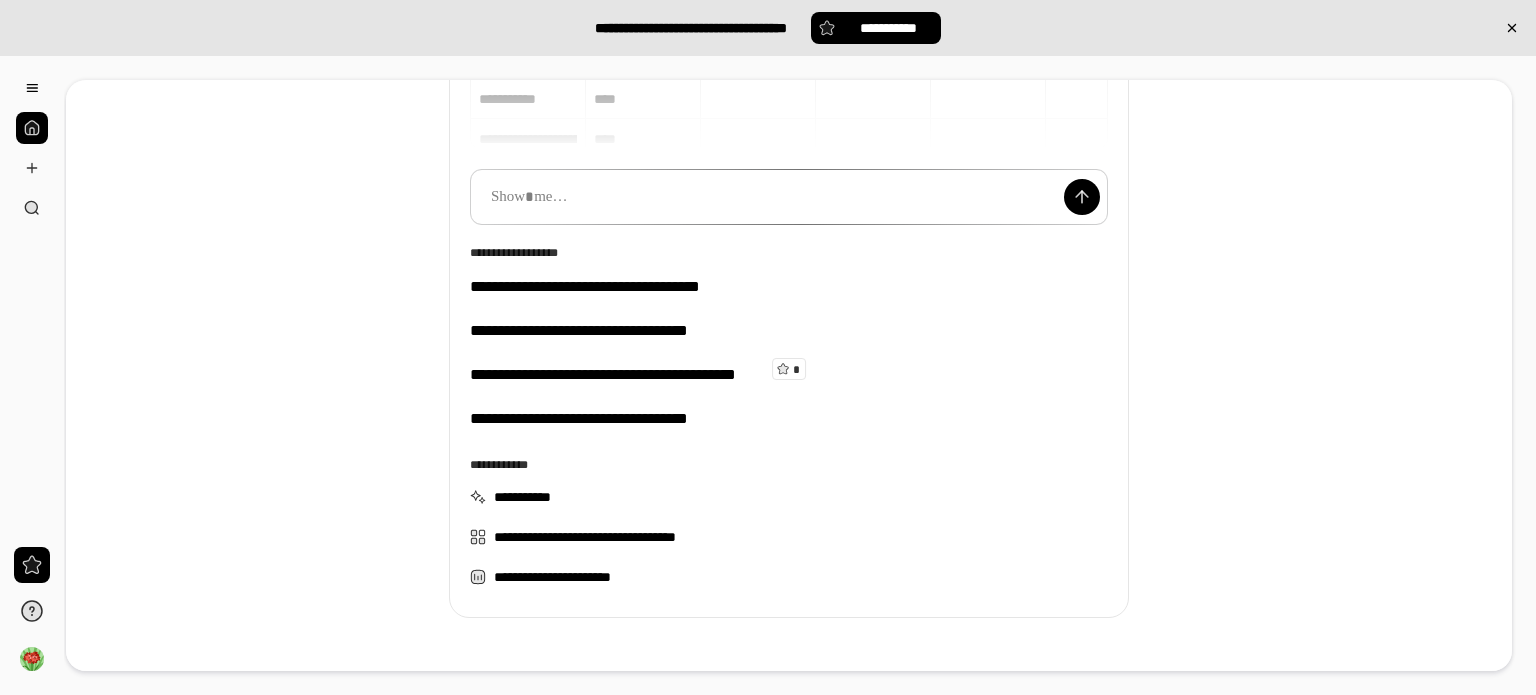 scroll, scrollTop: 240, scrollLeft: 0, axis: vertical 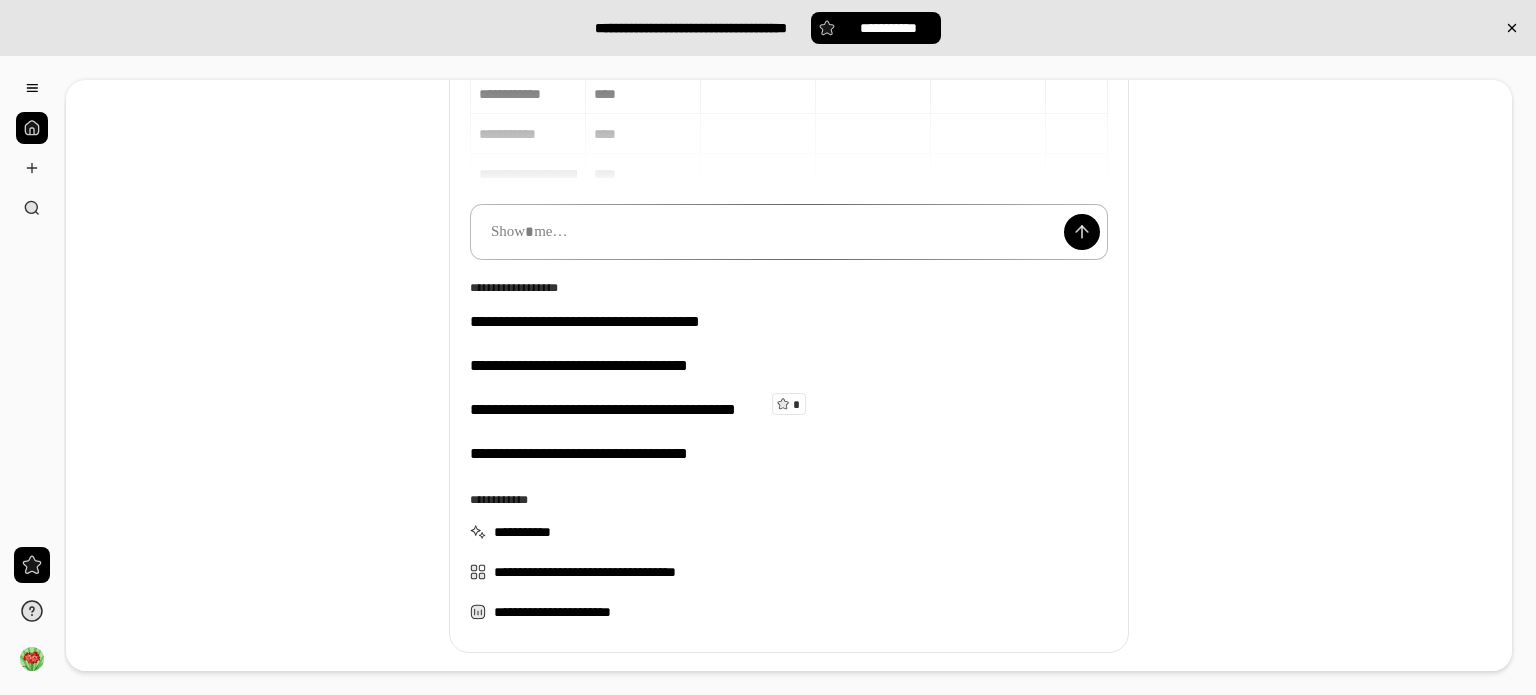 click at bounding box center [789, 232] 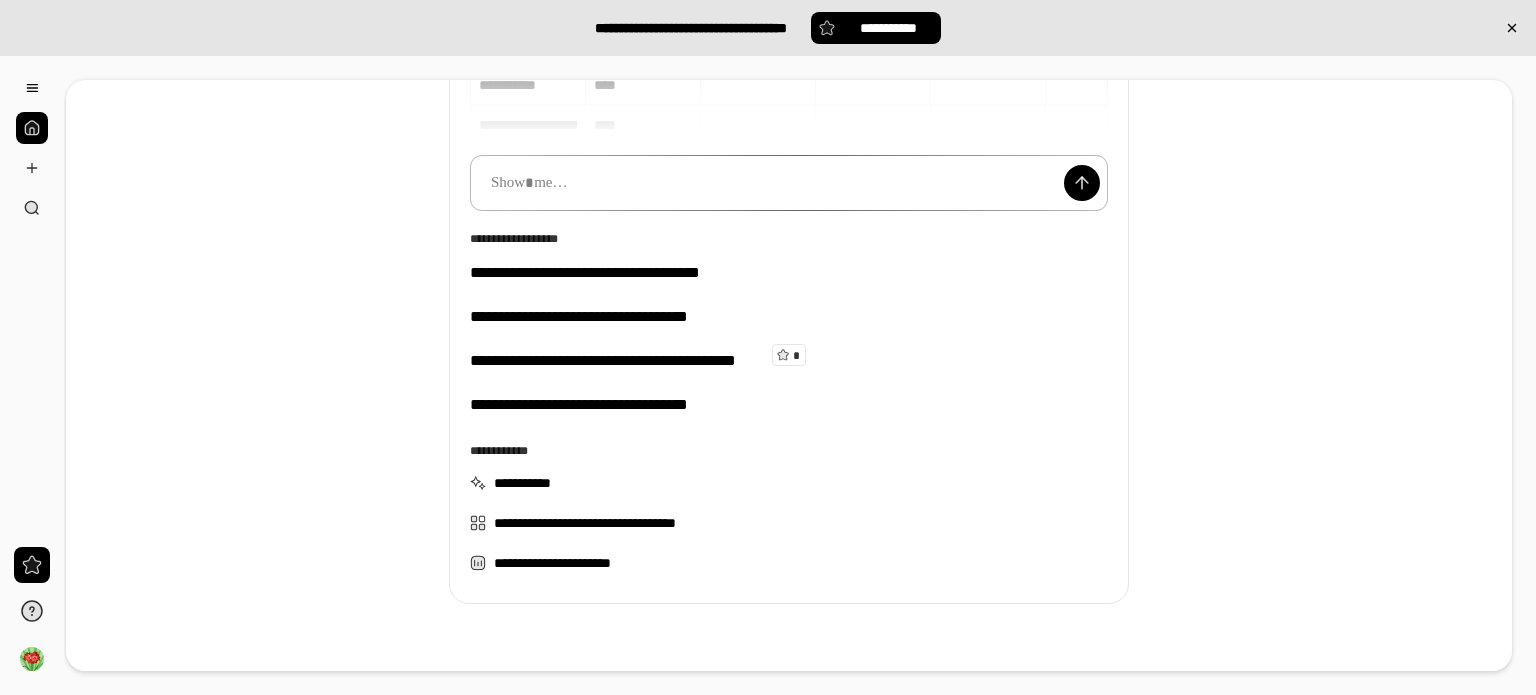 scroll, scrollTop: 300, scrollLeft: 0, axis: vertical 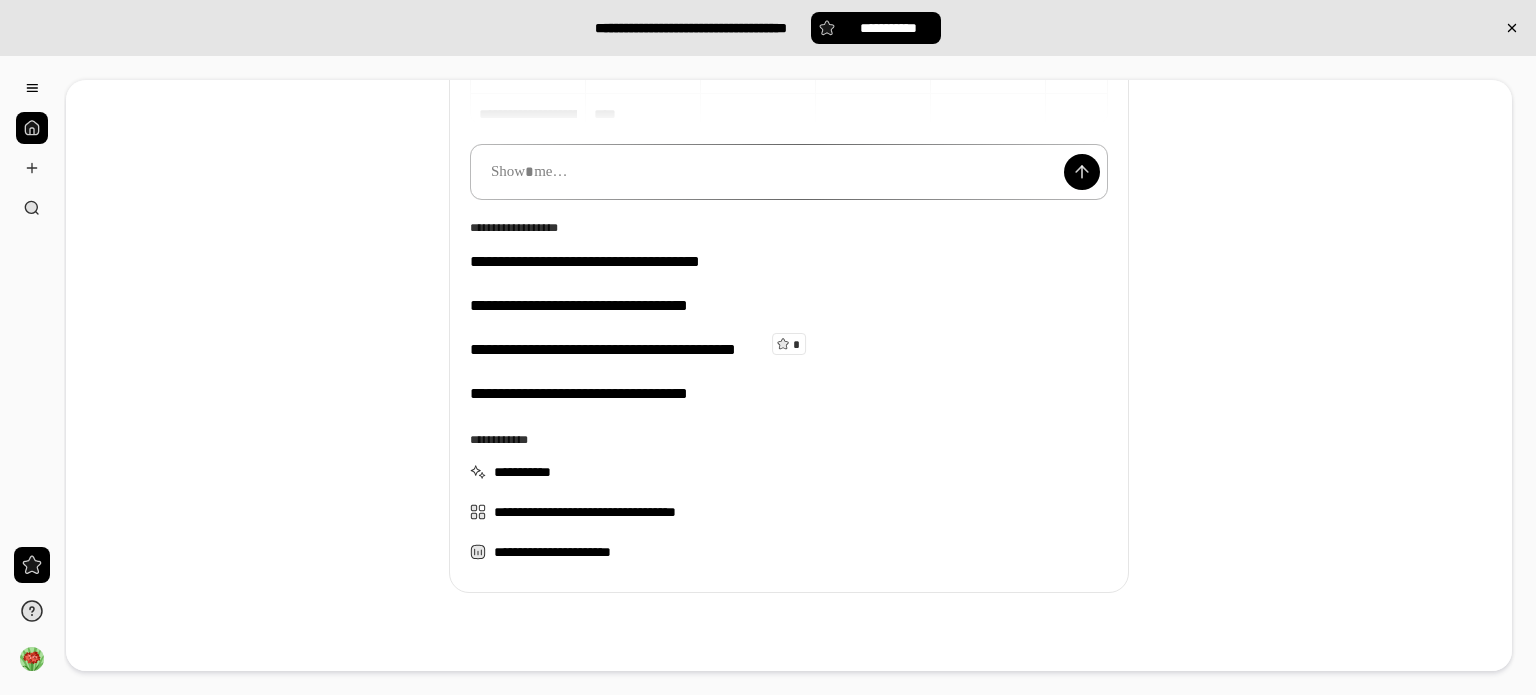 click at bounding box center [789, 172] 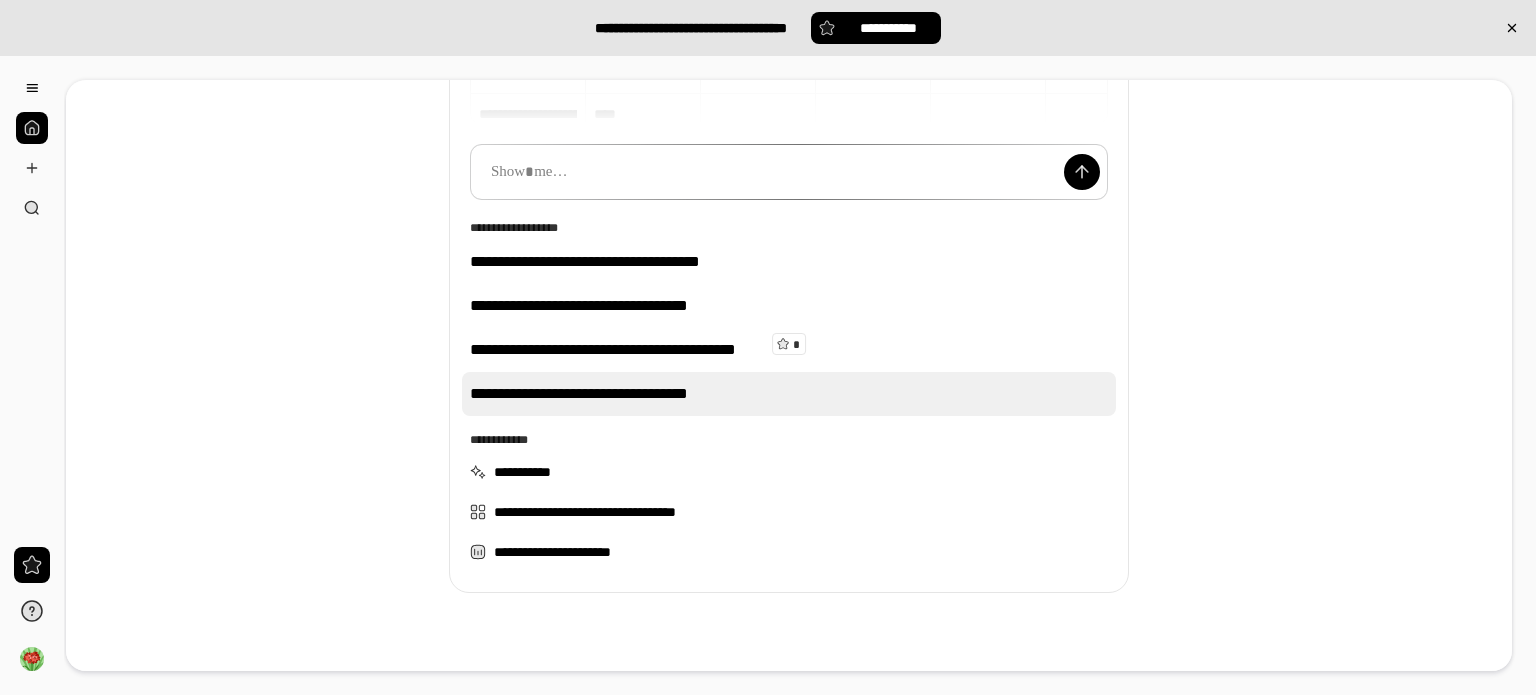 click on "**********" at bounding box center (789, 394) 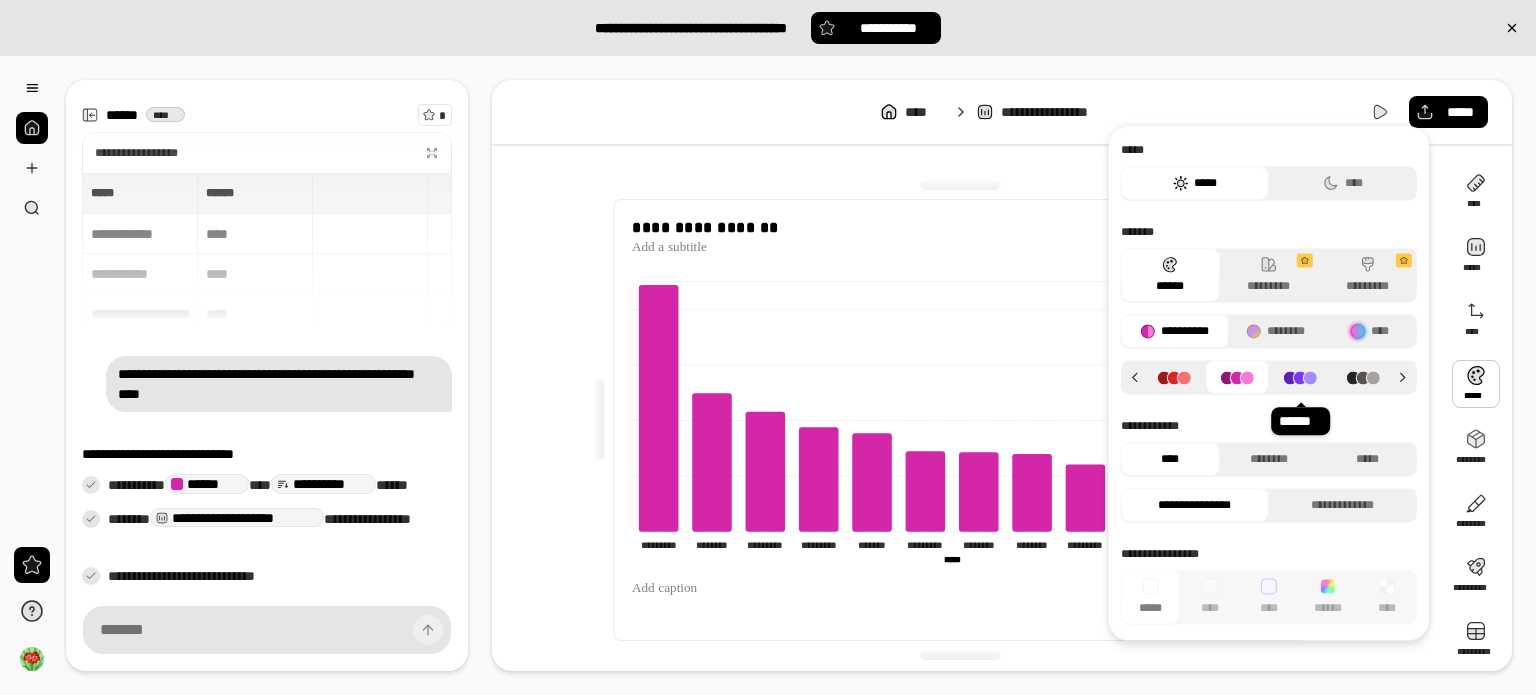 click 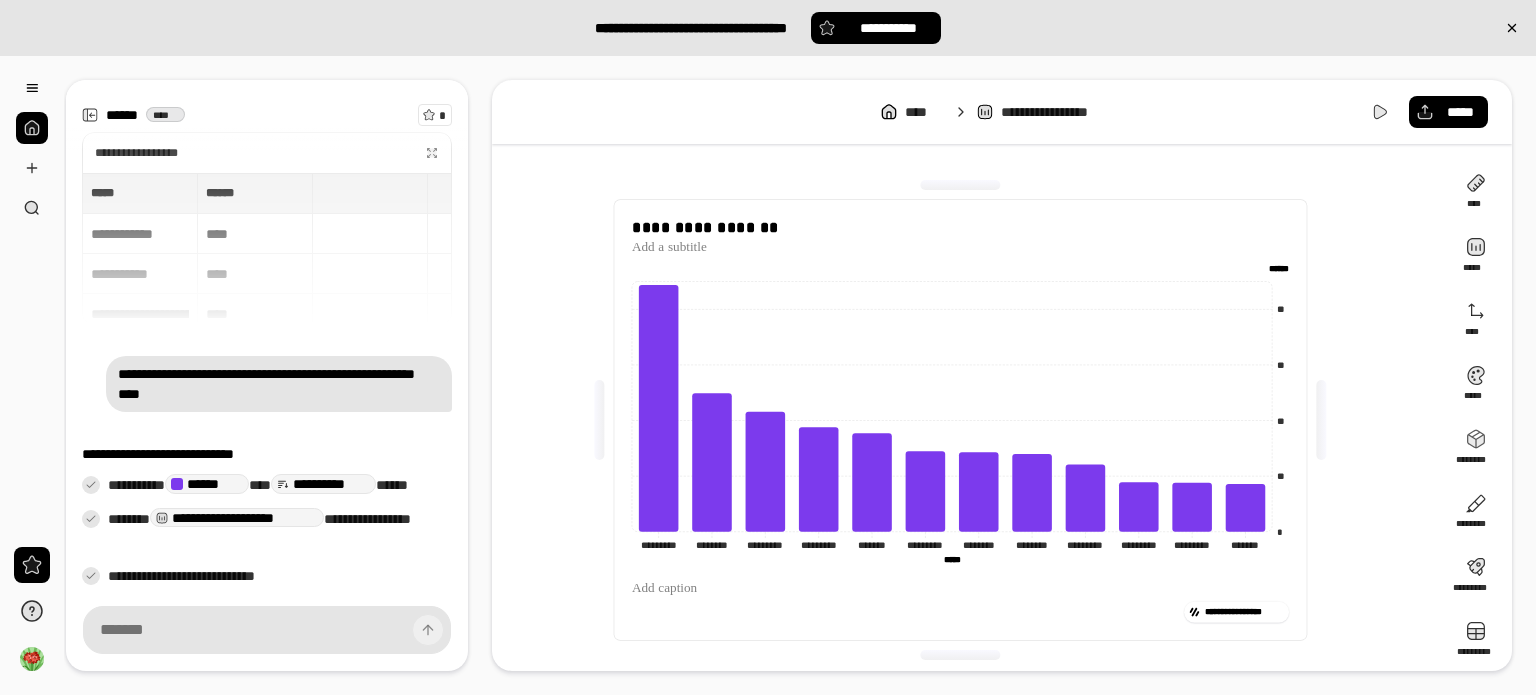 click on "**********" at bounding box center [968, 420] 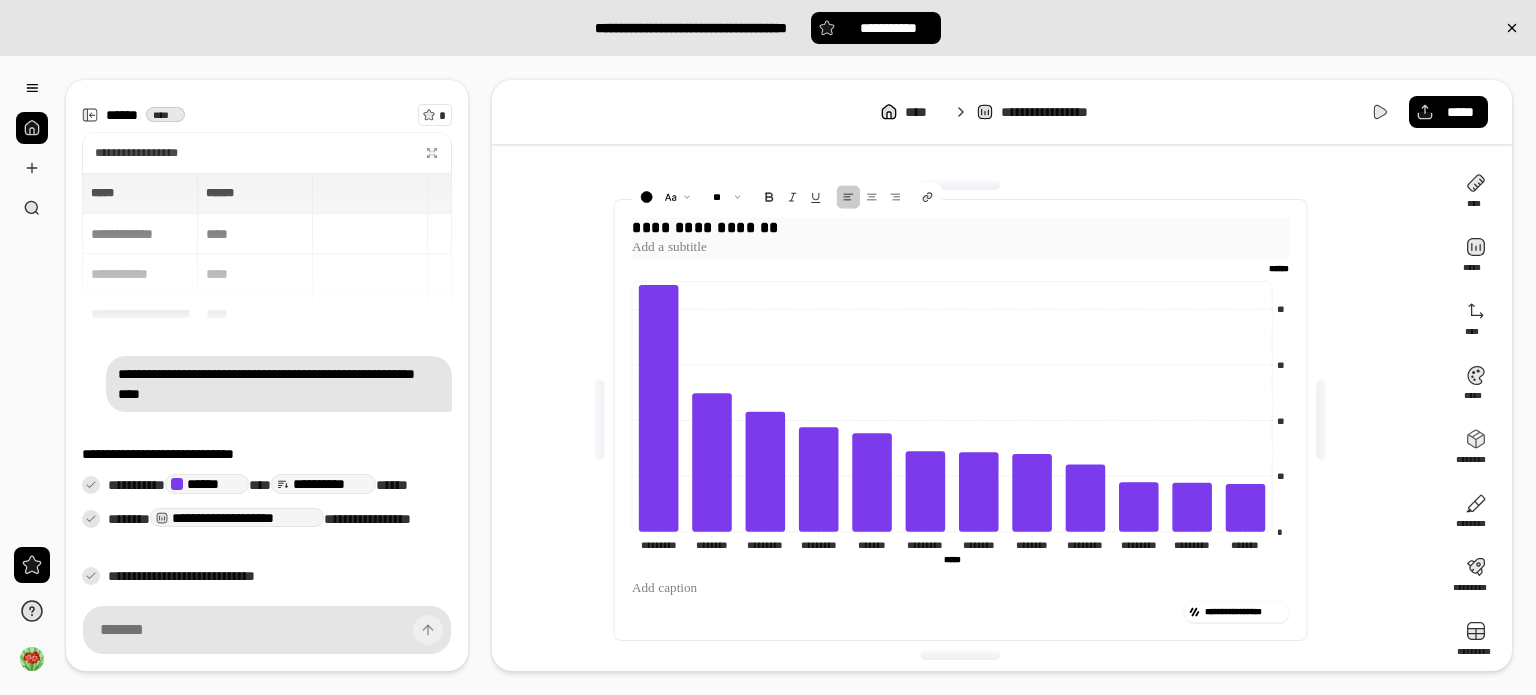 drag, startPoint x: 631, startPoint y: 223, endPoint x: 864, endPoint y: 223, distance: 233 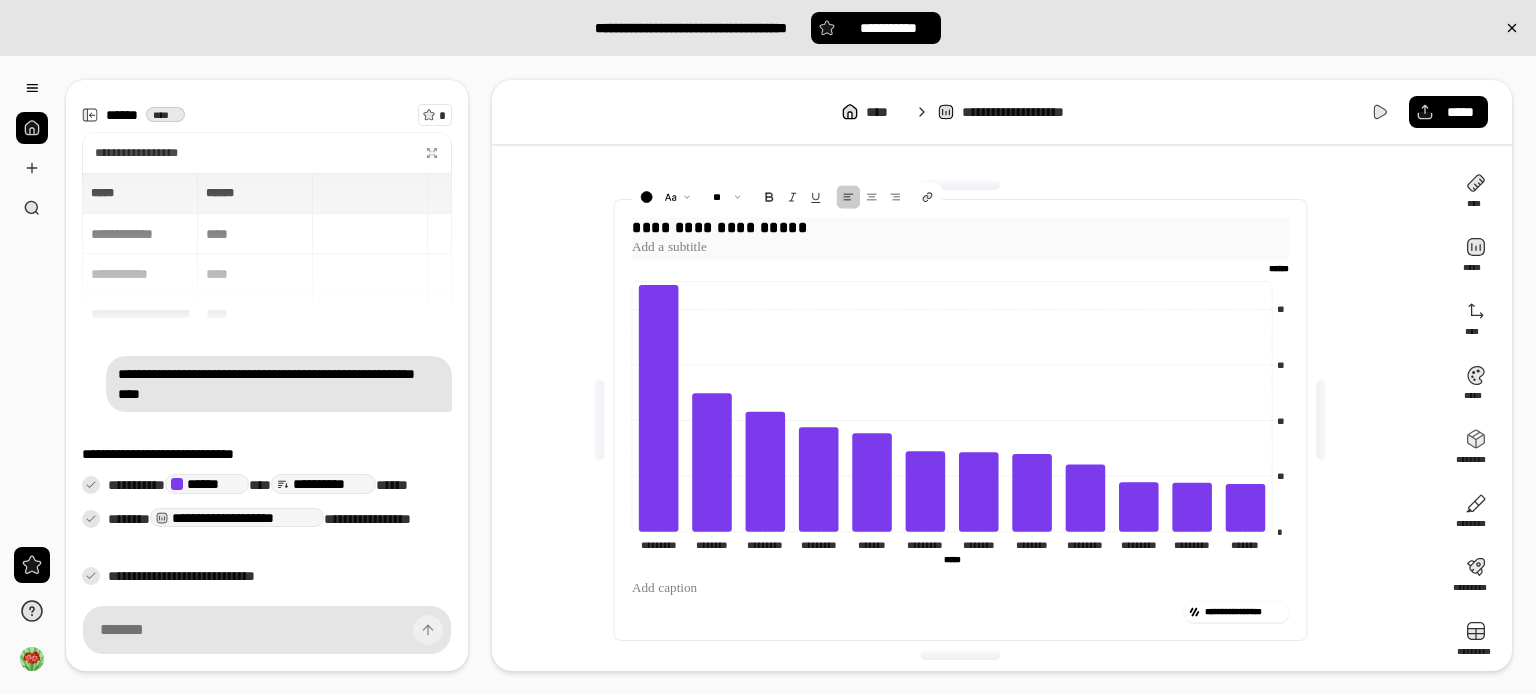 click on "**********" at bounding box center (960, 227) 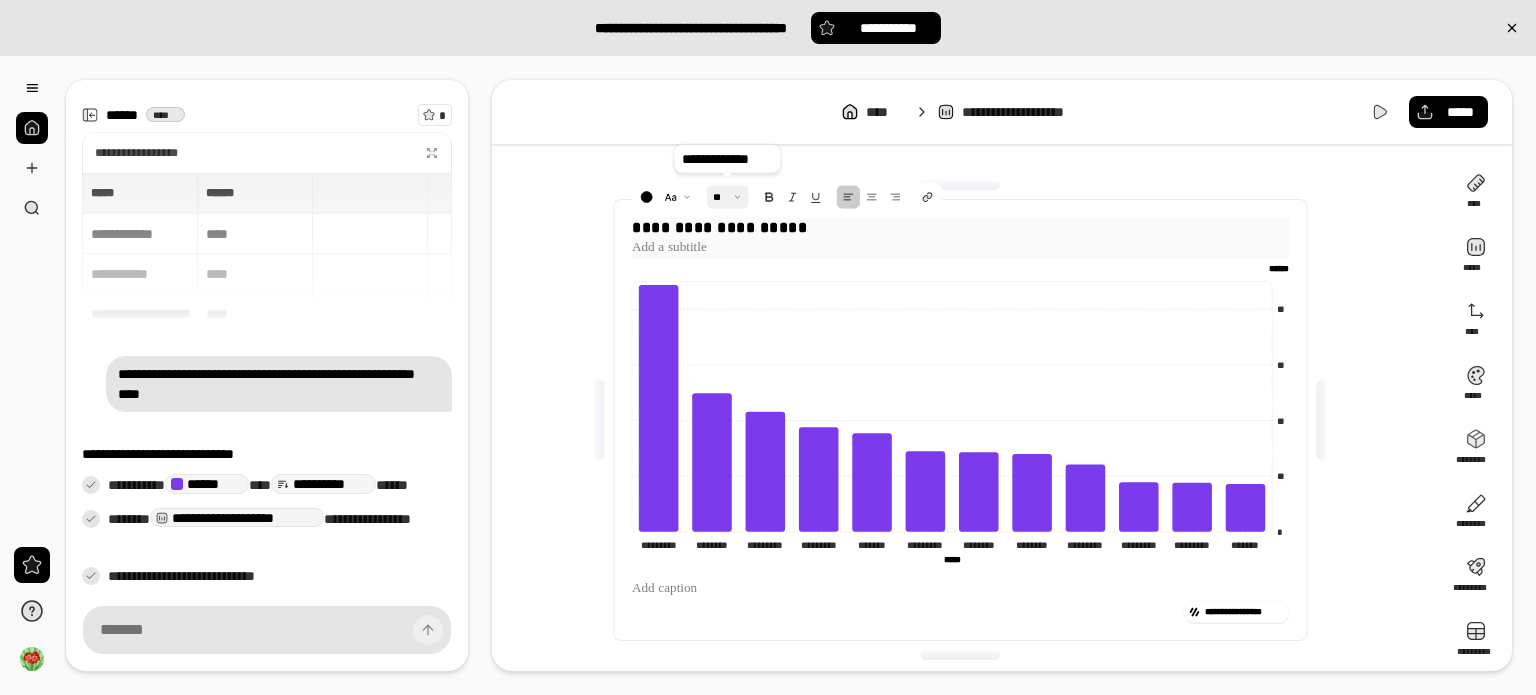 click at bounding box center [727, 197] 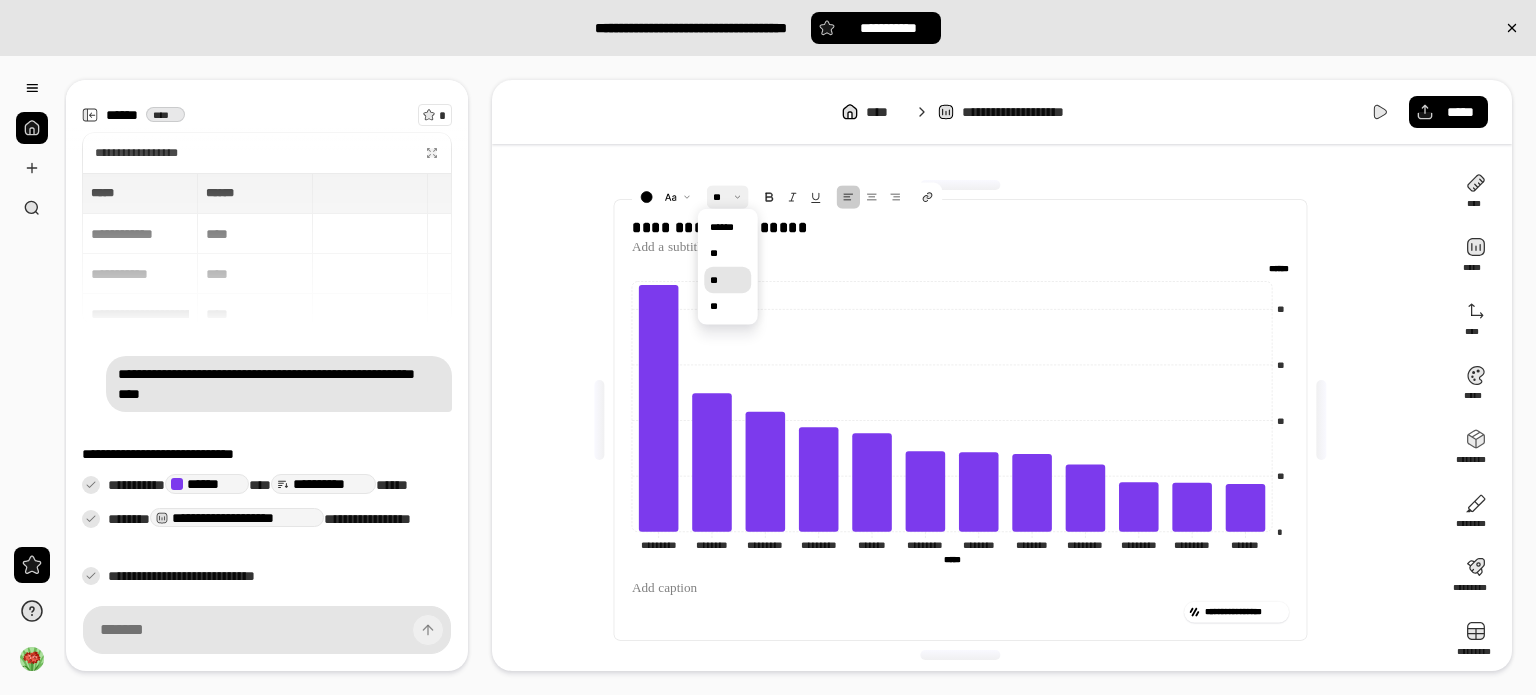 click on "**" at bounding box center (727, 279) 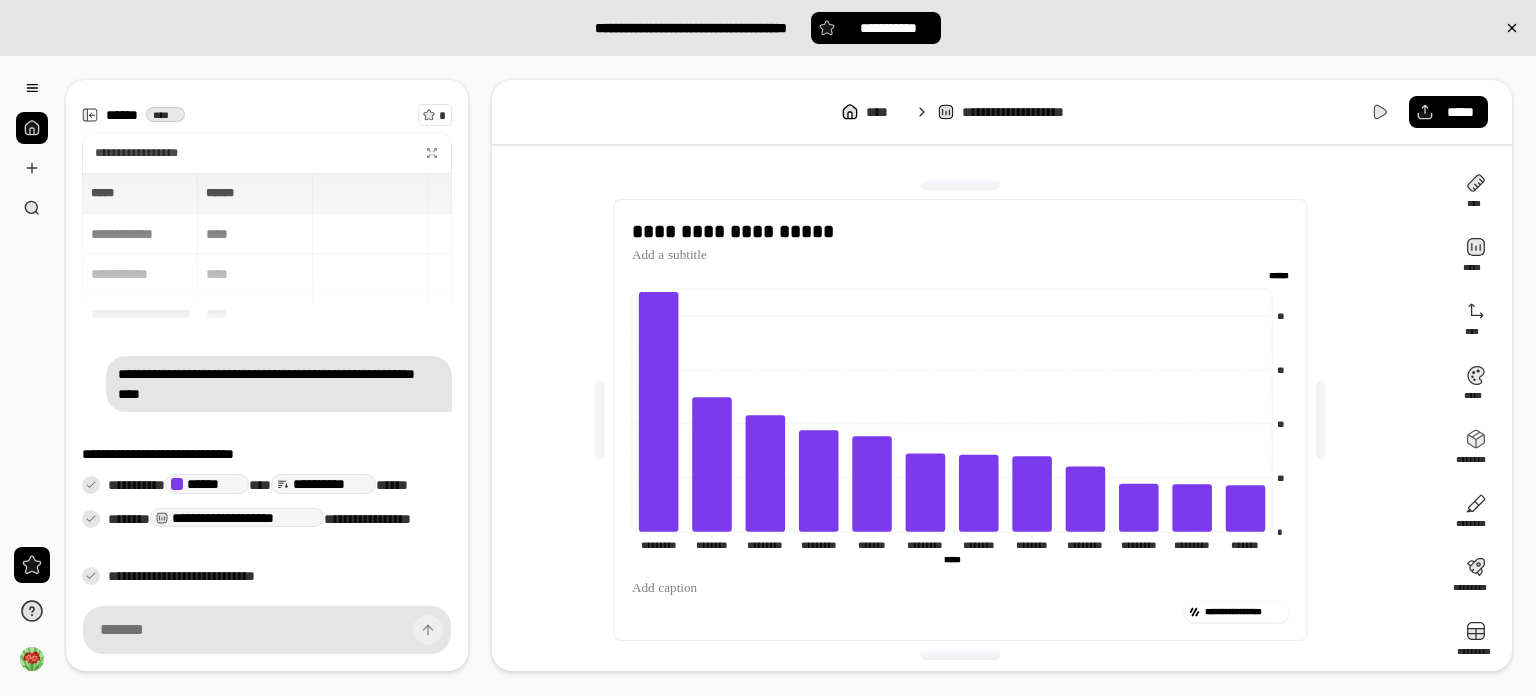 click on "**********" at bounding box center [968, 420] 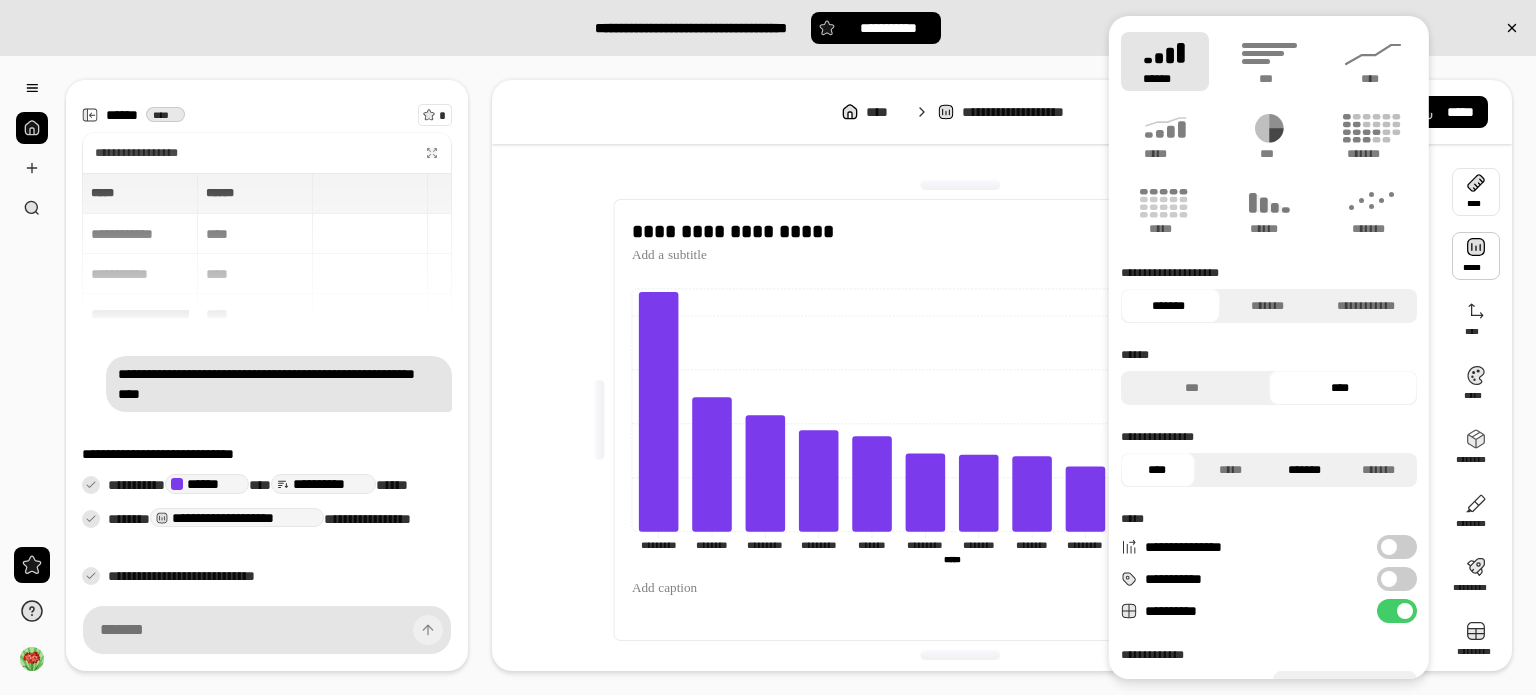 scroll, scrollTop: 81, scrollLeft: 0, axis: vertical 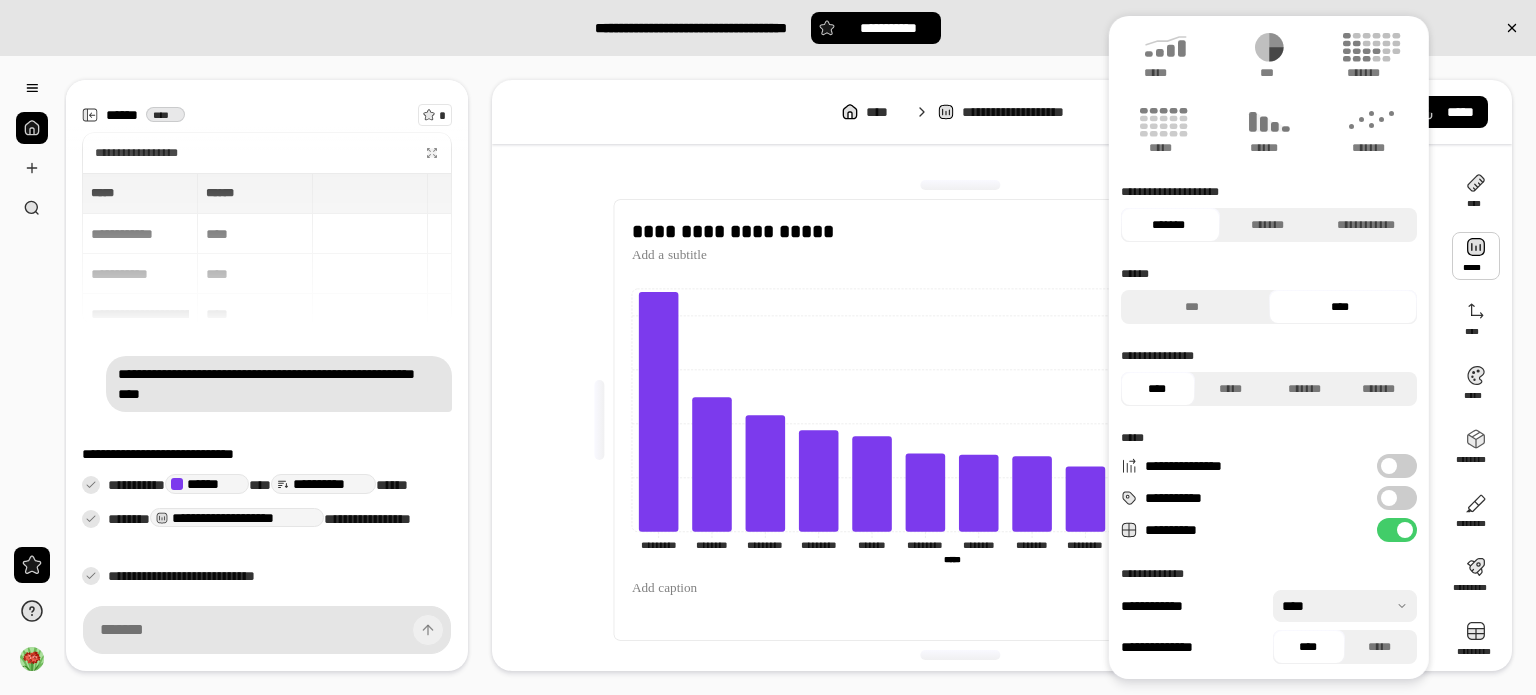 click on "**********" at bounding box center (1397, 498) 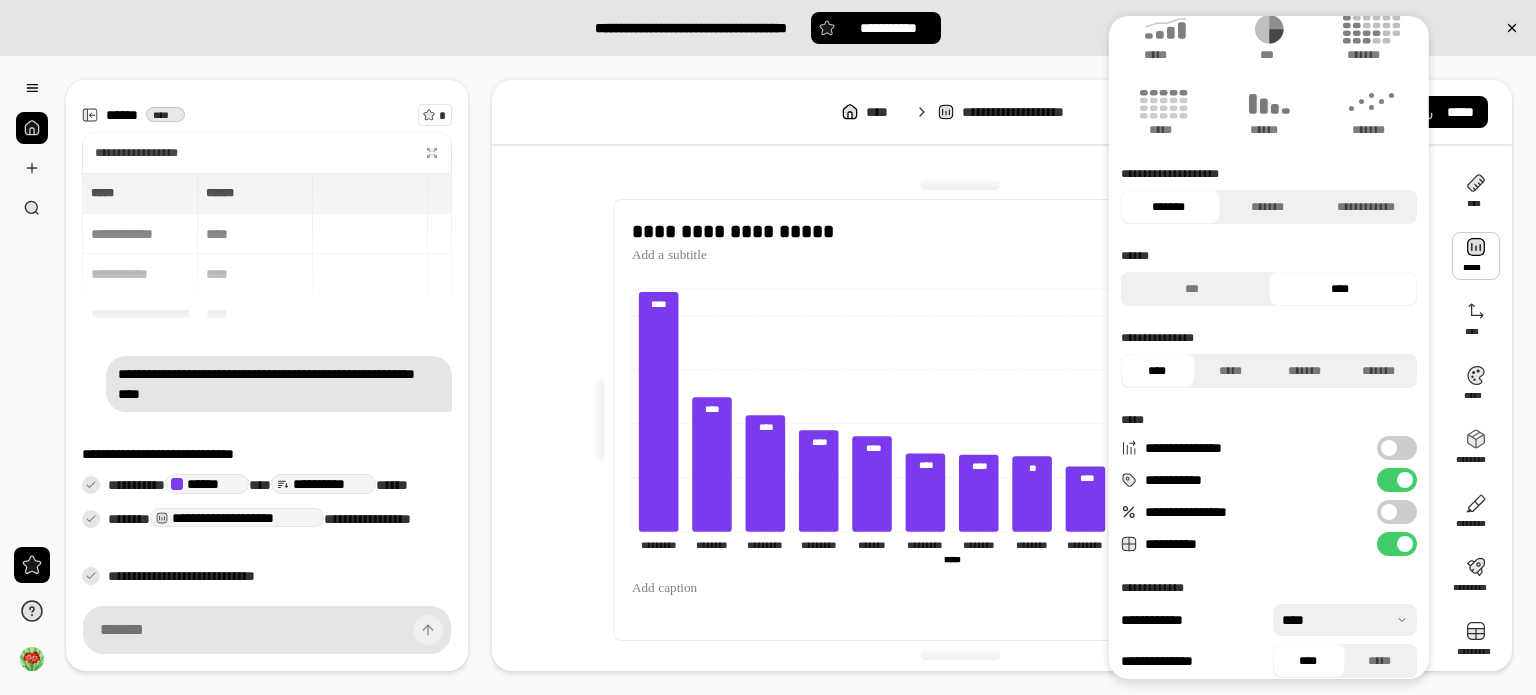 scroll, scrollTop: 113, scrollLeft: 0, axis: vertical 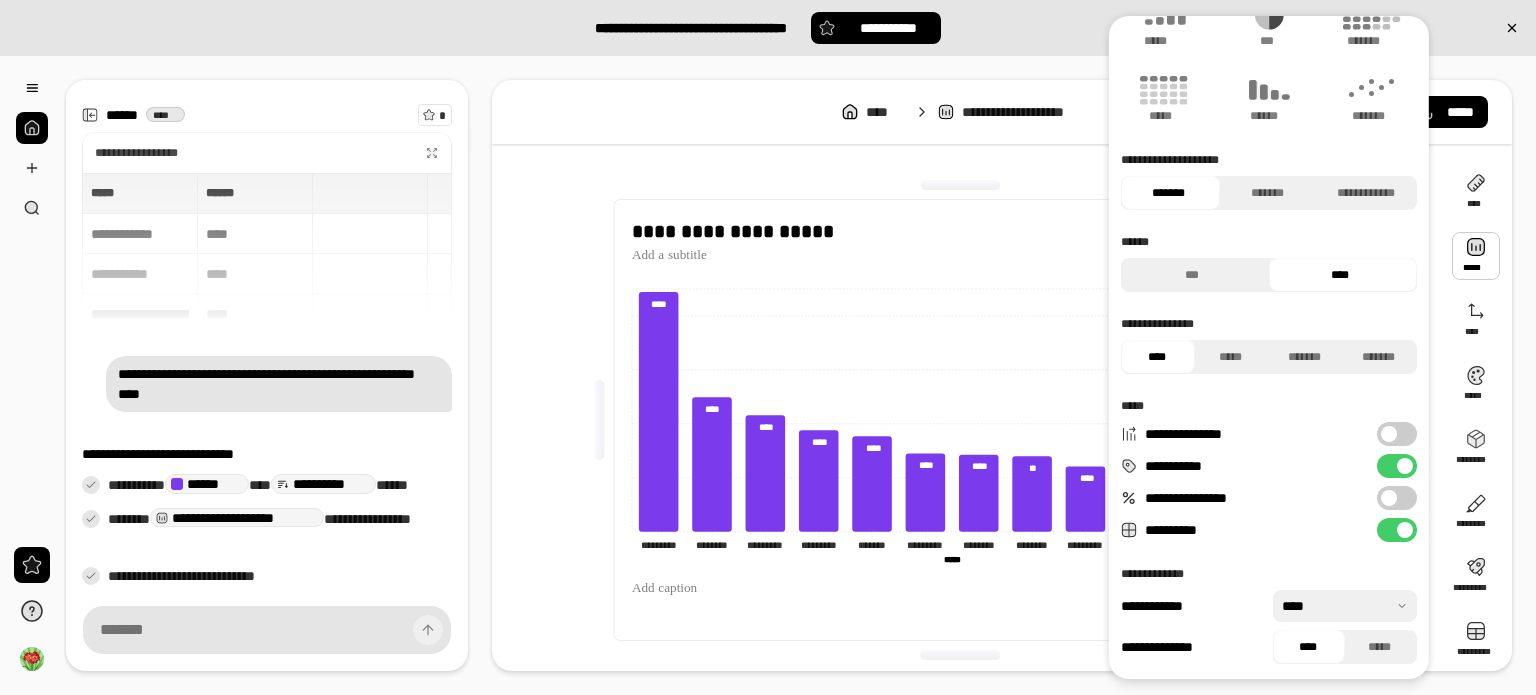 click at bounding box center (1345, 606) 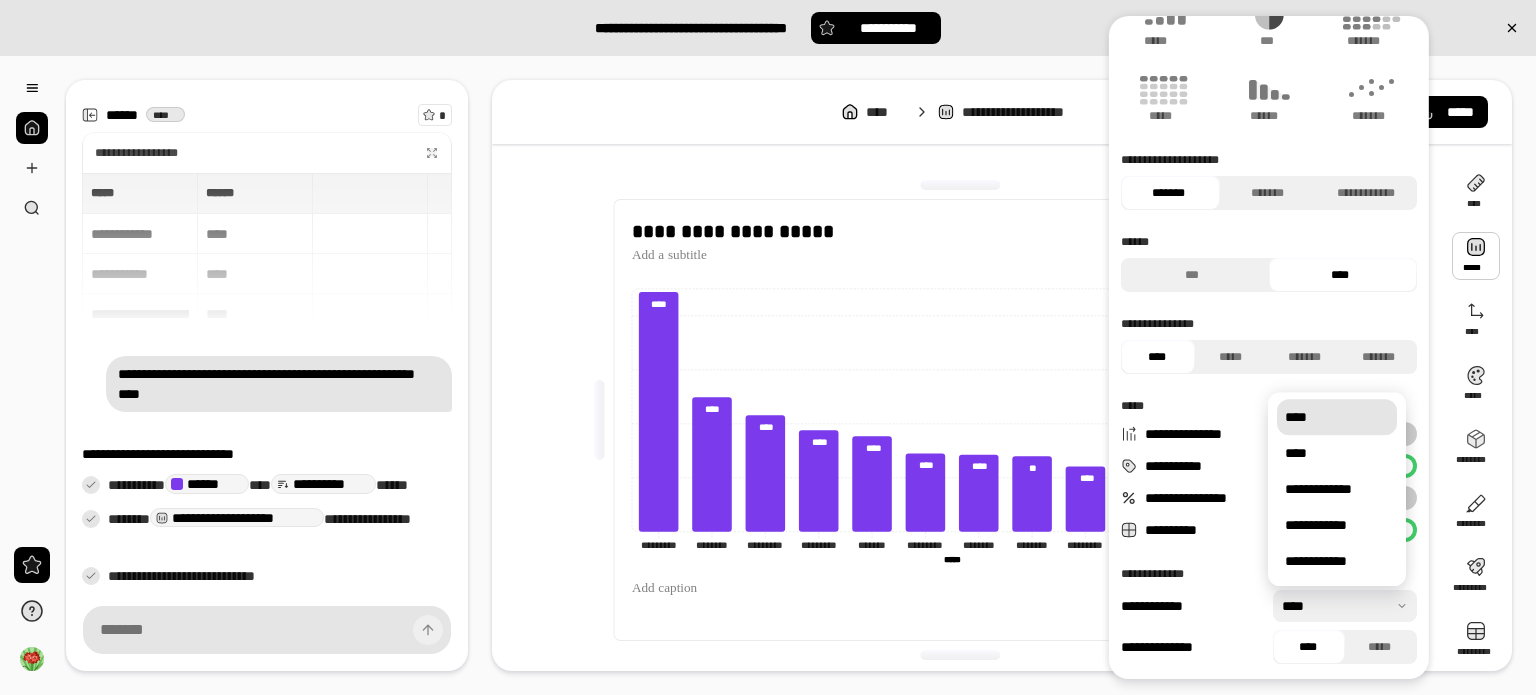 click at bounding box center [1345, 606] 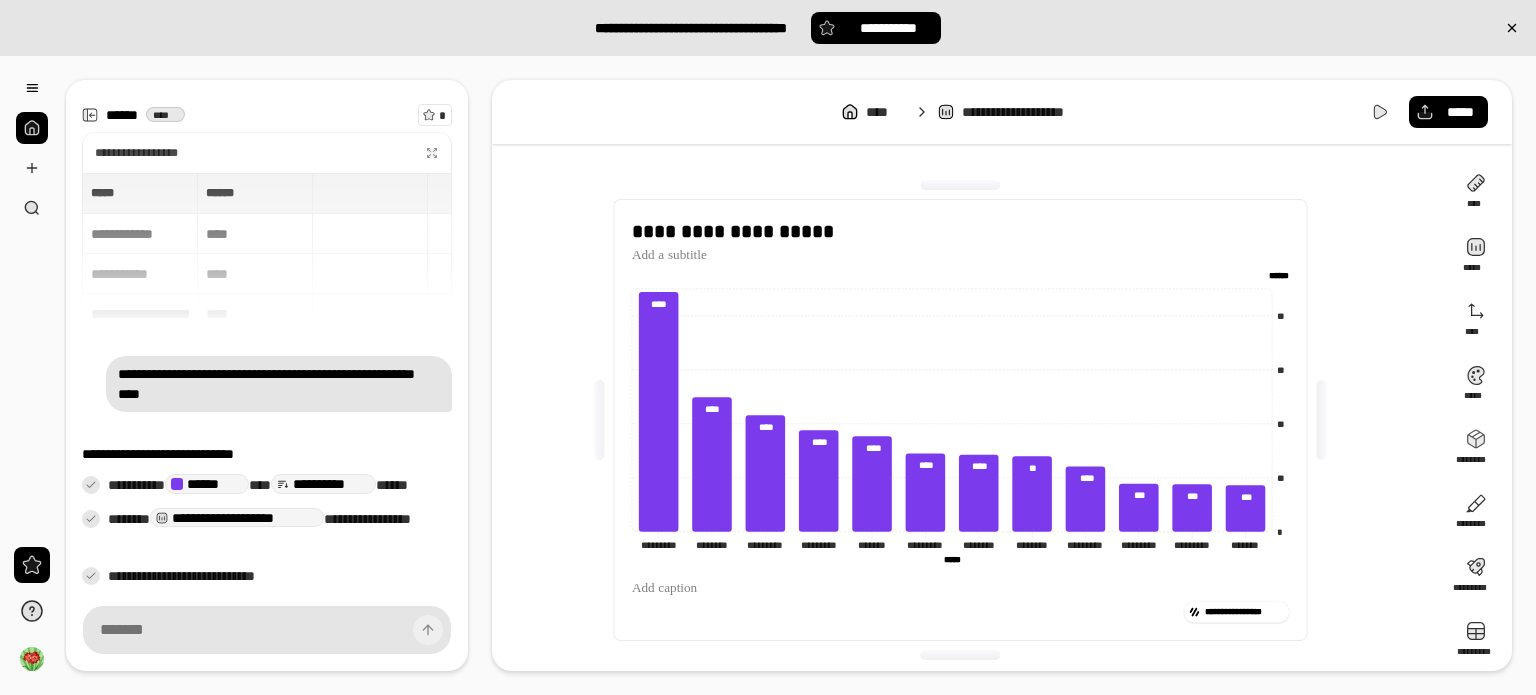 click on "**********" at bounding box center [968, 420] 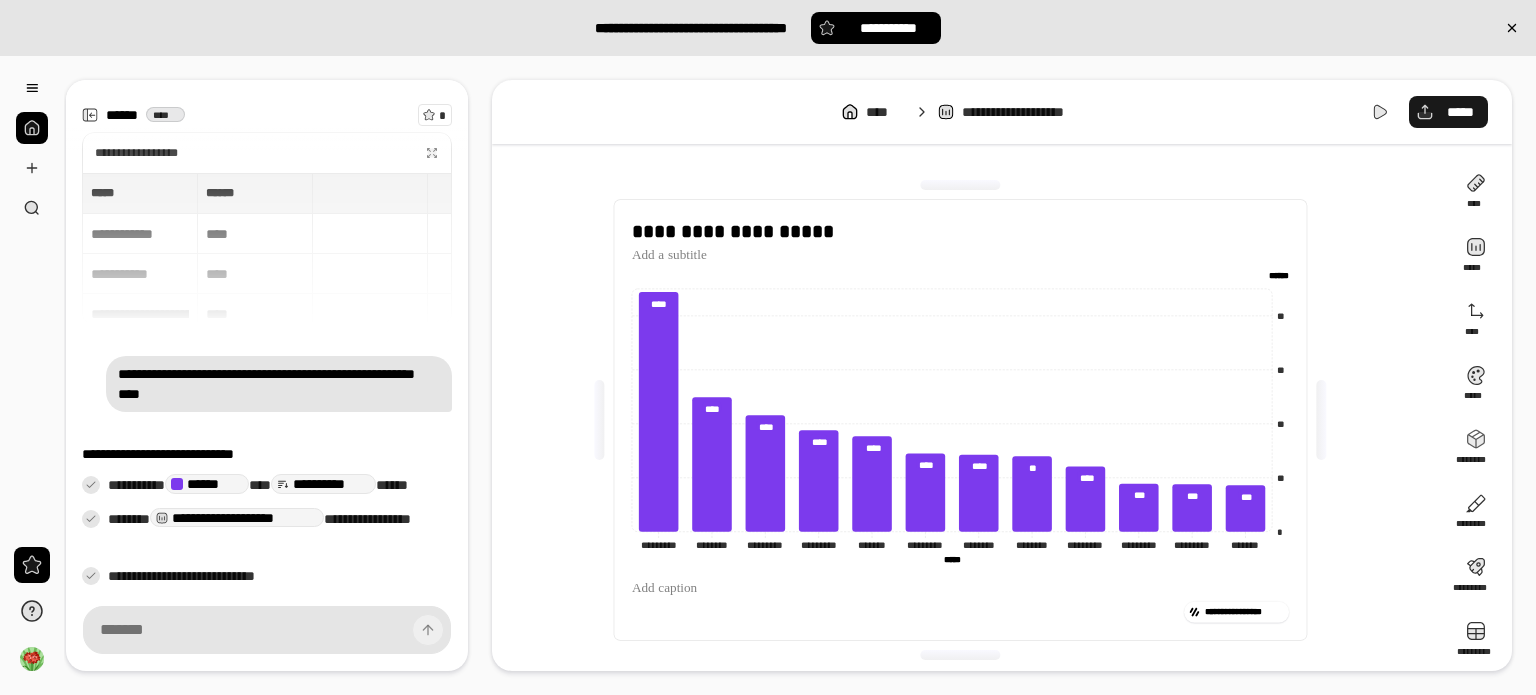 click on "*****" at bounding box center (1448, 112) 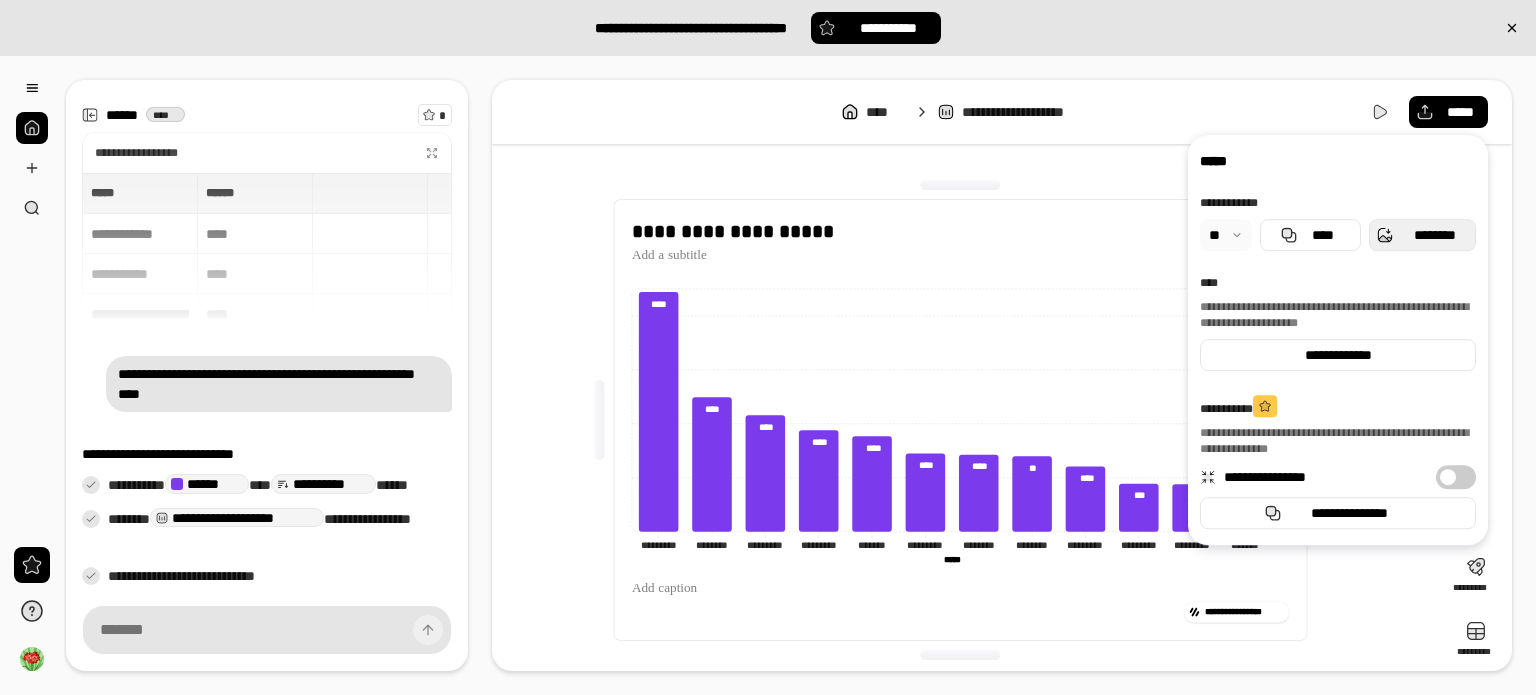 click on "********" at bounding box center [1434, 235] 